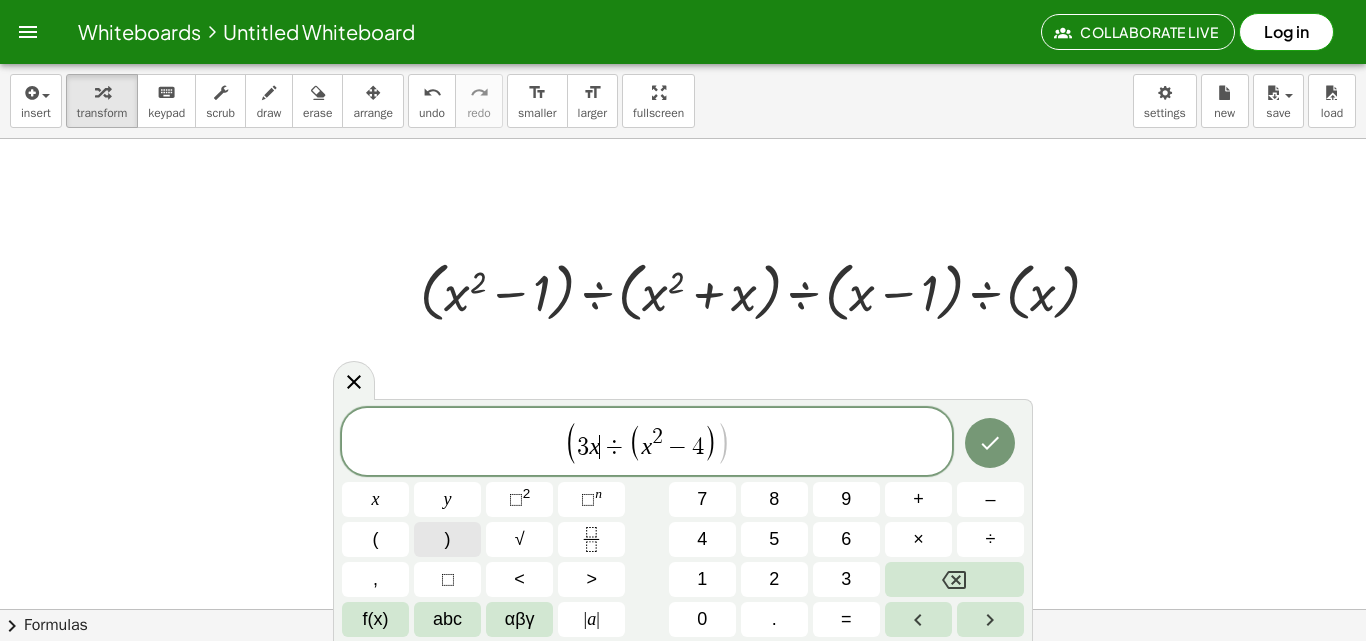 scroll, scrollTop: 0, scrollLeft: 0, axis: both 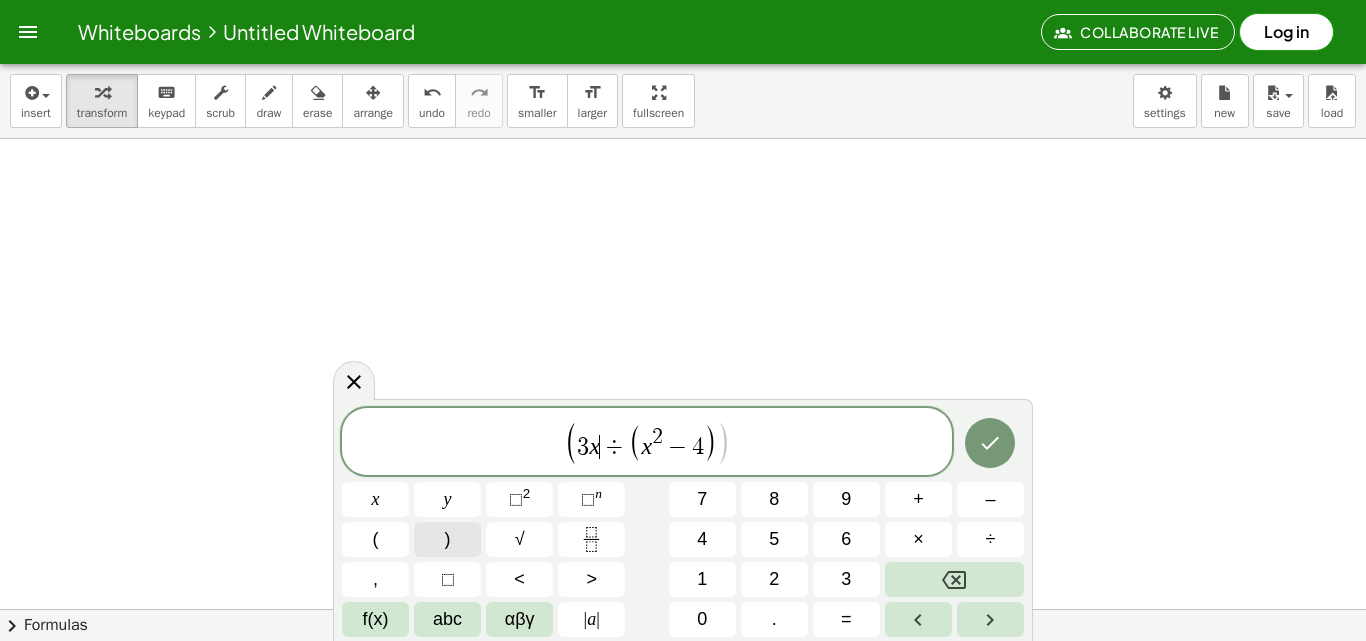 click on ")" at bounding box center [447, 539] 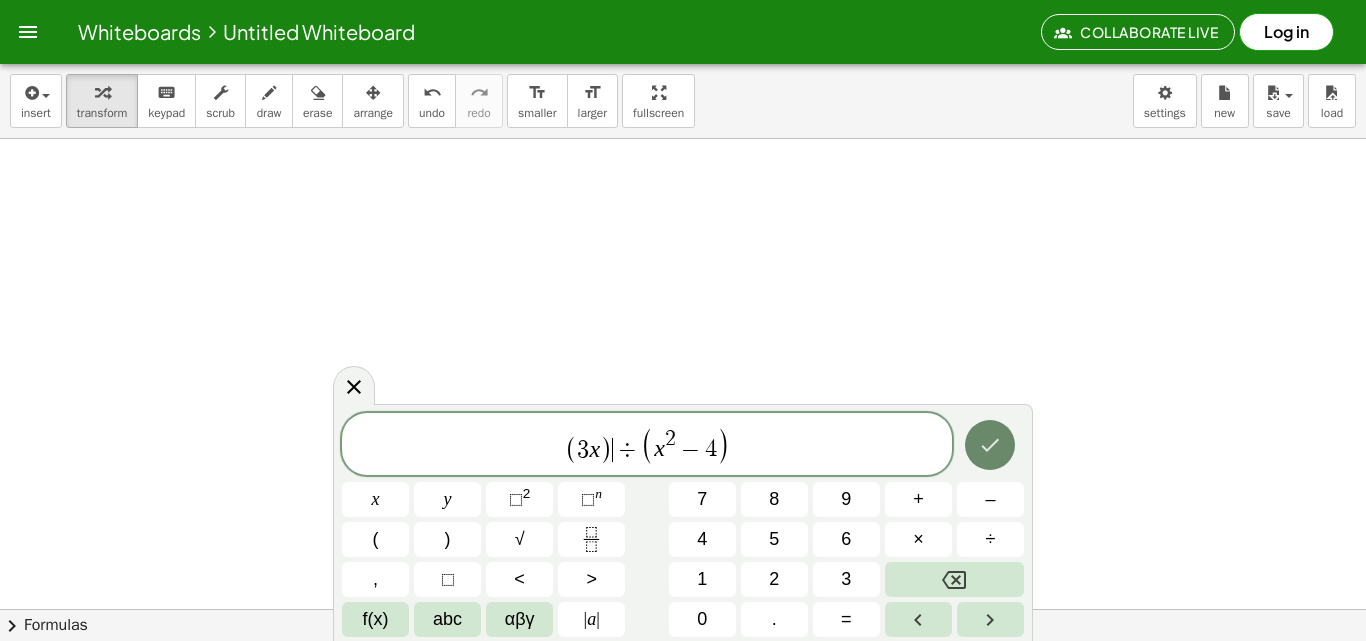 click at bounding box center [990, 445] 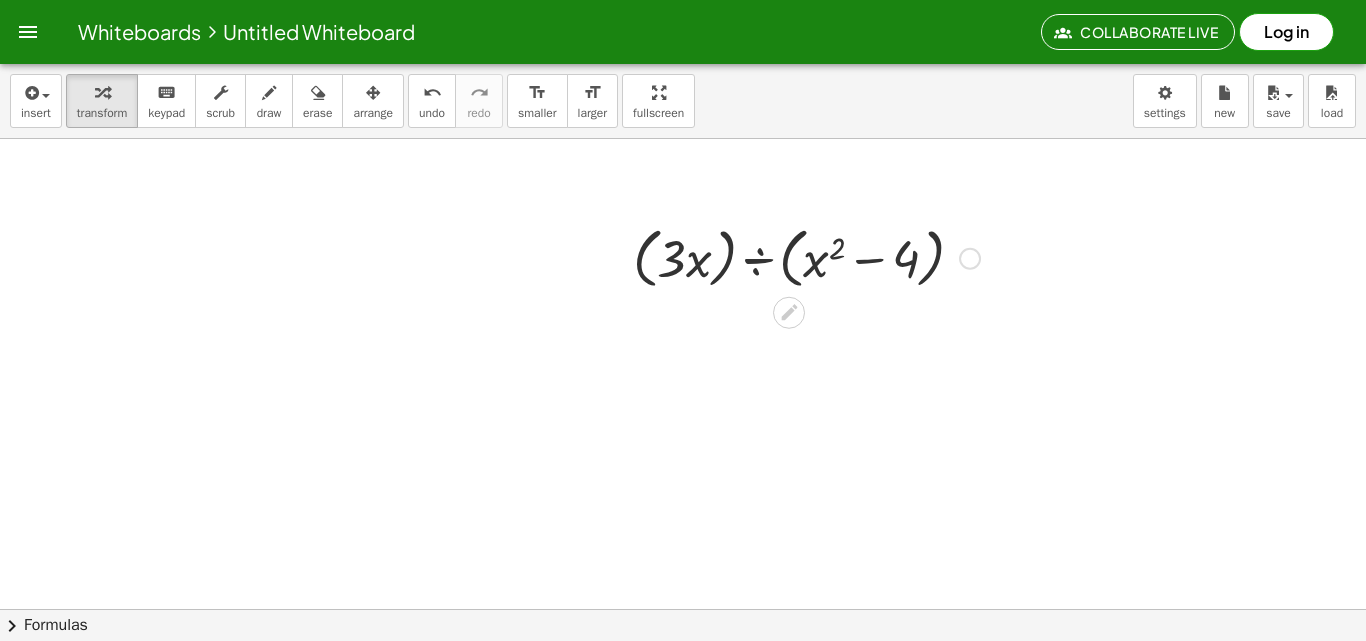 click at bounding box center [970, 259] 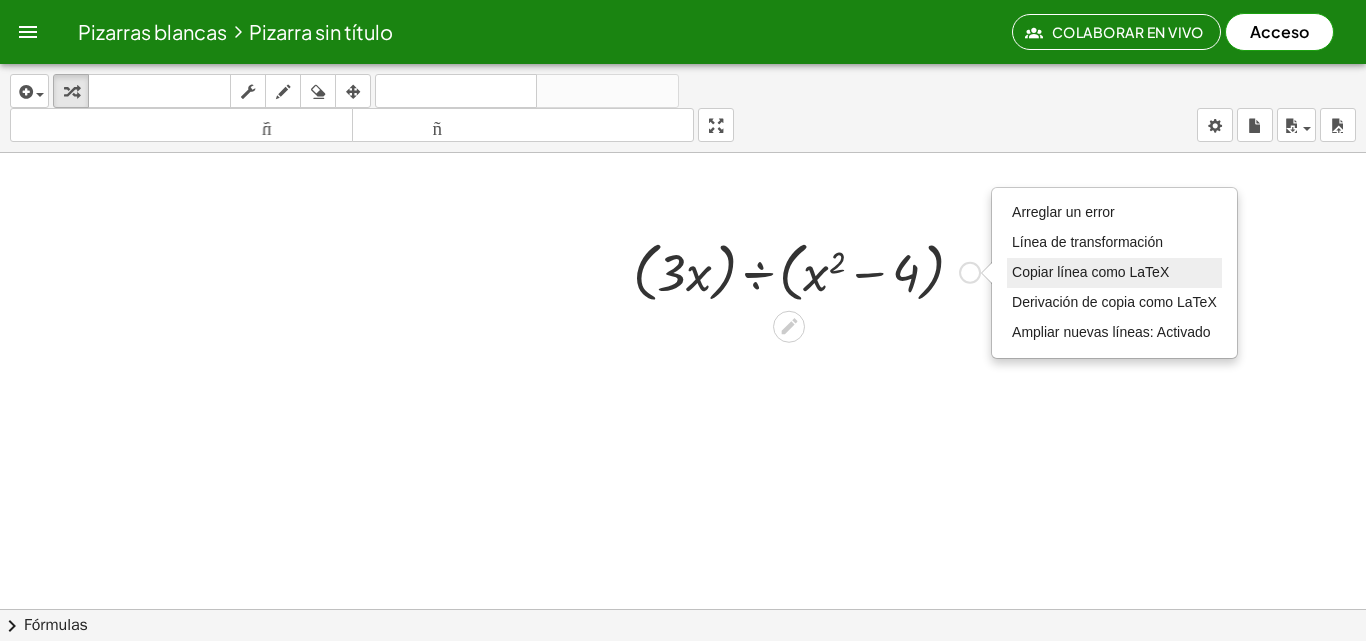 click on "Copiar línea como LaTeX" at bounding box center [1090, 272] 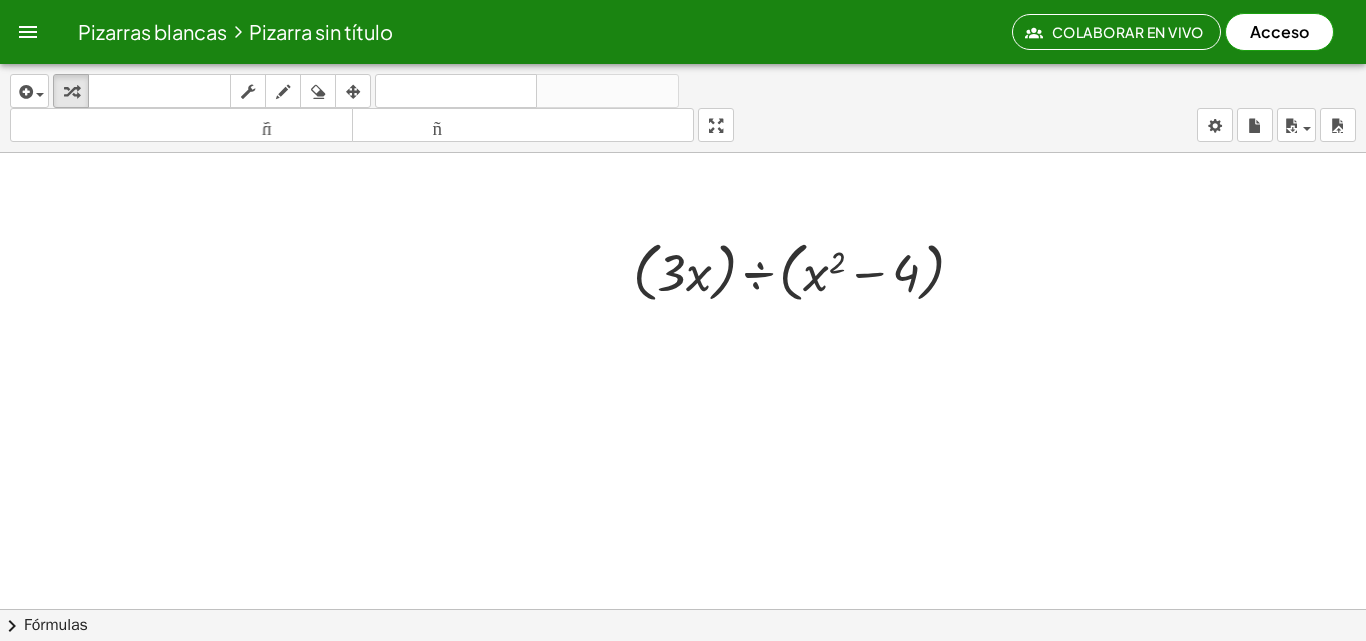 click at bounding box center (683, 309) 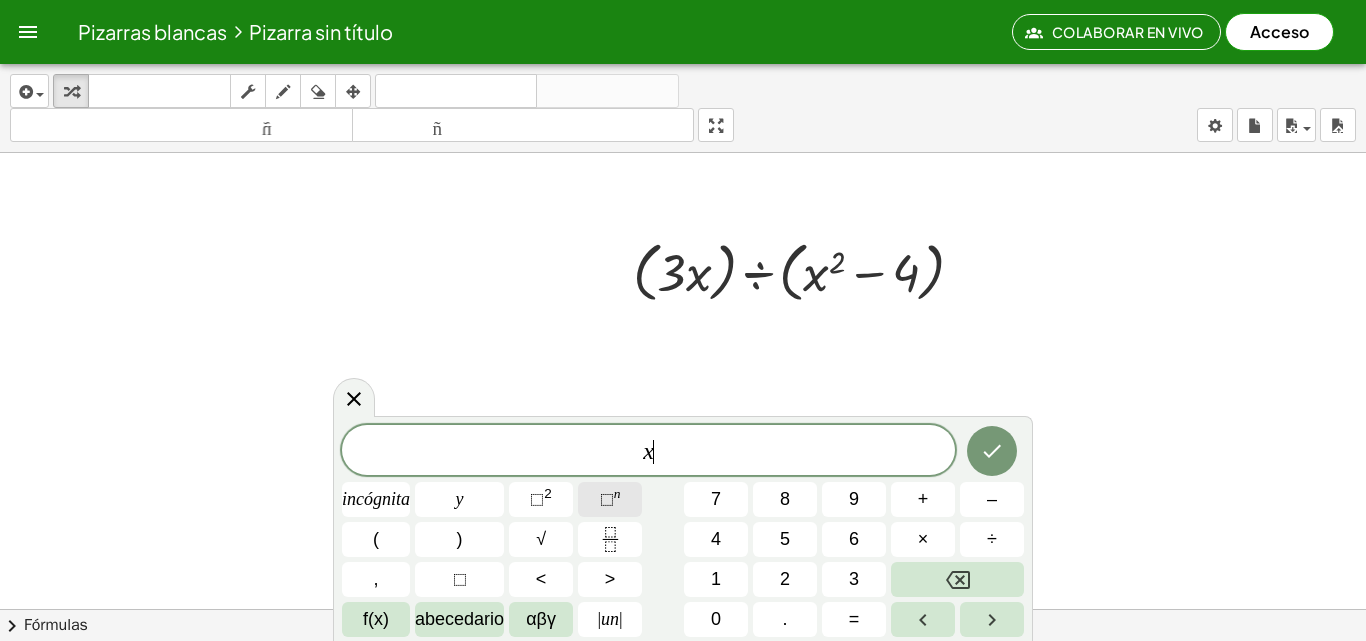 click on "⬚" at bounding box center (607, 499) 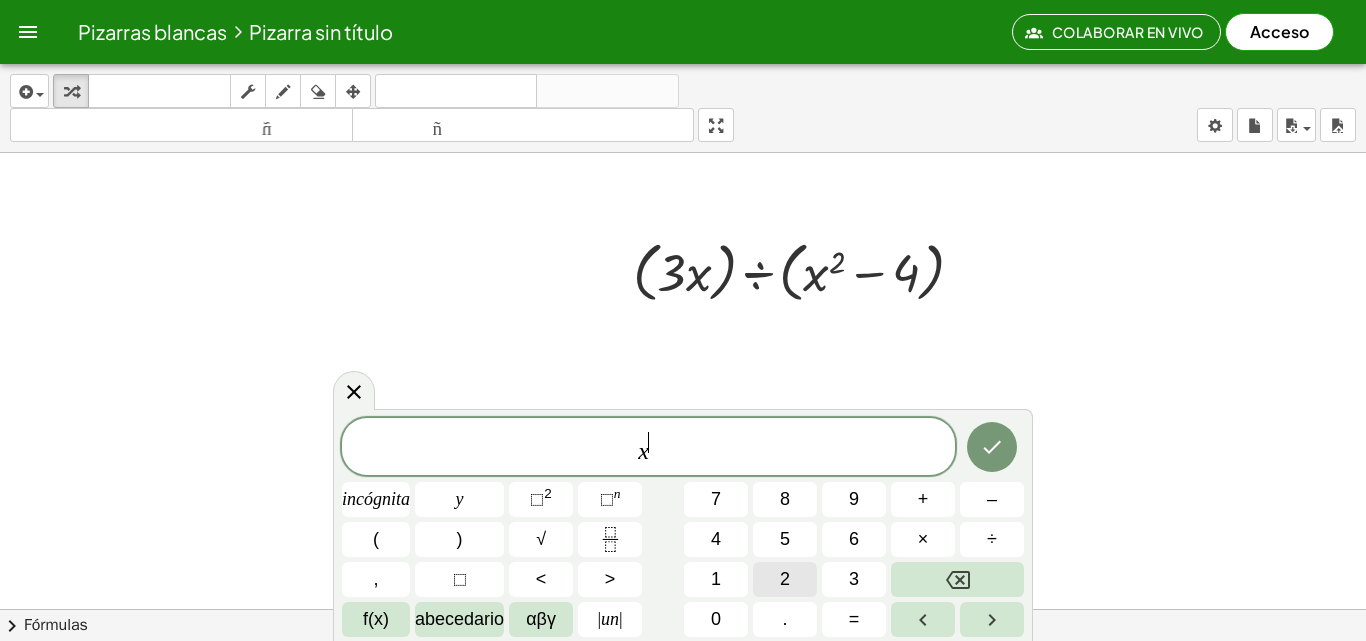 click on "2" at bounding box center (785, 579) 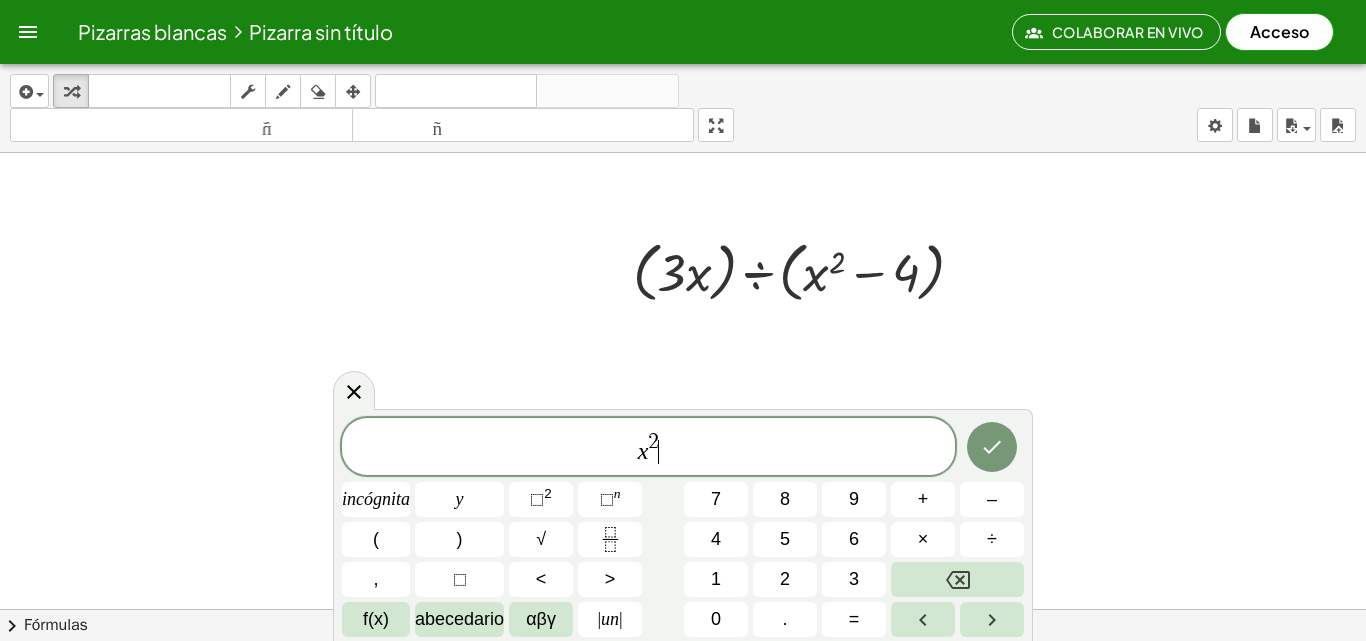 click on "x 2 ​" at bounding box center (648, 448) 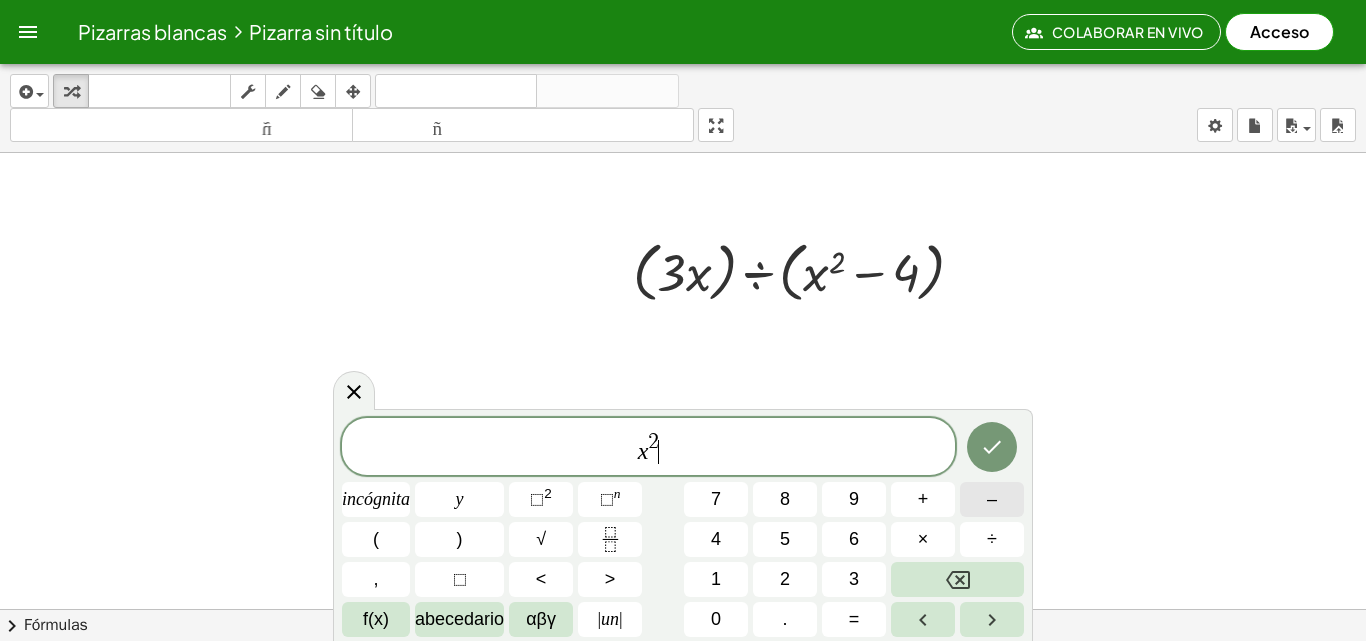 click on "–" at bounding box center (992, 499) 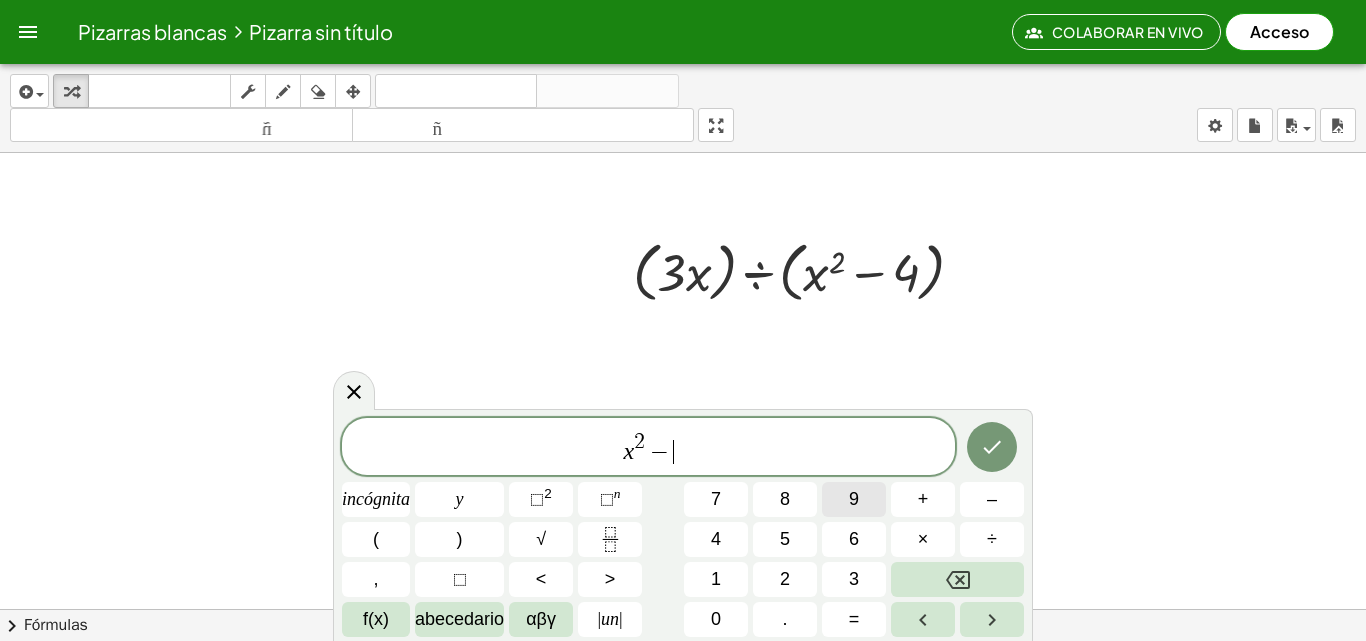 click on "9" at bounding box center (854, 499) 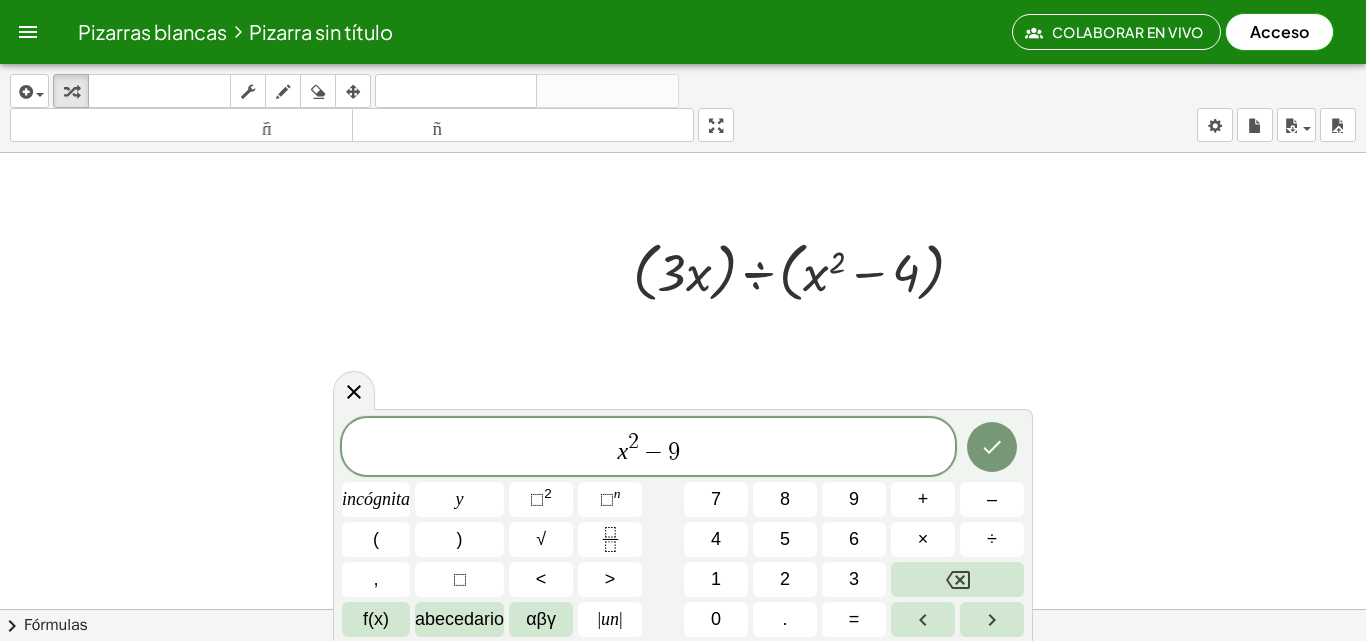 click on "x 2 − 9 ​" at bounding box center (648, 448) 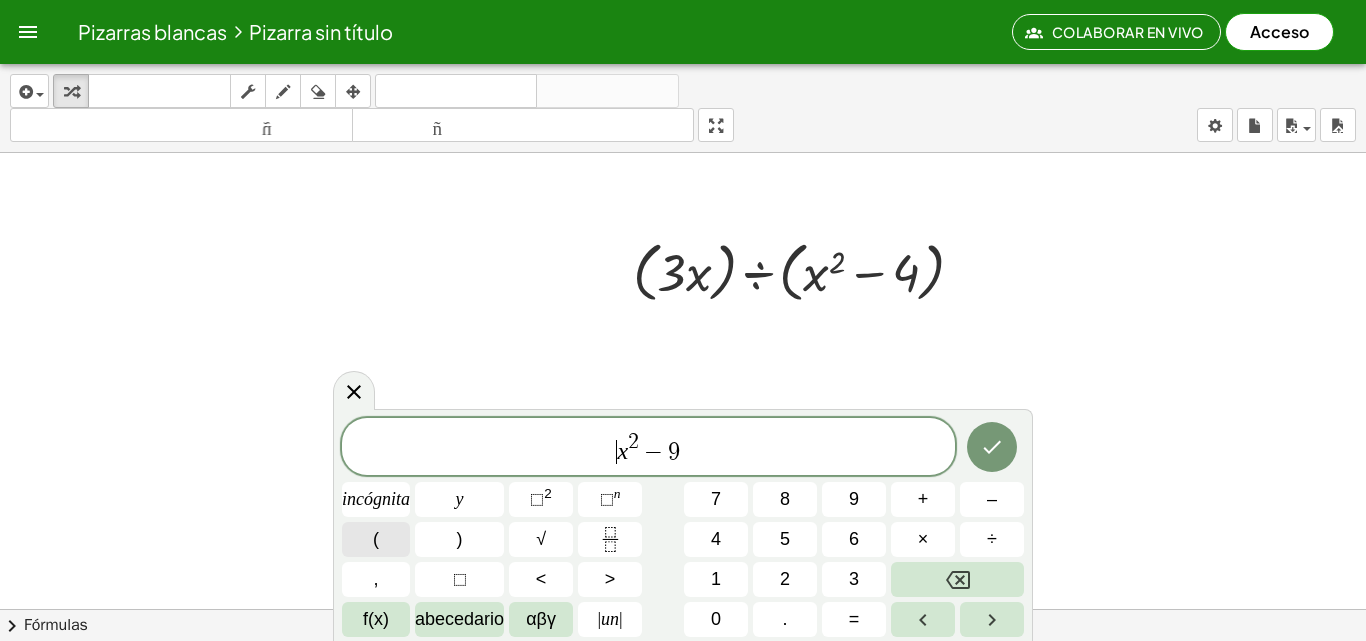 click on "(" at bounding box center [376, 539] 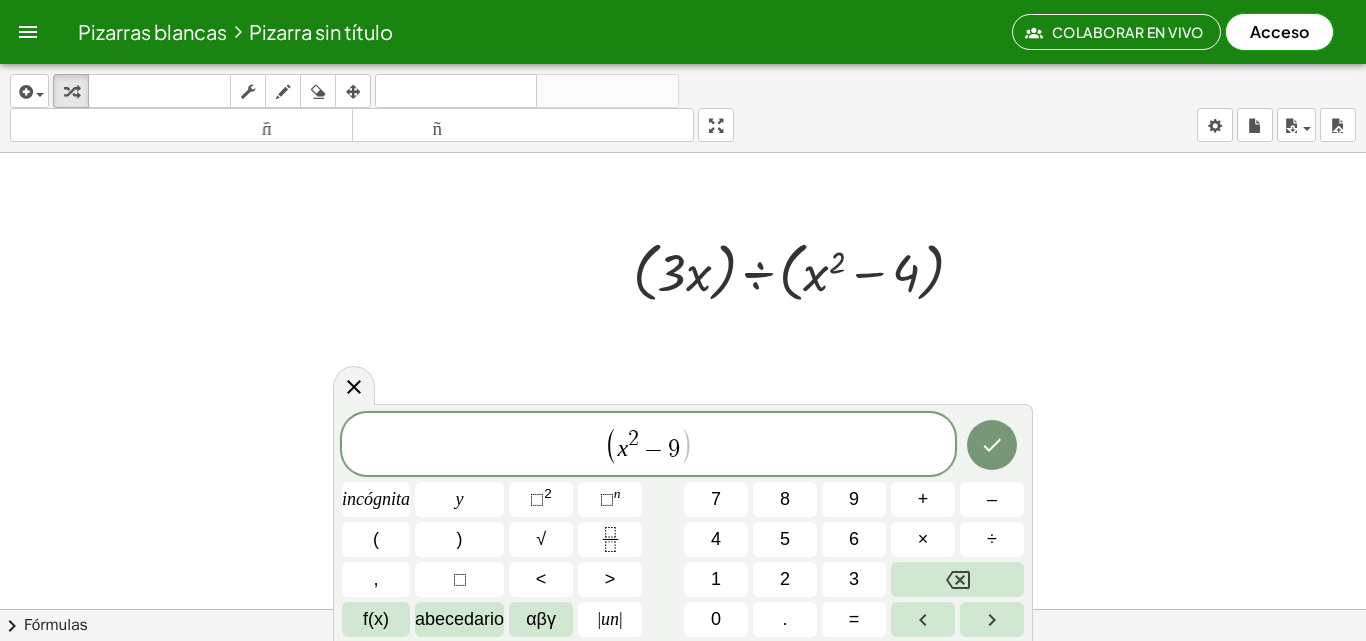click on "( ​ x 2 − 9 )" at bounding box center (648, 445) 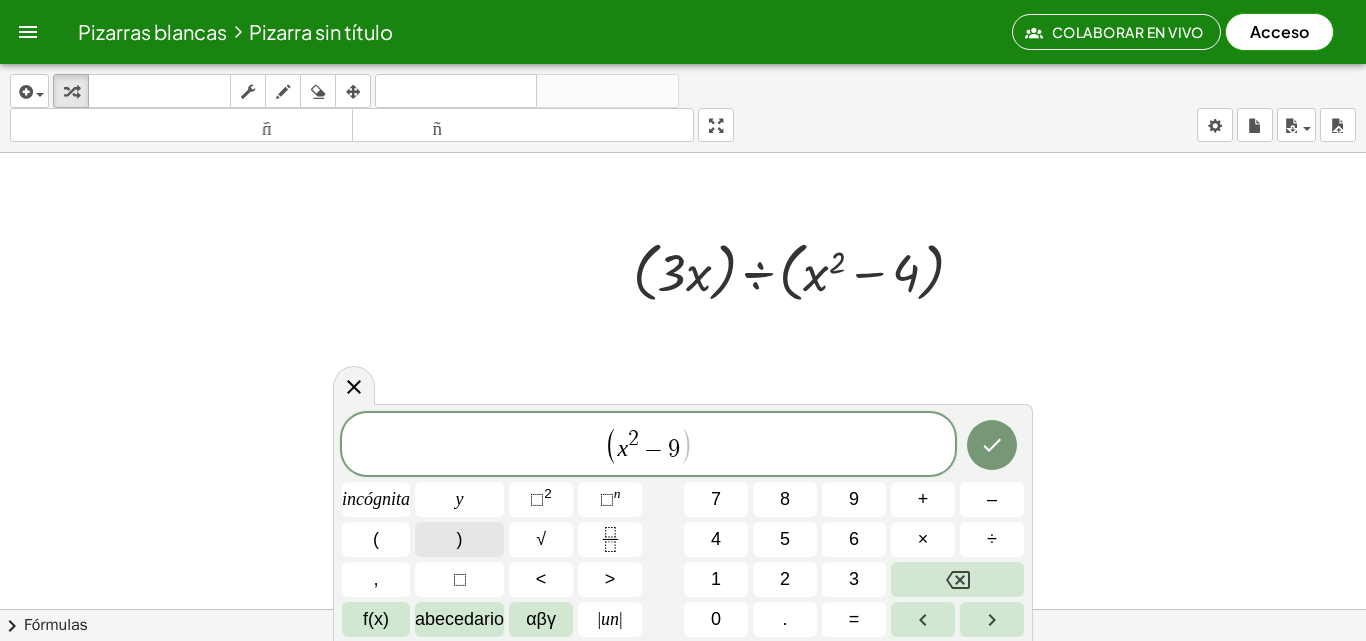 click on ")" at bounding box center [459, 539] 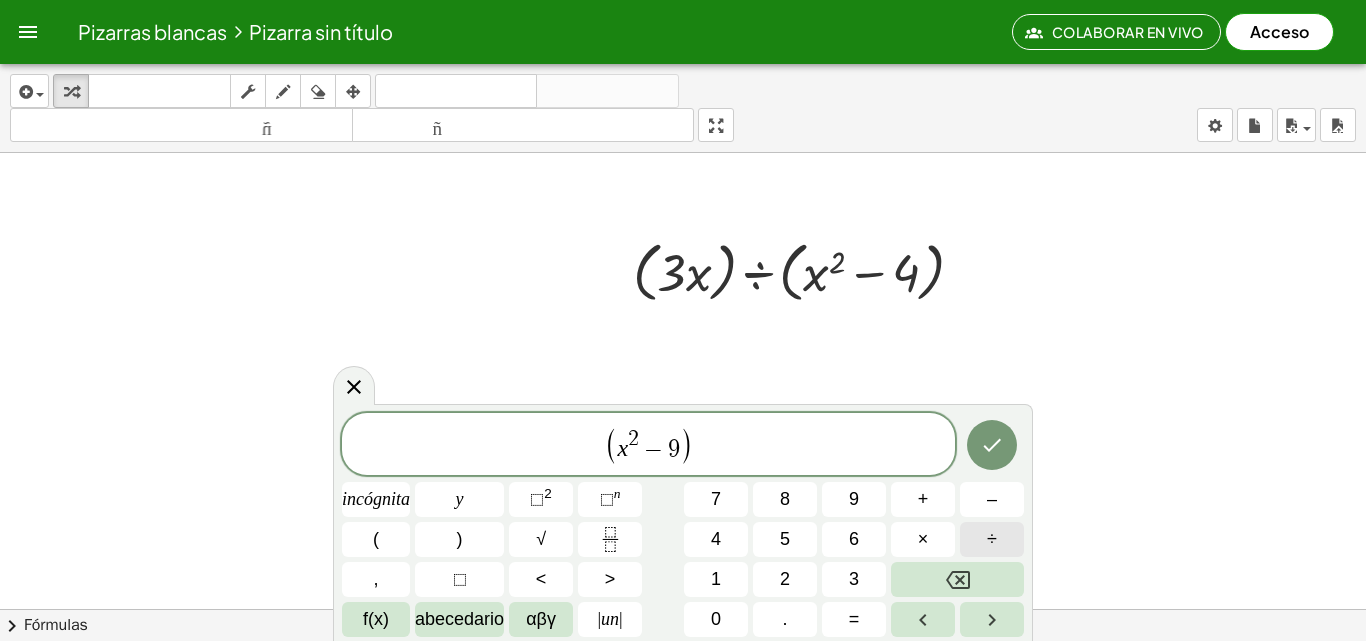 click on "÷" at bounding box center [992, 539] 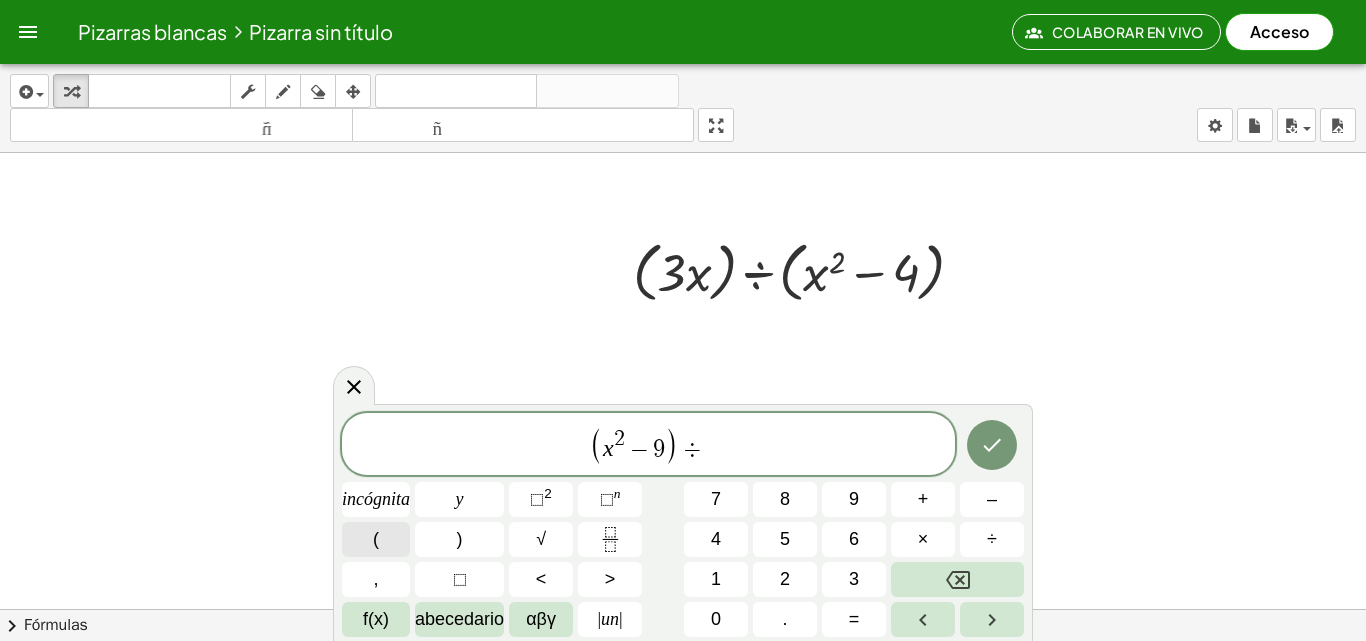 click on "(" at bounding box center [376, 539] 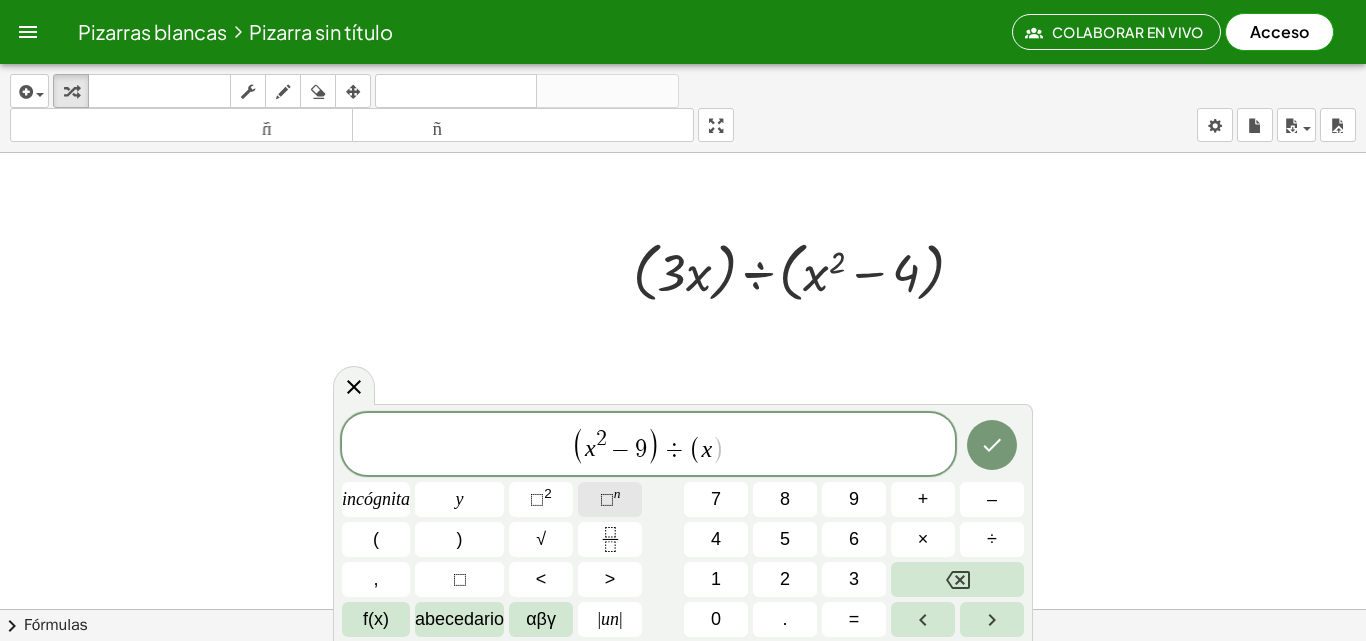 click on "⬚  n" at bounding box center (610, 499) 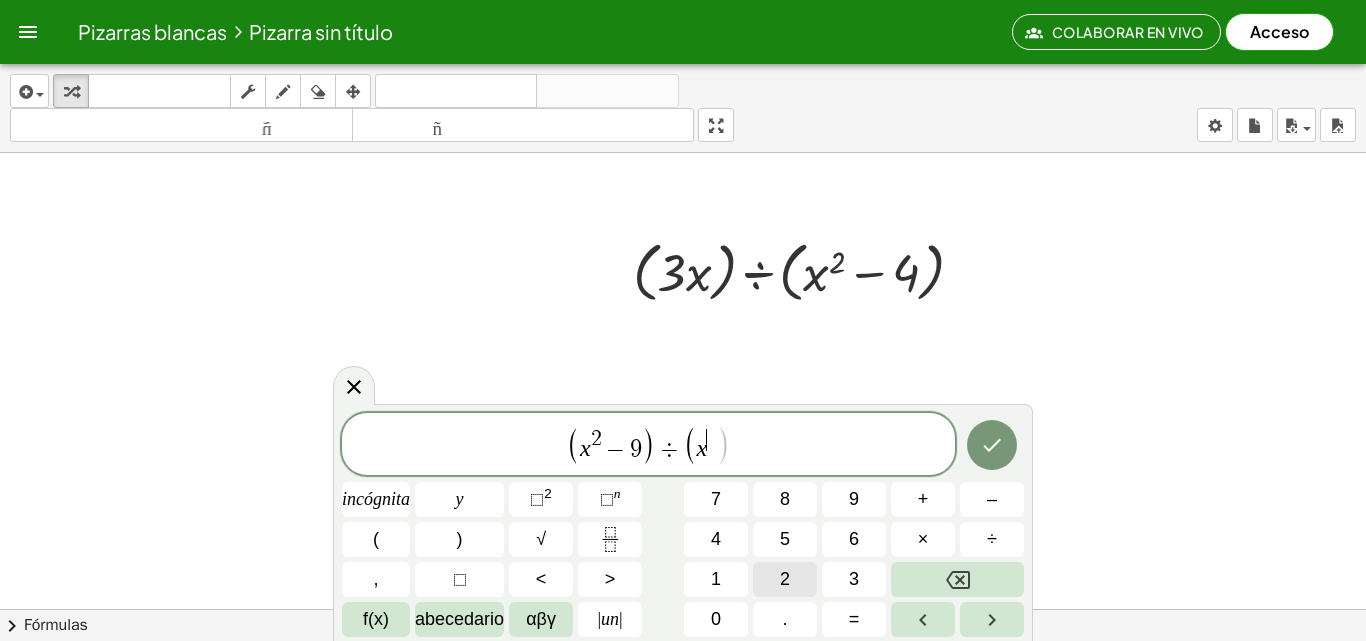 click on "2" at bounding box center (785, 579) 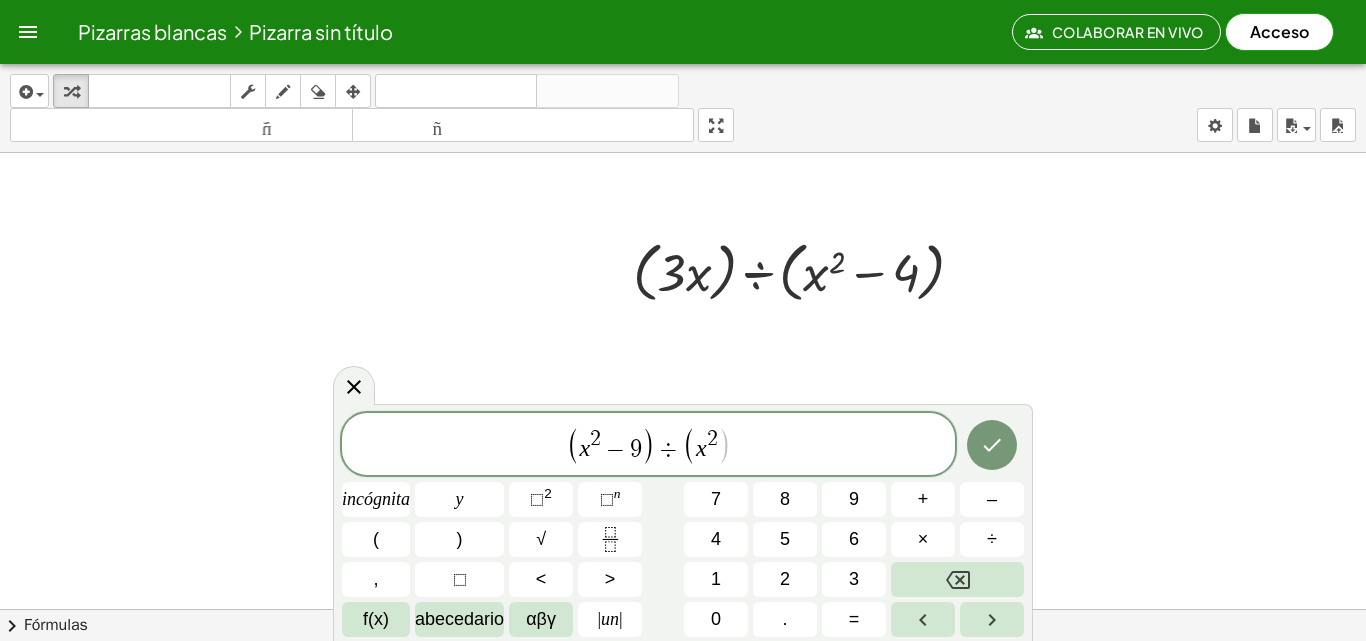 click on ")" at bounding box center [724, 445] 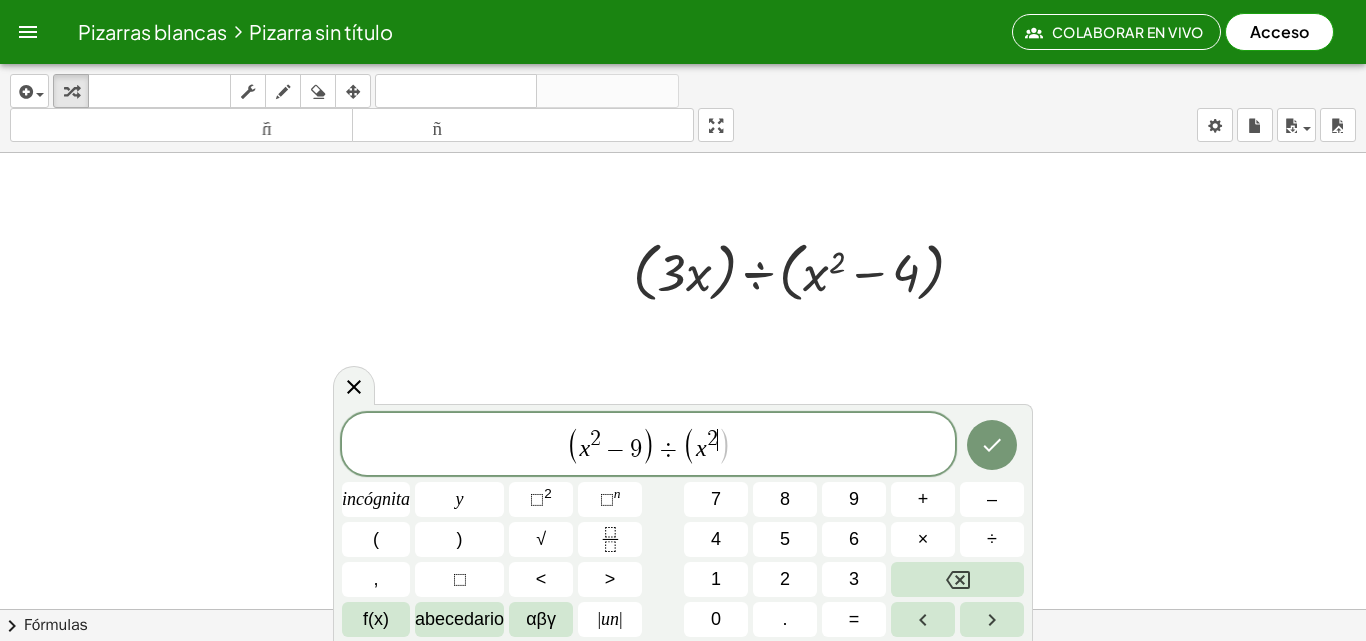 click on ")" at bounding box center [724, 445] 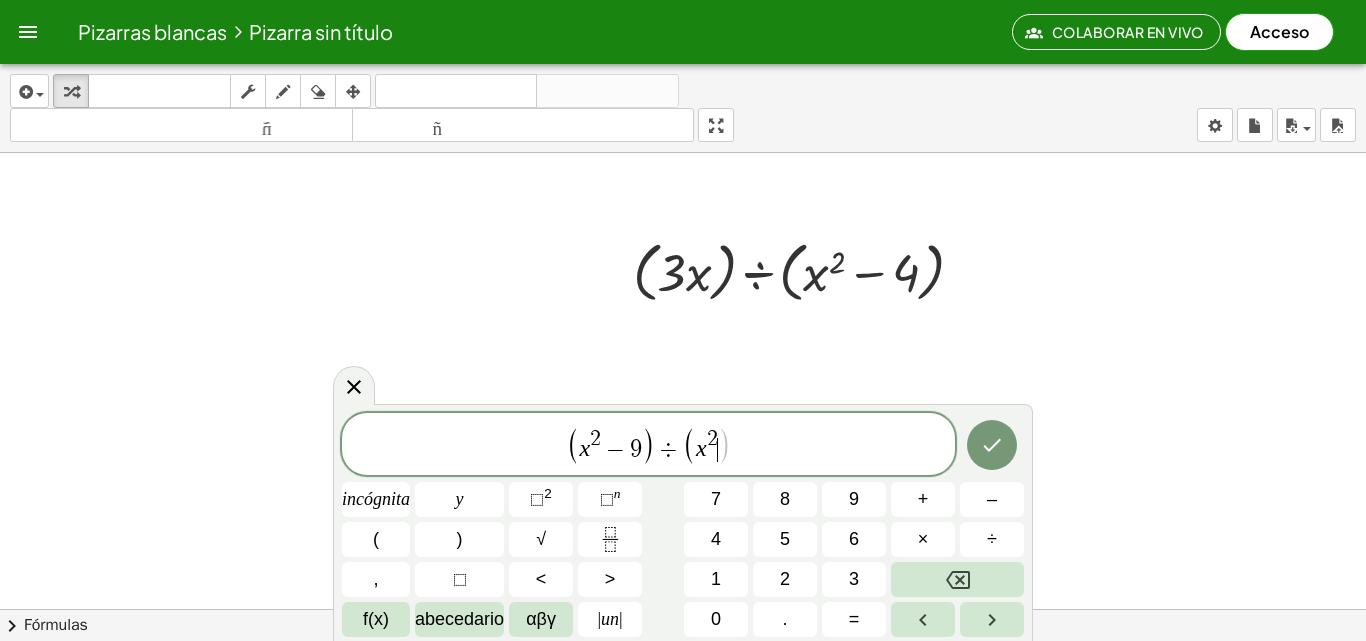 click on ")" at bounding box center [724, 445] 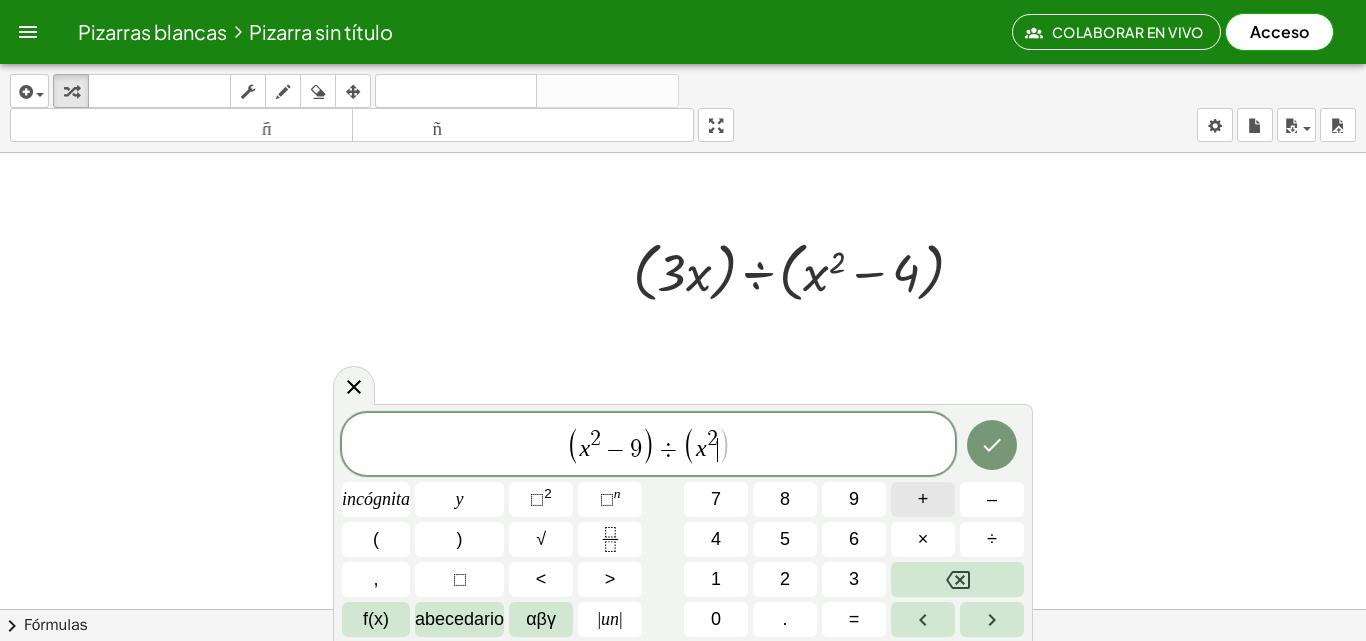 click on "+" at bounding box center [923, 499] 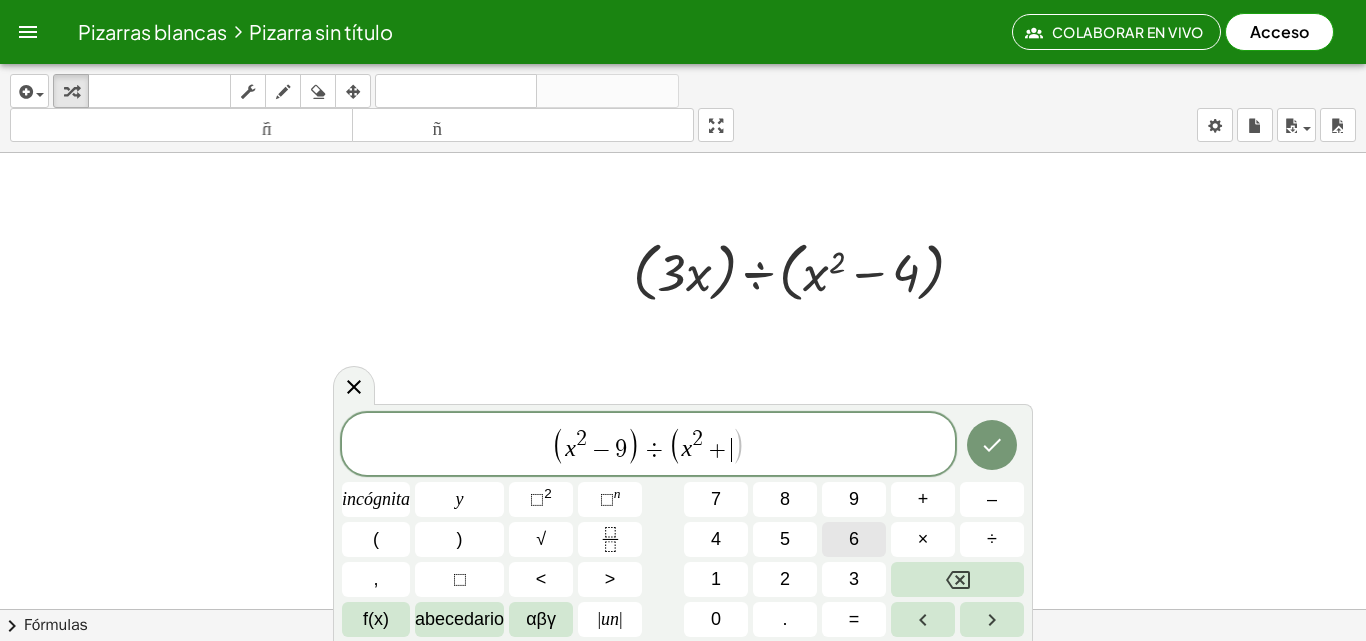 click on "6" at bounding box center [854, 539] 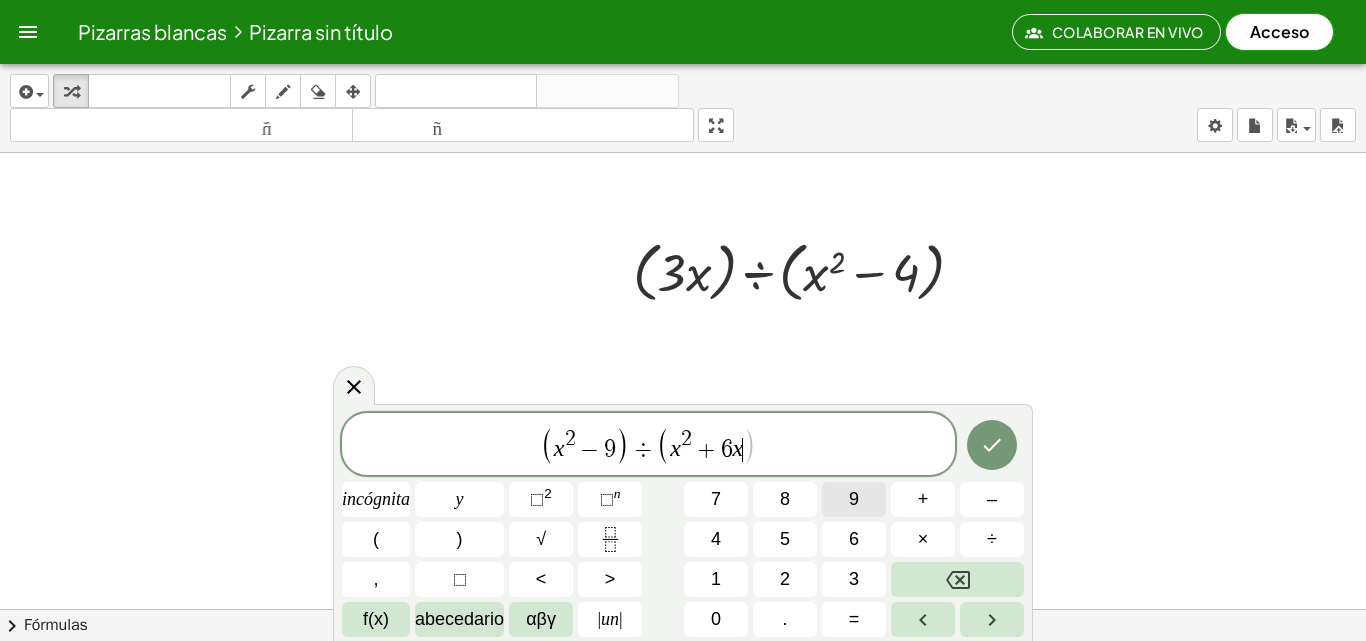 click on "9" at bounding box center (854, 499) 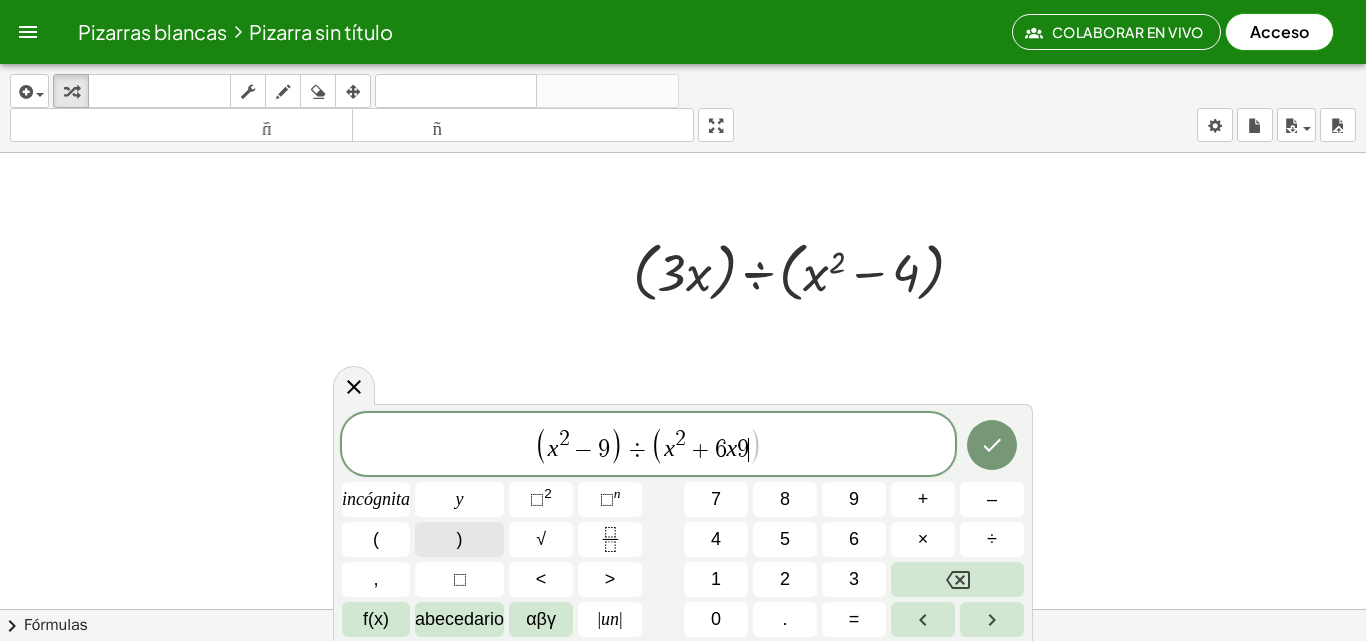 click on ")" at bounding box center [459, 539] 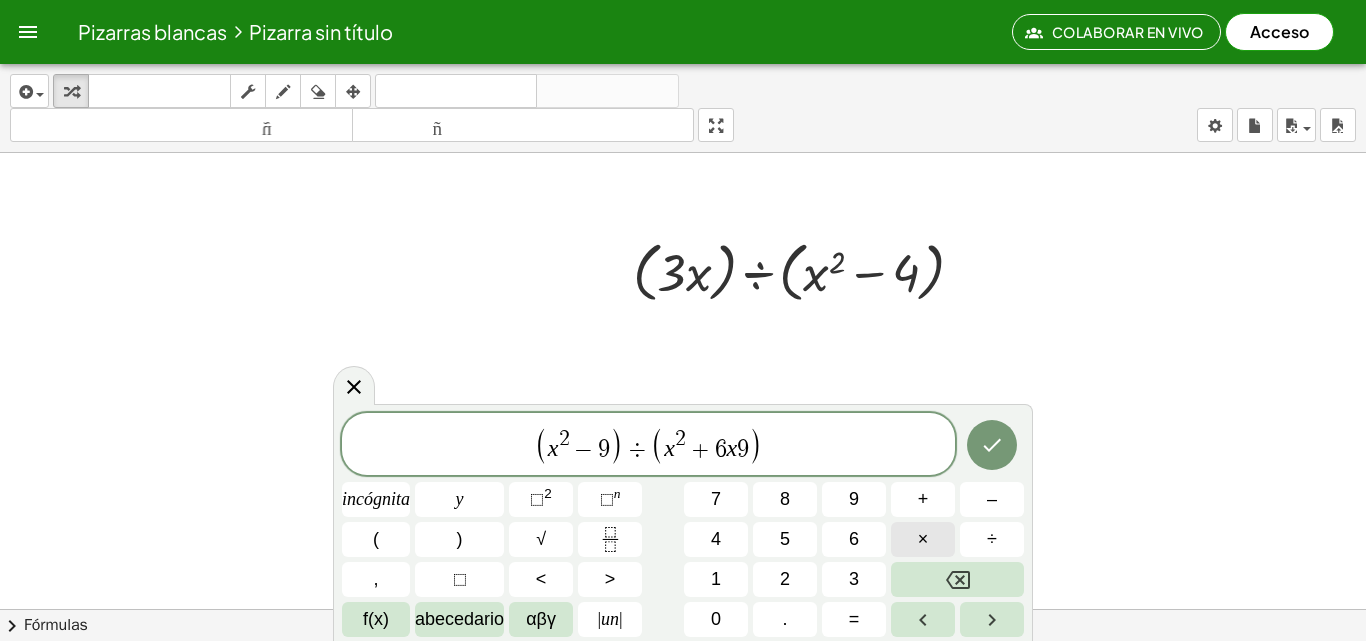 click on "×" at bounding box center (923, 539) 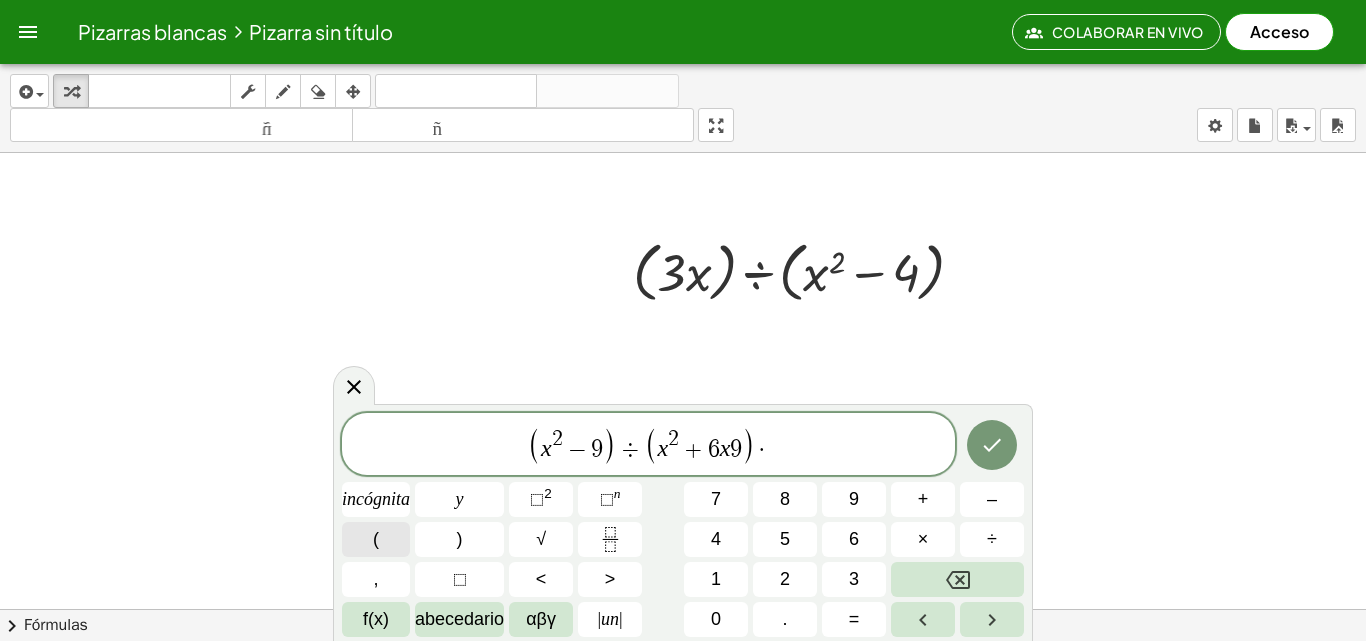 click on "(" at bounding box center (376, 539) 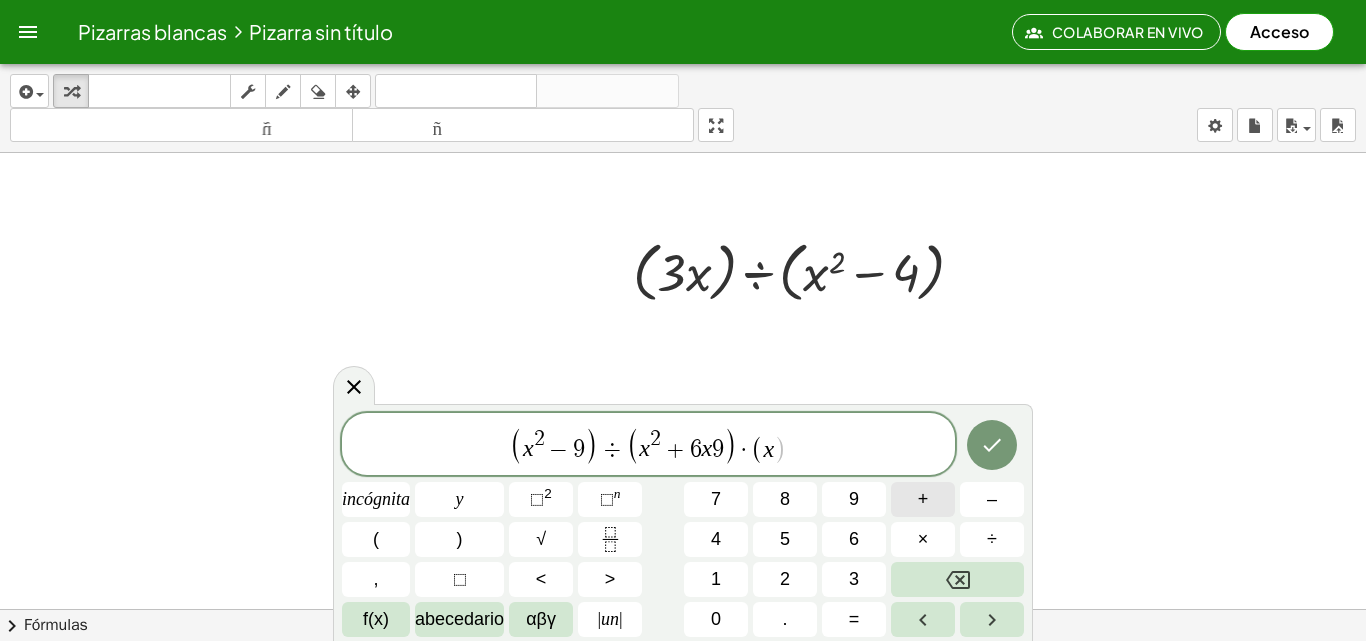 click on "+" at bounding box center [923, 499] 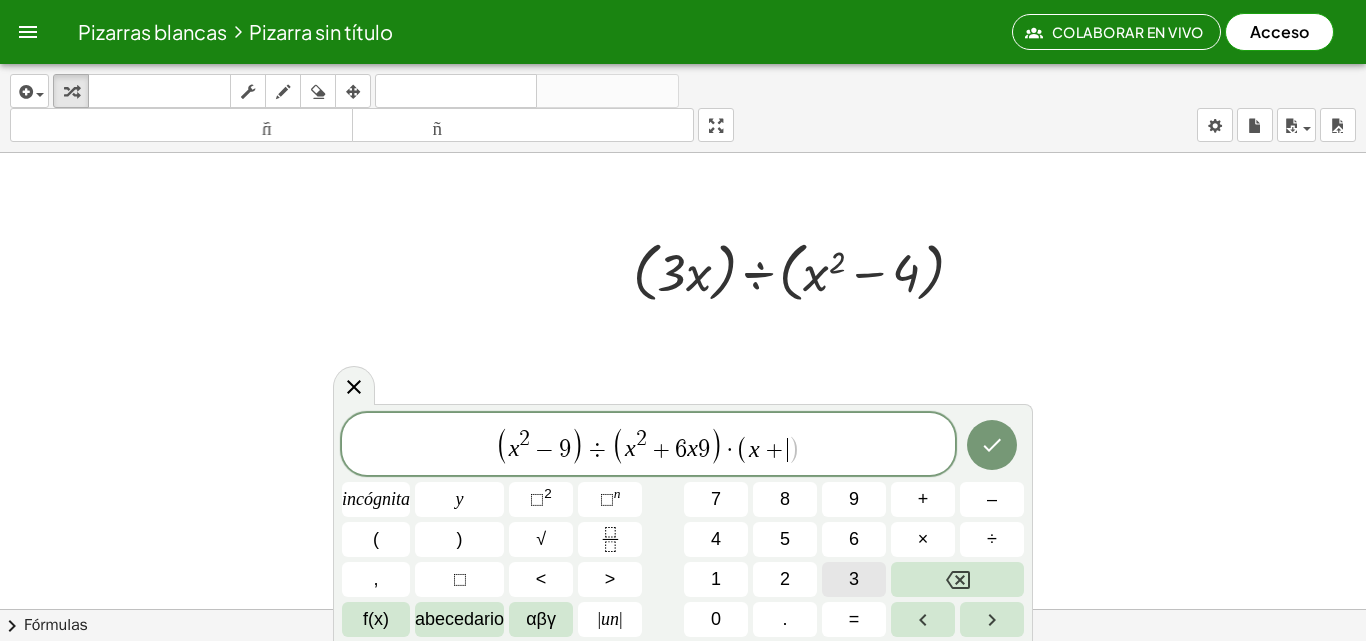 click on "3" at bounding box center [854, 579] 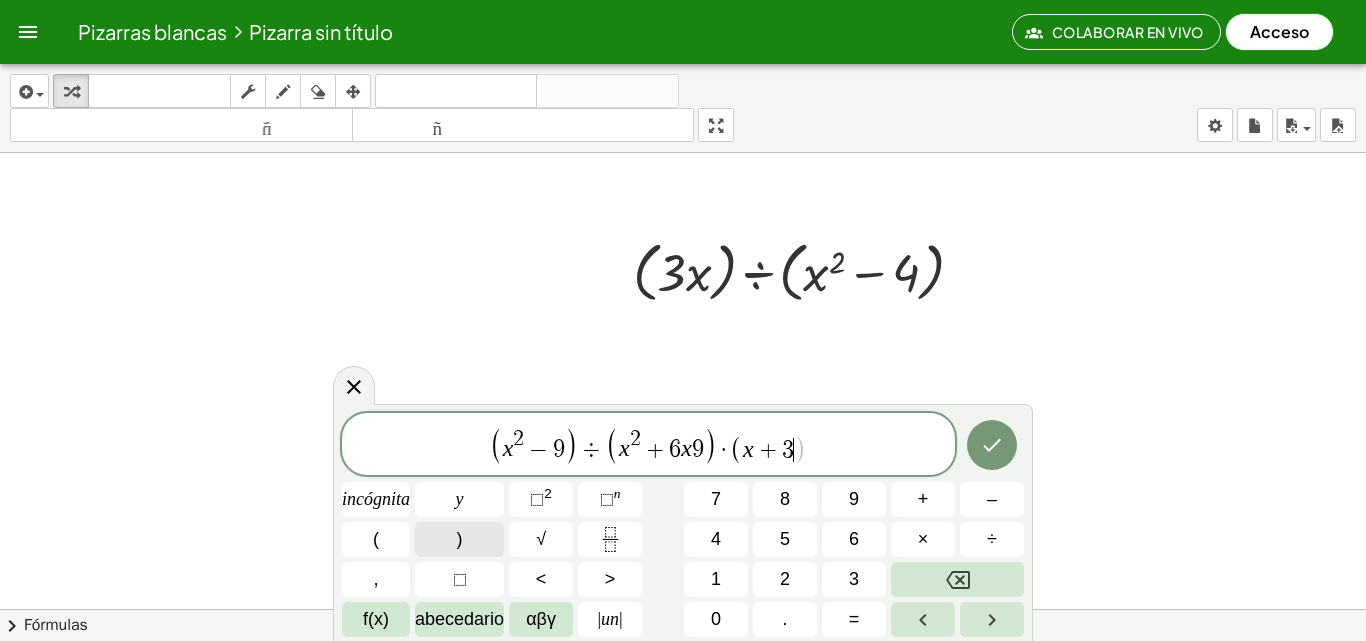 click on ")" at bounding box center (460, 539) 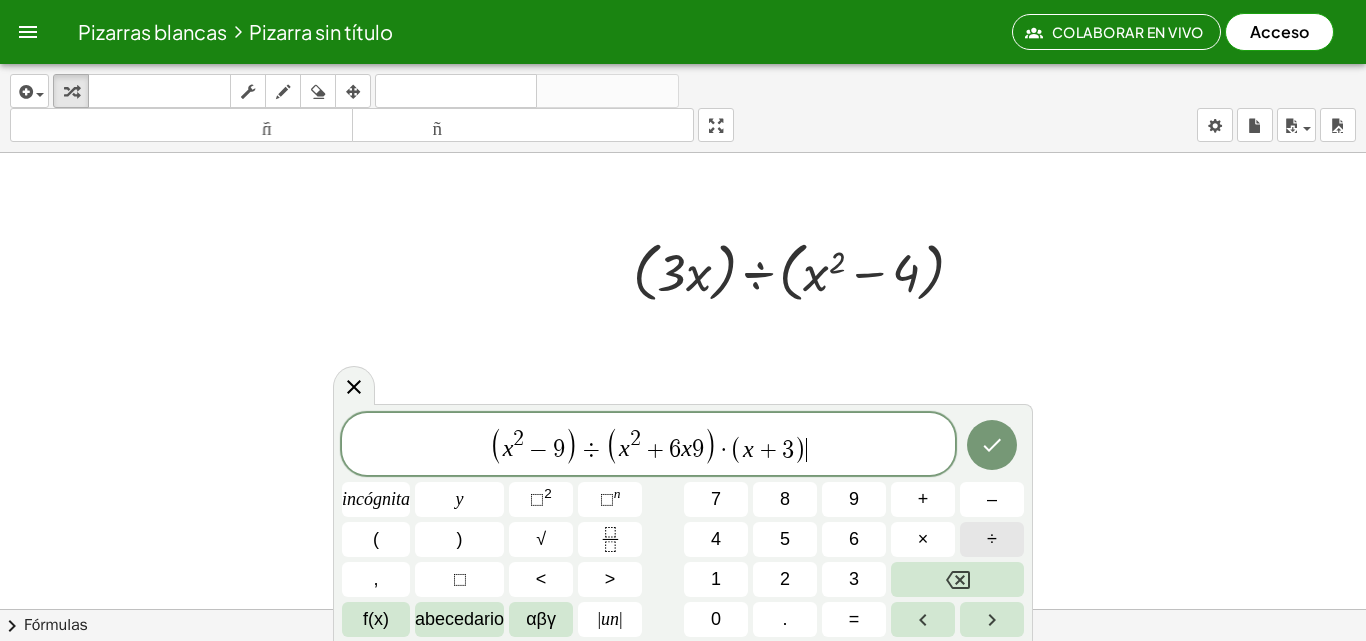click on "÷" at bounding box center [992, 539] 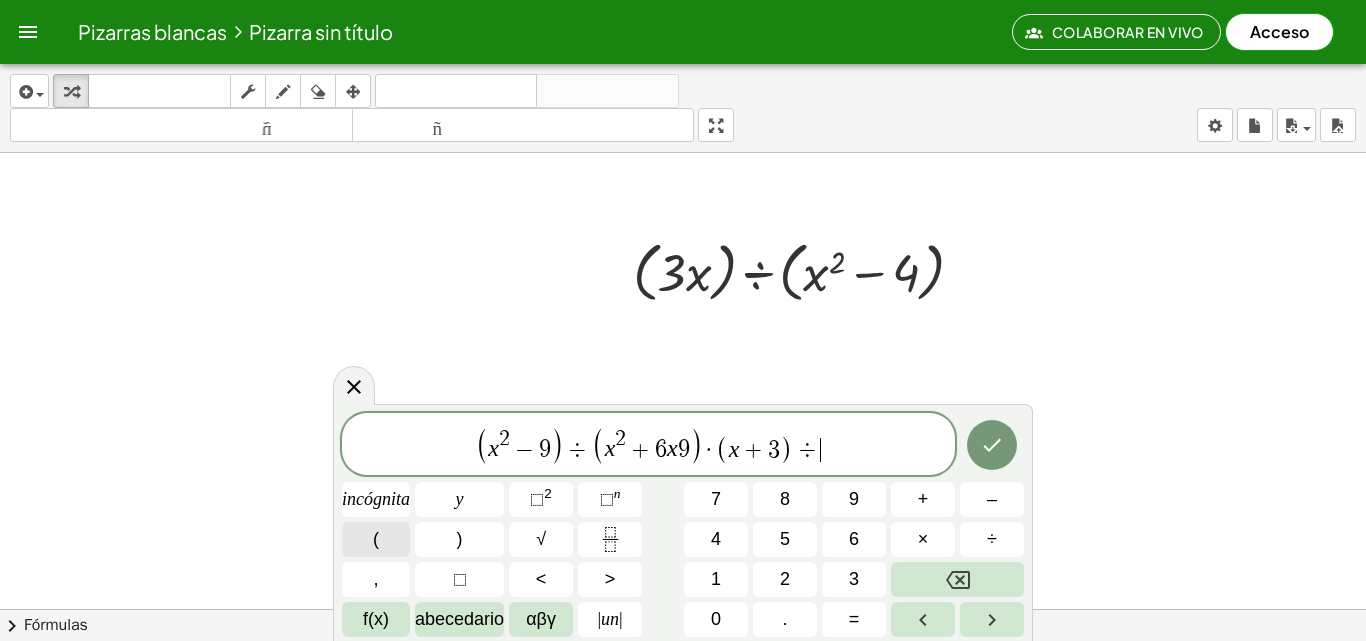 click on "(" at bounding box center [376, 539] 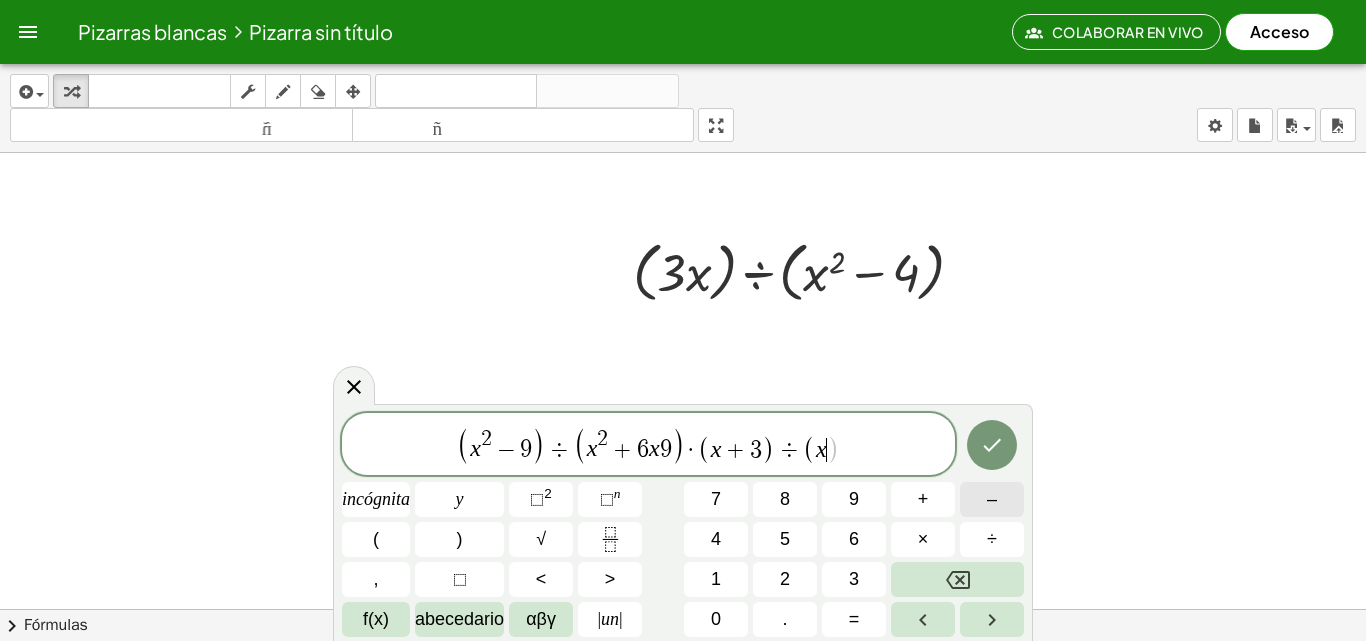 click on "–" at bounding box center [992, 499] 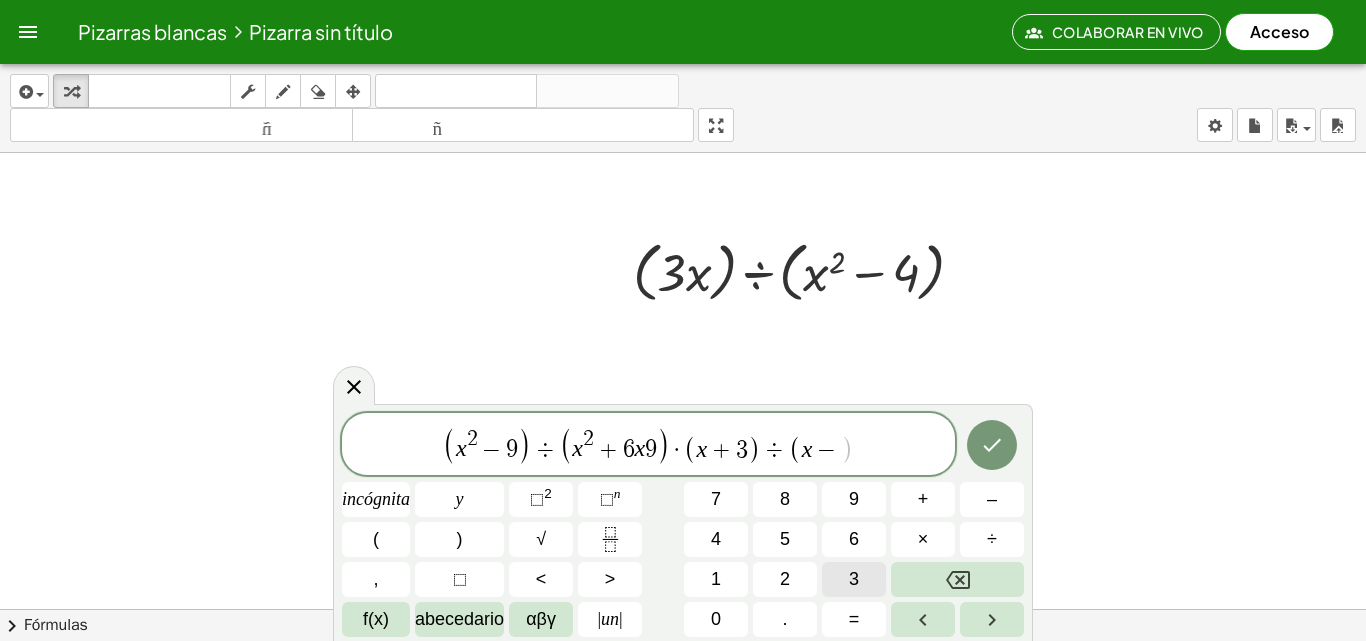 click on "3" at bounding box center (854, 579) 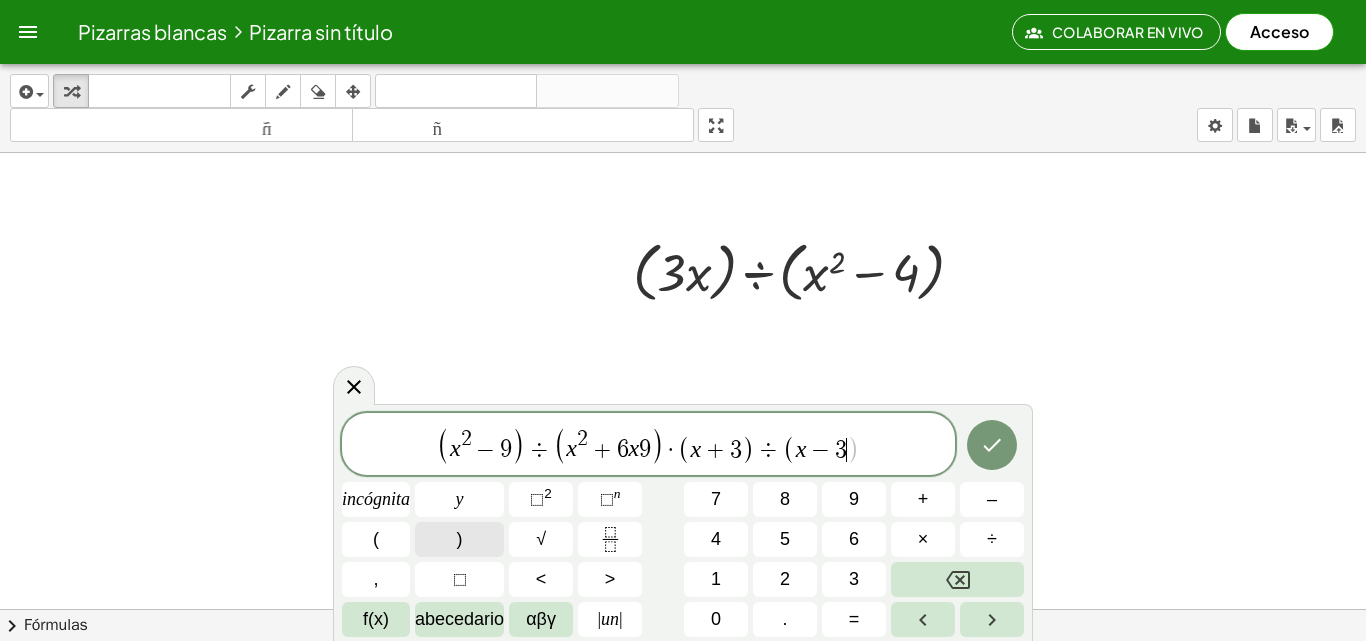 click on ")" at bounding box center [459, 539] 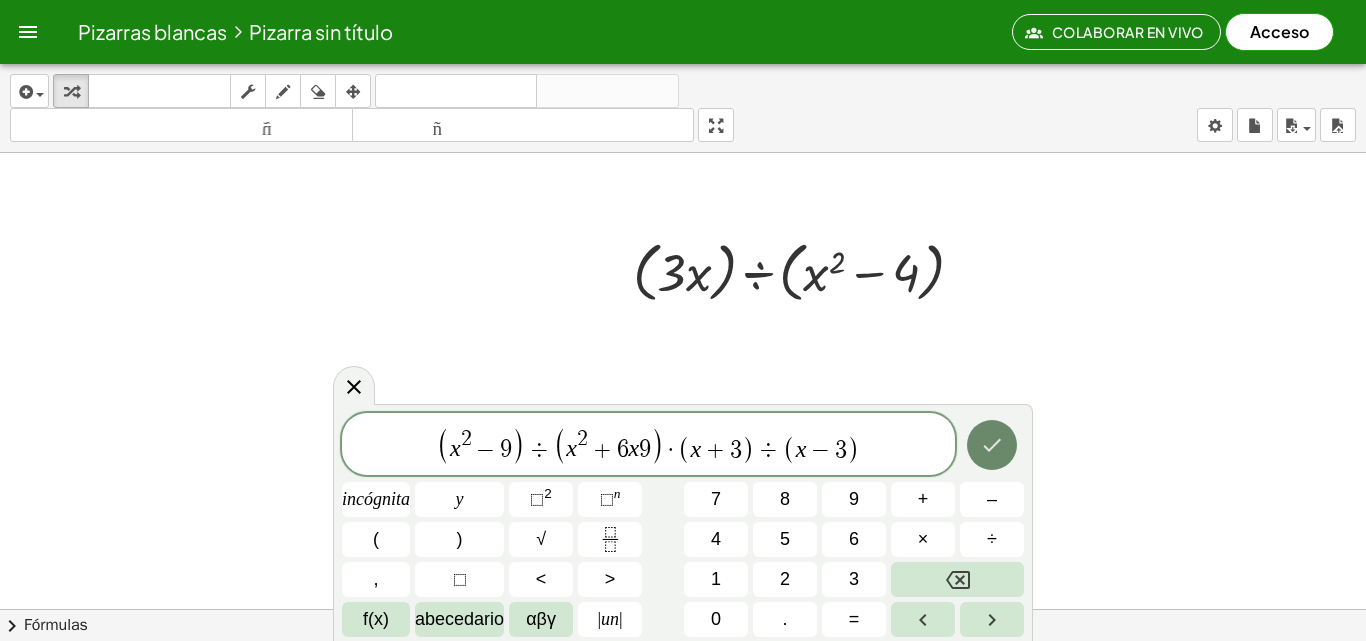 click at bounding box center (992, 445) 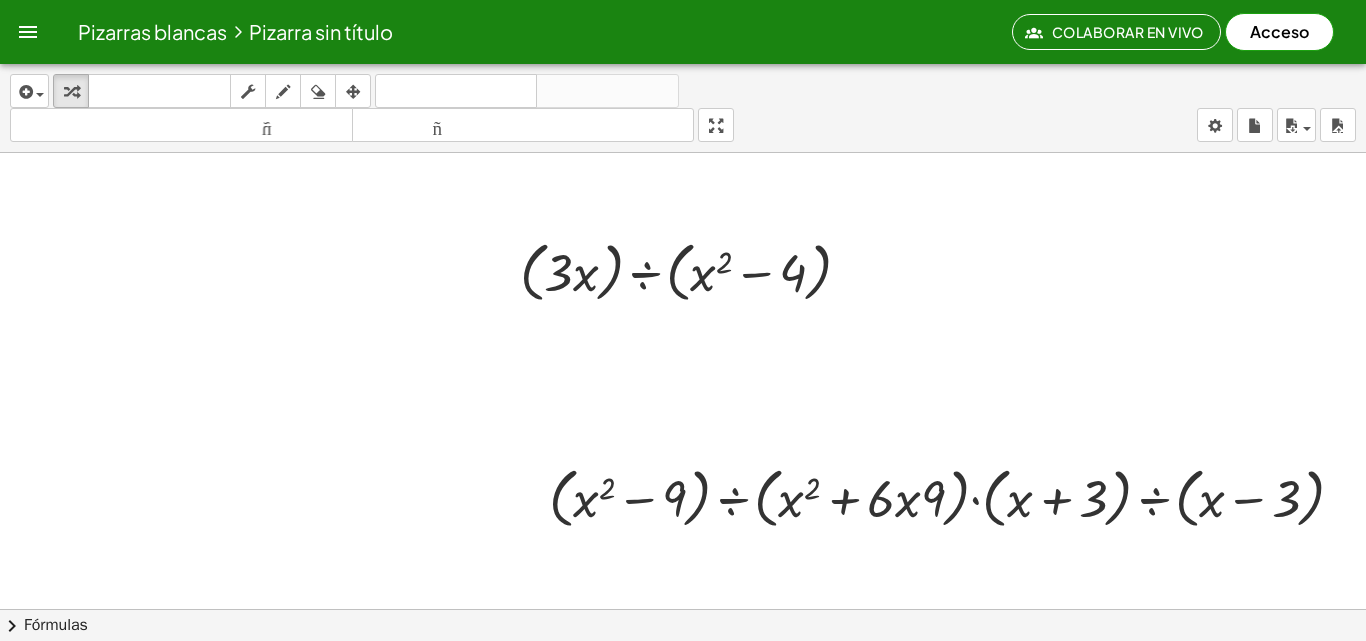 scroll, scrollTop: 300, scrollLeft: 143, axis: both 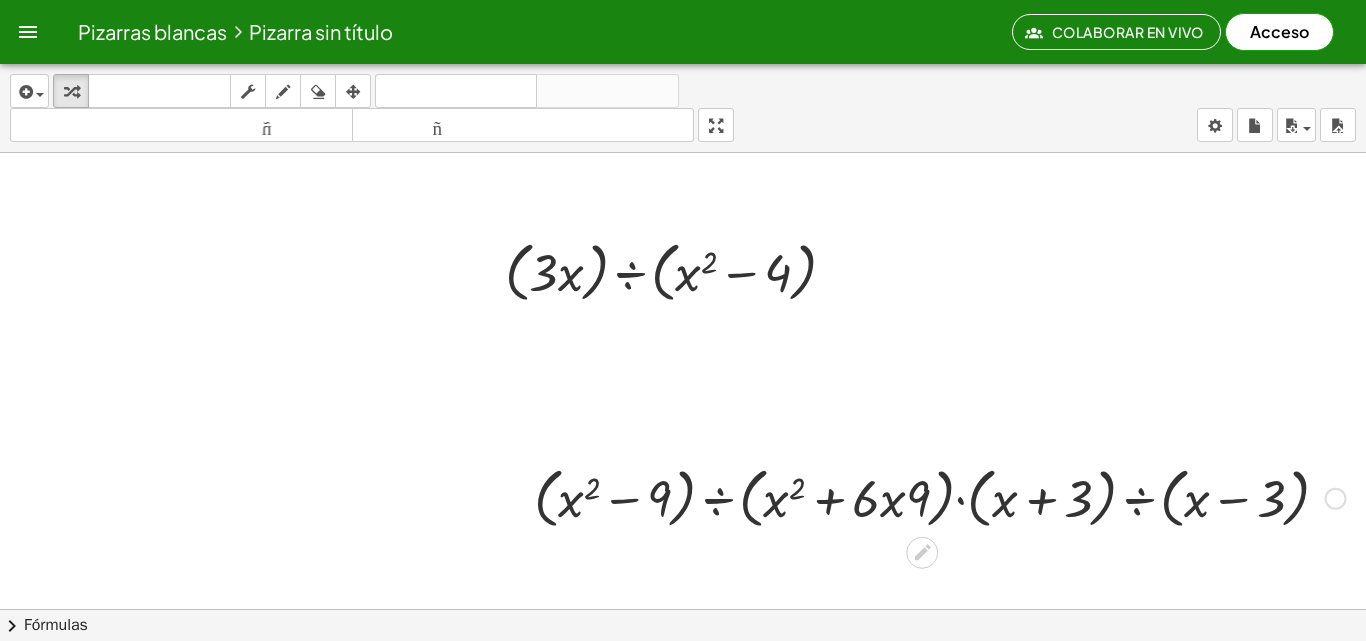 click at bounding box center (1336, 499) 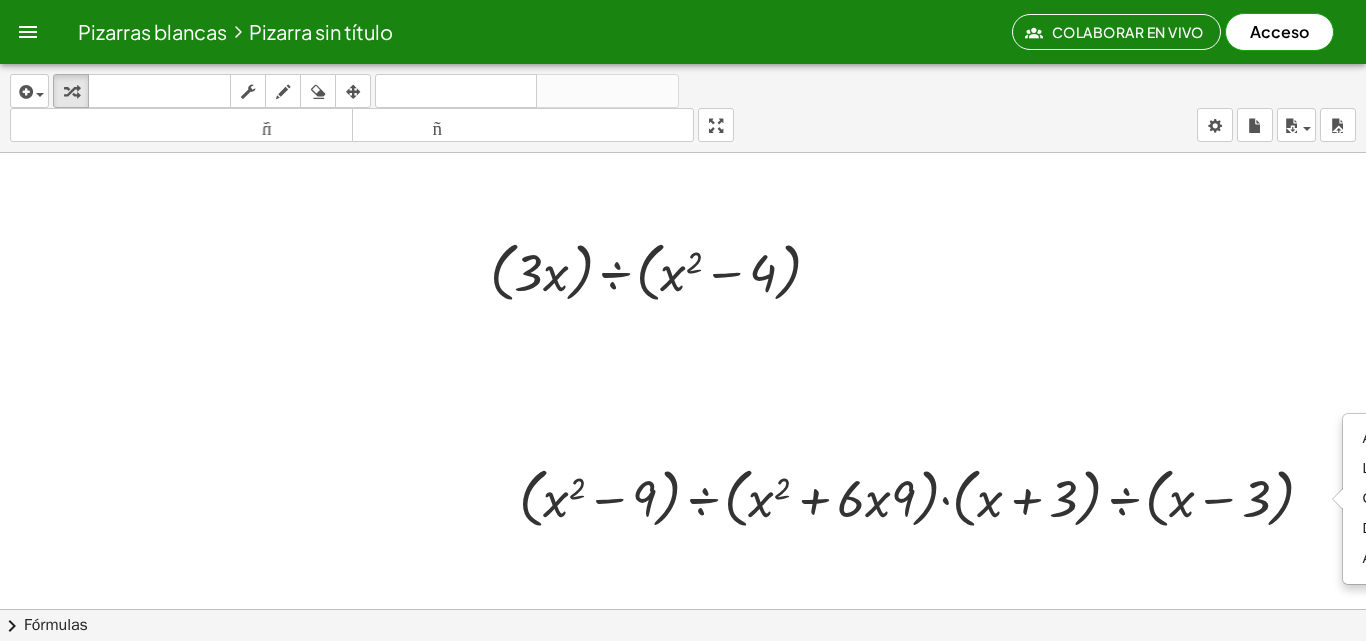 scroll, scrollTop: 300, scrollLeft: 380, axis: both 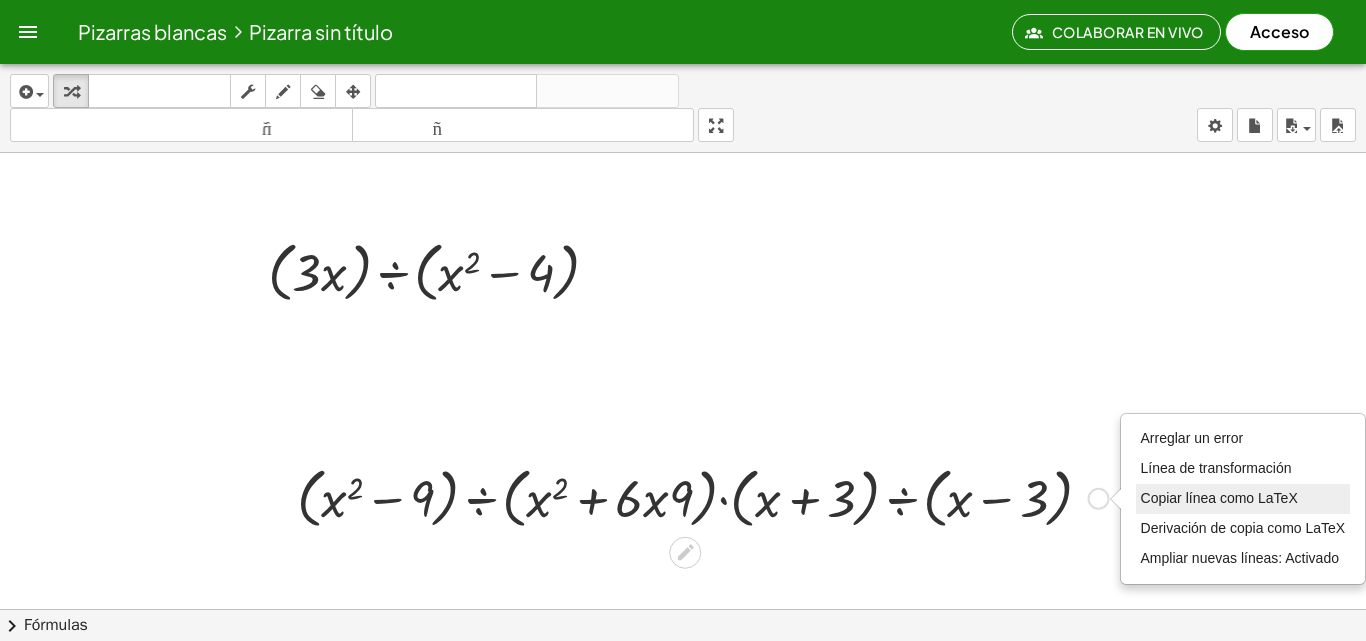 click on "Copiar línea como LaTeX" at bounding box center (1219, 498) 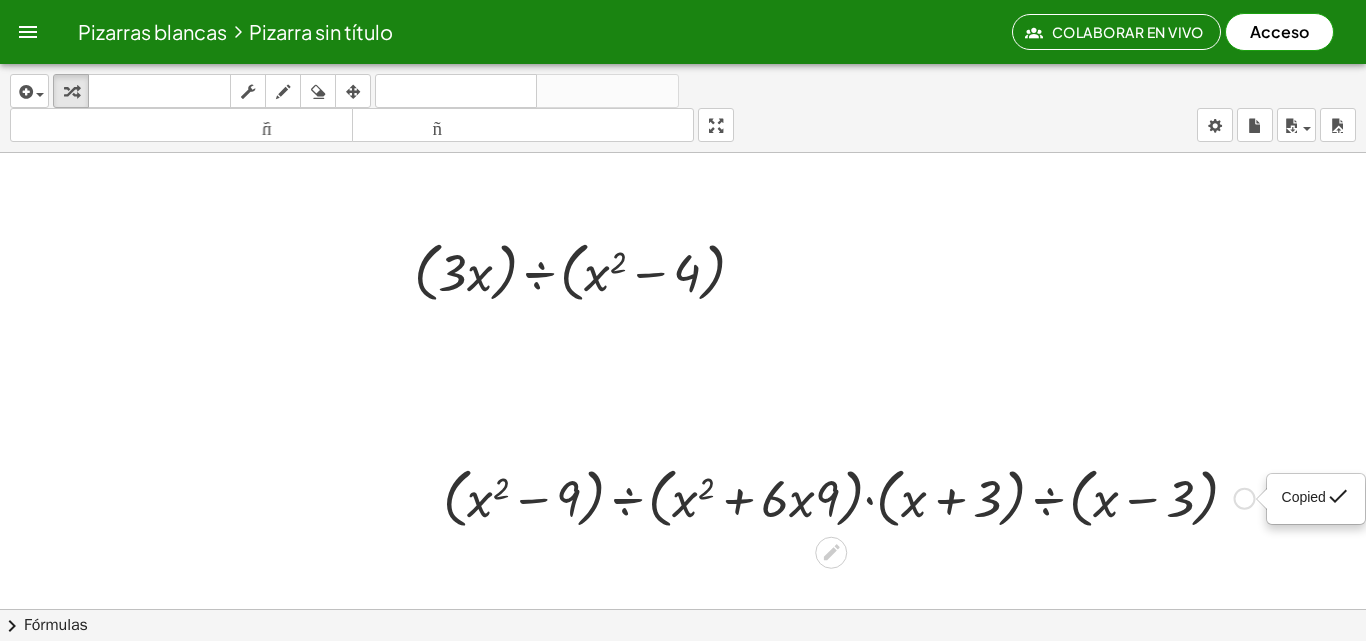 scroll, scrollTop: 300, scrollLeft: 143, axis: both 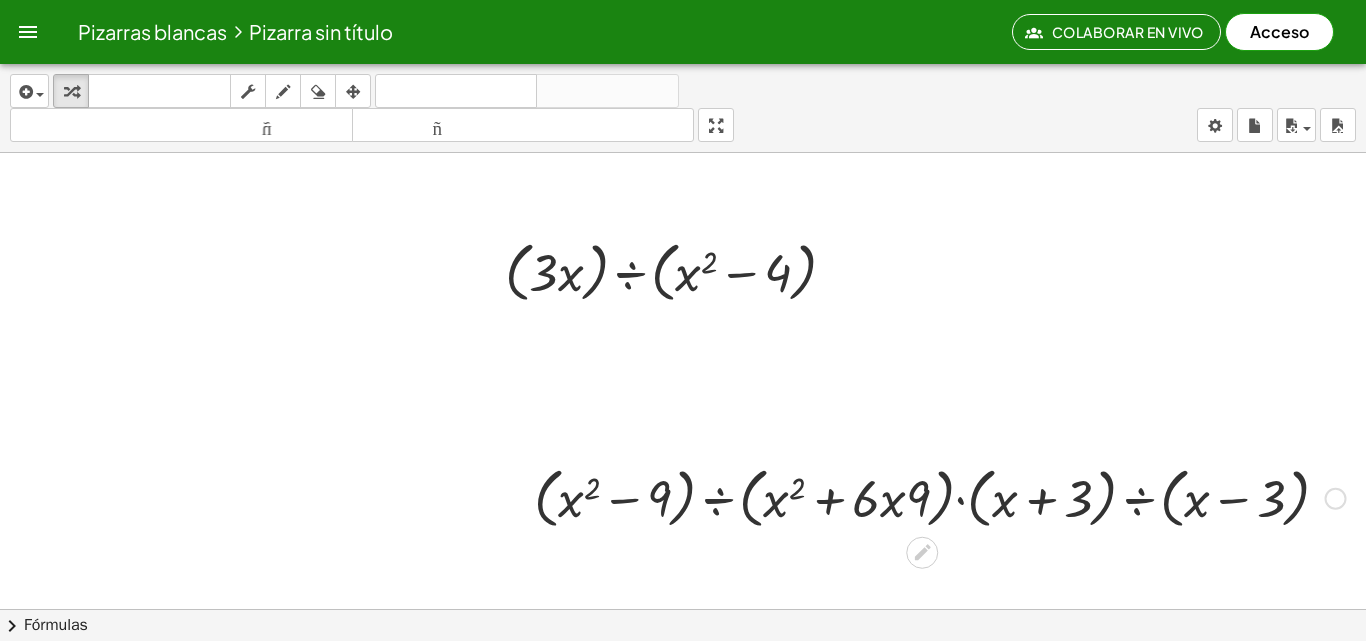 click at bounding box center [940, 497] 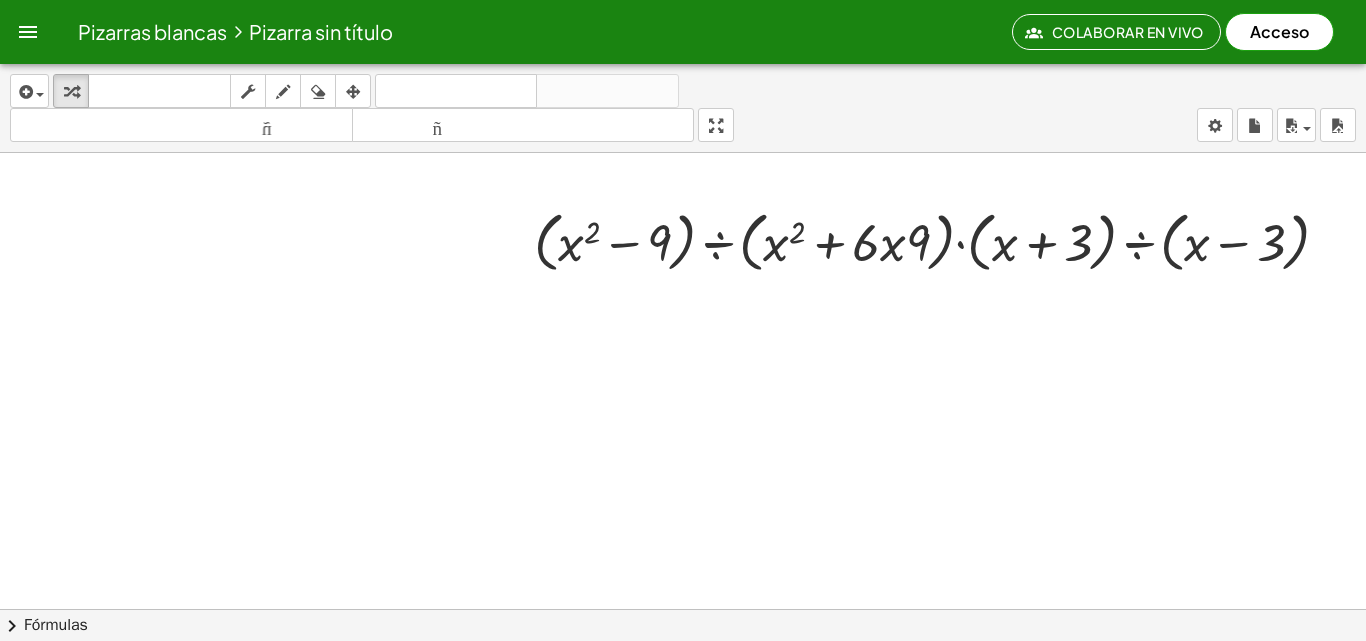 scroll, scrollTop: 741, scrollLeft: 143, axis: both 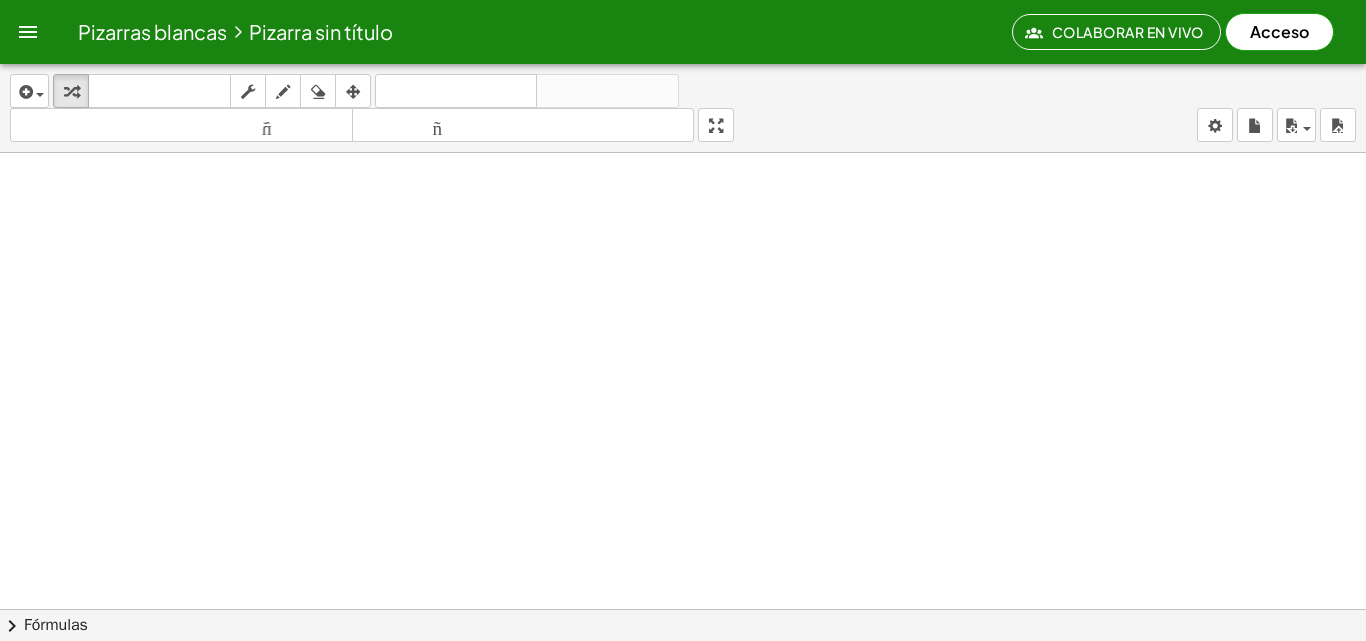 click at bounding box center [619, 96] 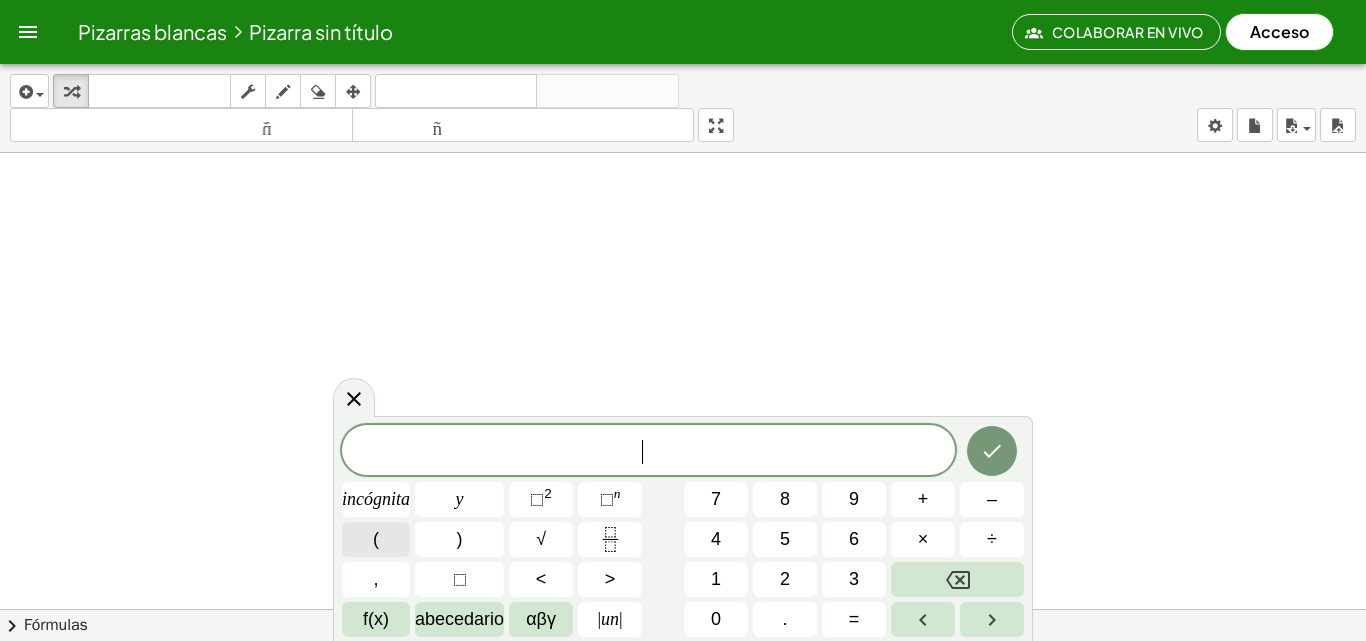 click on "(" at bounding box center [376, 539] 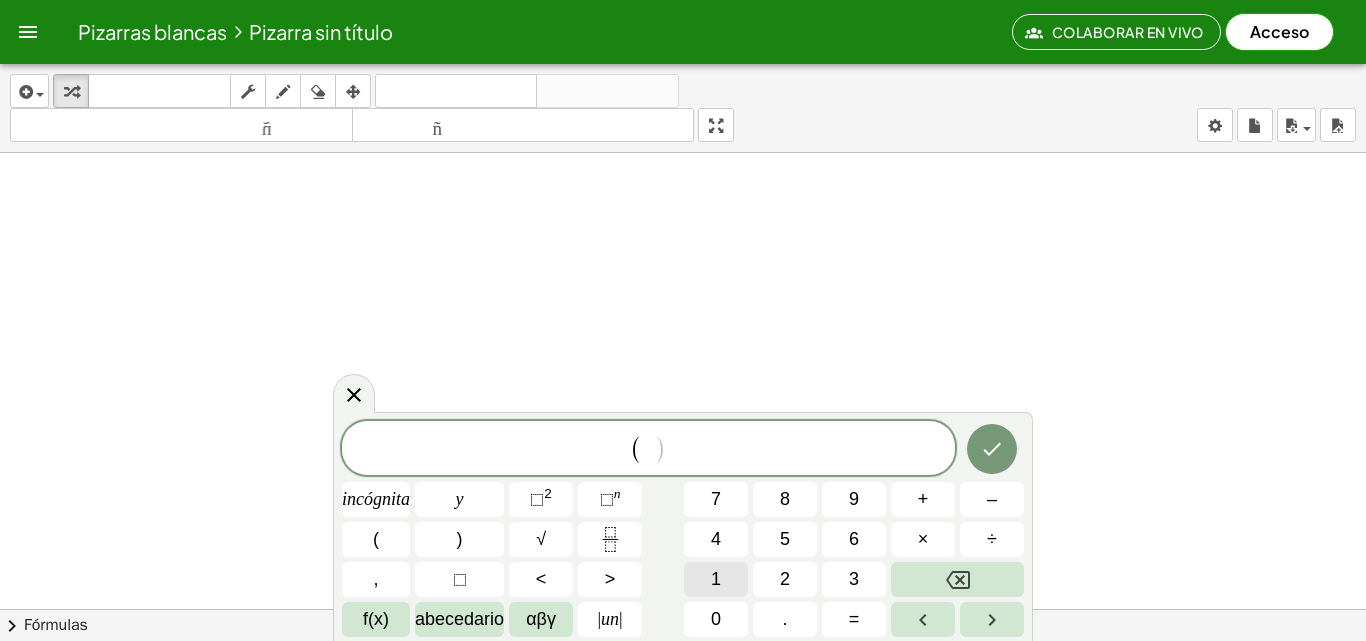 click on "1" at bounding box center [716, 579] 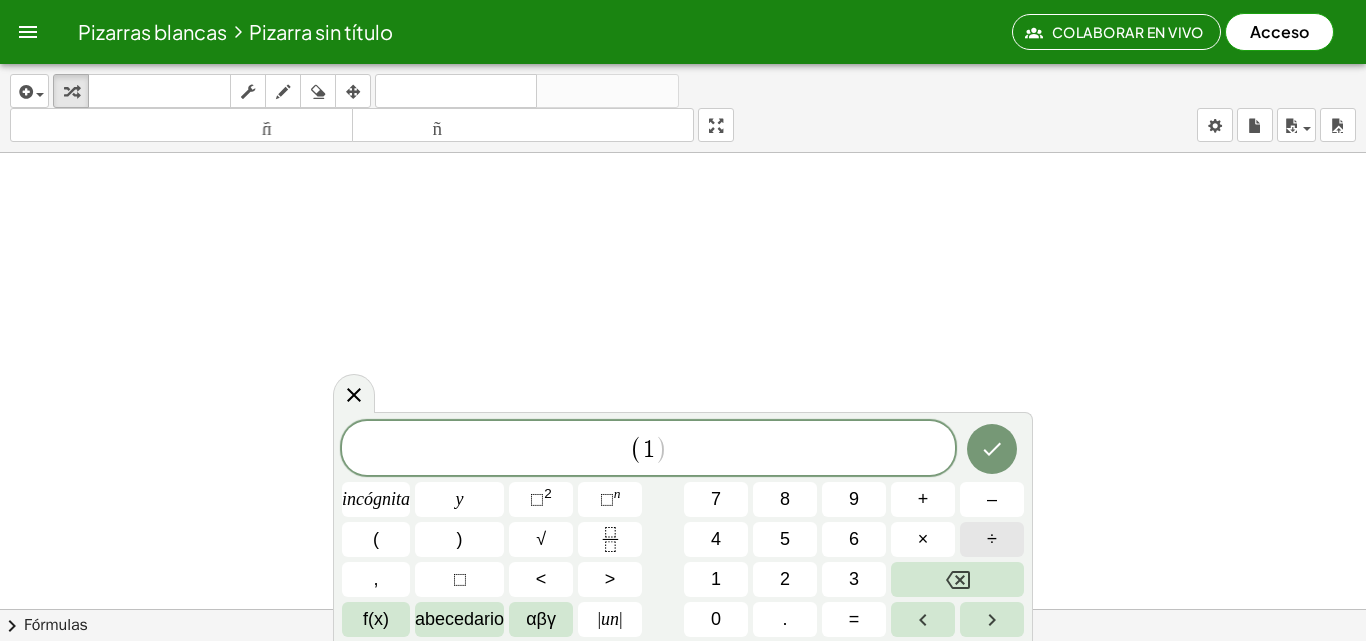 click on "÷" at bounding box center (992, 539) 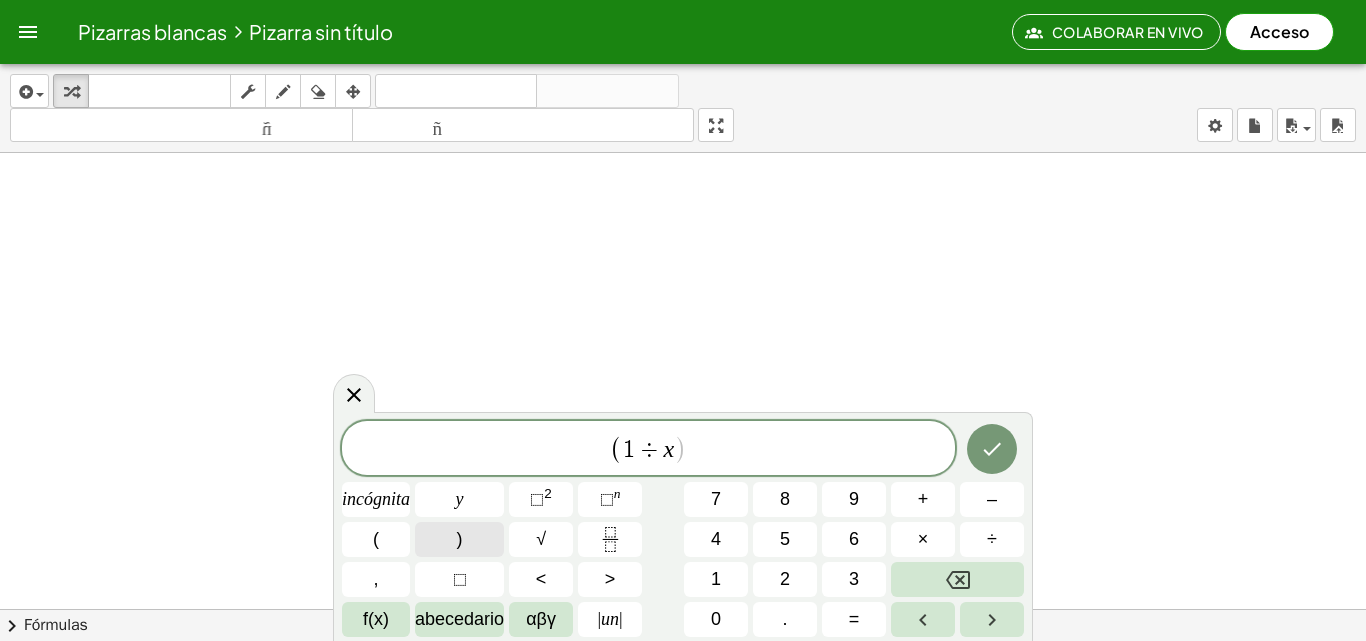 click on ")" at bounding box center (460, 539) 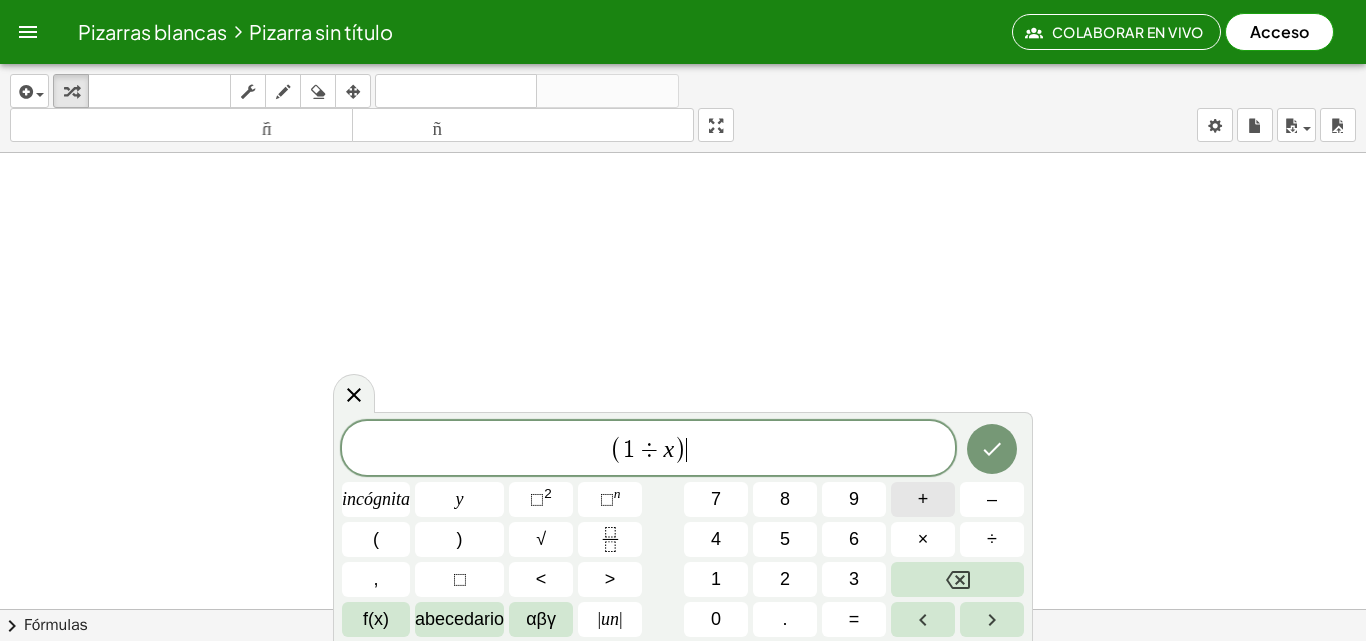 click on "+" at bounding box center [923, 499] 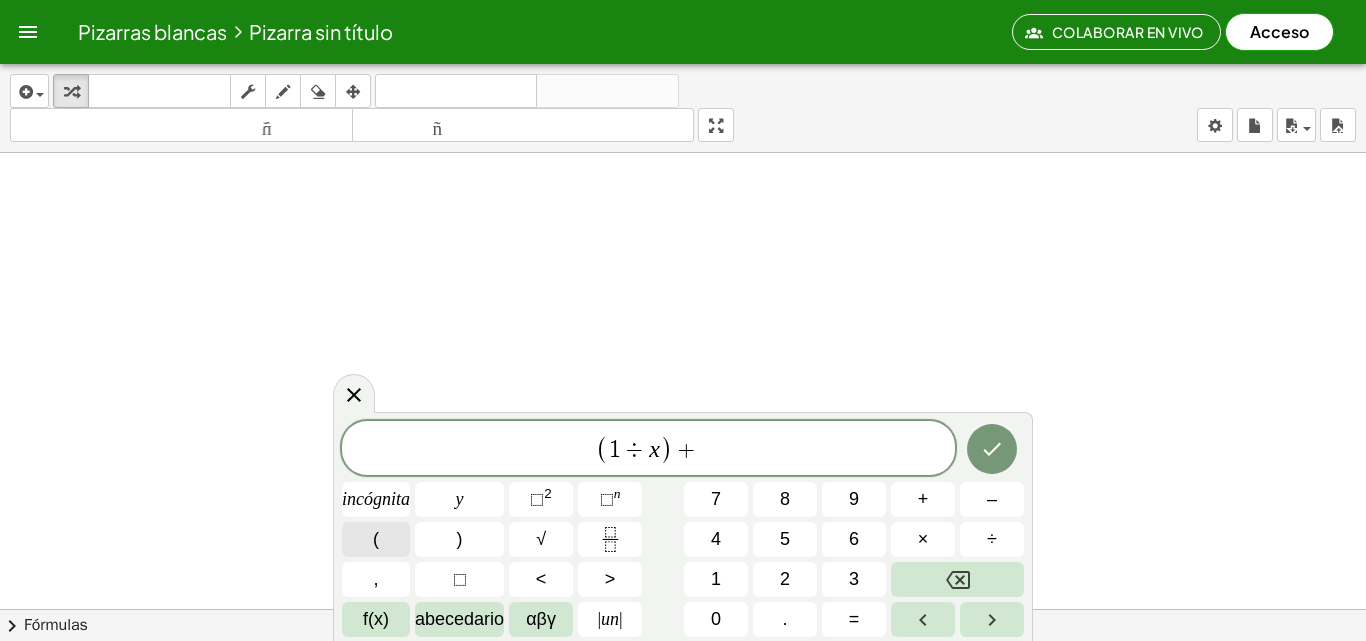 click on "(" at bounding box center [376, 539] 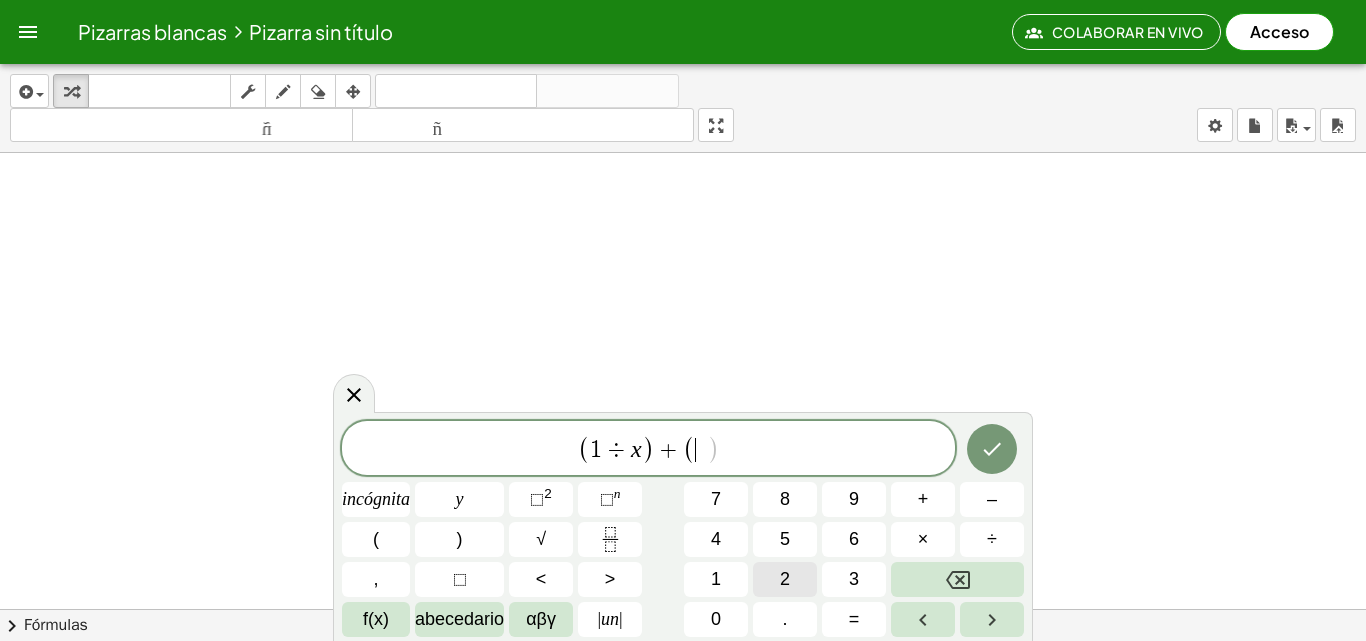 click on "2" at bounding box center (785, 579) 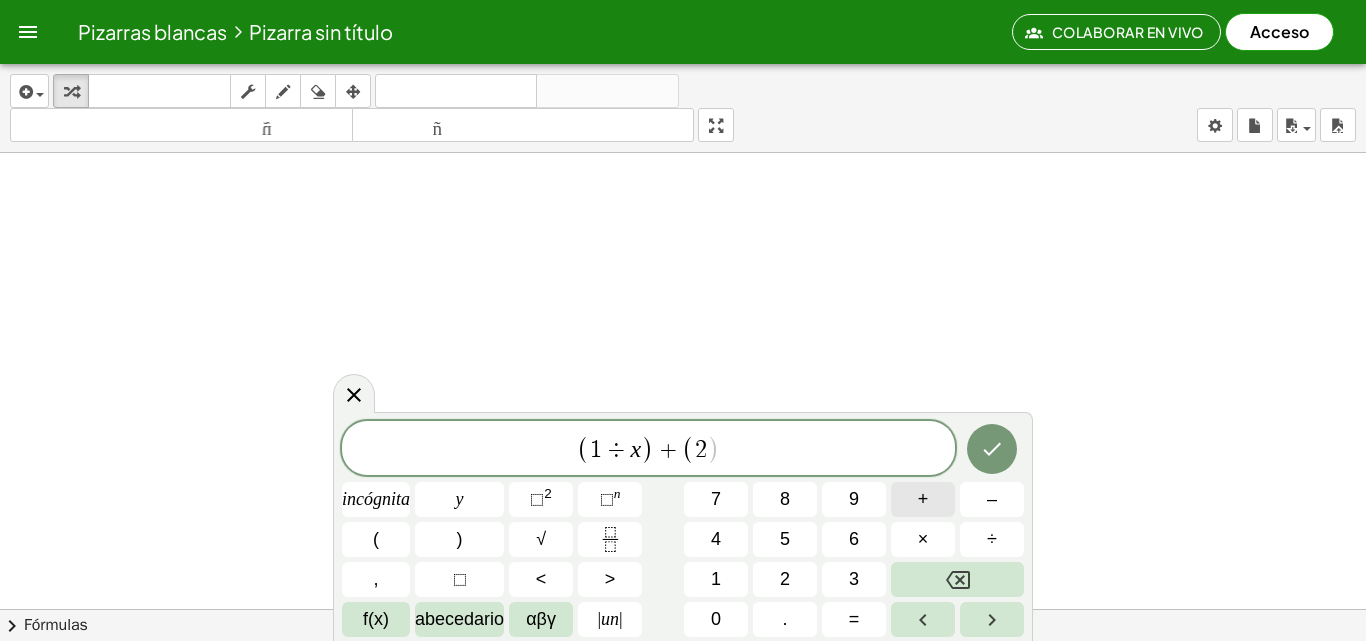 click on "+" at bounding box center (923, 499) 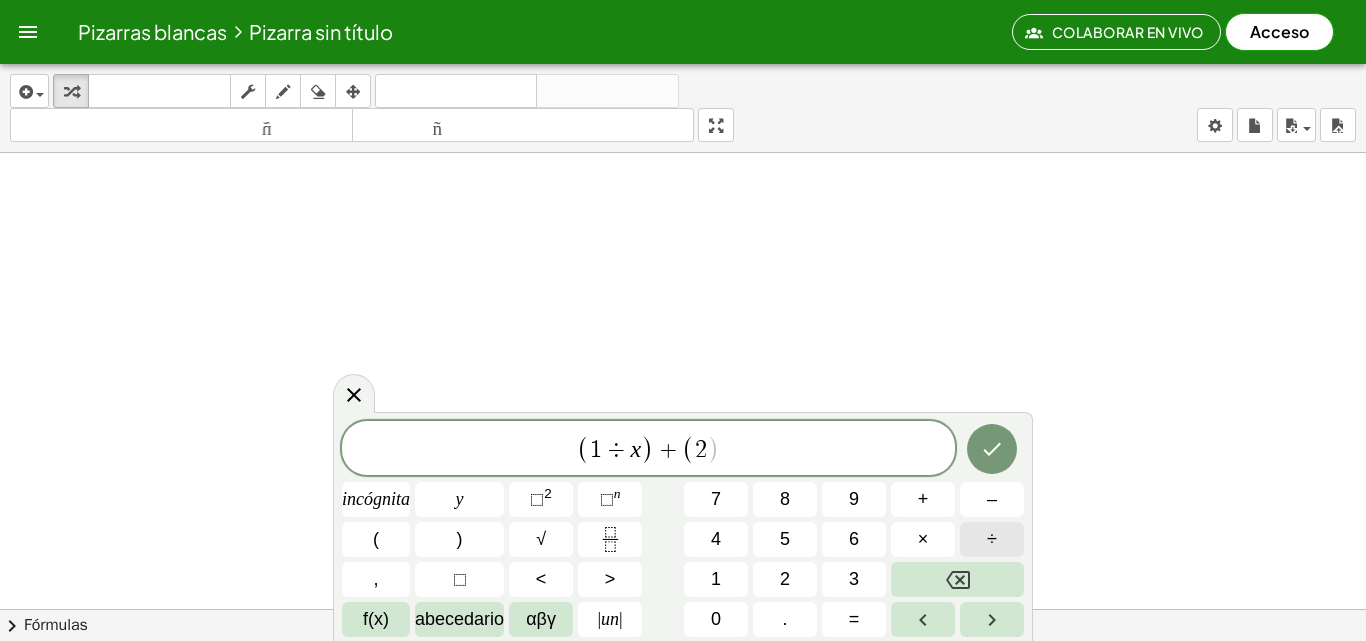 click on "÷" at bounding box center (992, 539) 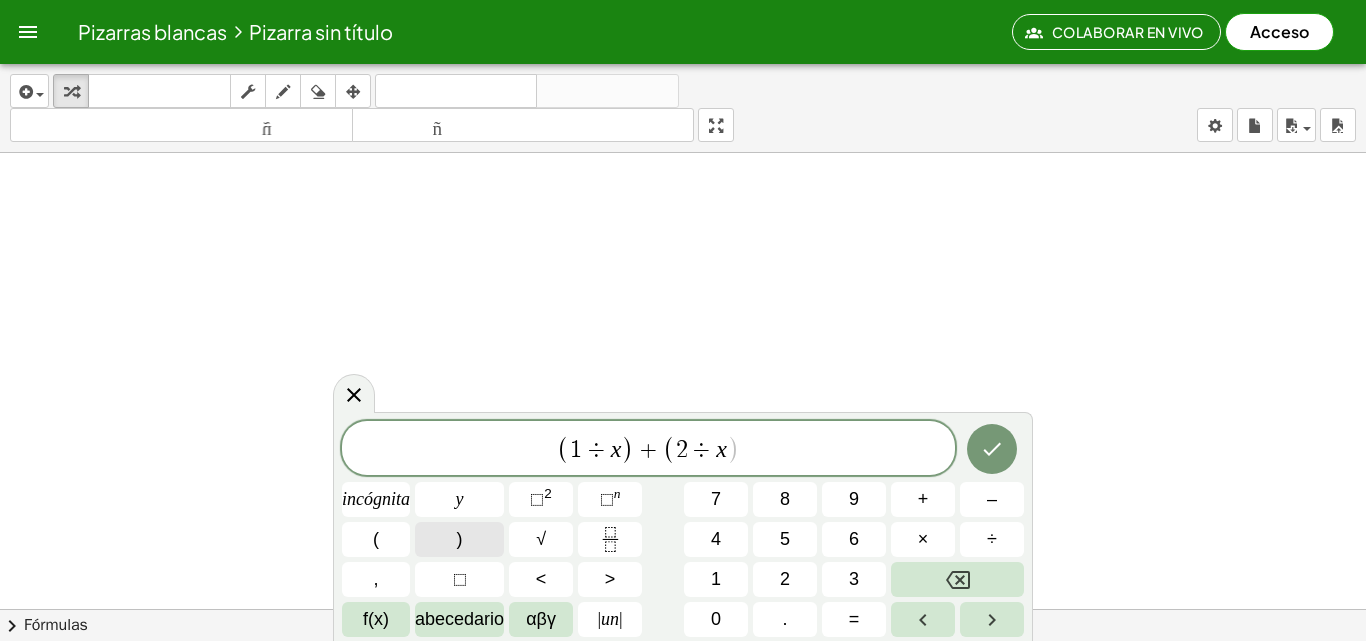 click on ")" at bounding box center [459, 539] 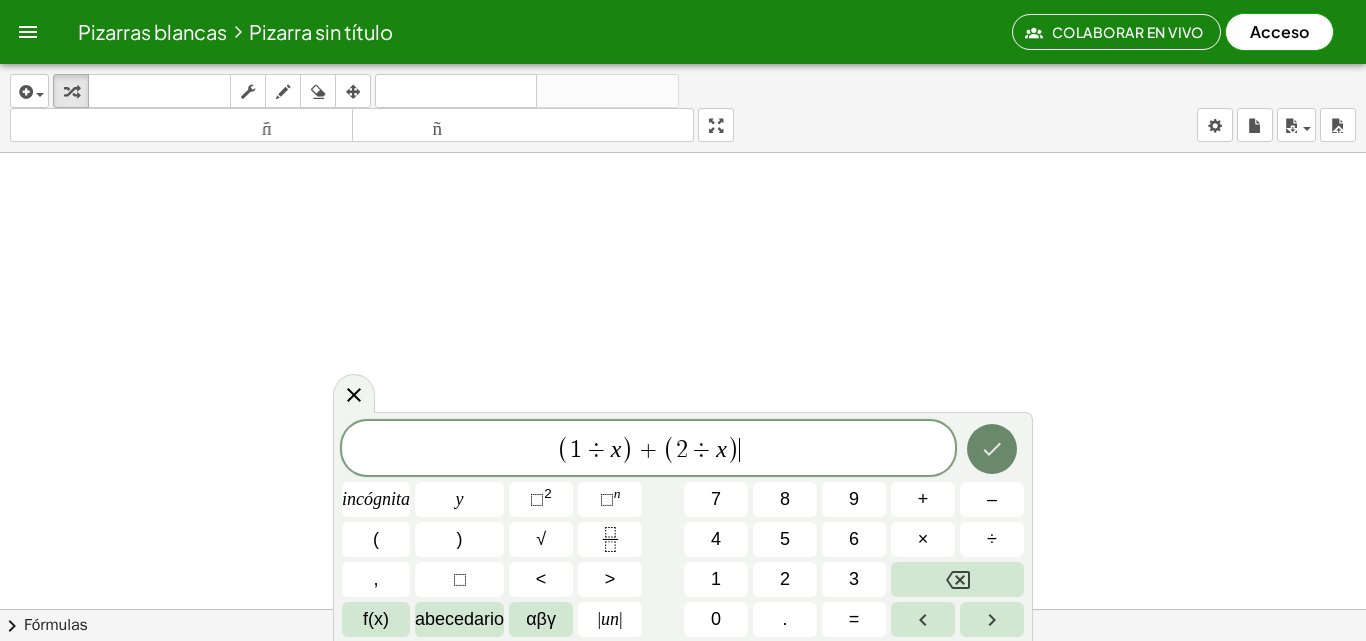 click 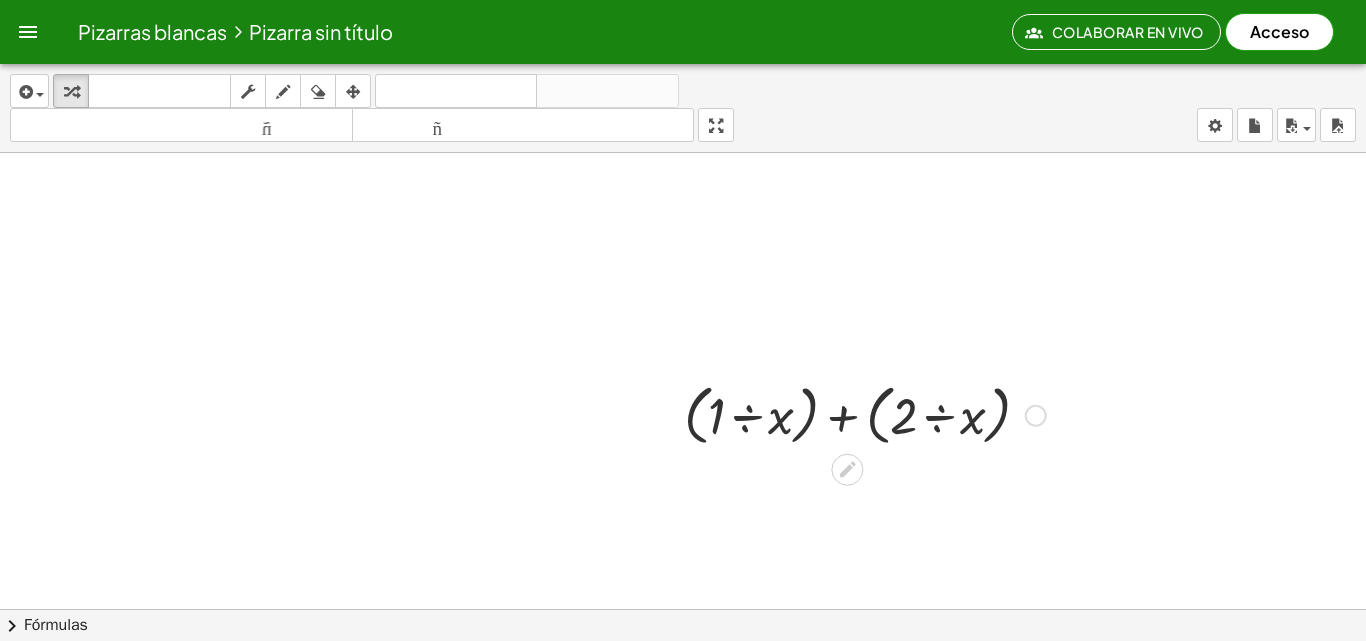 click at bounding box center [1036, 416] 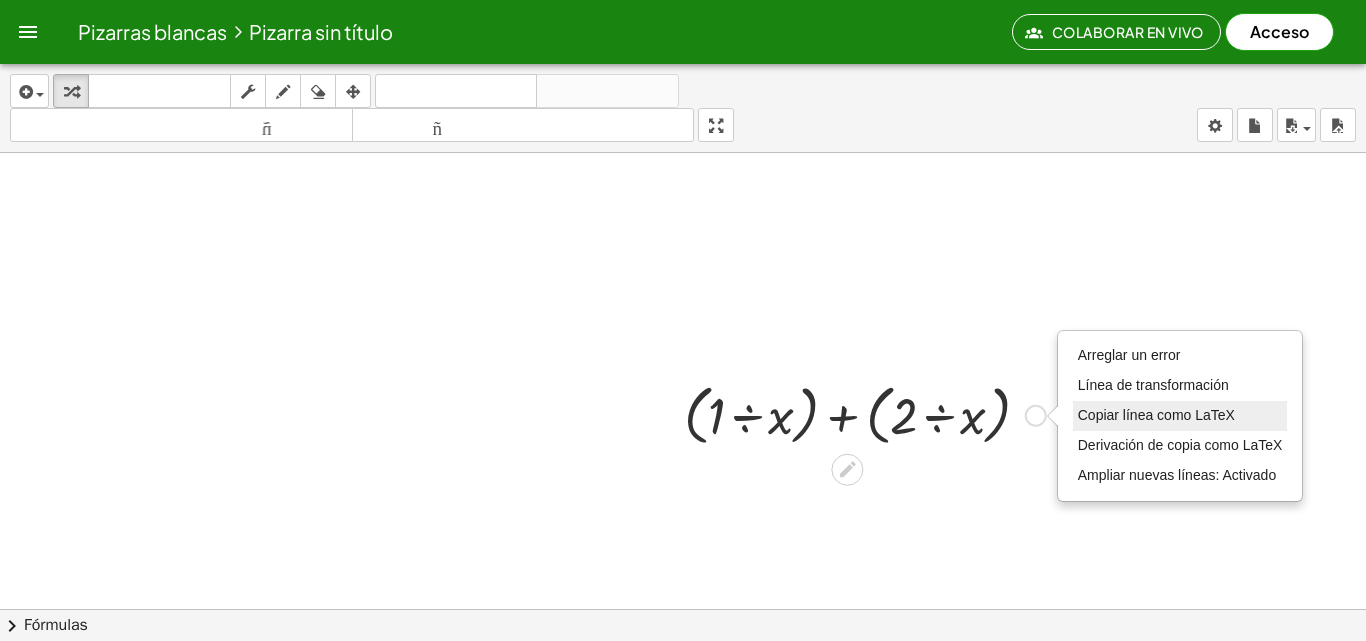 click on "Copiar línea como LaTeX" at bounding box center (1156, 415) 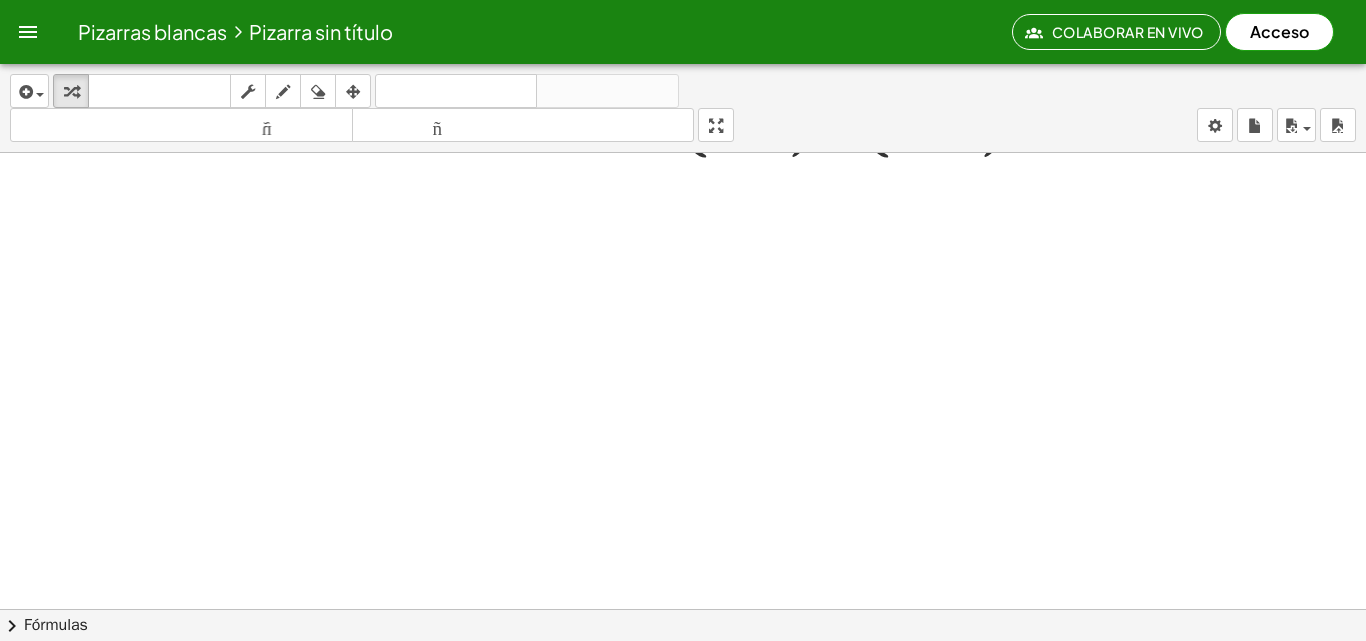scroll, scrollTop: 1027, scrollLeft: 143, axis: both 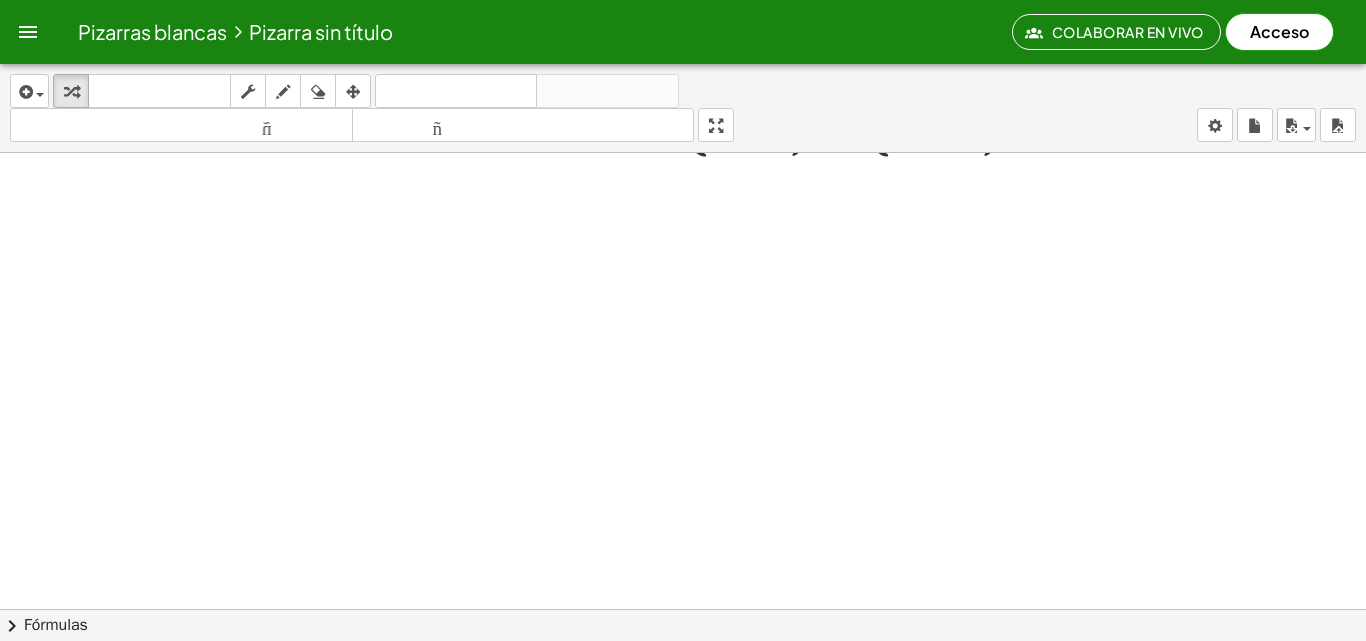 click at bounding box center [619, 38] 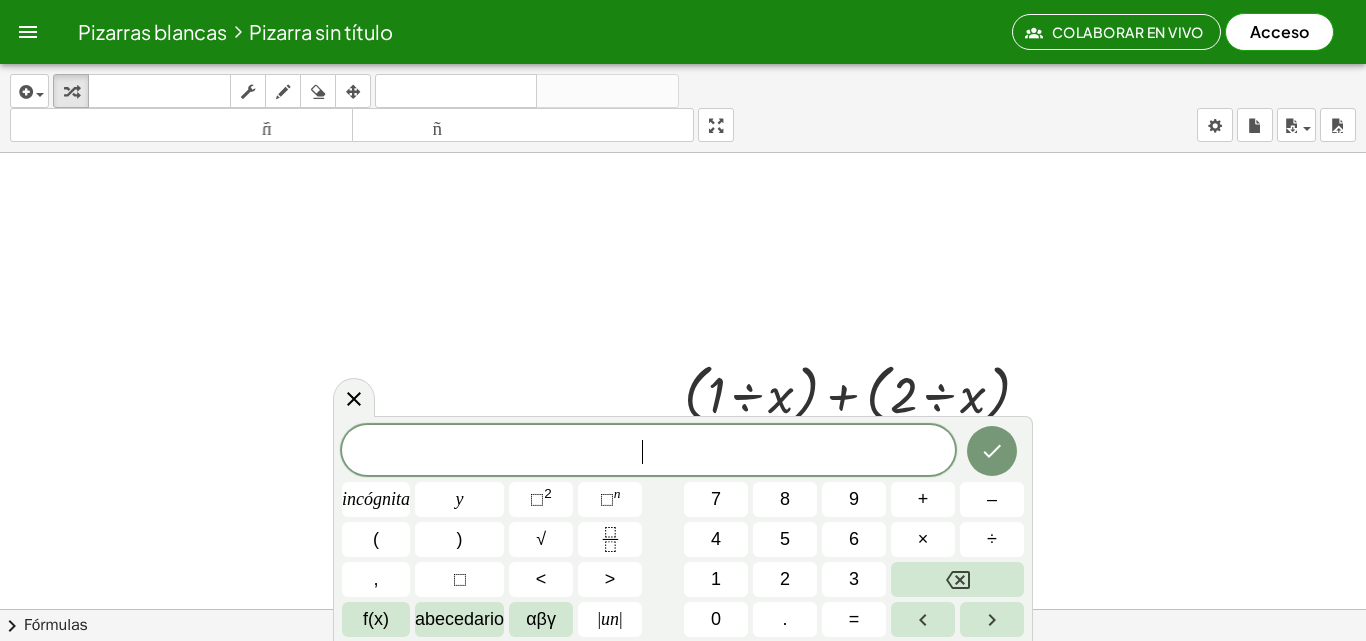 scroll, scrollTop: 995, scrollLeft: 143, axis: both 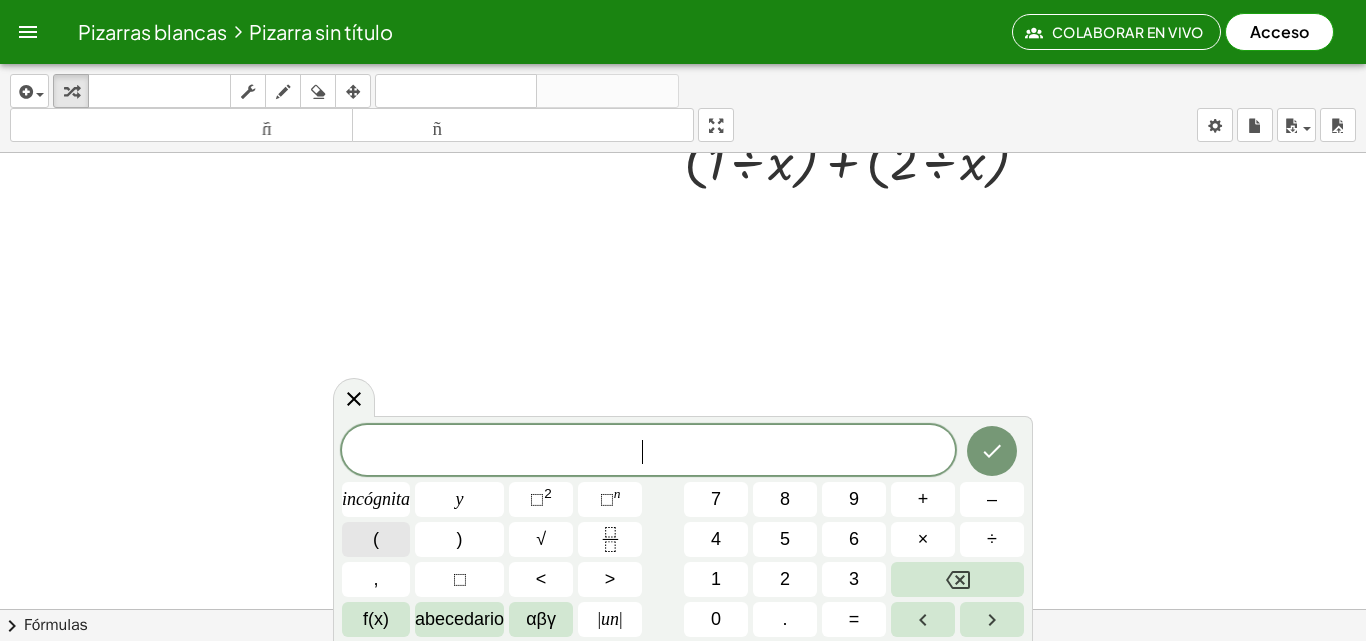 click on "(" at bounding box center [376, 539] 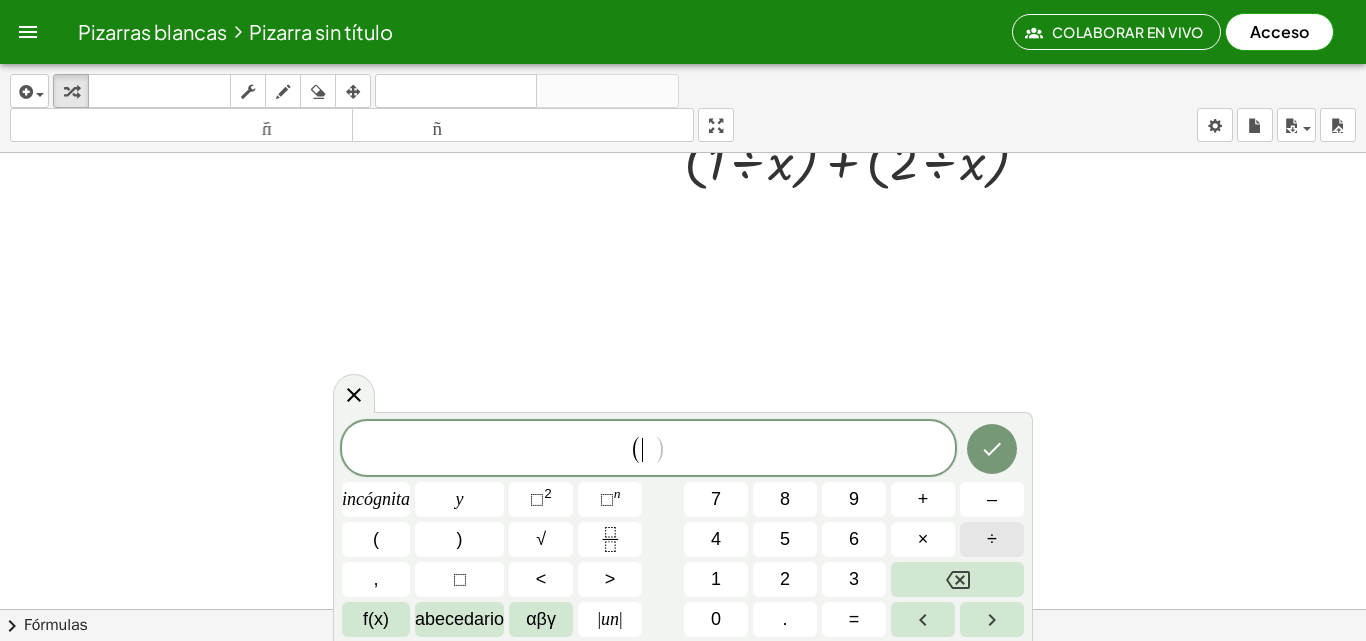 click on "÷" at bounding box center (992, 539) 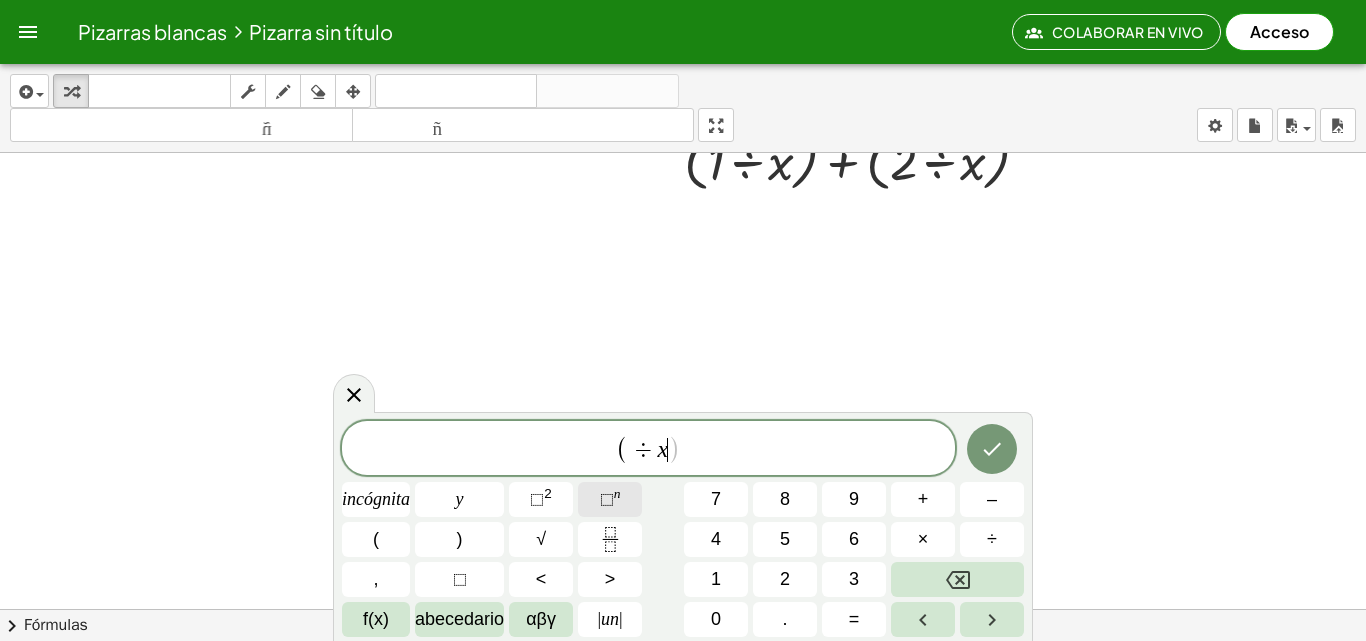 click on "n" at bounding box center (617, 493) 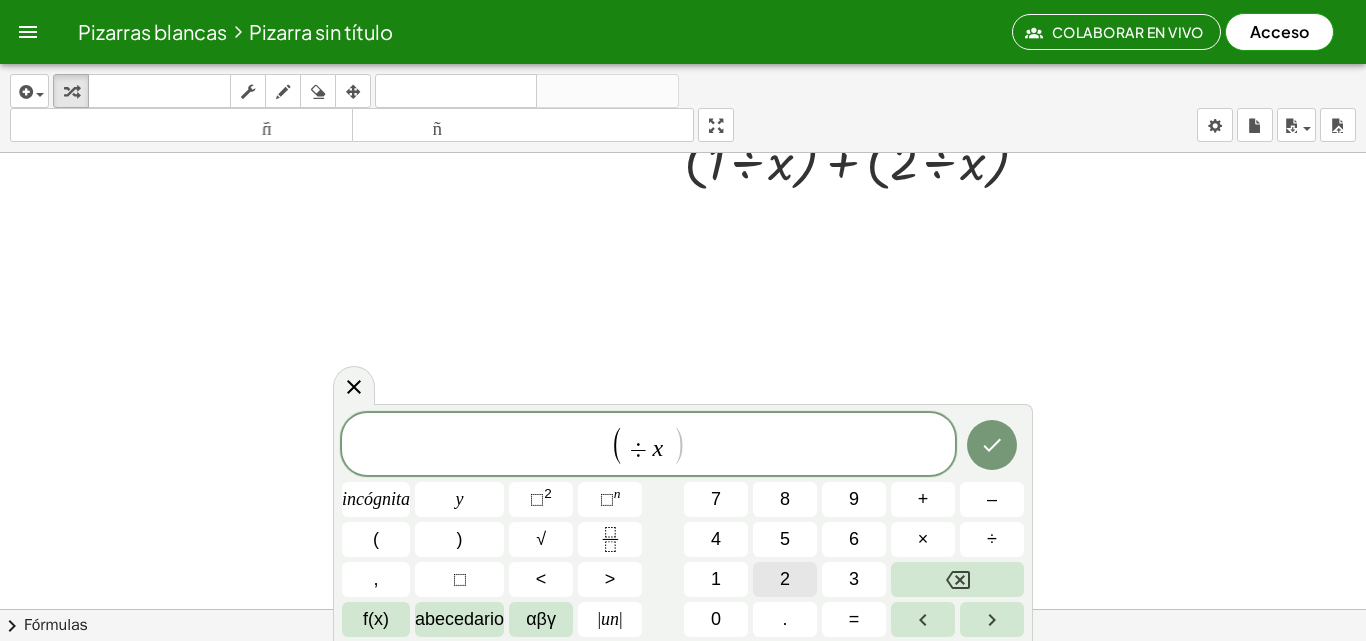 click on "2" at bounding box center (785, 579) 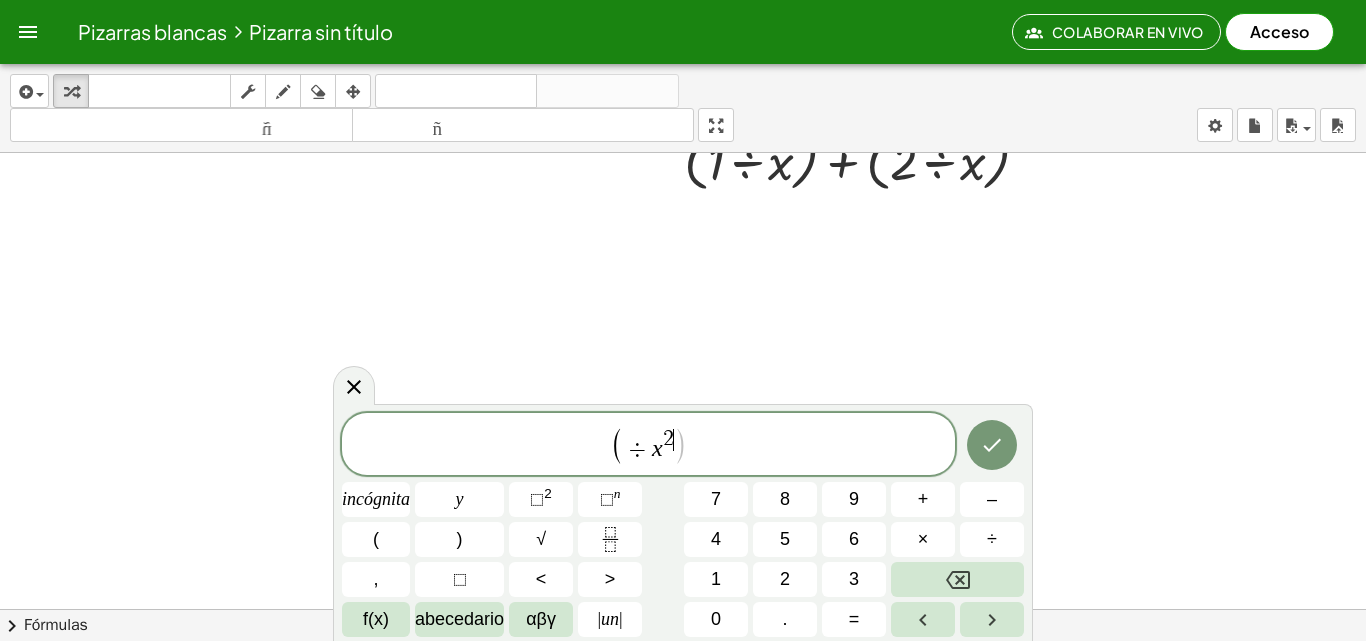 click on ")" at bounding box center [680, 445] 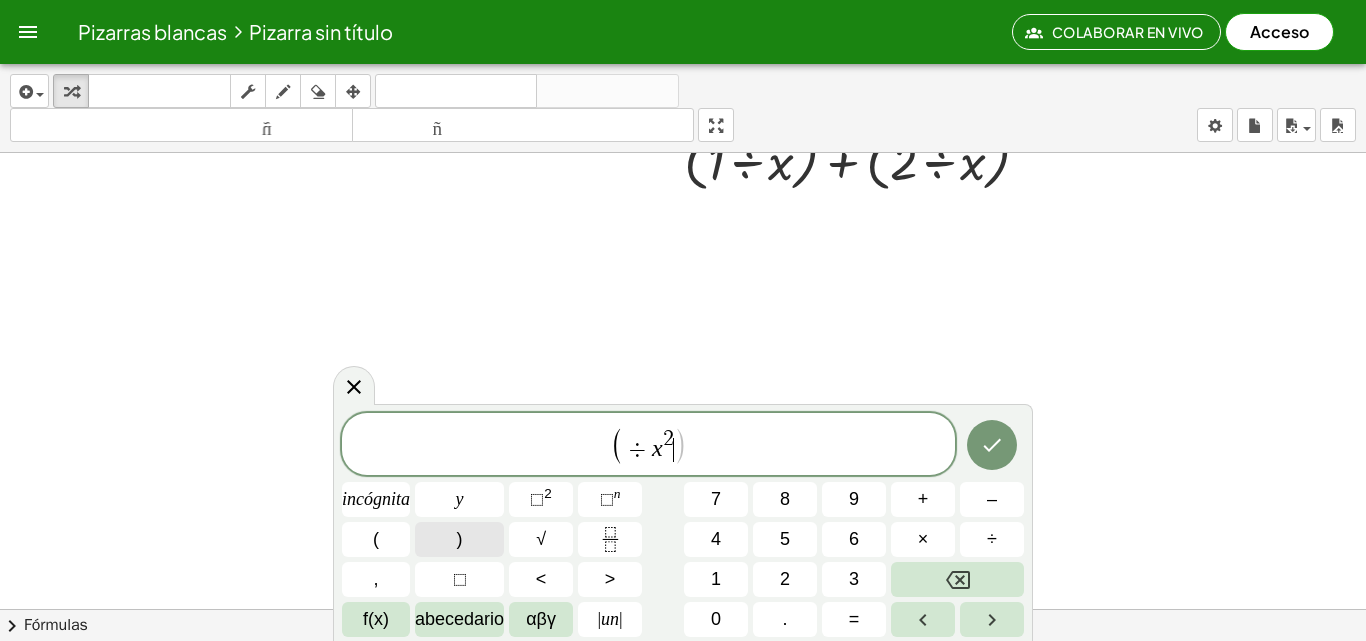 click on ")" at bounding box center [460, 539] 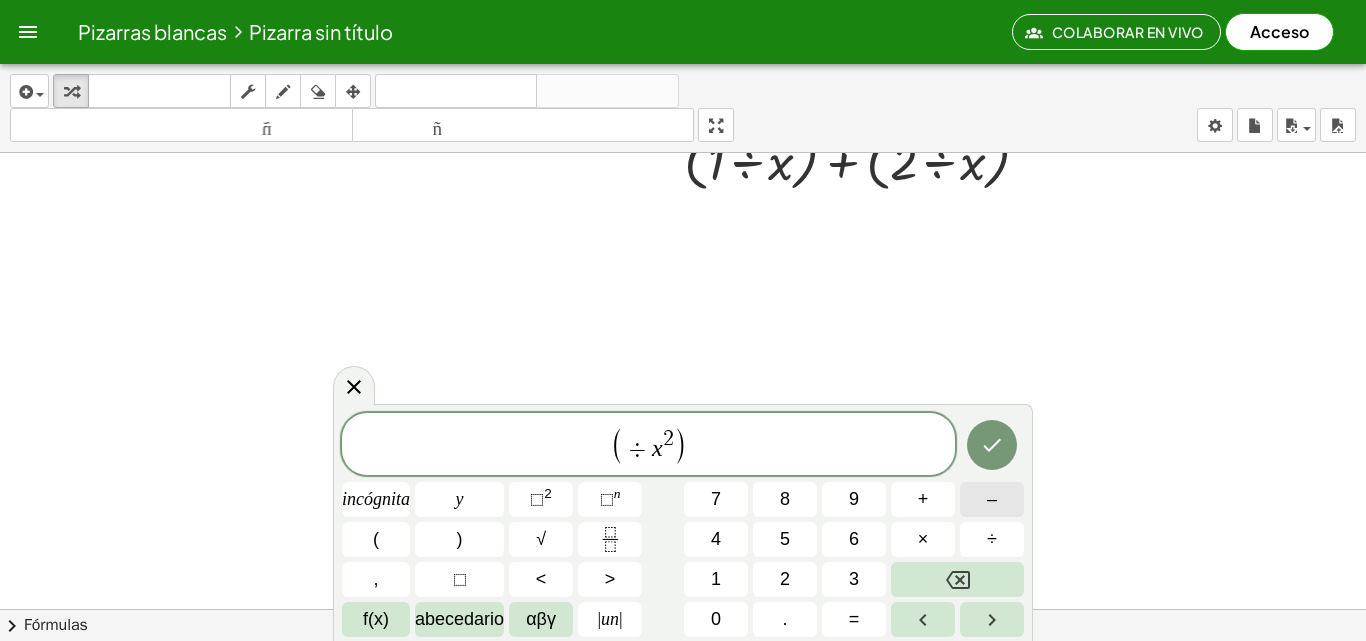 click on "–" at bounding box center [992, 499] 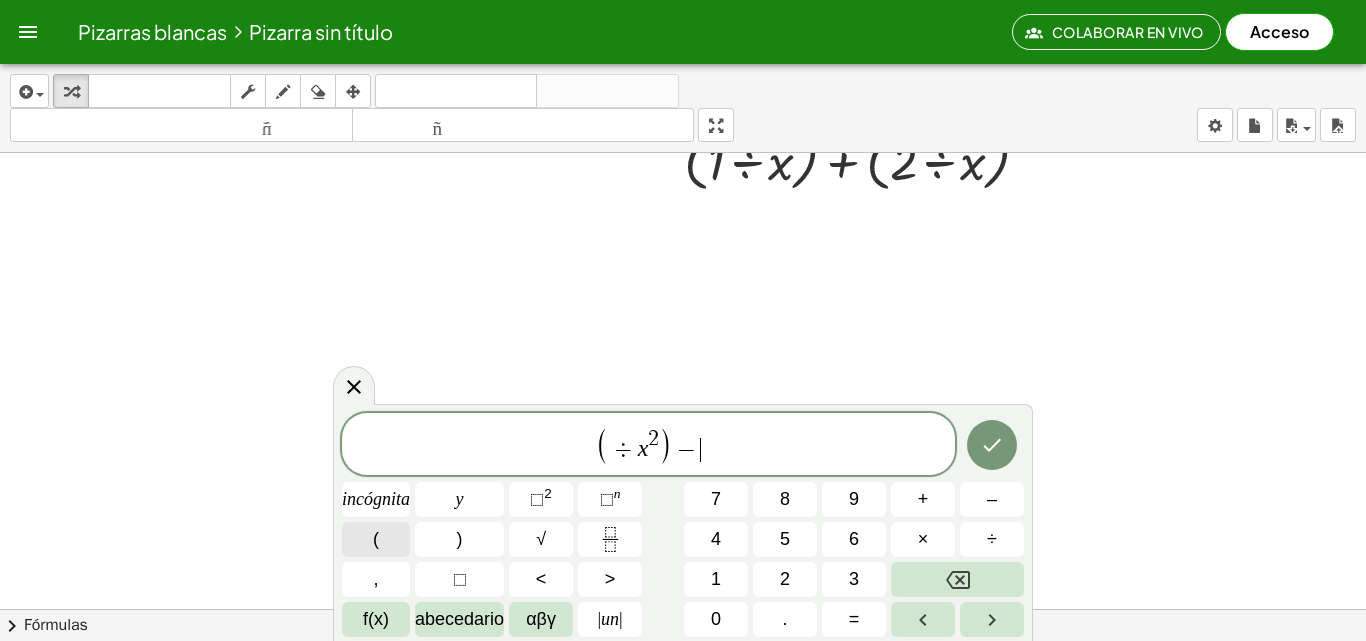 click on "(" at bounding box center (376, 539) 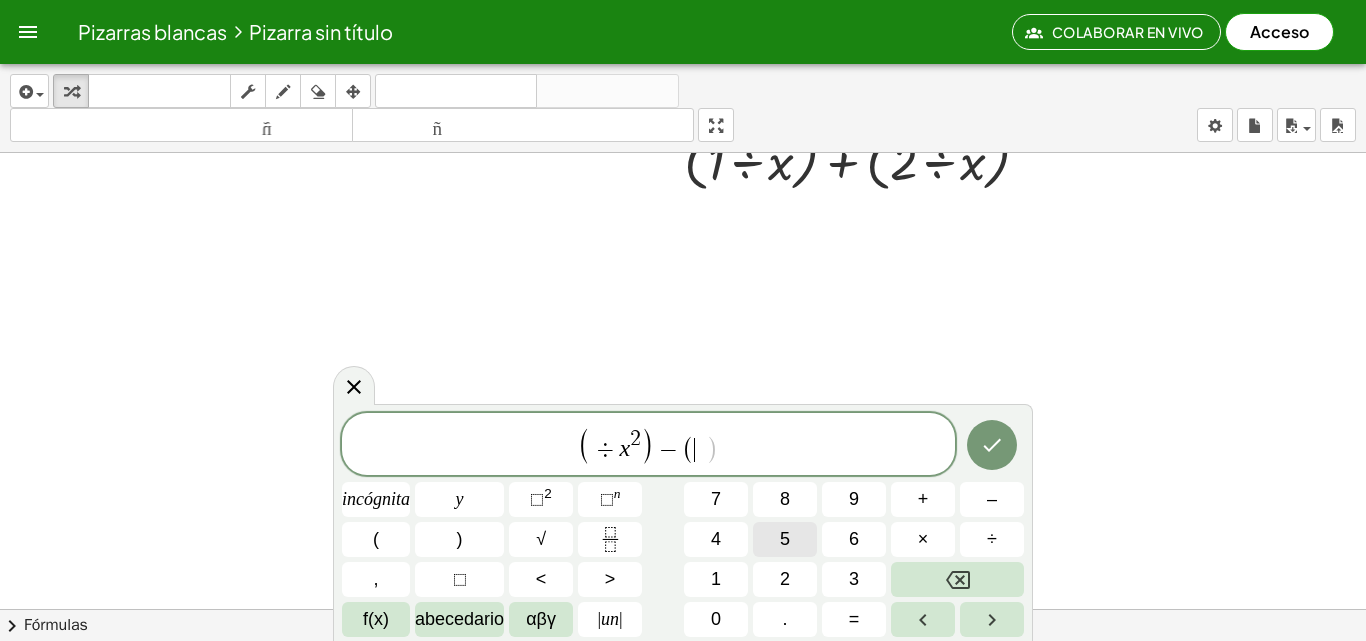 click on "5" at bounding box center (785, 539) 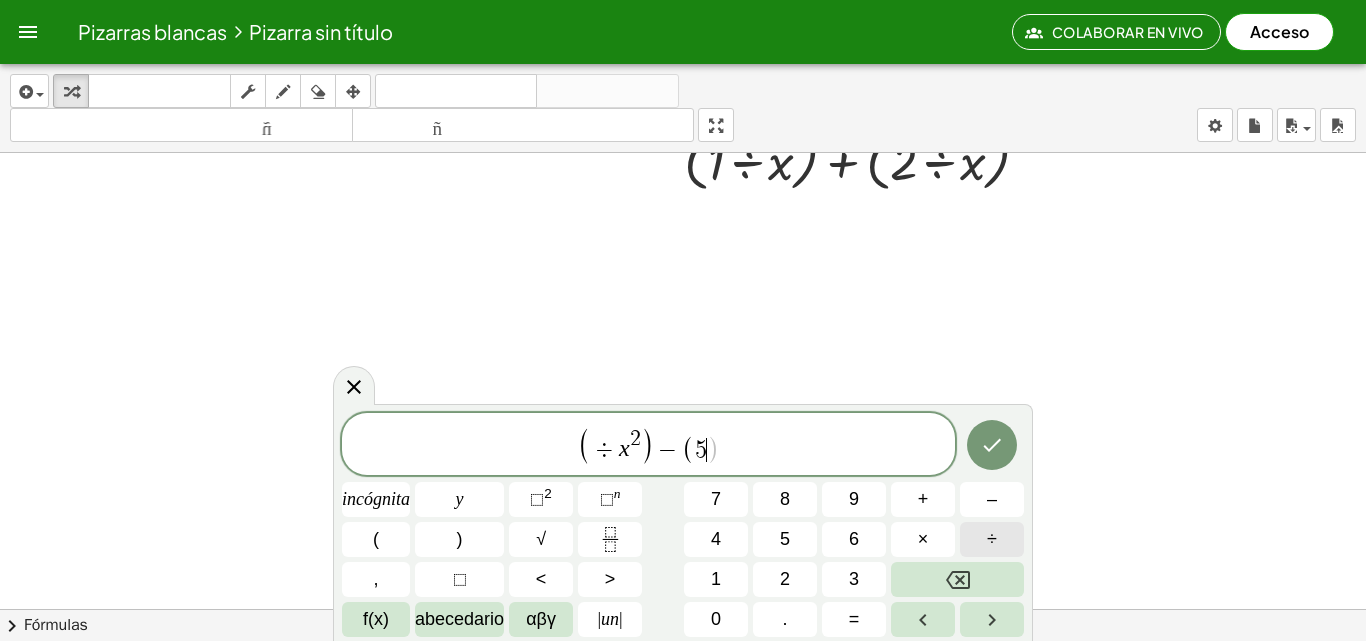 click on "÷" at bounding box center [992, 539] 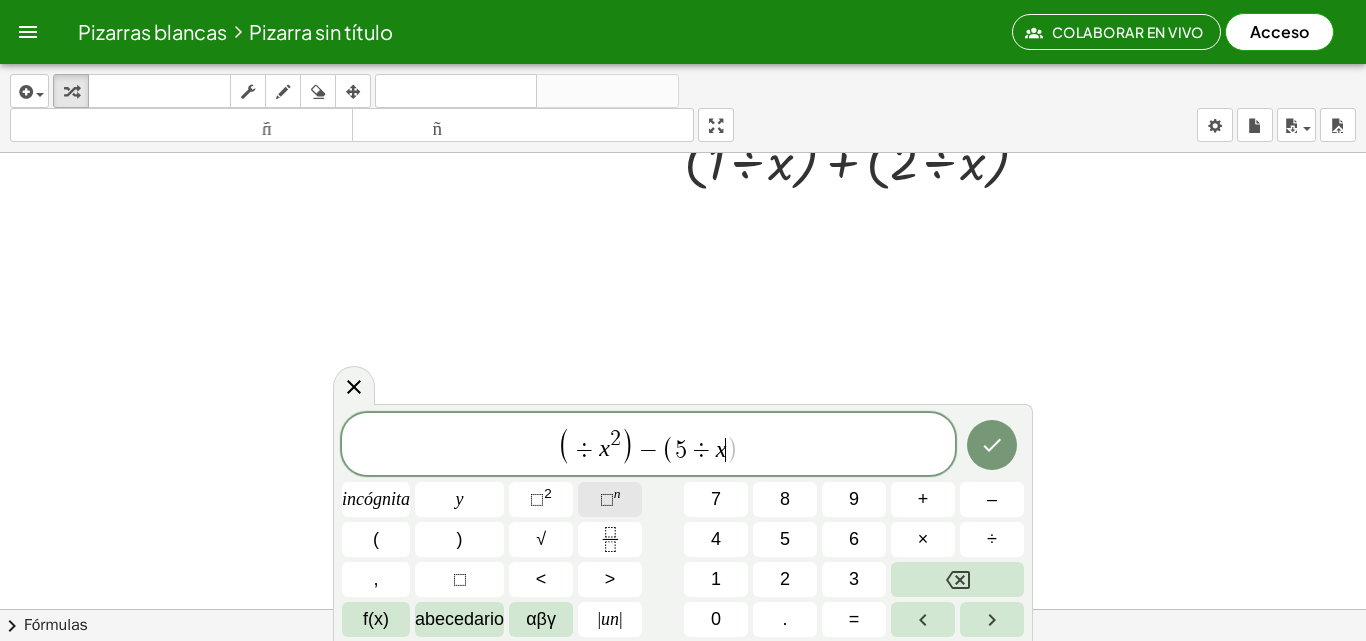 click on "⬚  n" at bounding box center (610, 499) 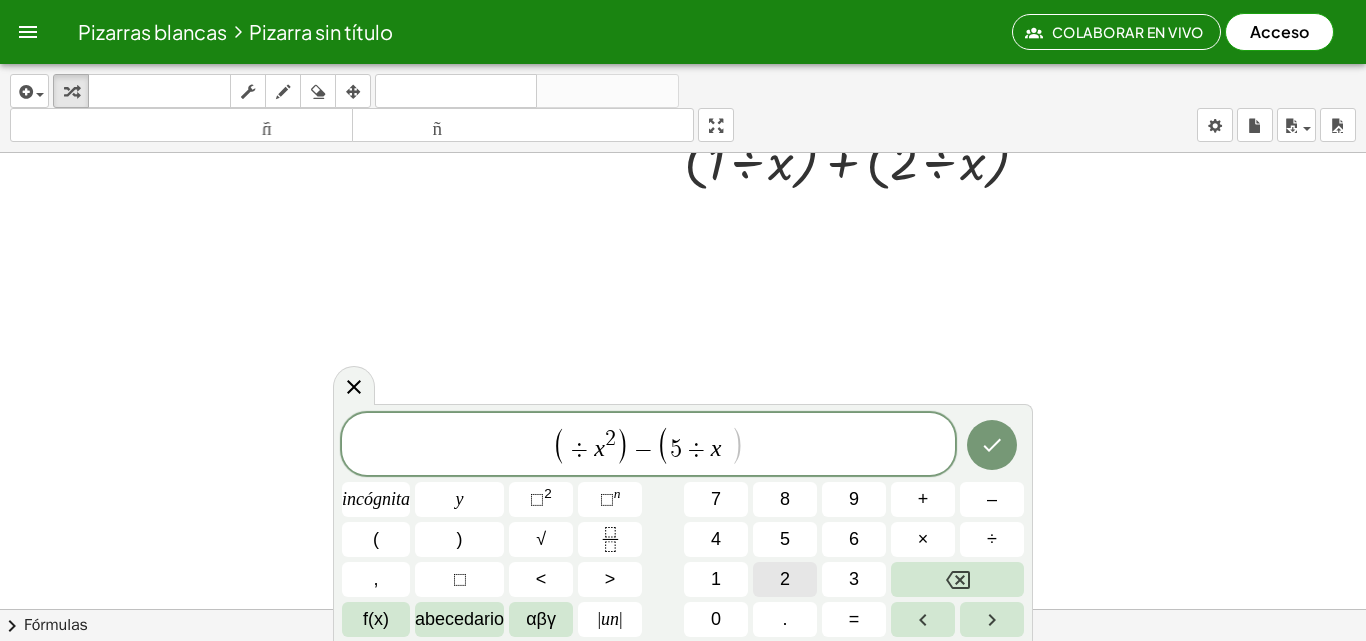 click on "2" at bounding box center [785, 579] 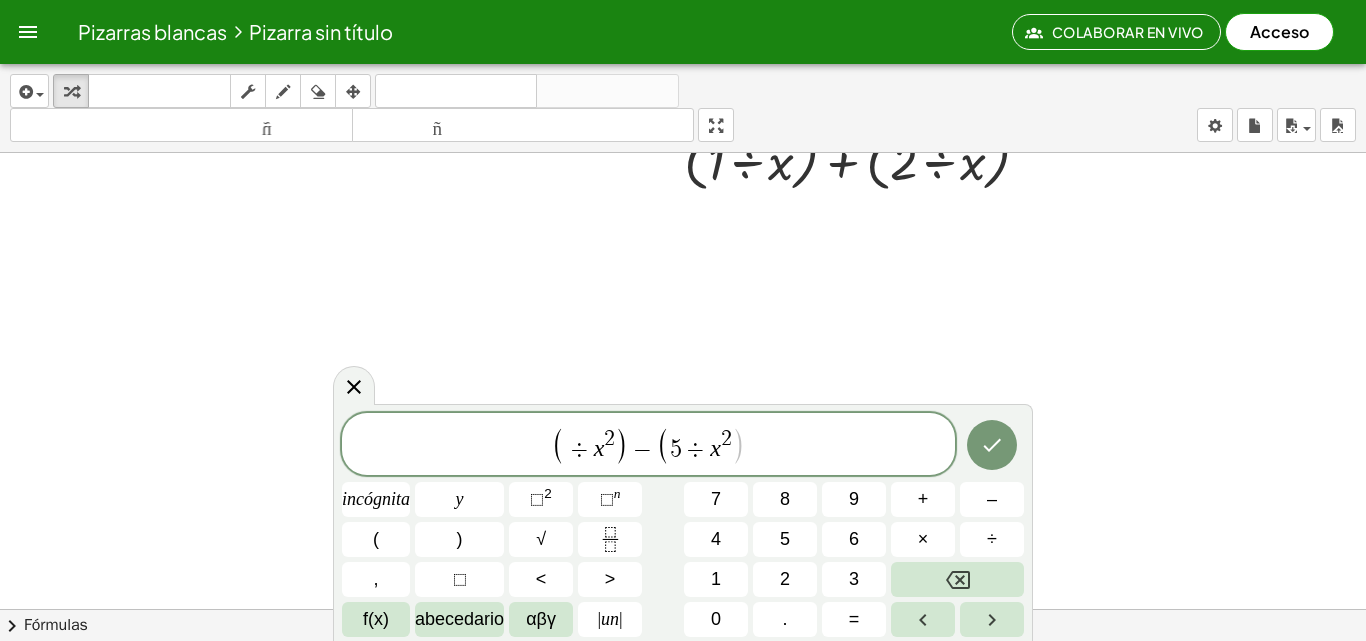 click on ")" at bounding box center [738, 445] 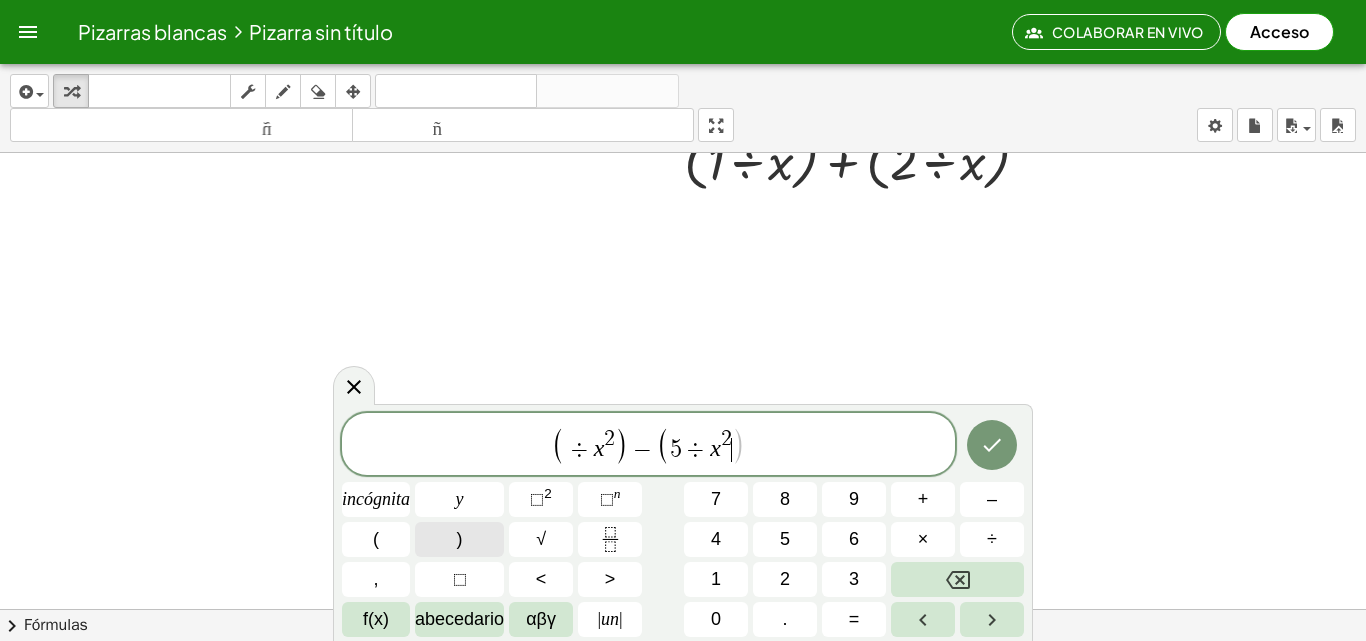 click on ")" at bounding box center [460, 539] 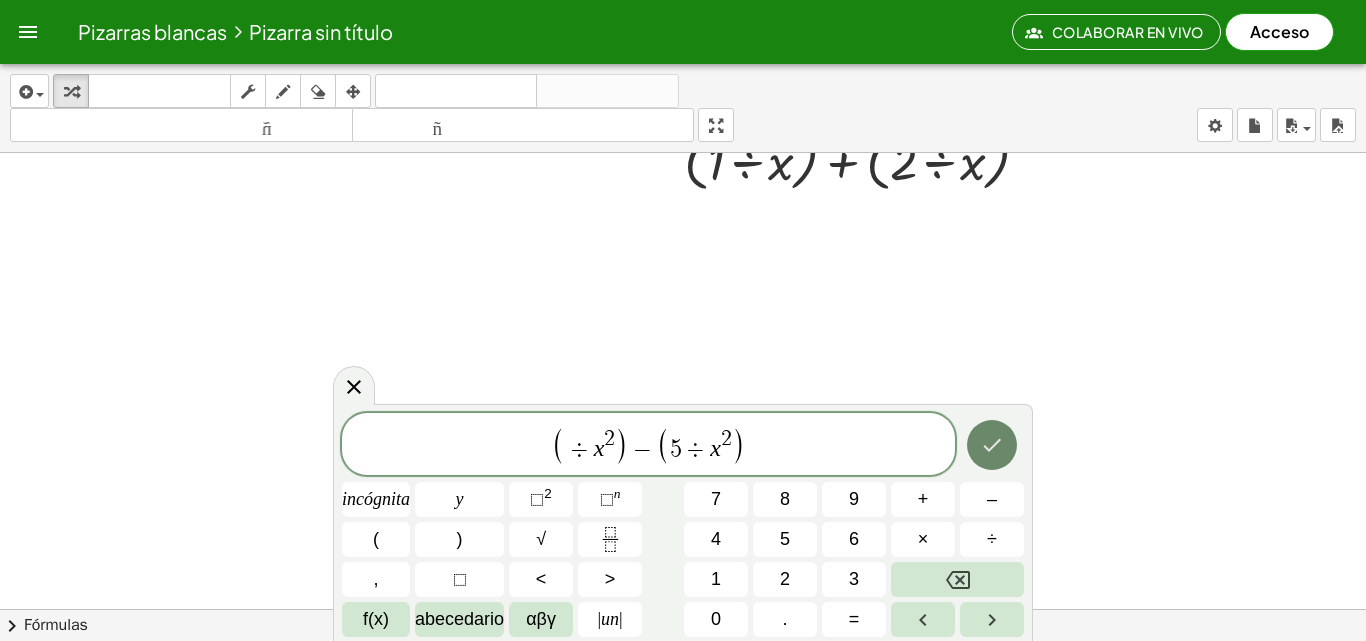 click at bounding box center [992, 445] 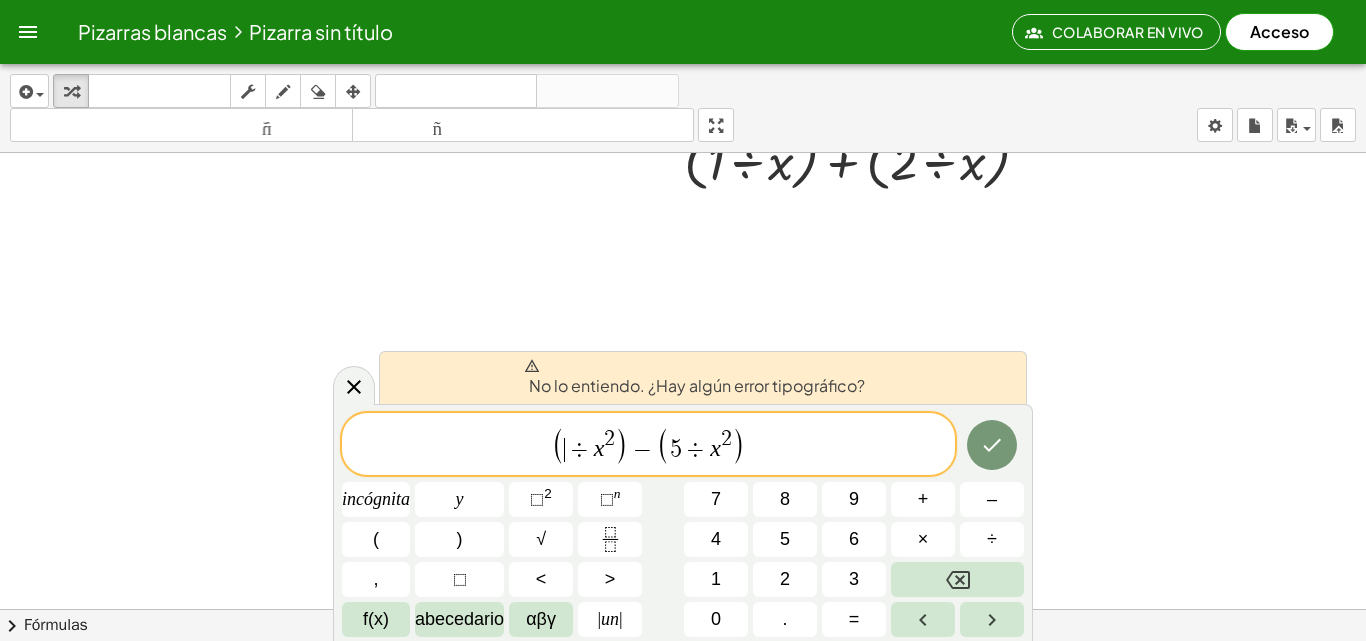 click on "÷" at bounding box center [579, 450] 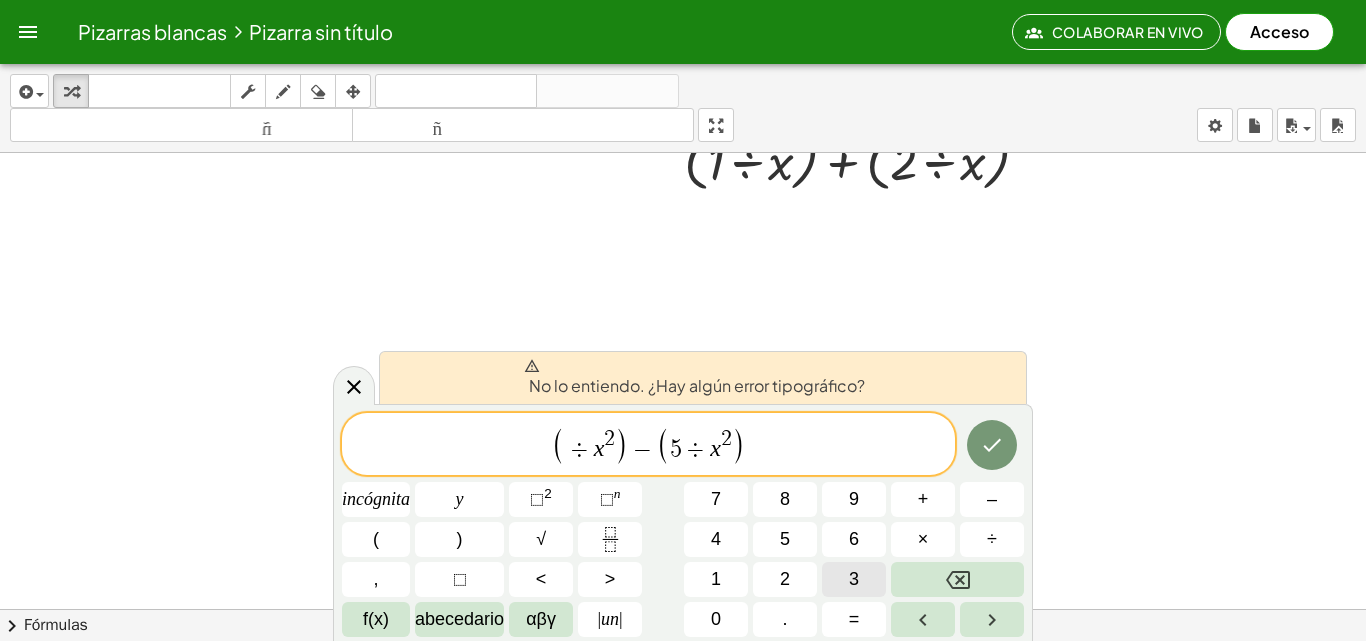click on "3" at bounding box center [854, 579] 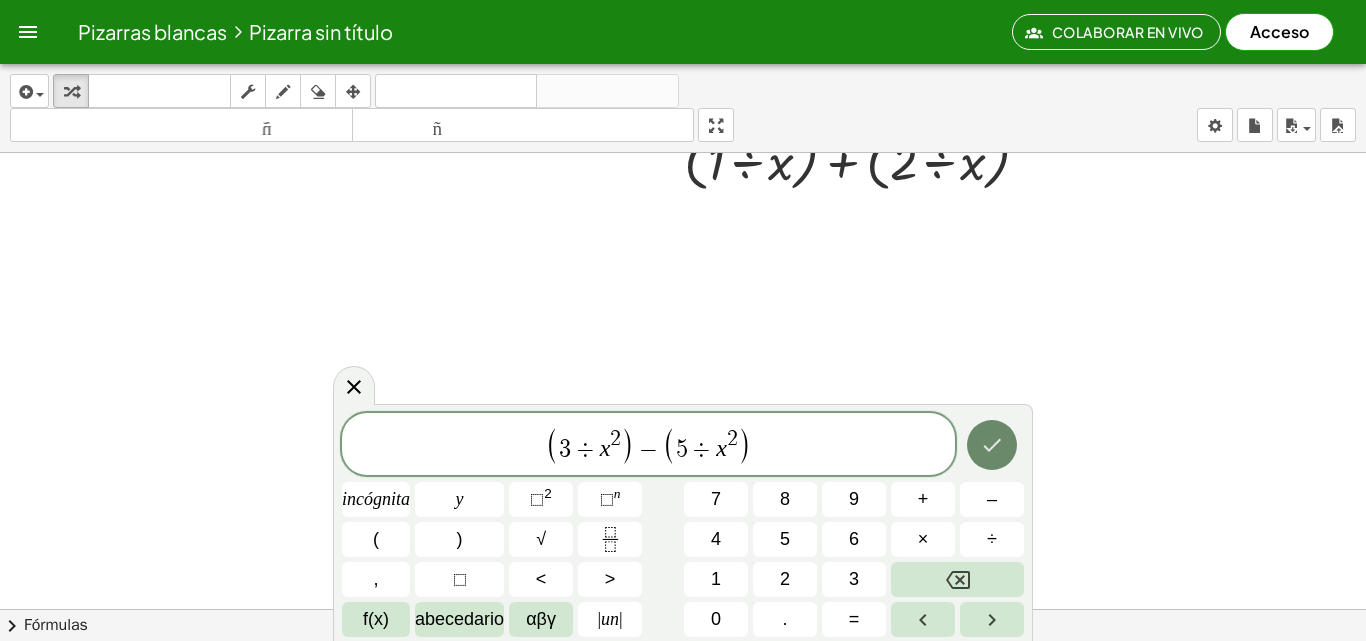 click 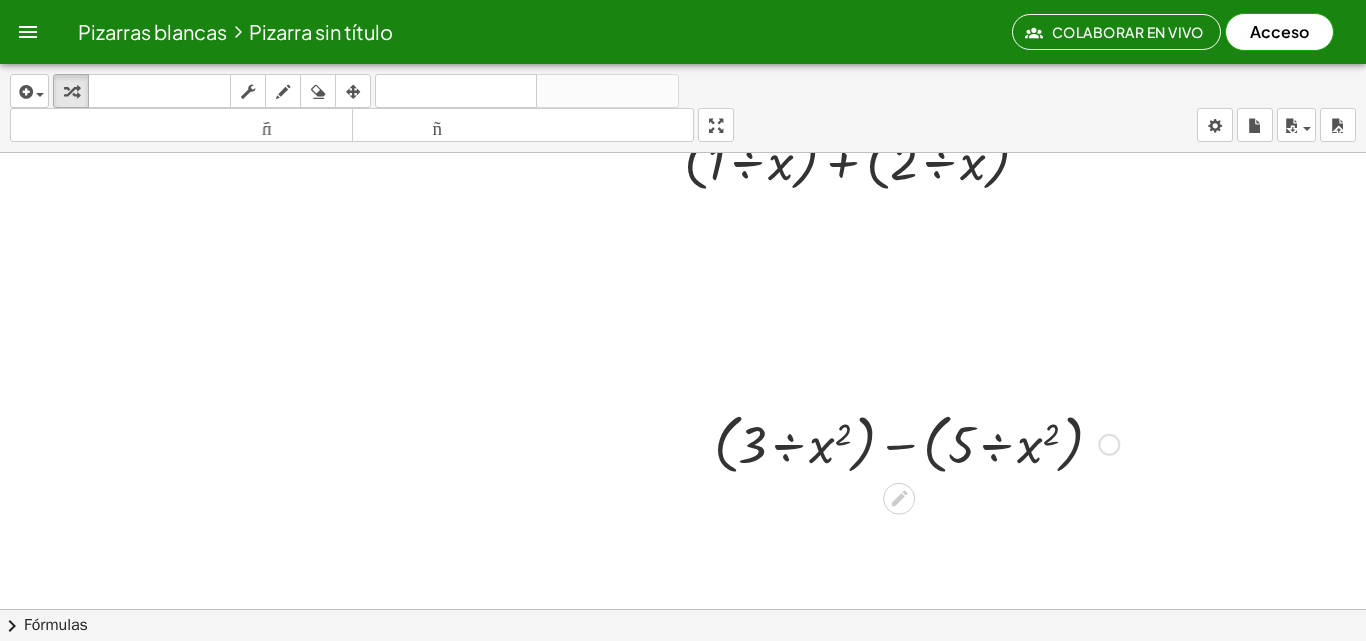 click at bounding box center [1109, 445] 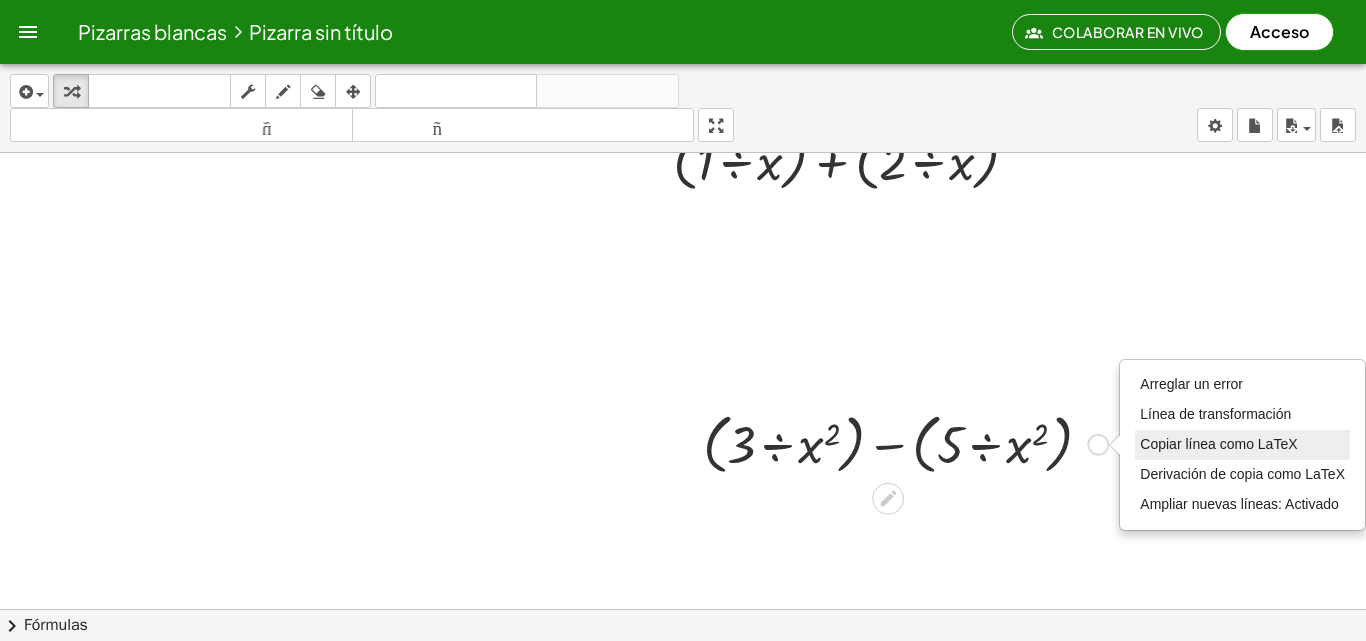 click on "Copiar línea como LaTeX" at bounding box center [1218, 444] 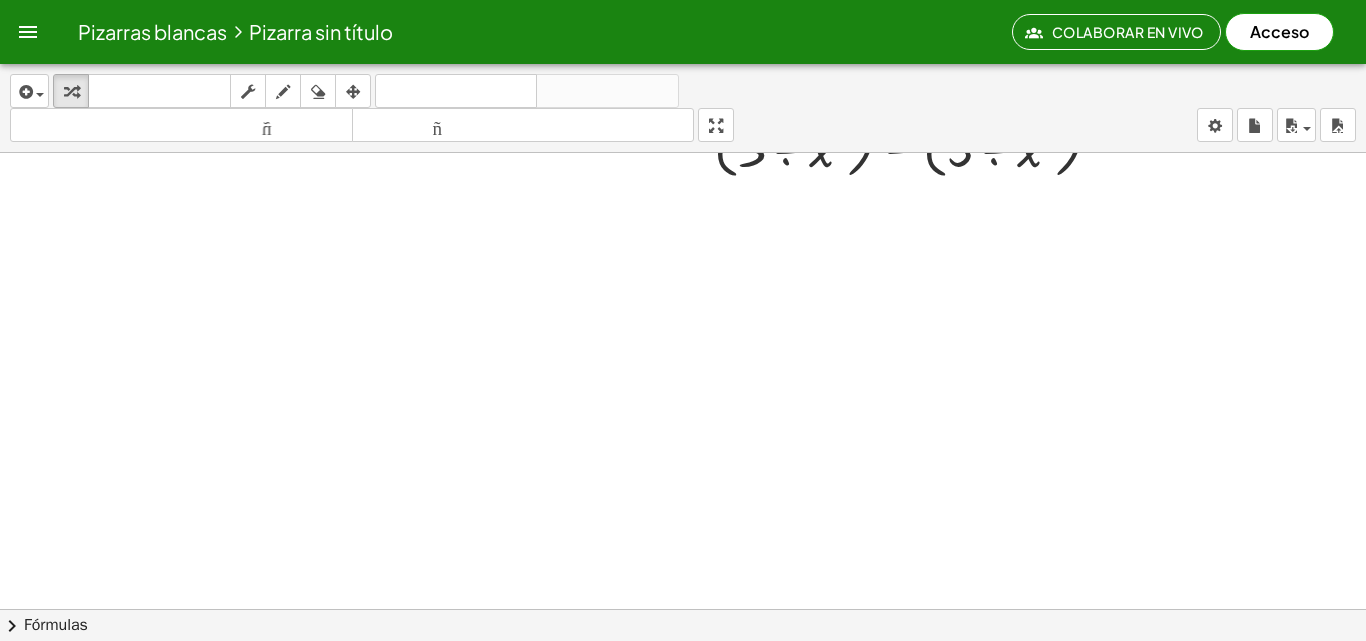 scroll, scrollTop: 1383, scrollLeft: 143, axis: both 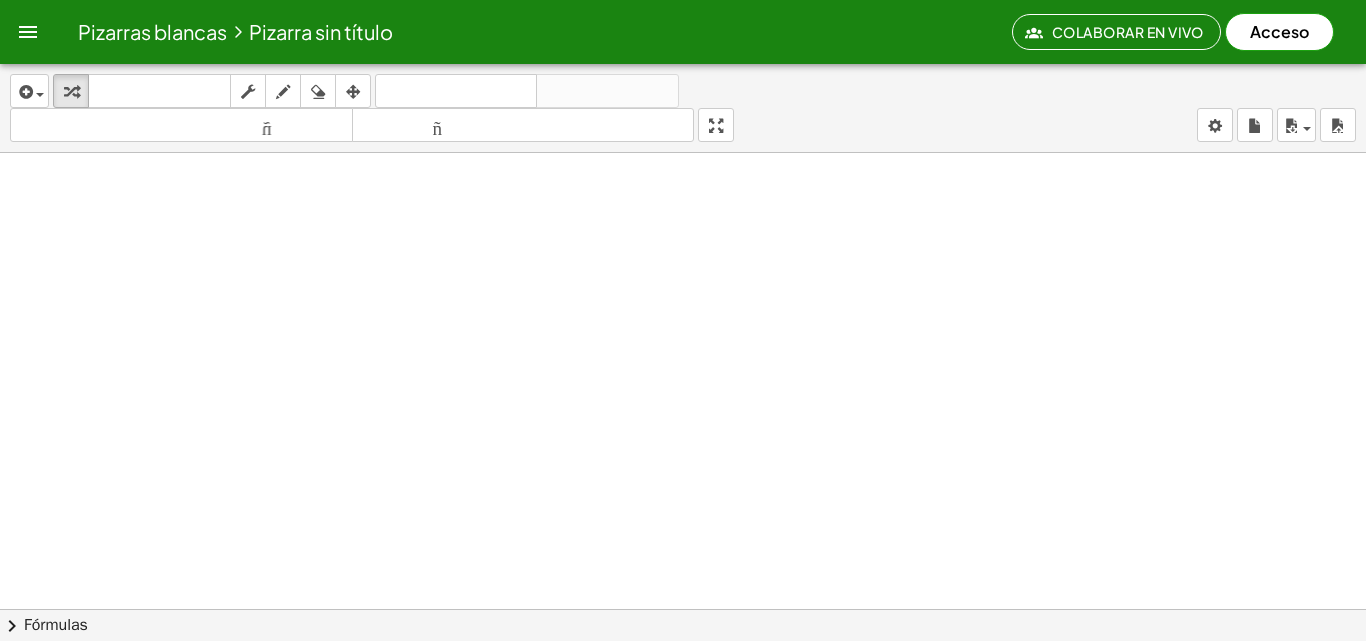 click at bounding box center (619, -90) 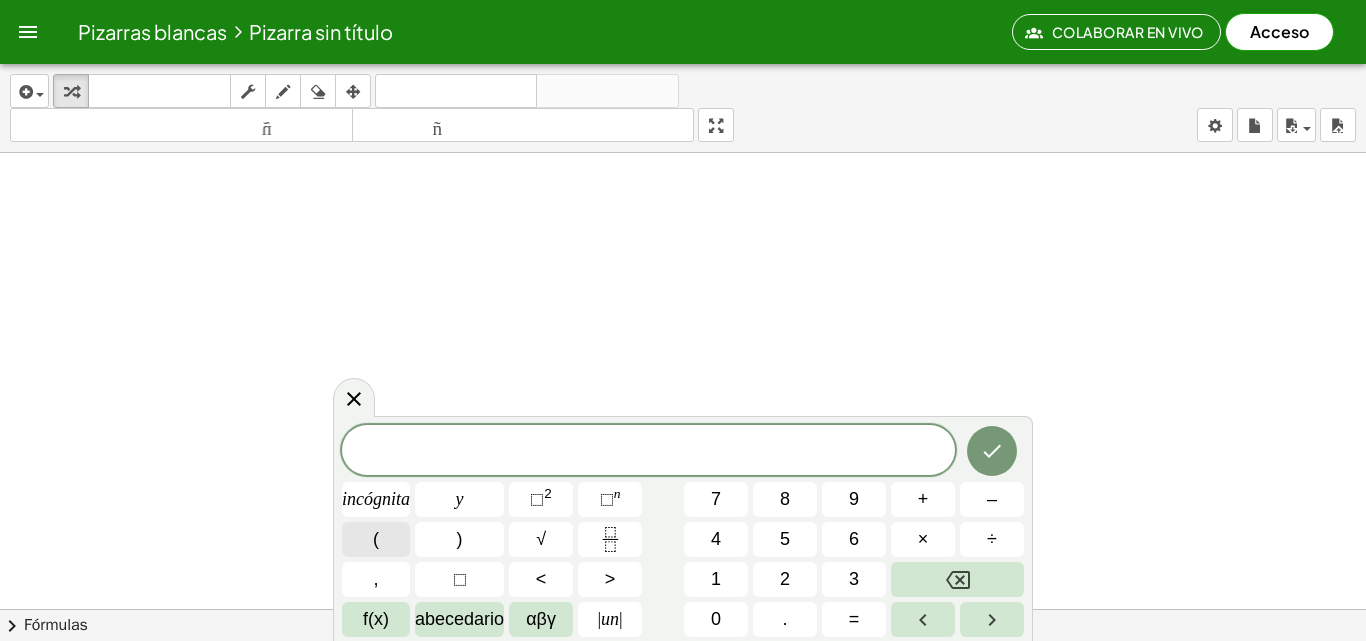 click on "(" at bounding box center (376, 539) 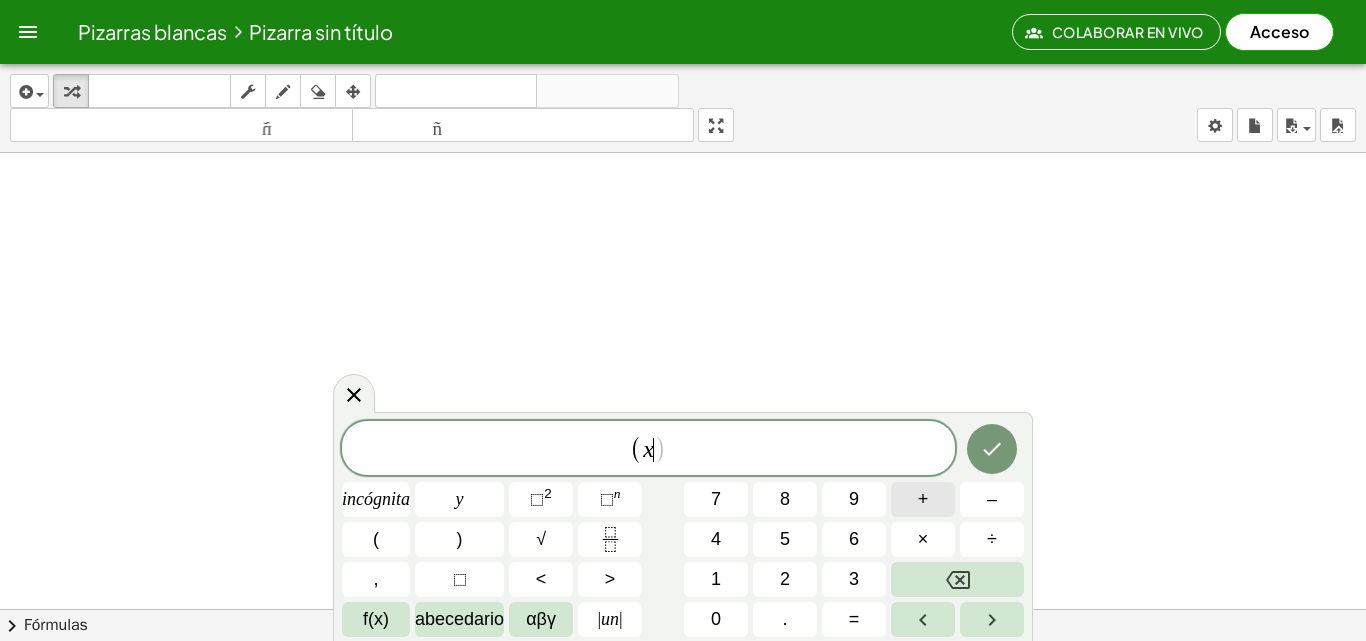 click on "+" at bounding box center (923, 499) 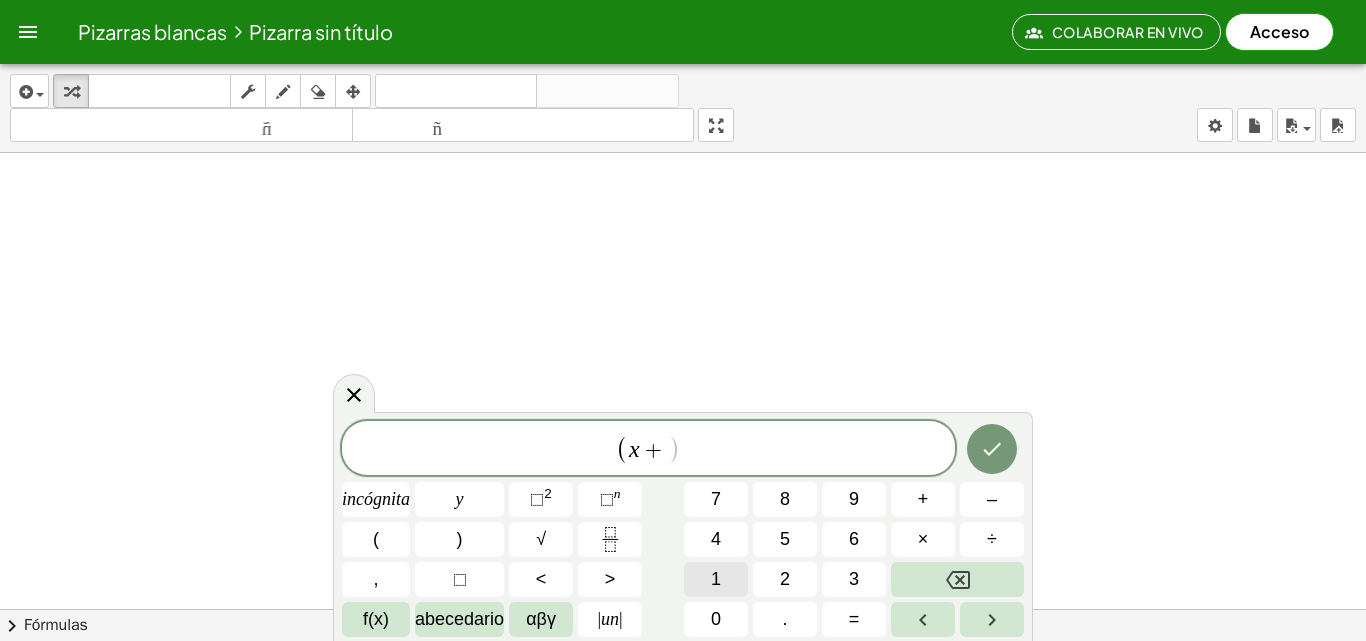 click on "1" at bounding box center [716, 579] 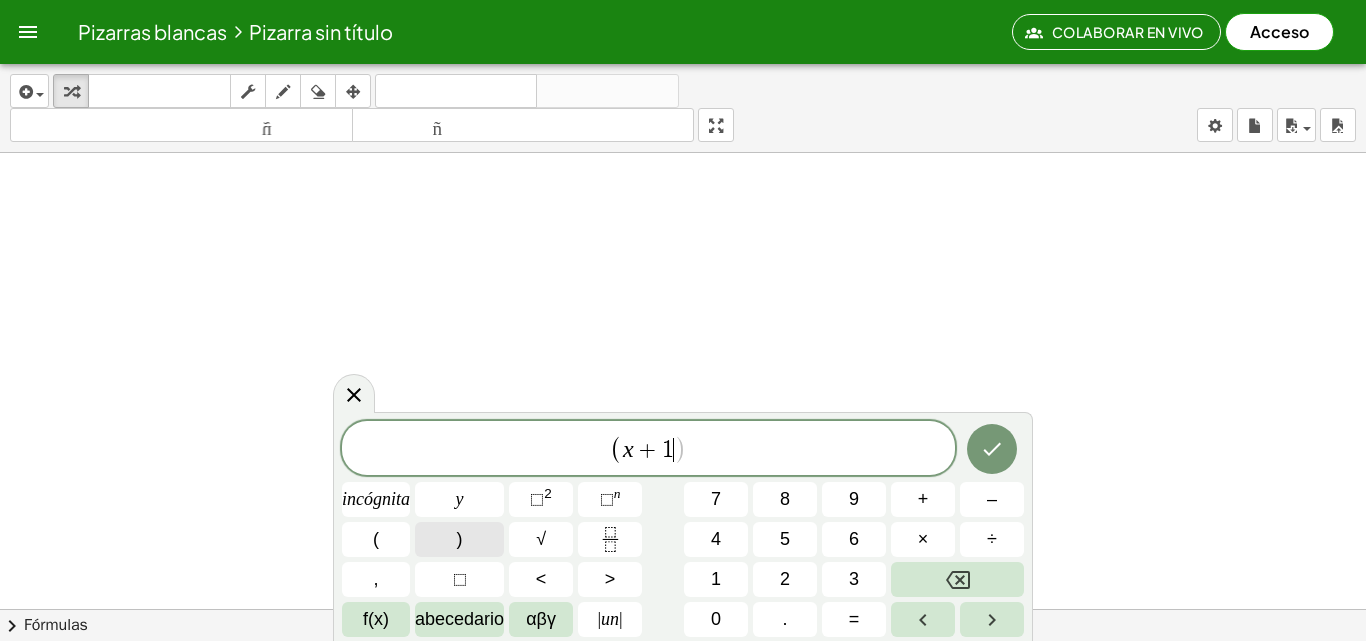 click on ")" at bounding box center [460, 539] 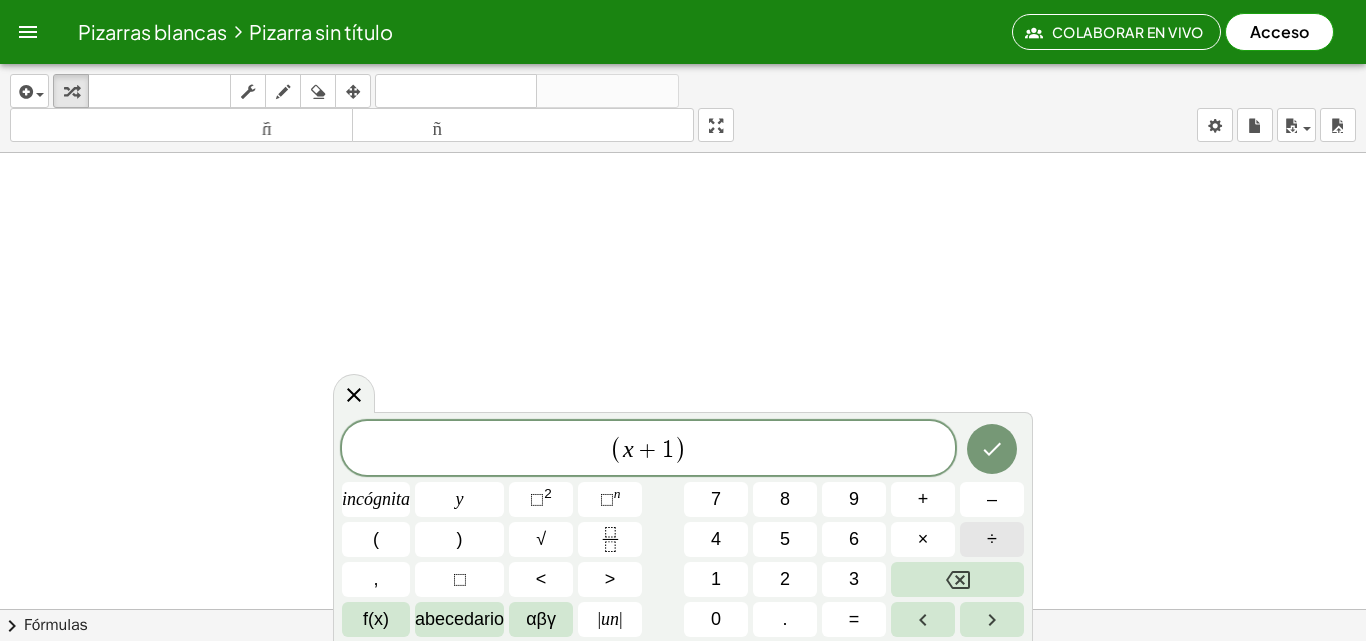 click on "÷" at bounding box center (992, 539) 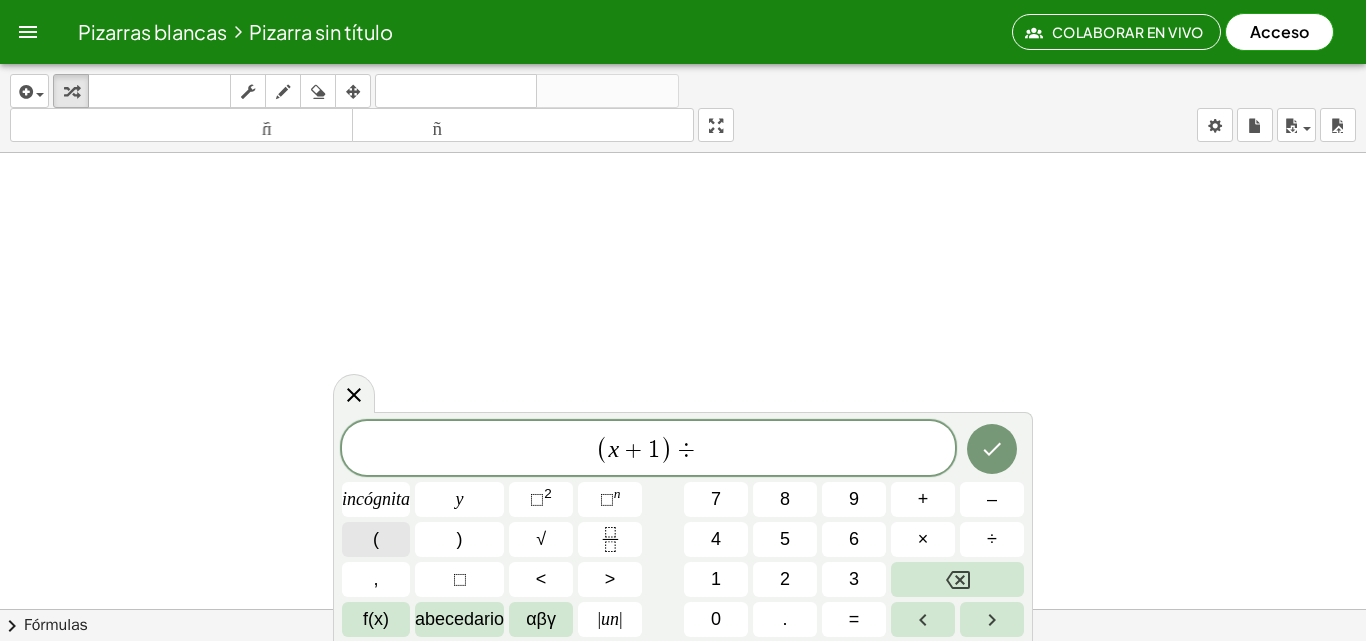 click on "(" at bounding box center [376, 539] 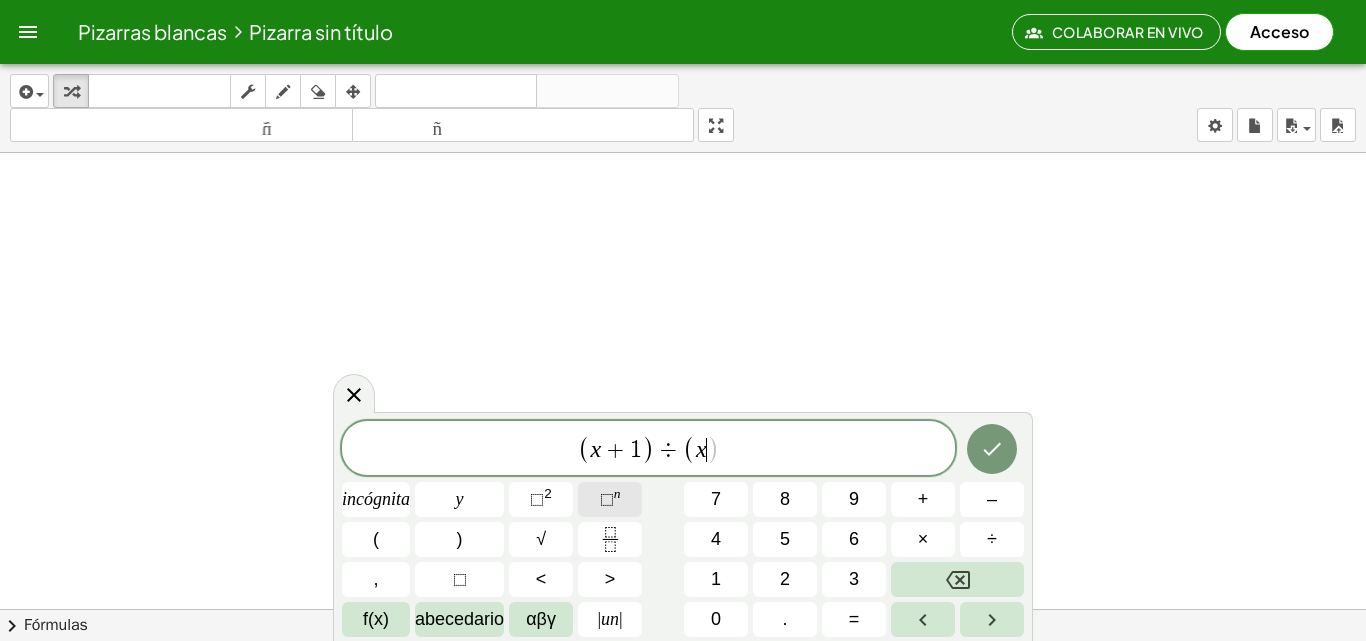 click on "⬚" at bounding box center [607, 499] 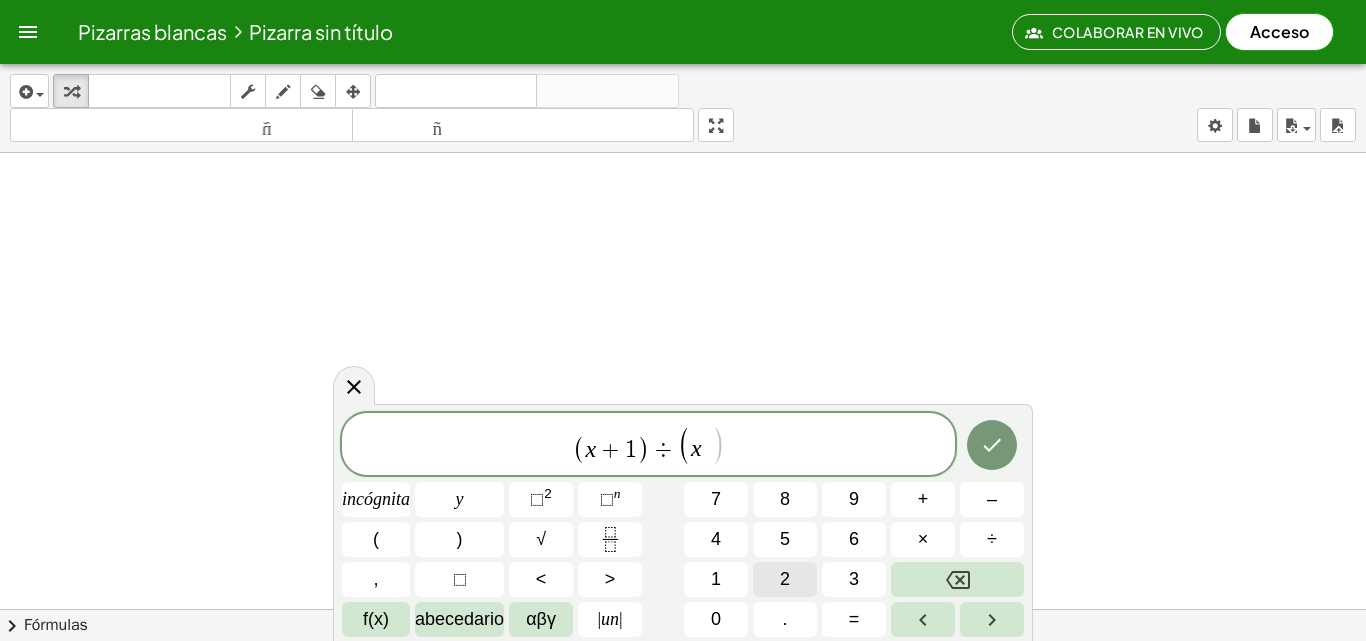 click on "2" at bounding box center (785, 579) 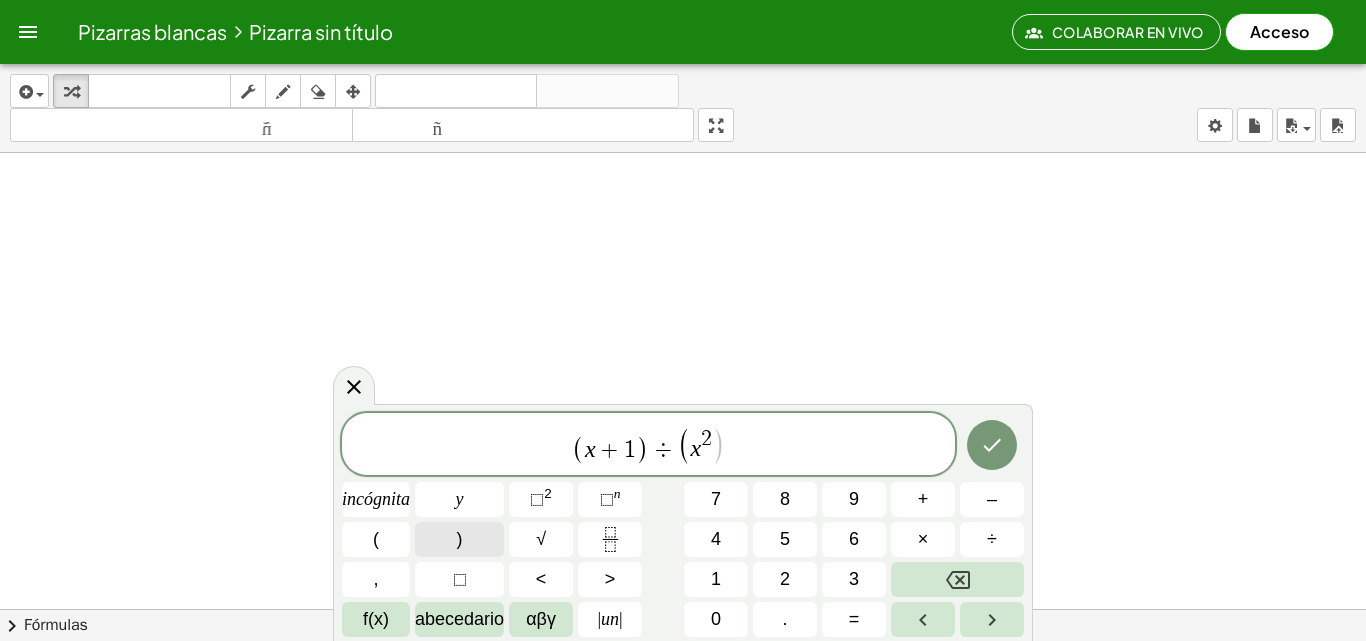 click on ")" at bounding box center (459, 539) 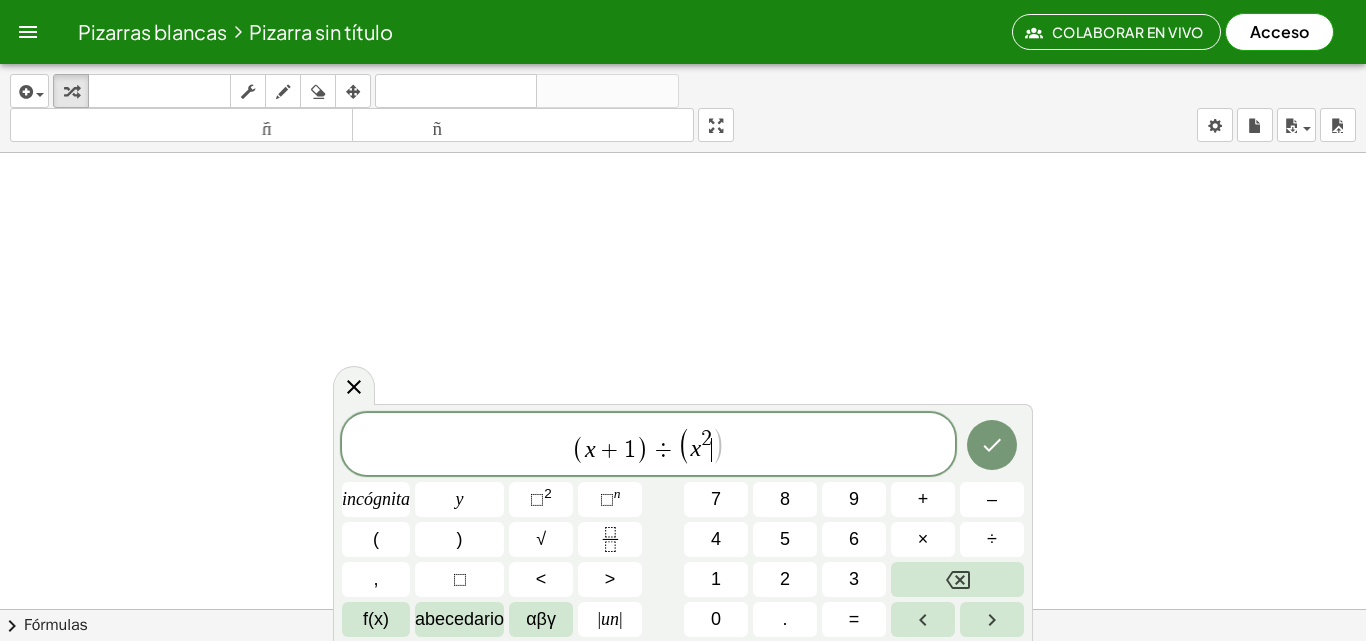 click on ")" at bounding box center [719, 445] 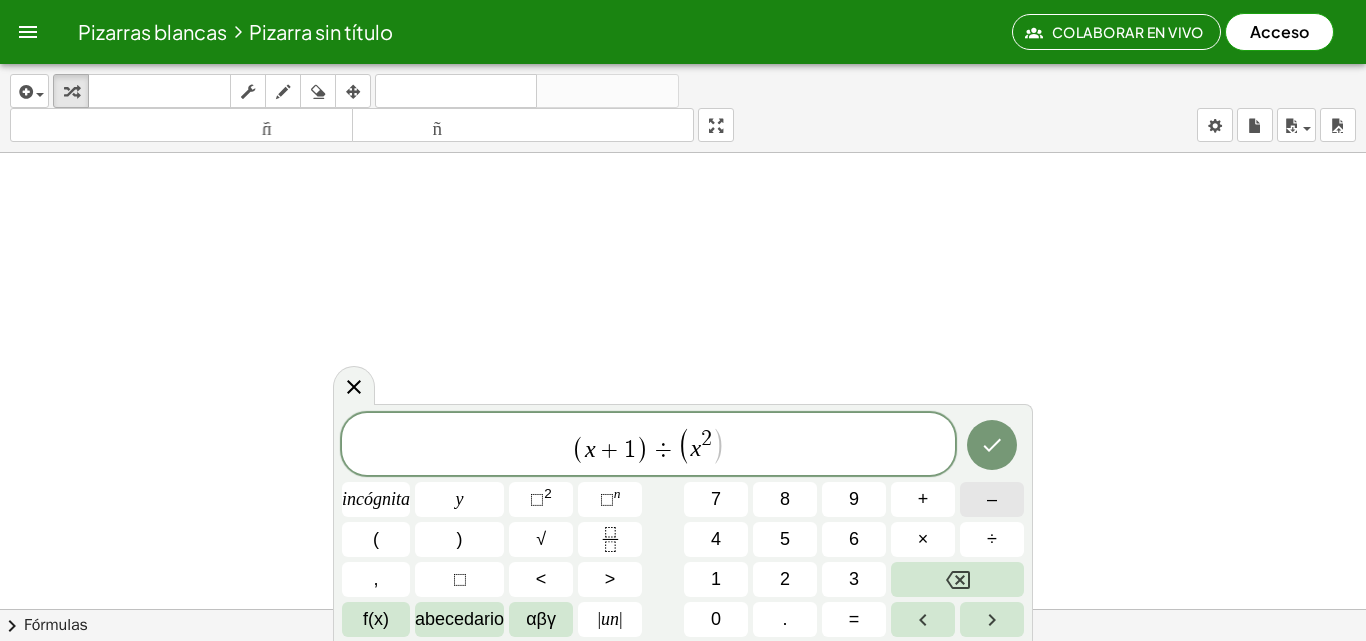 click on "–" at bounding box center [992, 499] 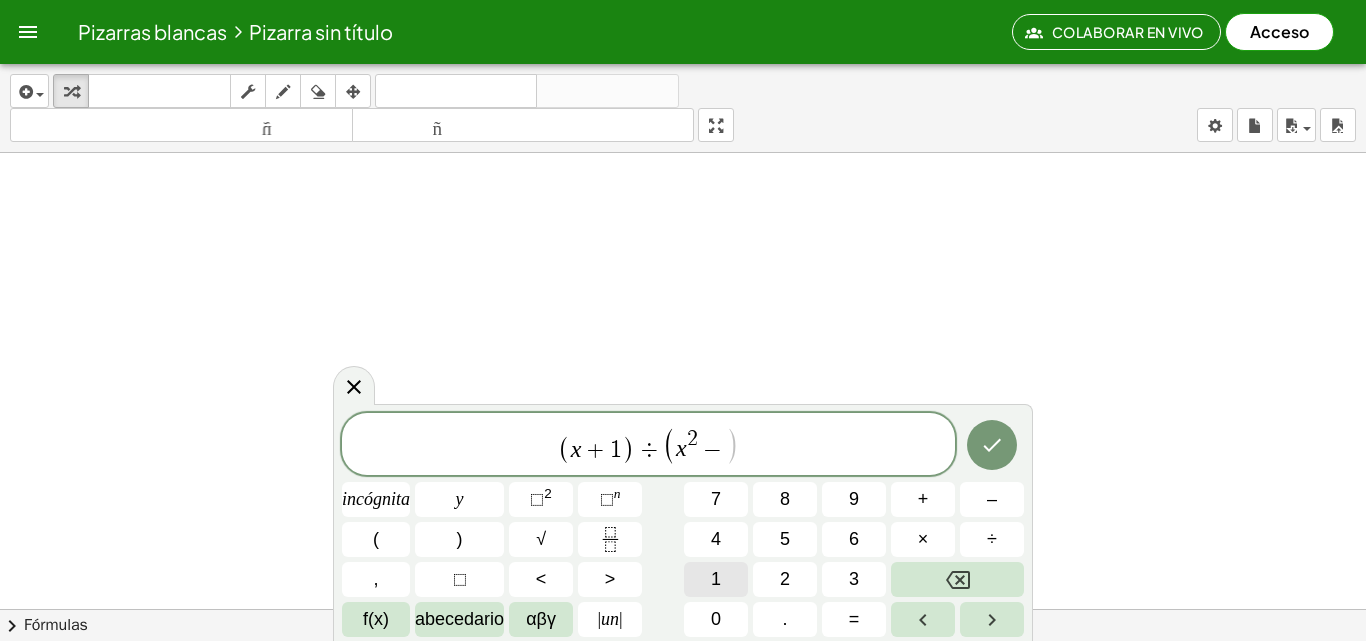 click on "1" at bounding box center (716, 579) 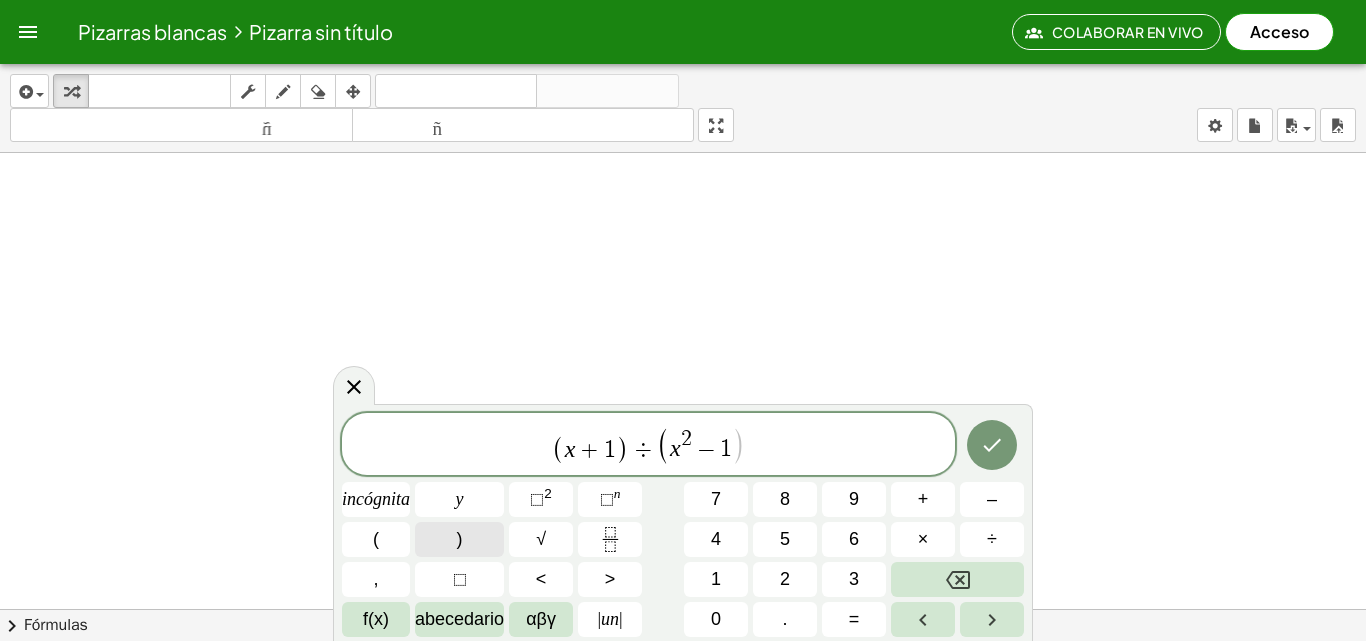 click on ")" at bounding box center (459, 539) 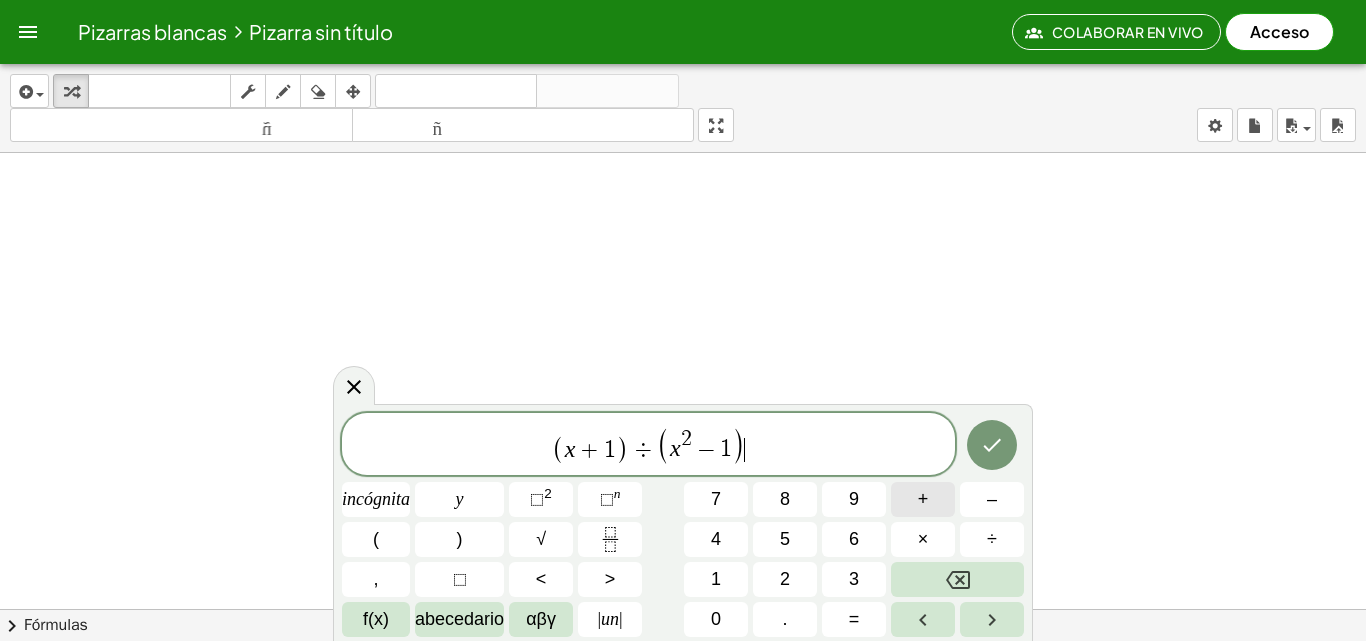 click on "+" at bounding box center [923, 499] 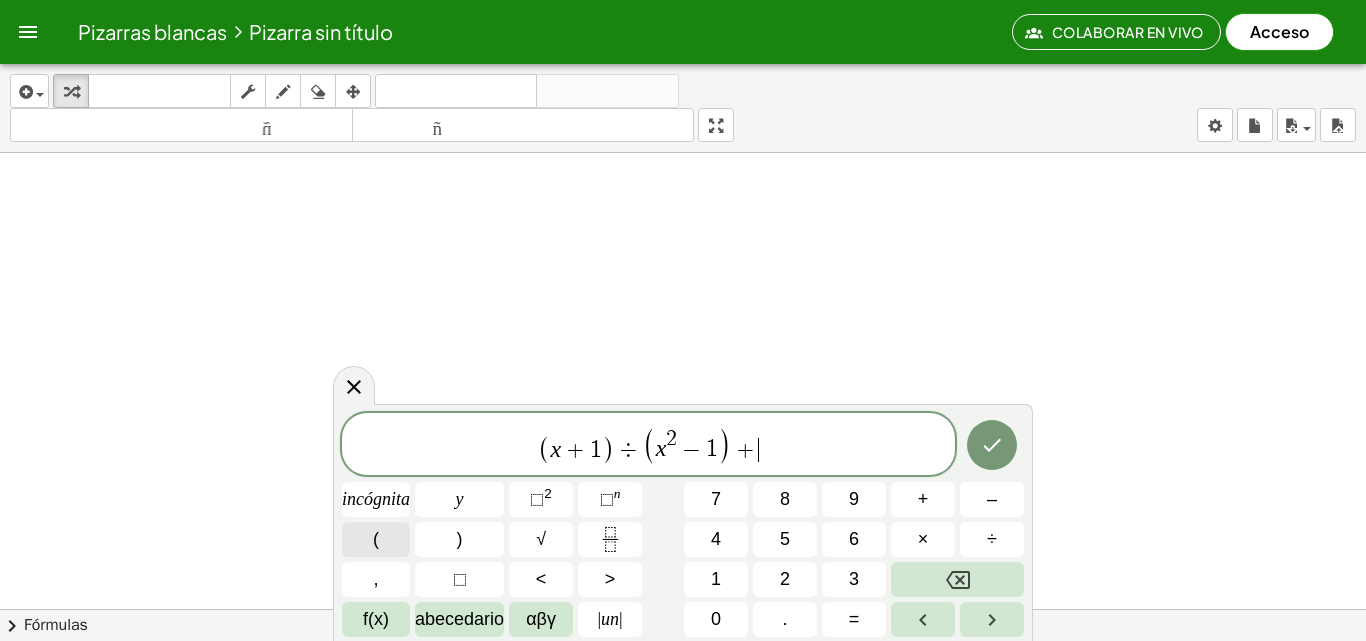 click on "(" at bounding box center (376, 539) 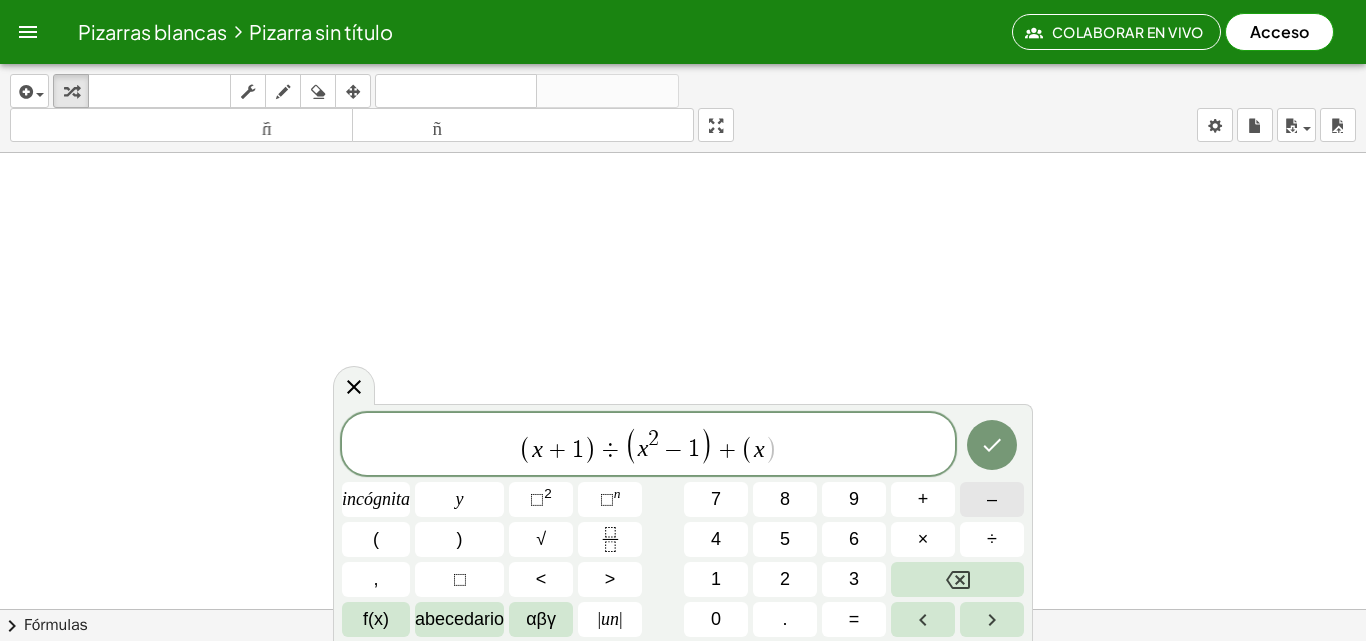 click on "–" at bounding box center (992, 499) 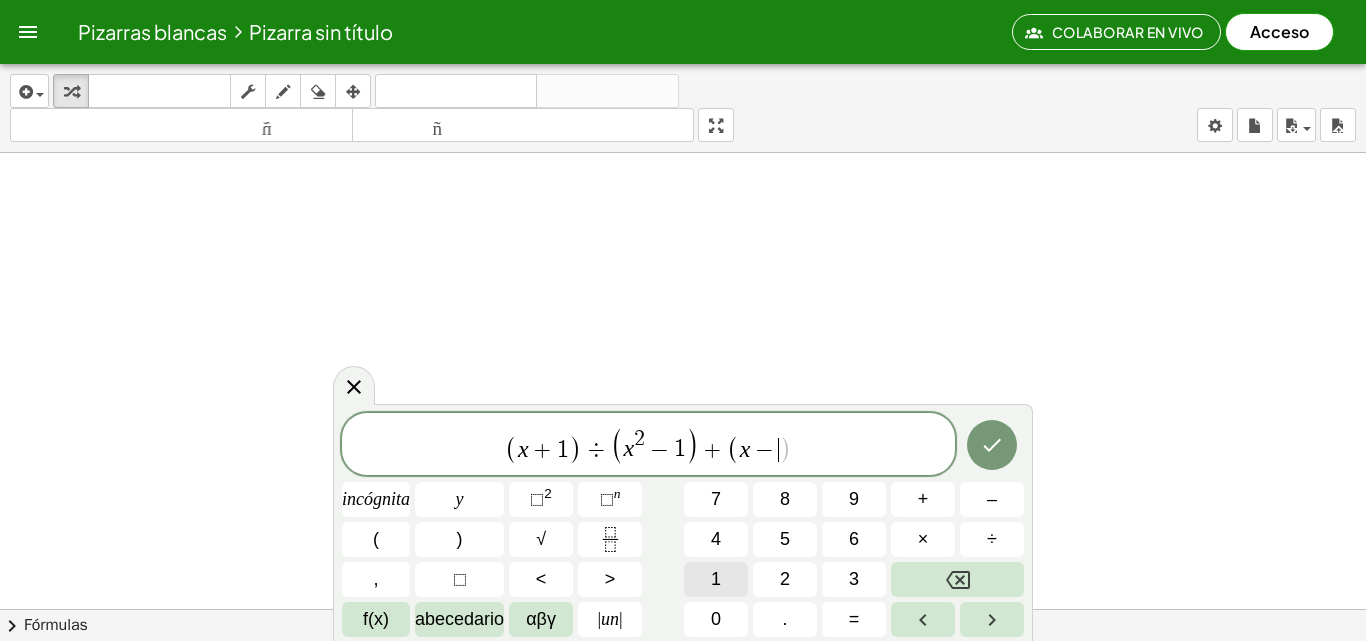 click on "1" at bounding box center [716, 579] 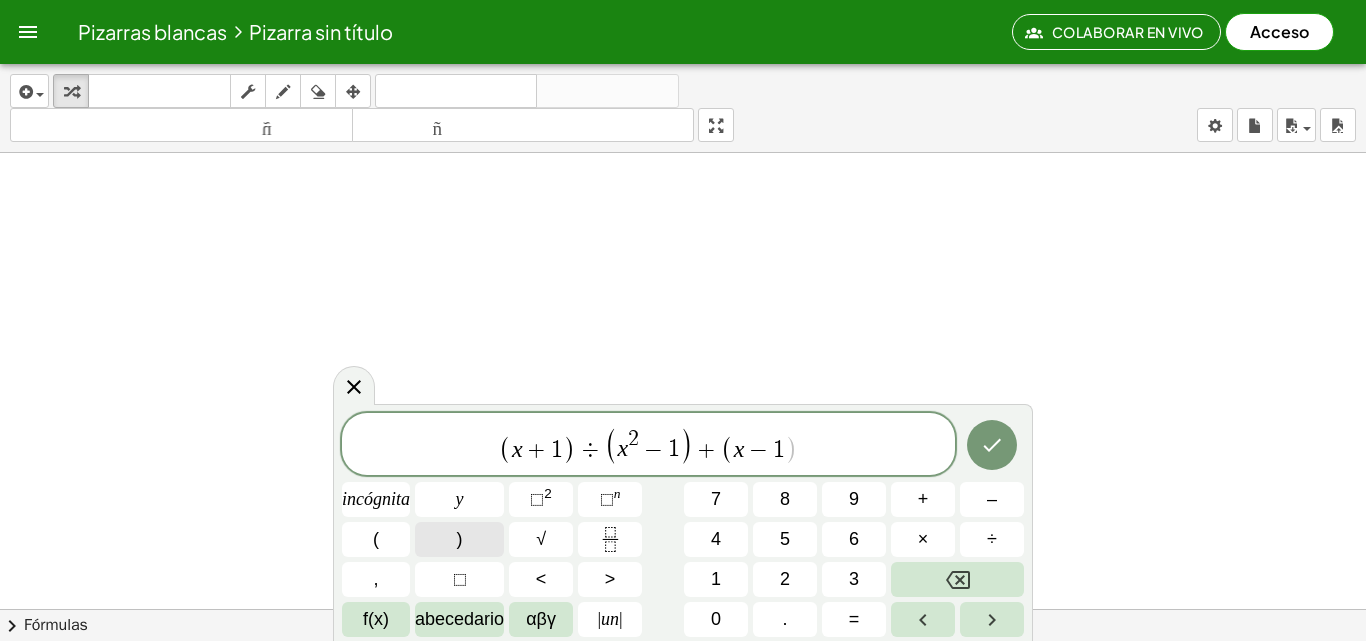 click on ")" at bounding box center [459, 539] 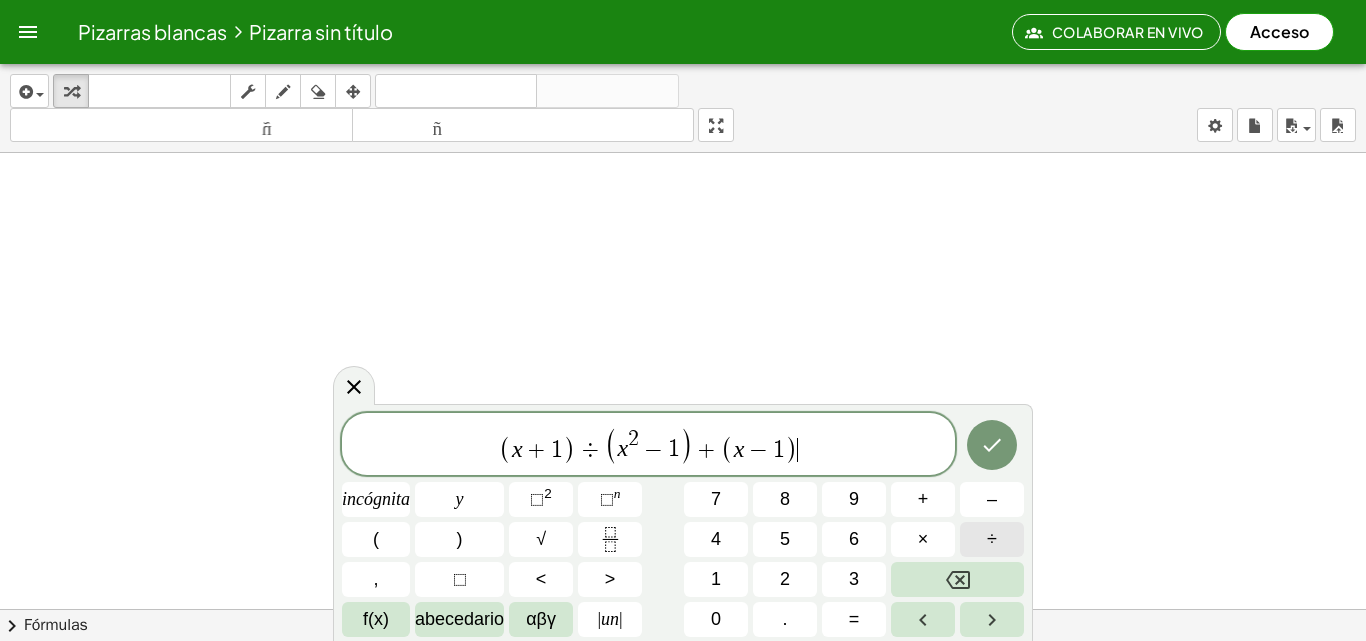 click on "÷" at bounding box center [992, 539] 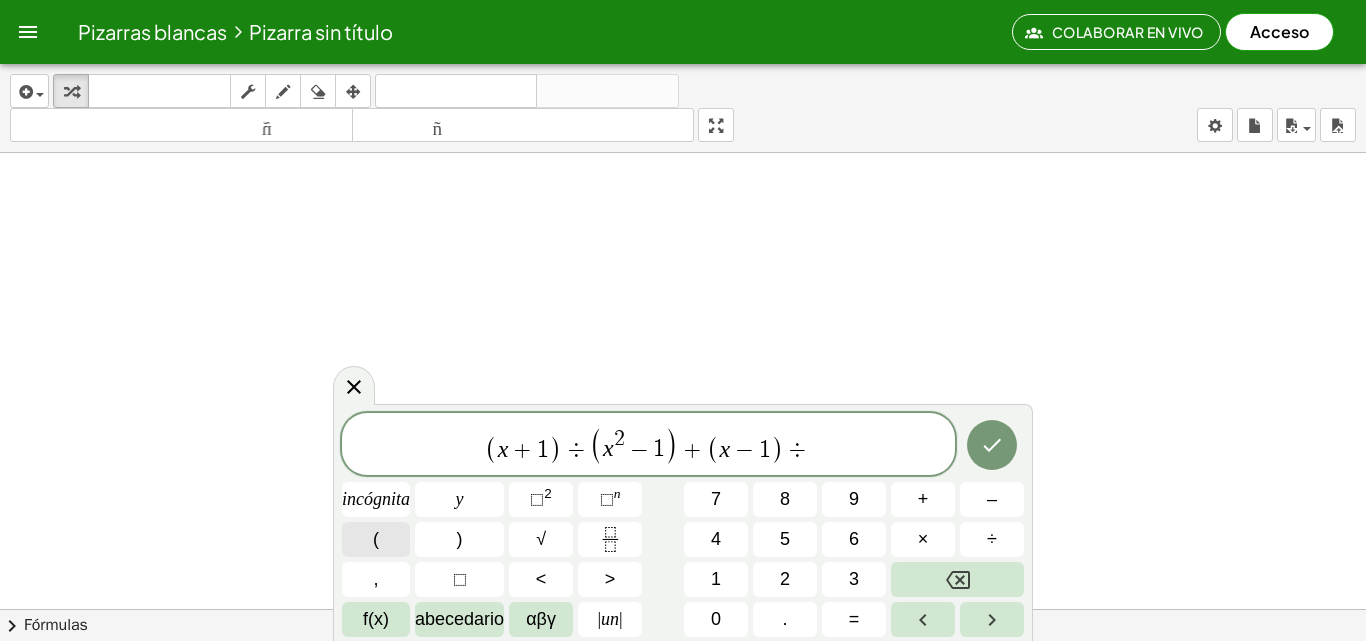 click on "(" at bounding box center (376, 539) 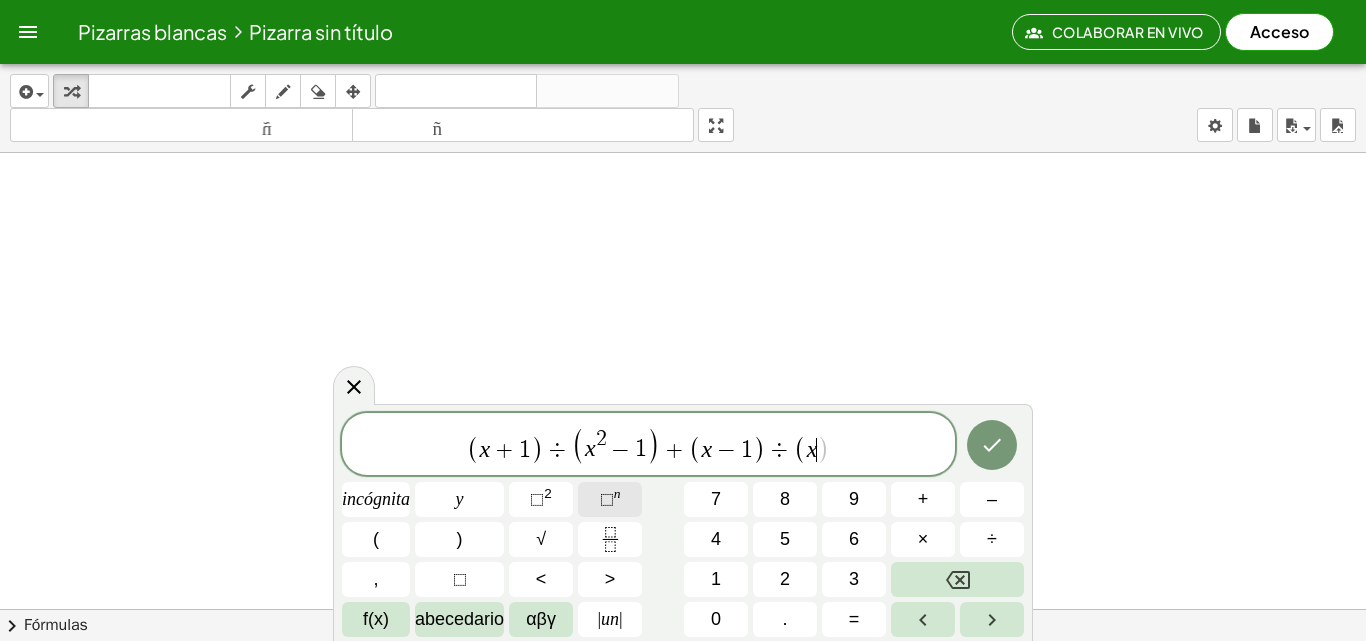 click on "⬚  n" at bounding box center (610, 499) 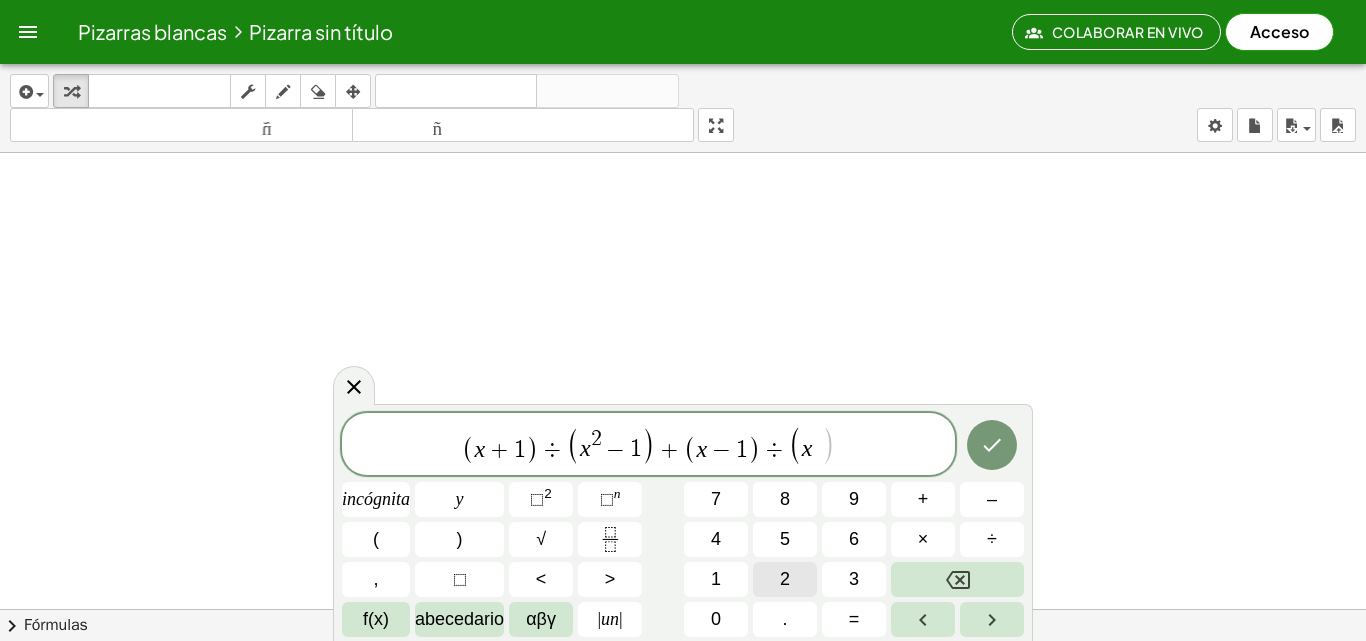 click on "2" at bounding box center (785, 579) 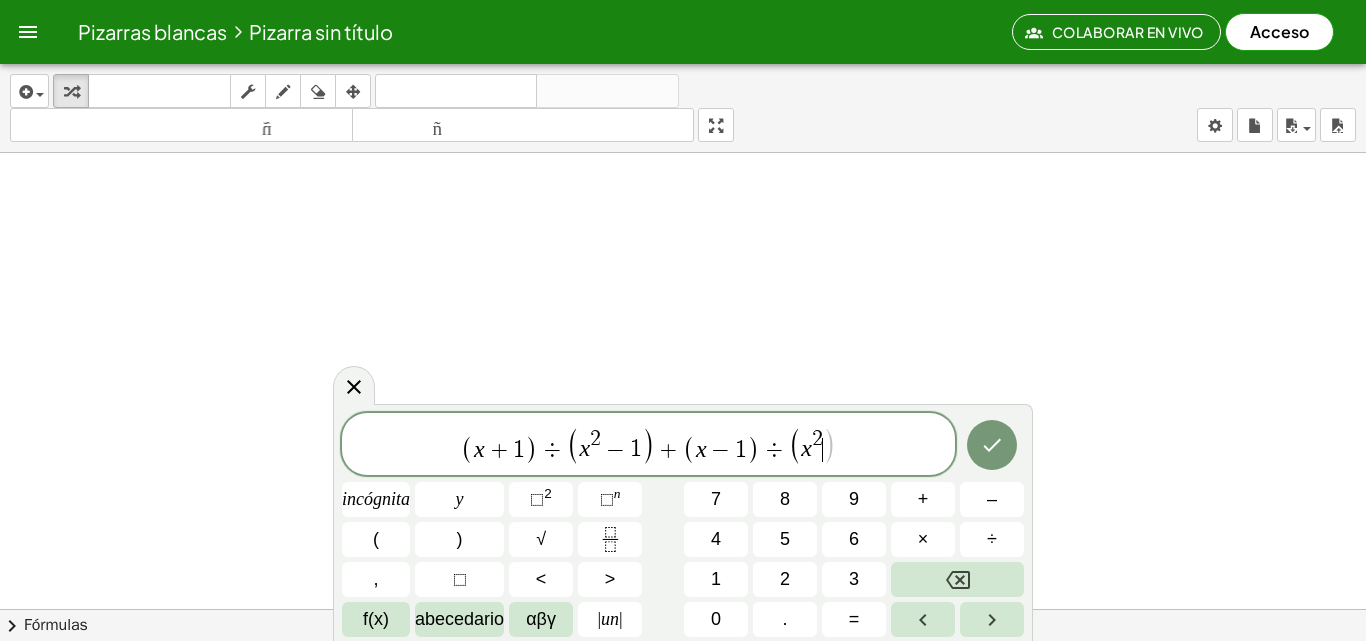 click on ")" at bounding box center (830, 445) 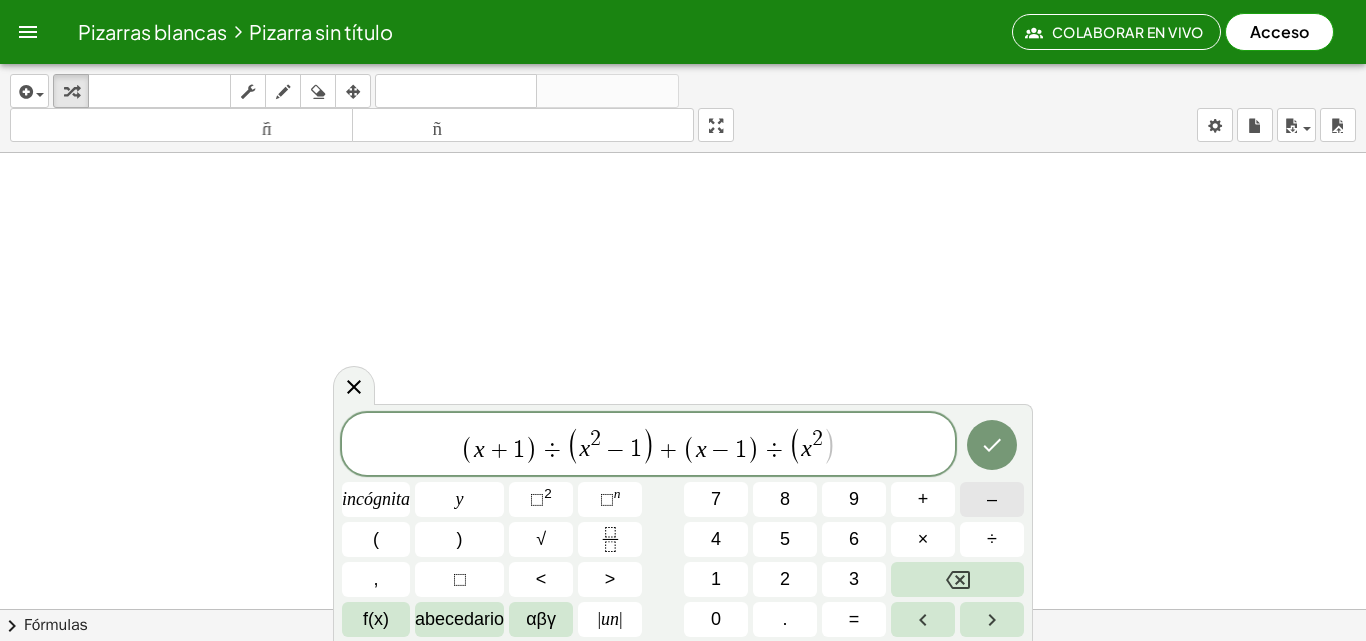 click on "–" at bounding box center (992, 499) 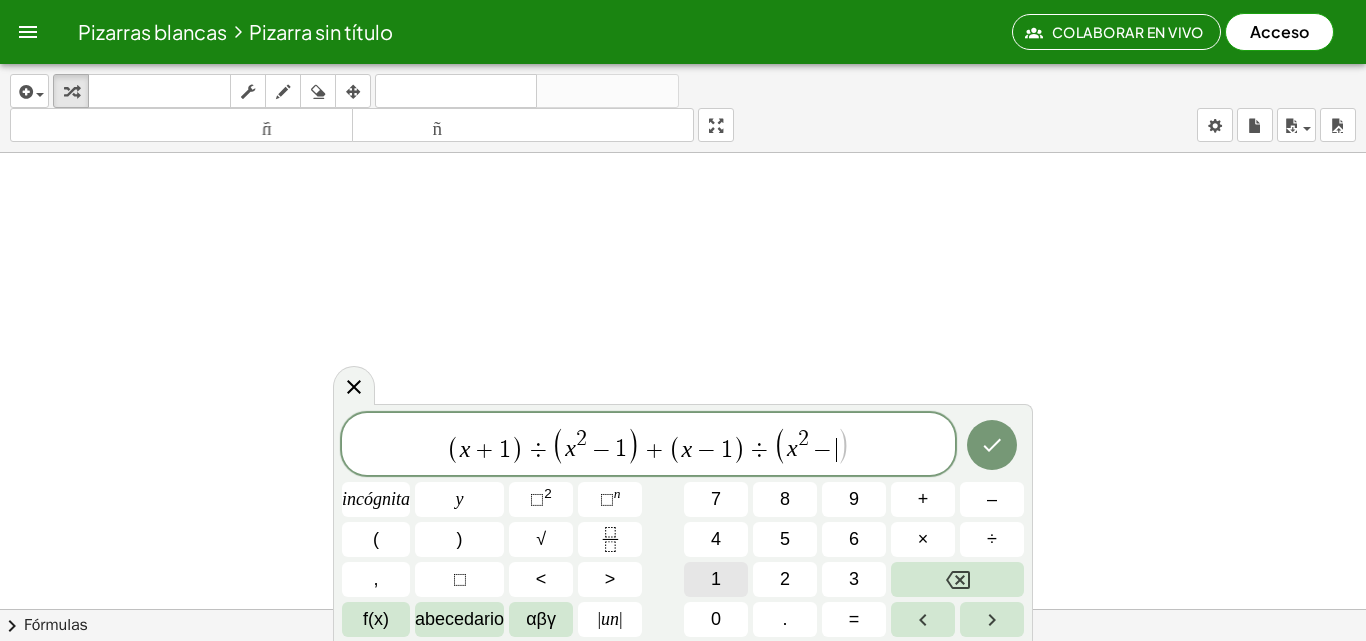 click on "1" at bounding box center (716, 579) 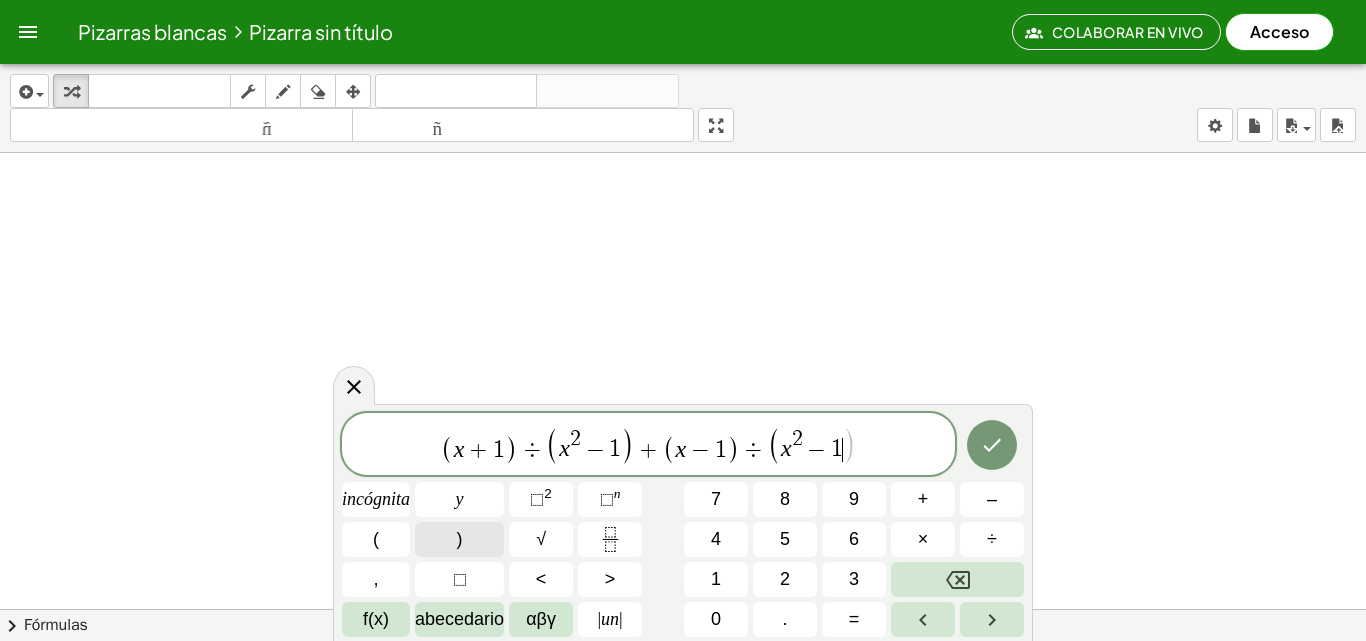 click on ")" at bounding box center [459, 539] 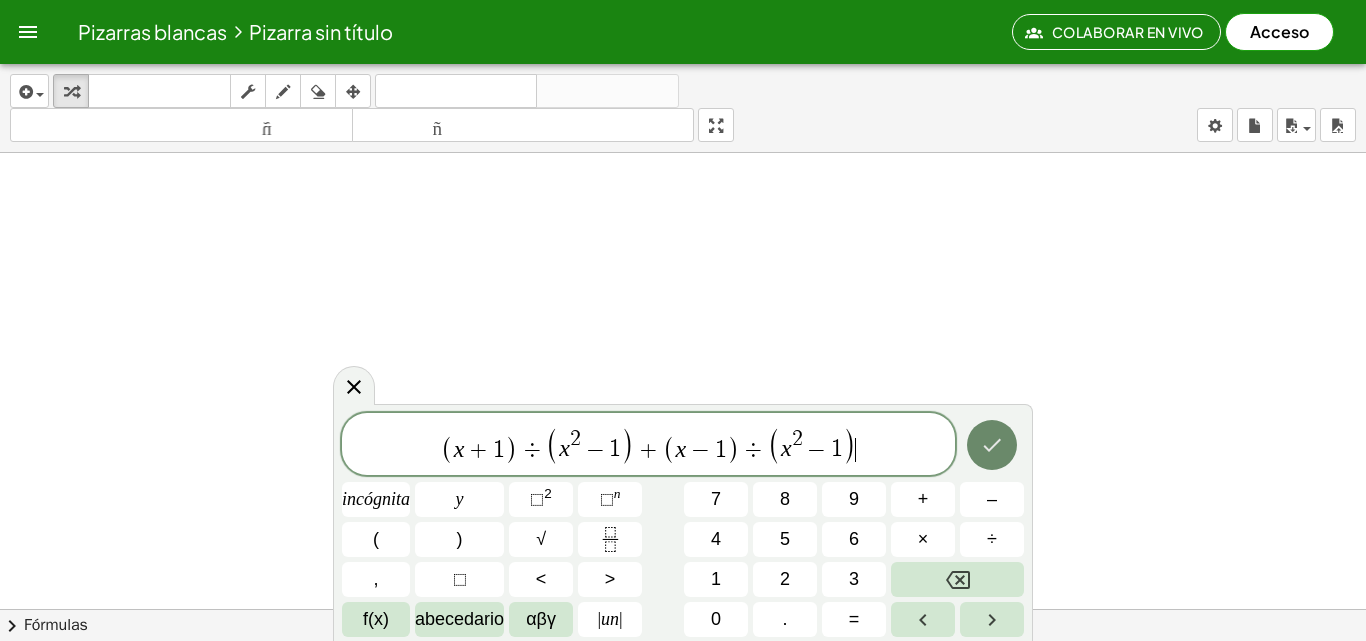 click 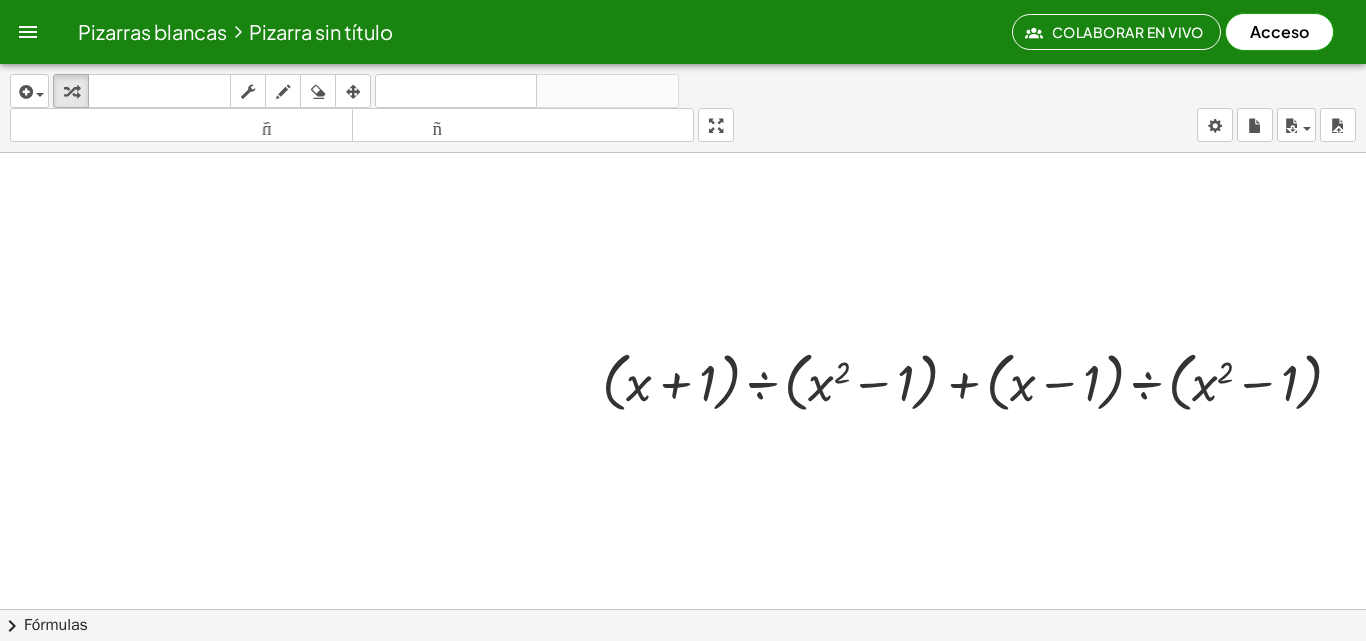 scroll, scrollTop: 1383, scrollLeft: 304, axis: both 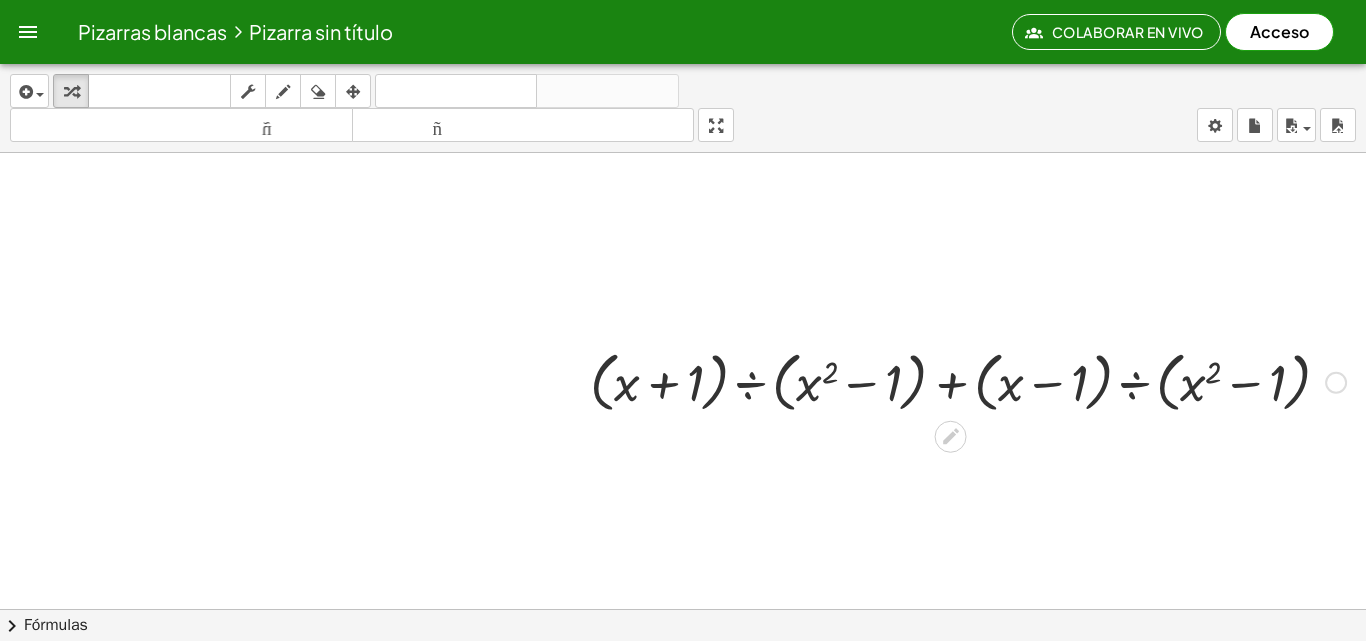 drag, startPoint x: 1212, startPoint y: 418, endPoint x: 1234, endPoint y: 410, distance: 23.409399 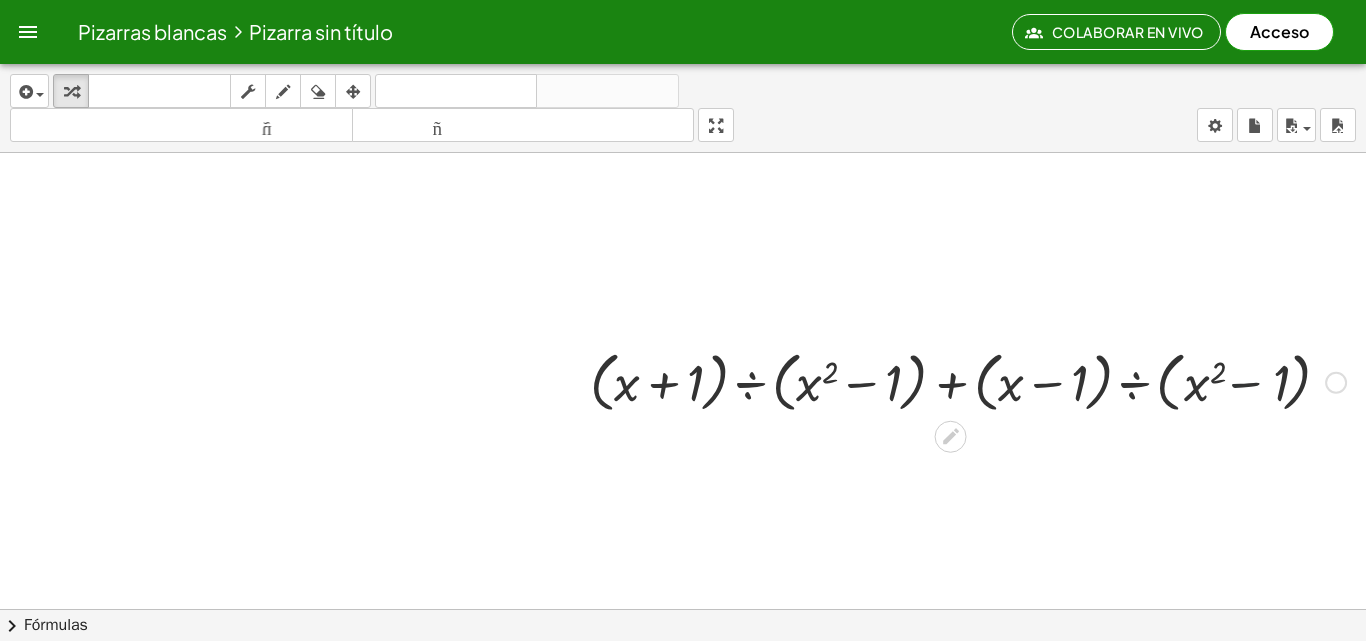 click at bounding box center [968, 381] 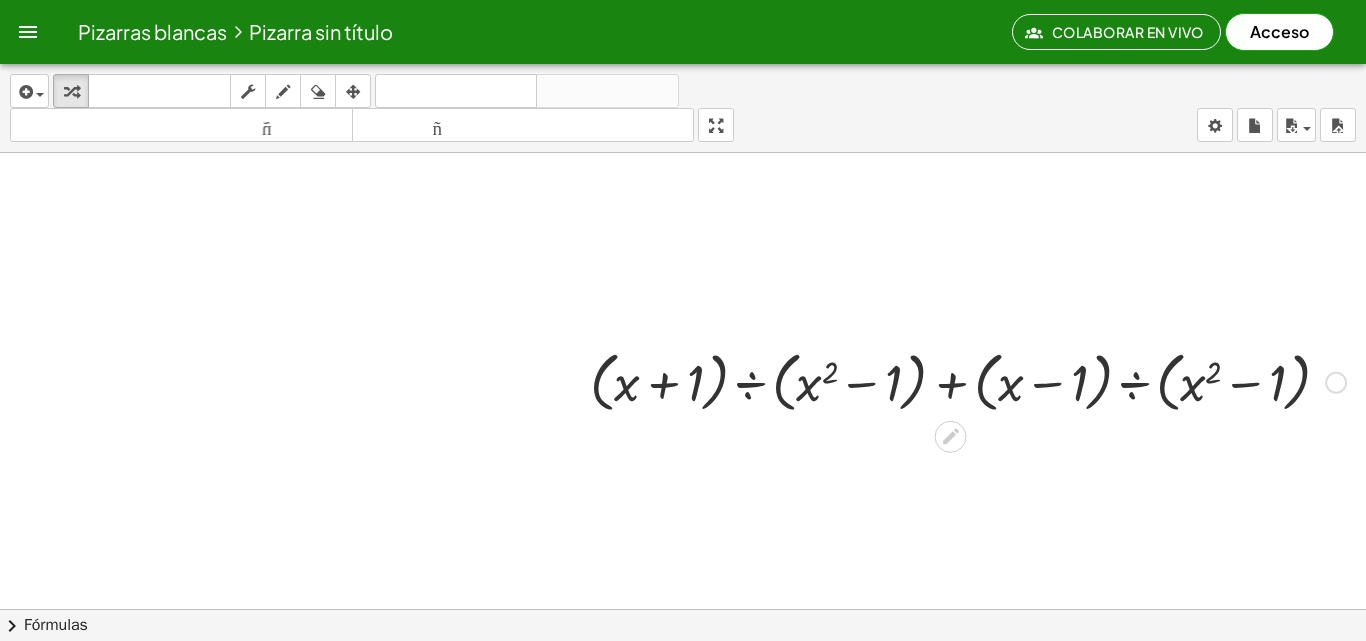click at bounding box center [1336, 383] 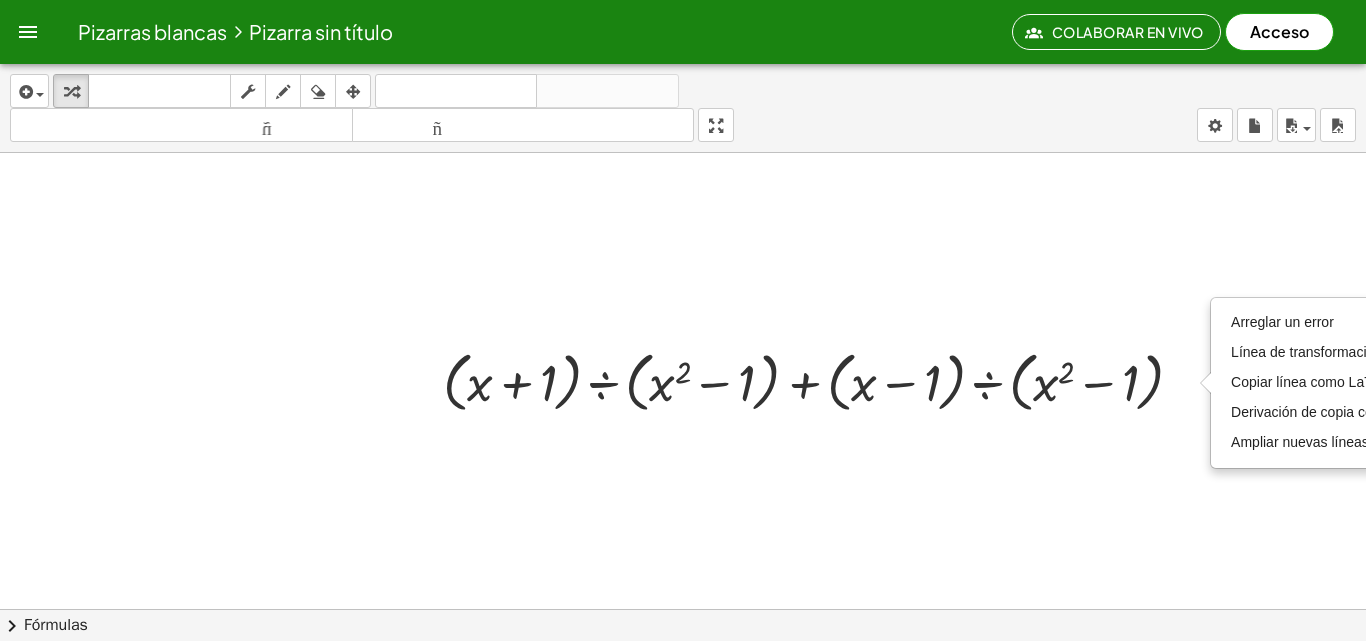 scroll, scrollTop: 1383, scrollLeft: 542, axis: both 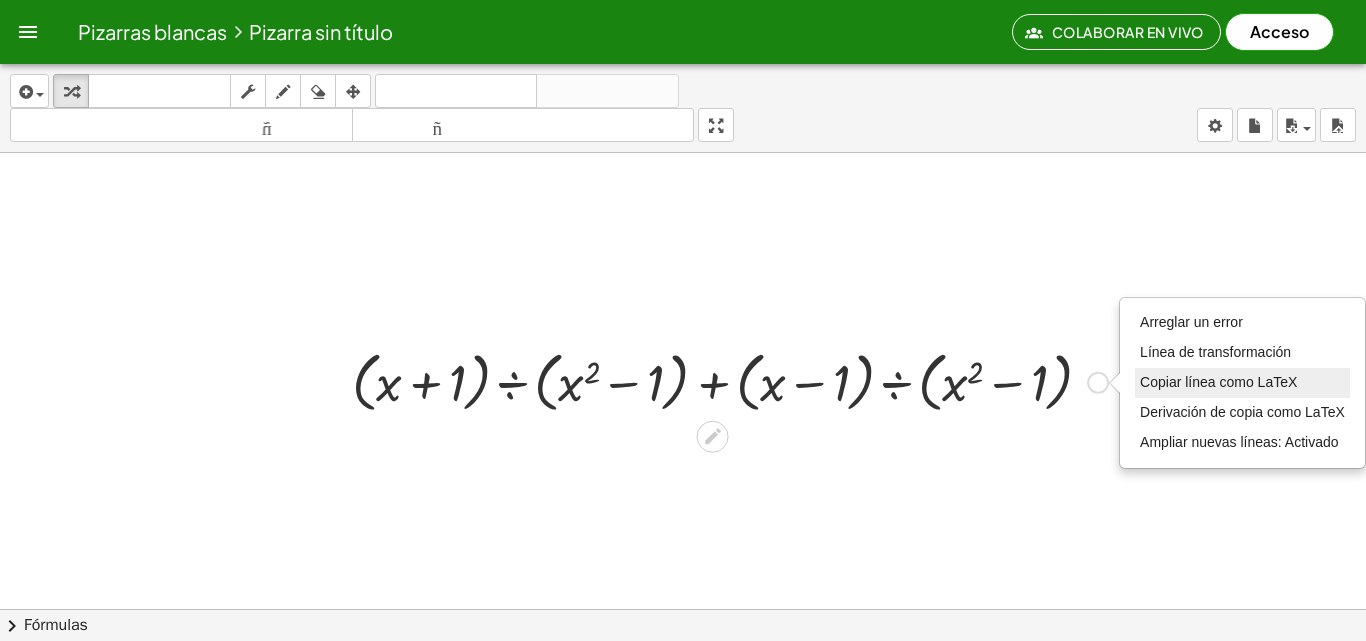 click on "Copiar línea como LaTeX" at bounding box center [1218, 382] 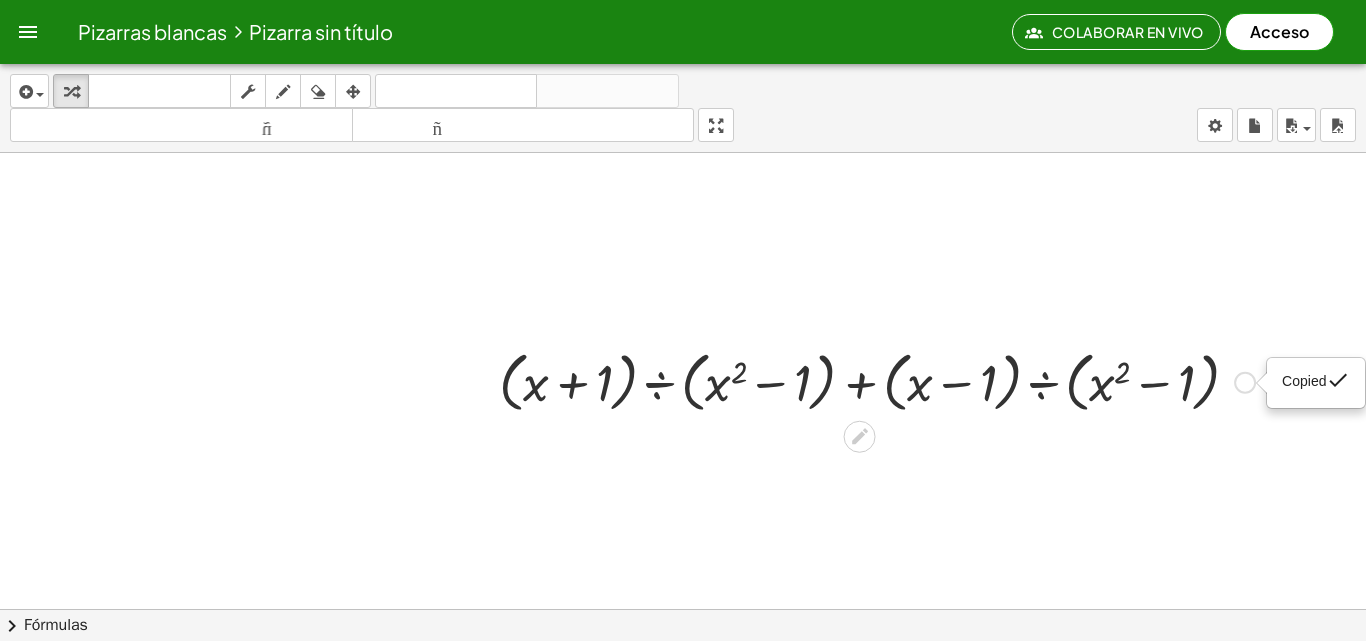 scroll, scrollTop: 1383, scrollLeft: 304, axis: both 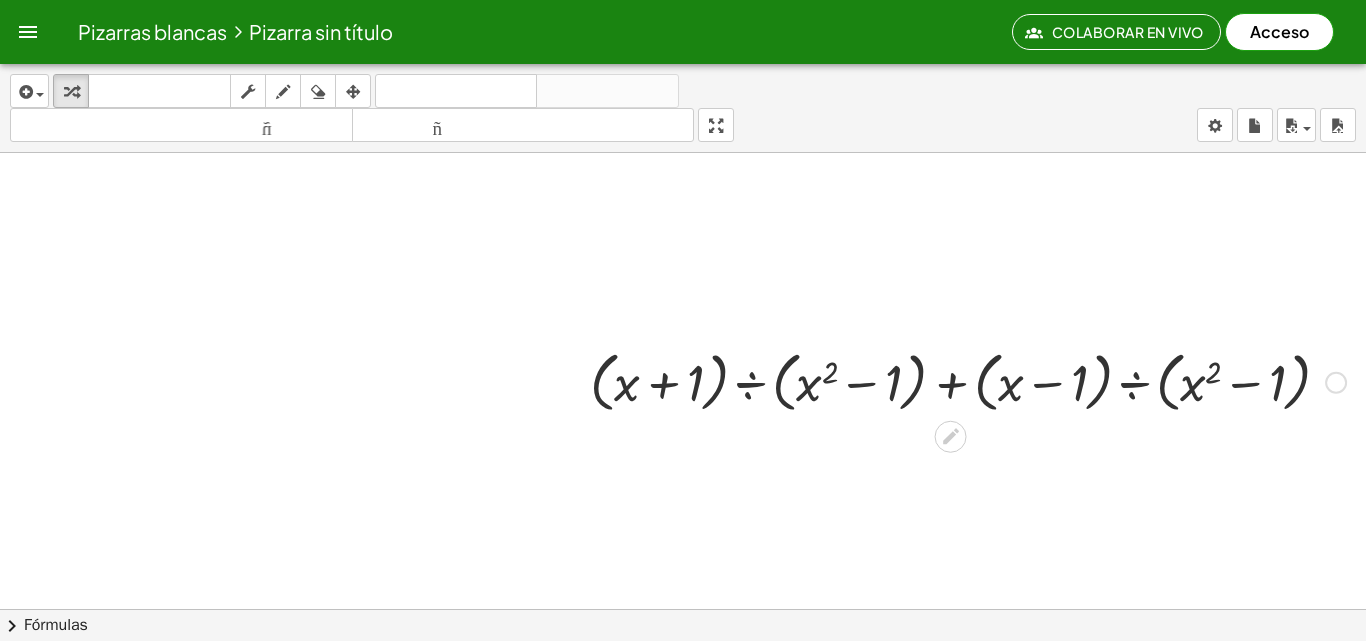 click on "Copiado done" at bounding box center (1336, 383) 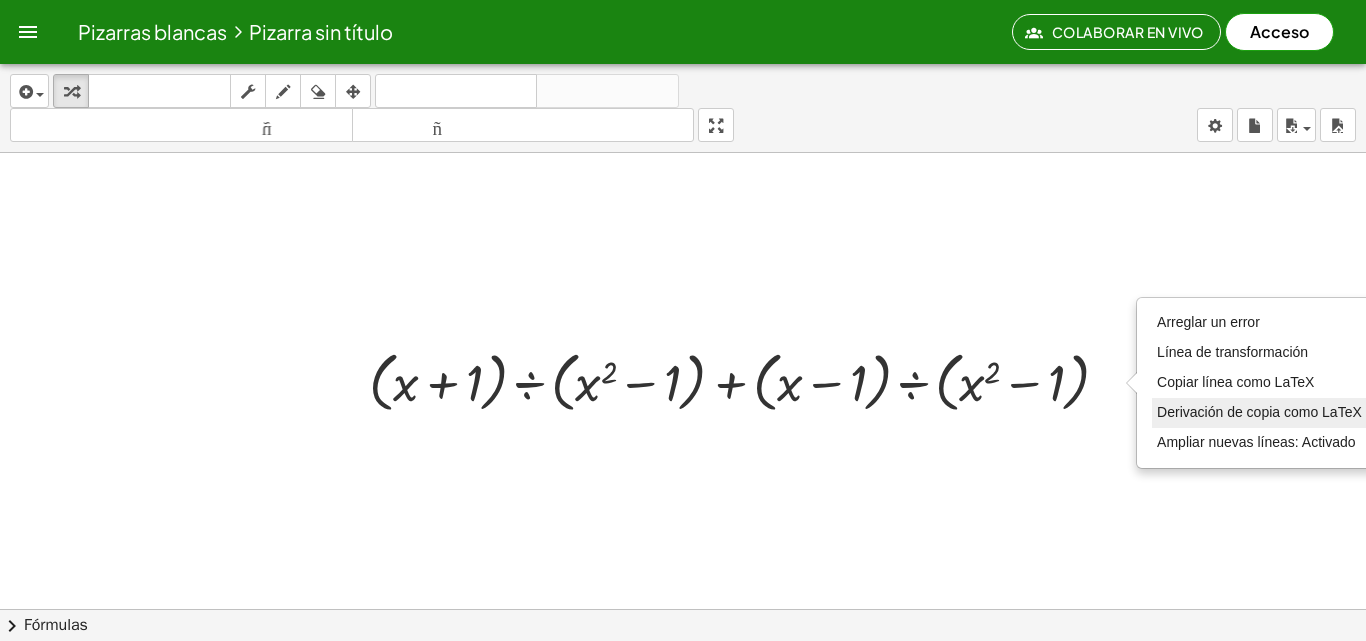 scroll, scrollTop: 1383, scrollLeft: 504, axis: both 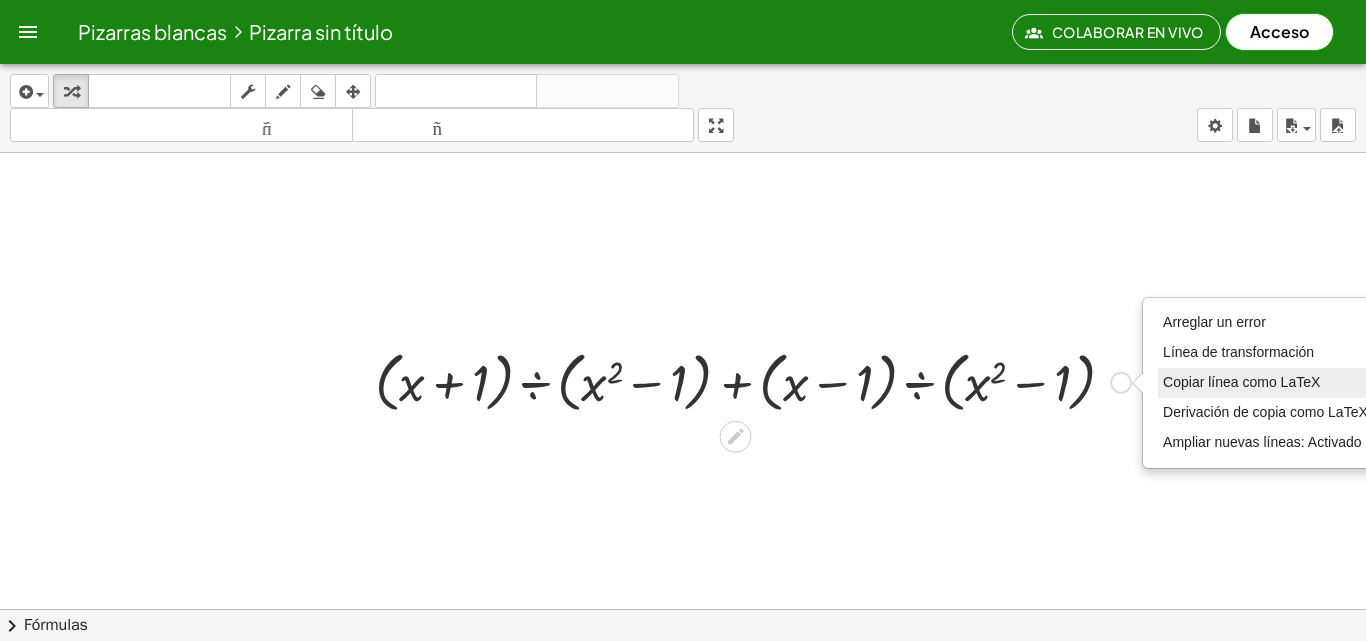 click on "Copiar línea como LaTeX" at bounding box center [1241, 382] 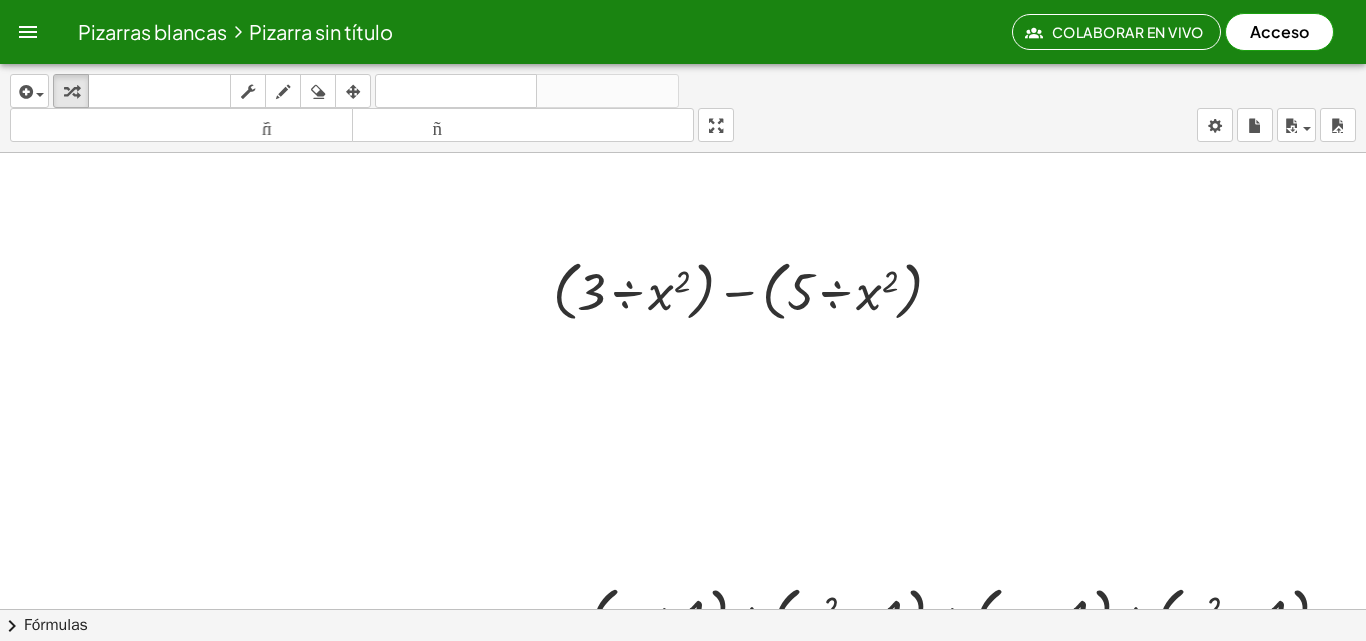 scroll, scrollTop: 1183, scrollLeft: 304, axis: both 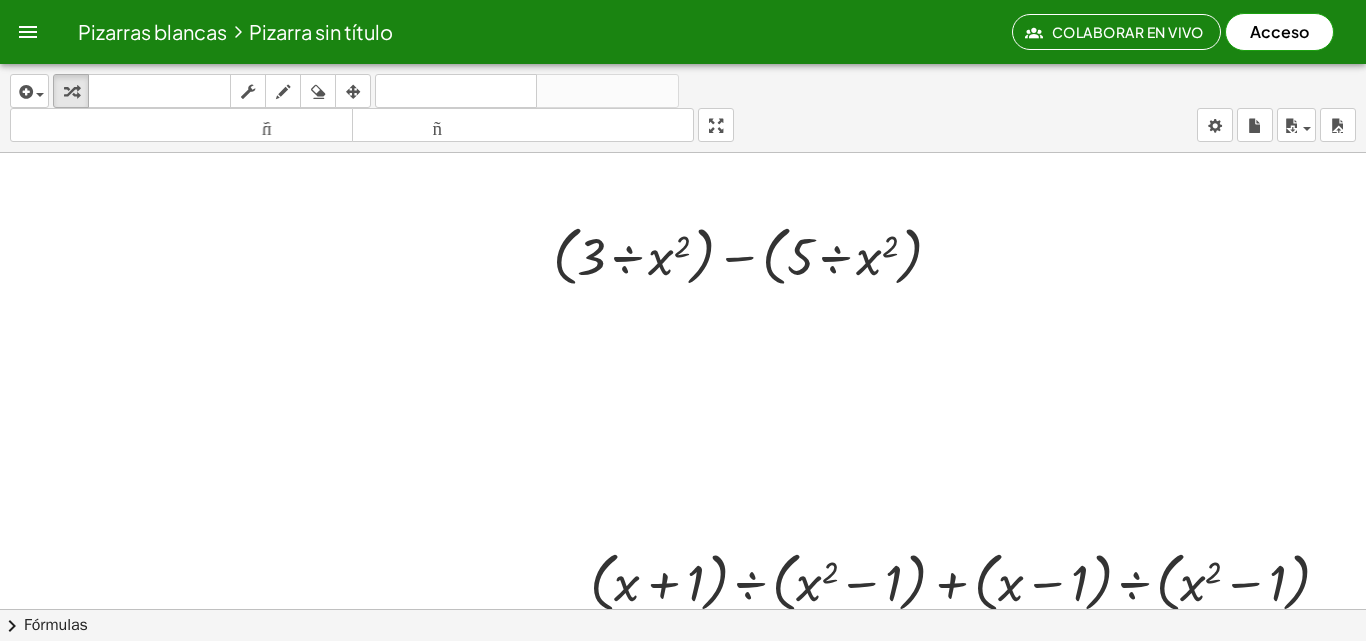 click at bounding box center [538, 110] 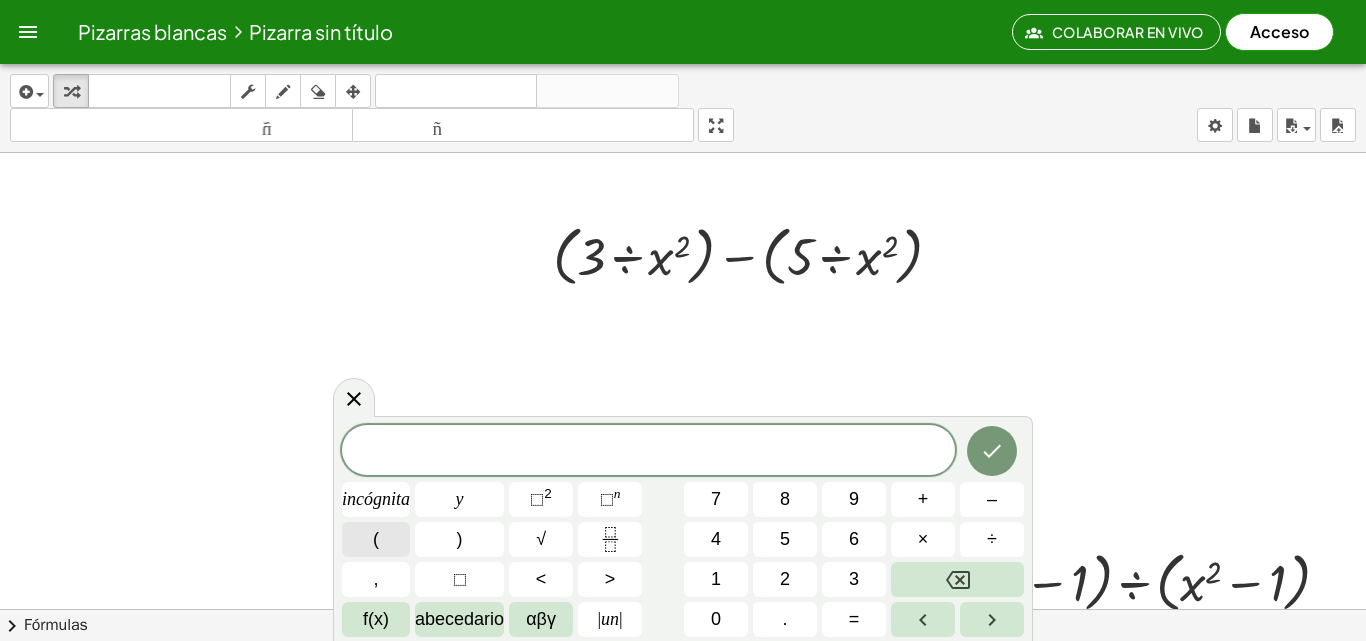 click on "(" at bounding box center [376, 539] 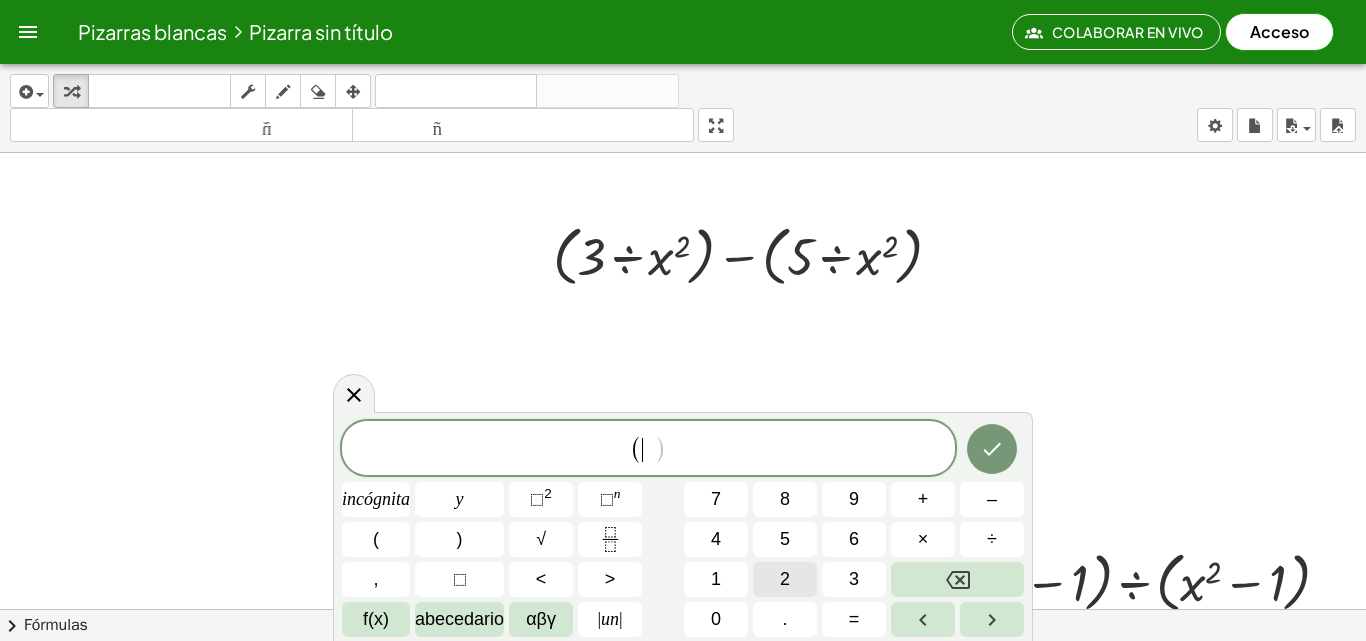 click on "2" at bounding box center (785, 579) 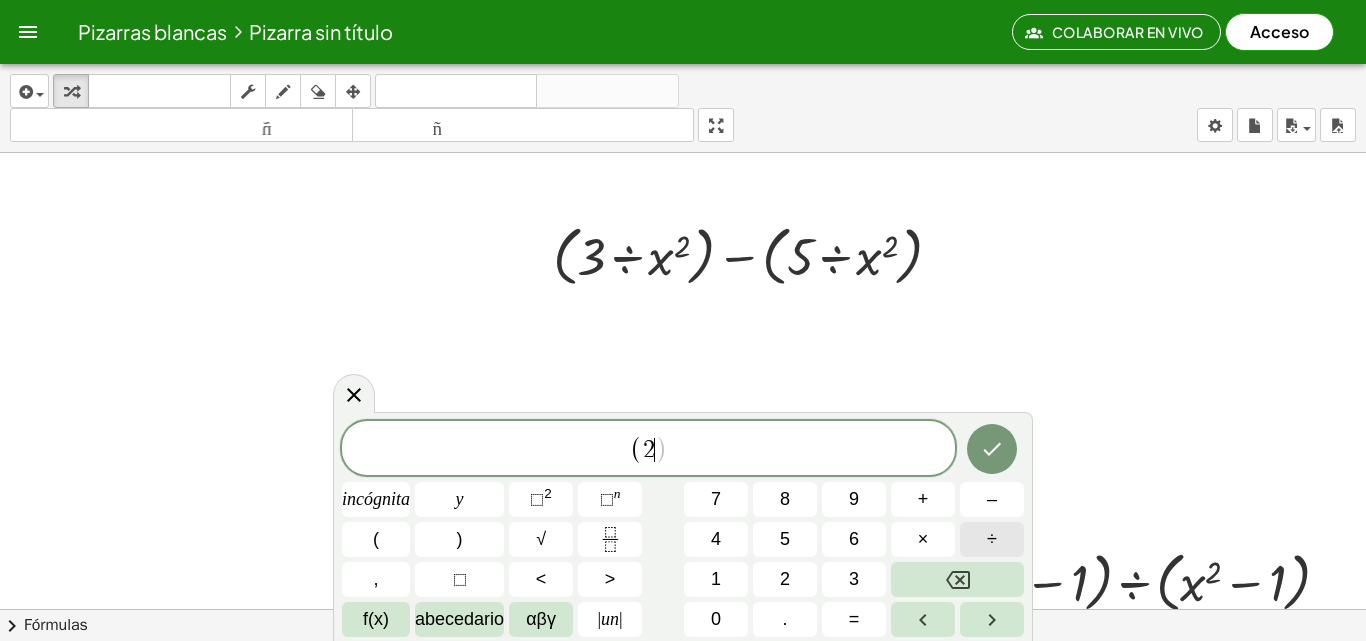 click on "÷" at bounding box center [992, 539] 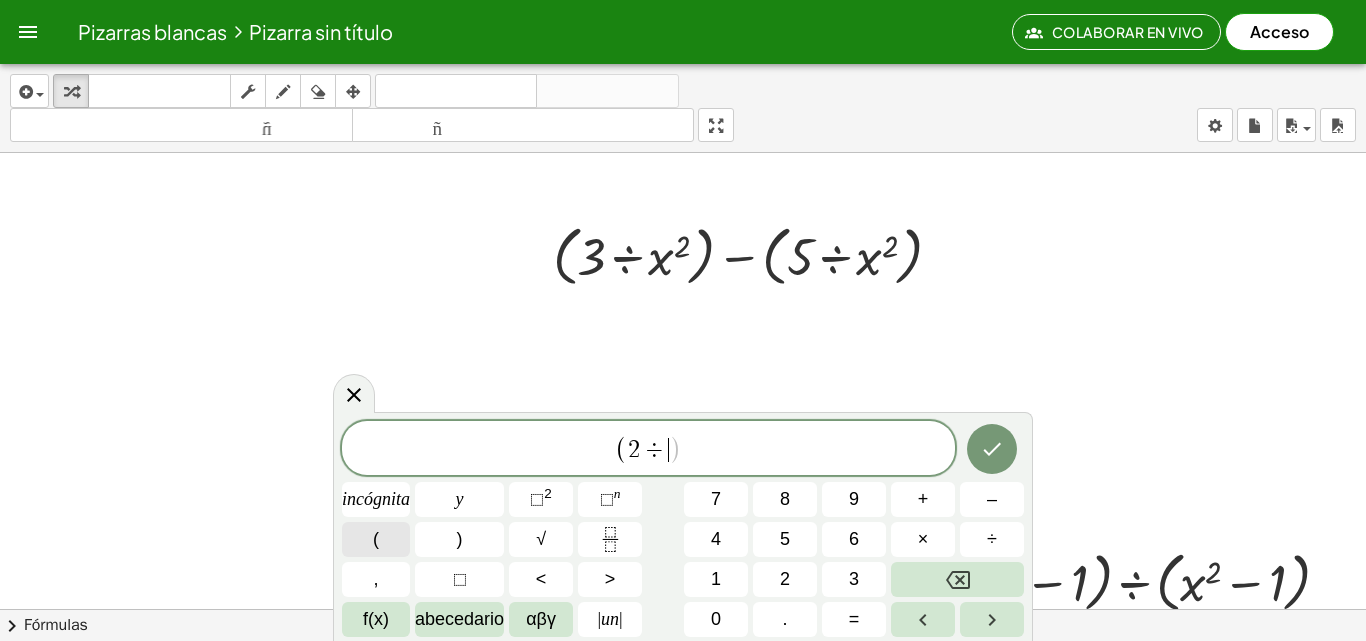 click on "(" at bounding box center [376, 539] 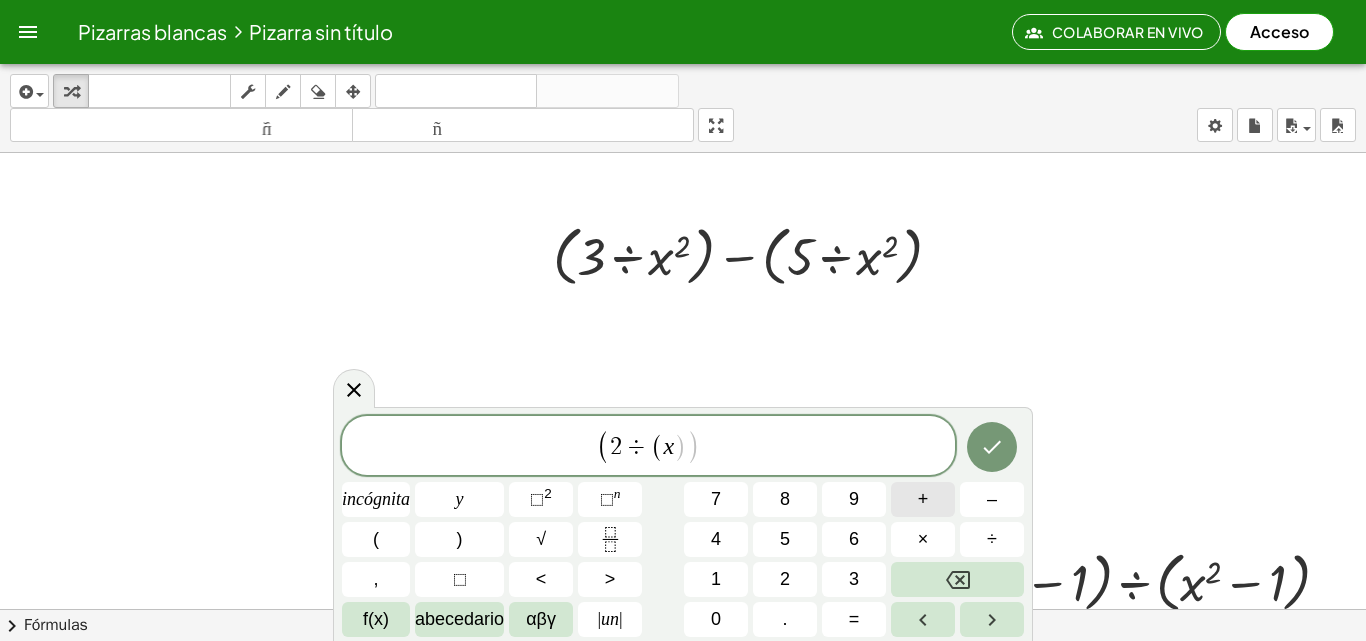 click on "+" at bounding box center [923, 499] 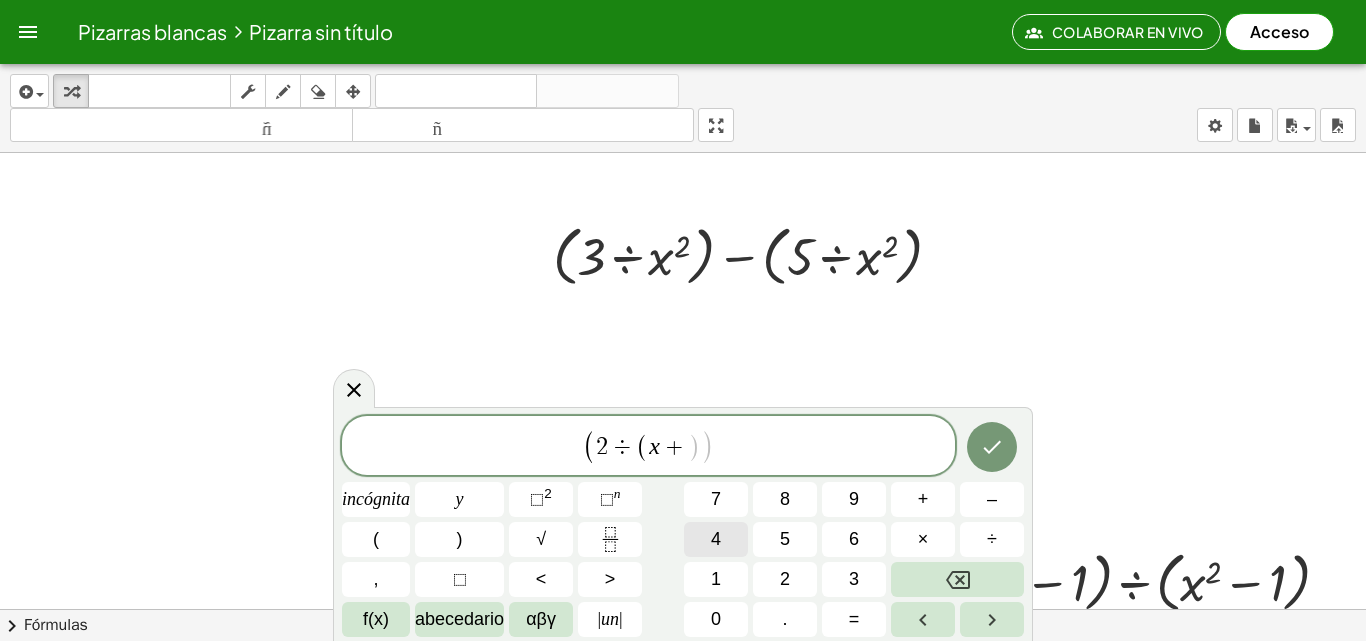 click on "4" at bounding box center [716, 539] 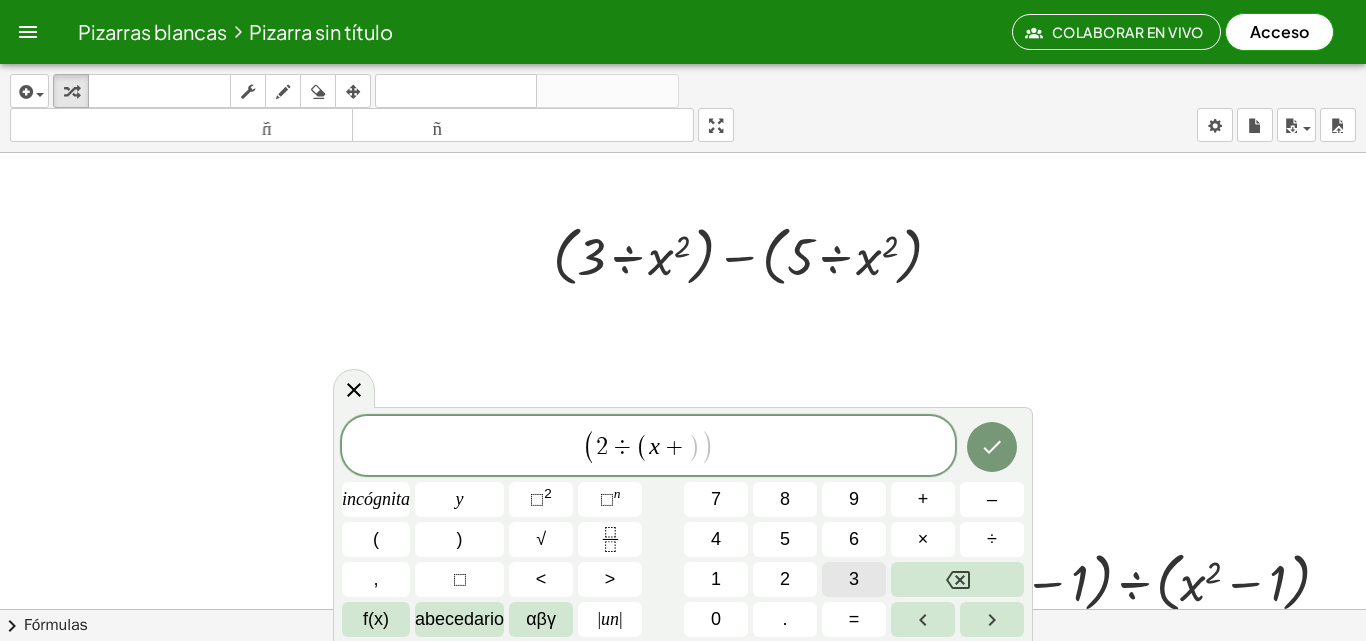 click on "3" at bounding box center (854, 579) 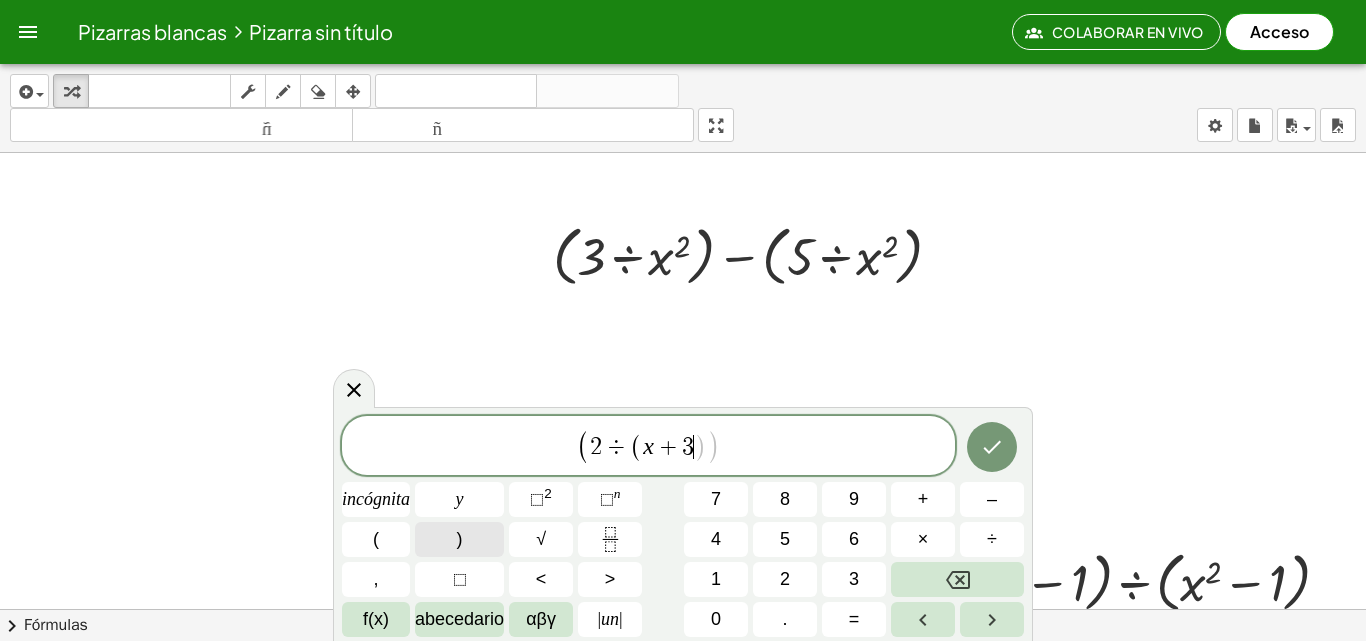 click on ")" at bounding box center [459, 539] 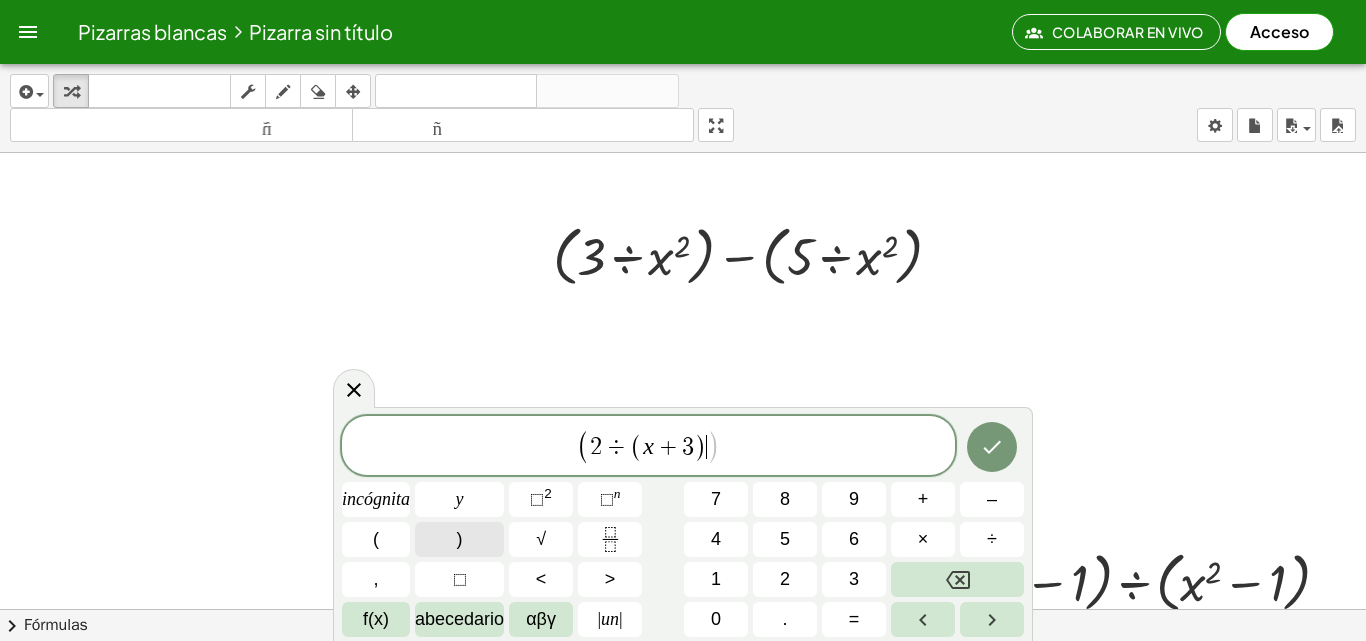 click on ")" at bounding box center (459, 539) 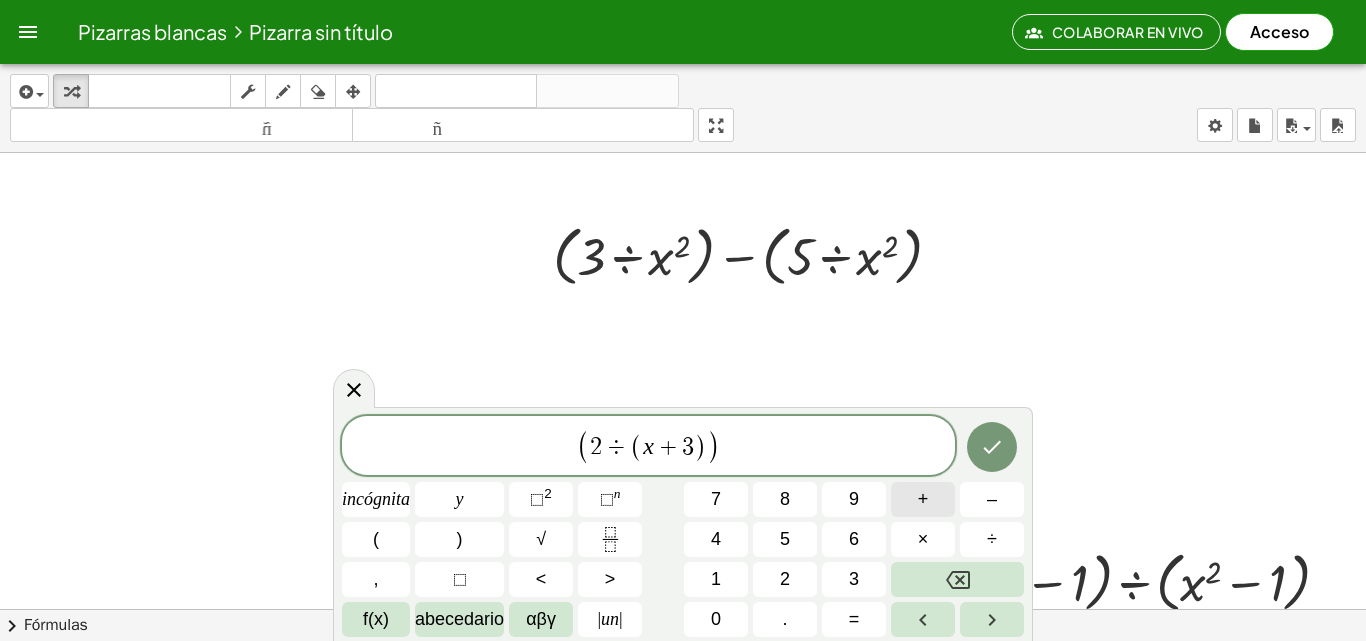 click on "+" at bounding box center (923, 499) 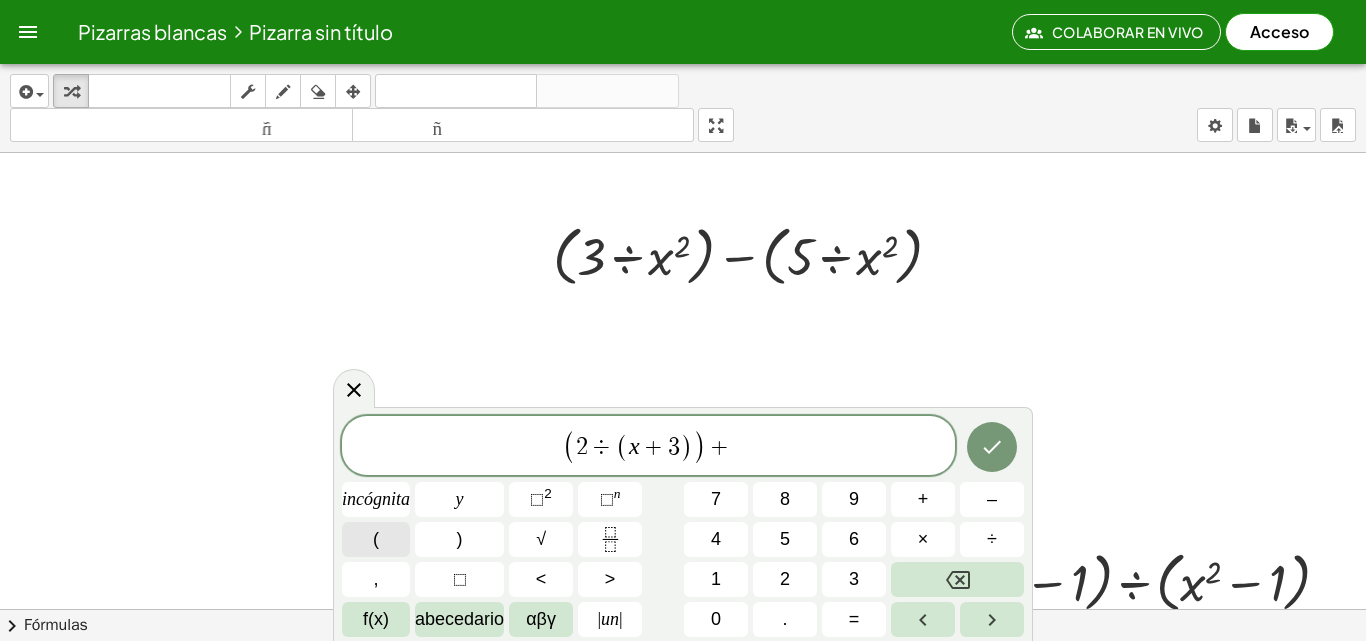 click on "(" at bounding box center (376, 539) 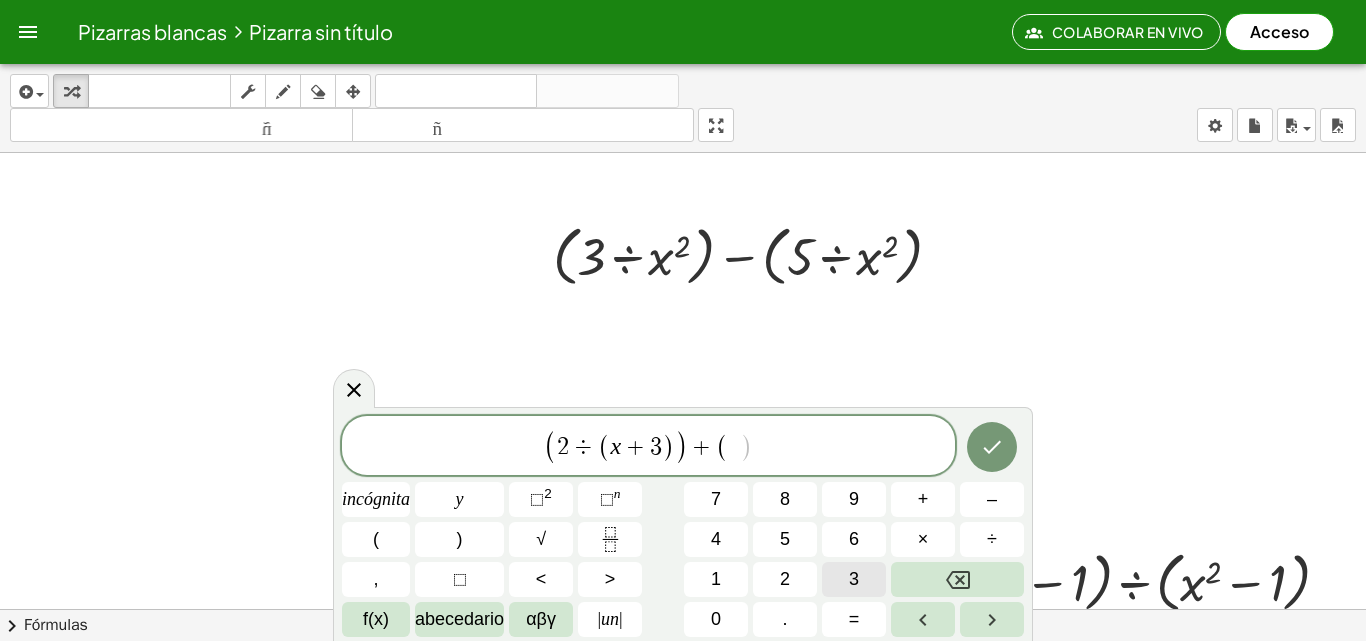 click on "3" at bounding box center (854, 579) 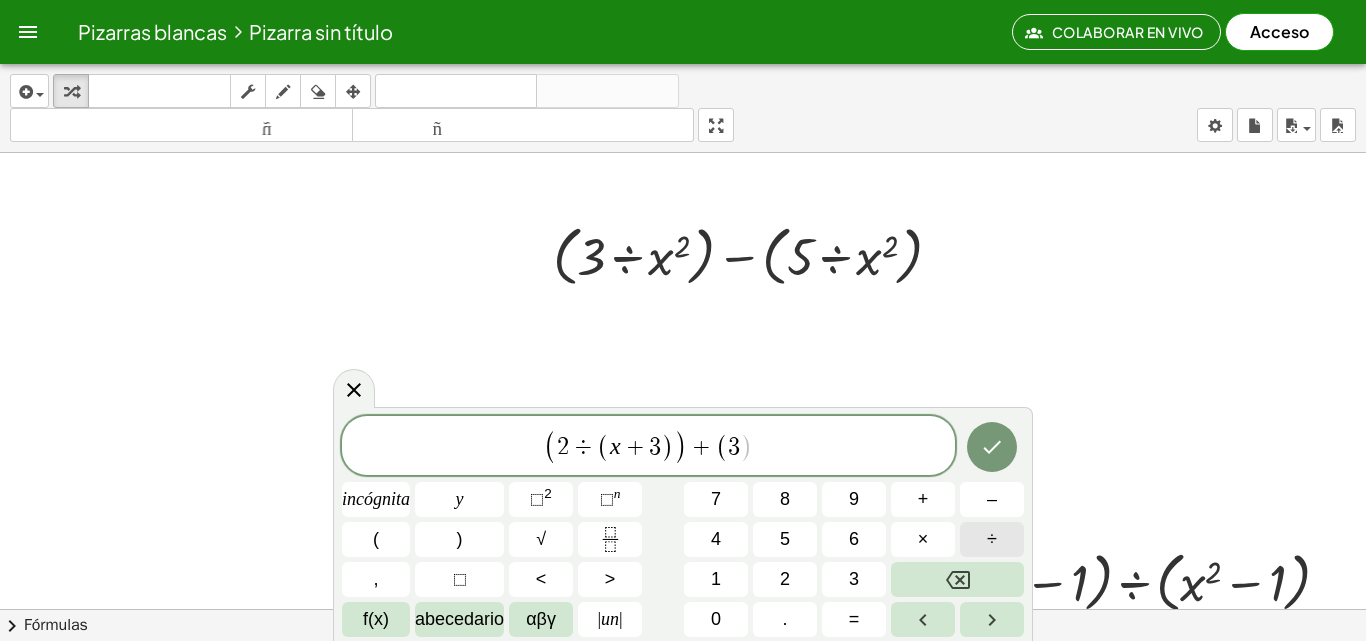 click on "÷" at bounding box center [992, 539] 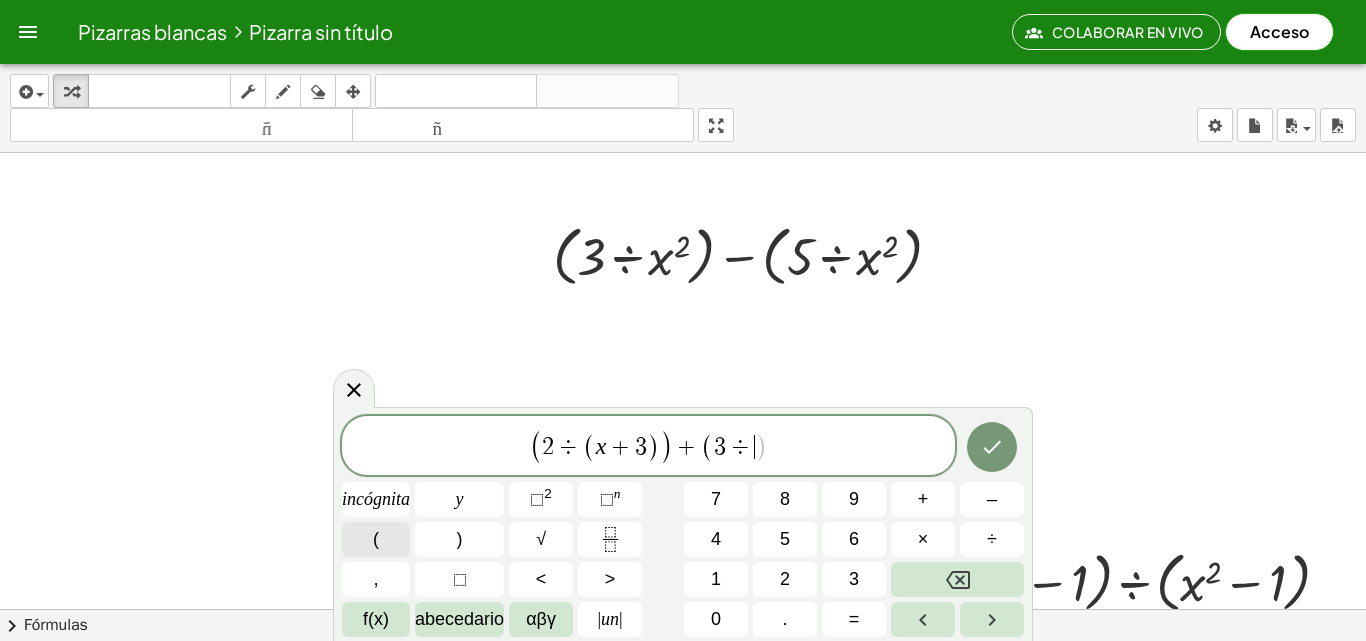 click on "(" at bounding box center (376, 539) 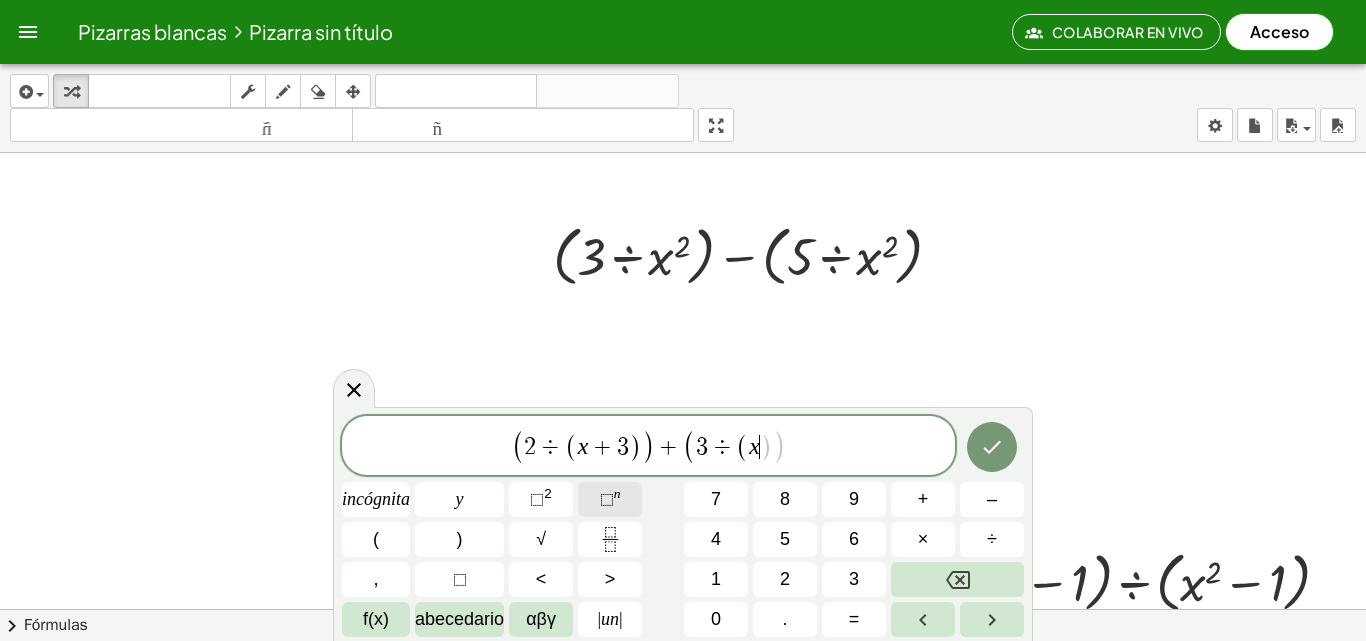 click on "n" at bounding box center (617, 493) 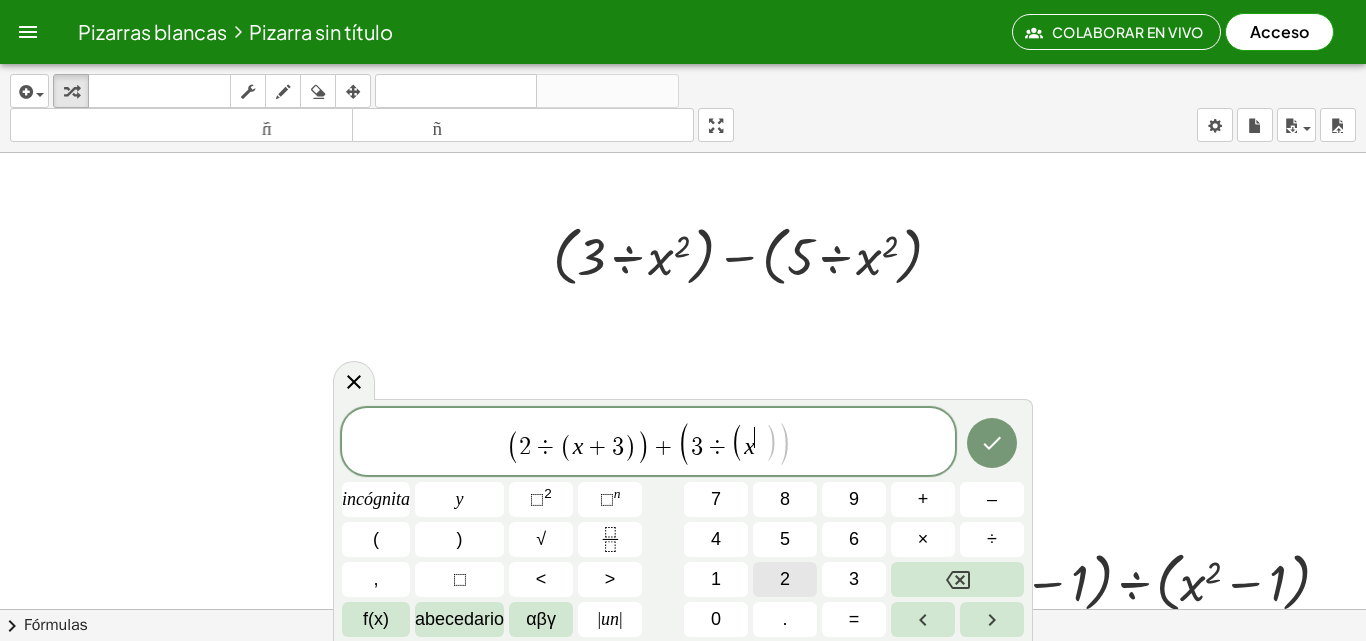 click on "2" at bounding box center [785, 579] 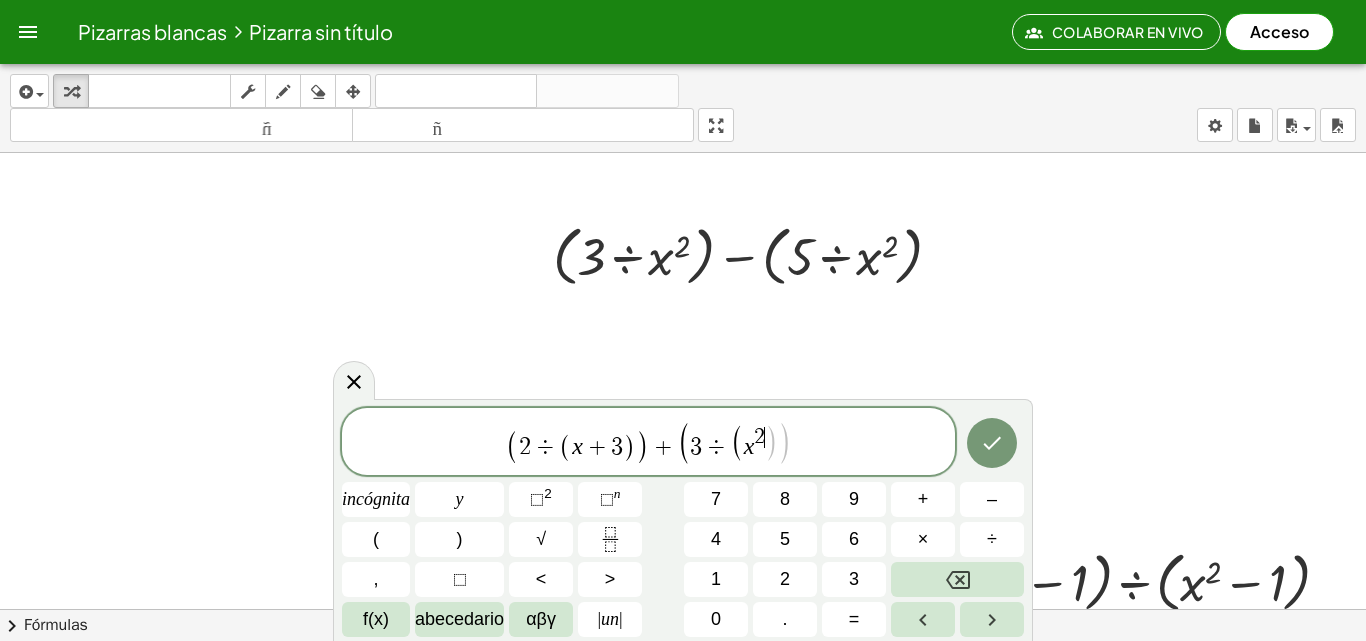 click on "x 2 ​" at bounding box center (755, 443) 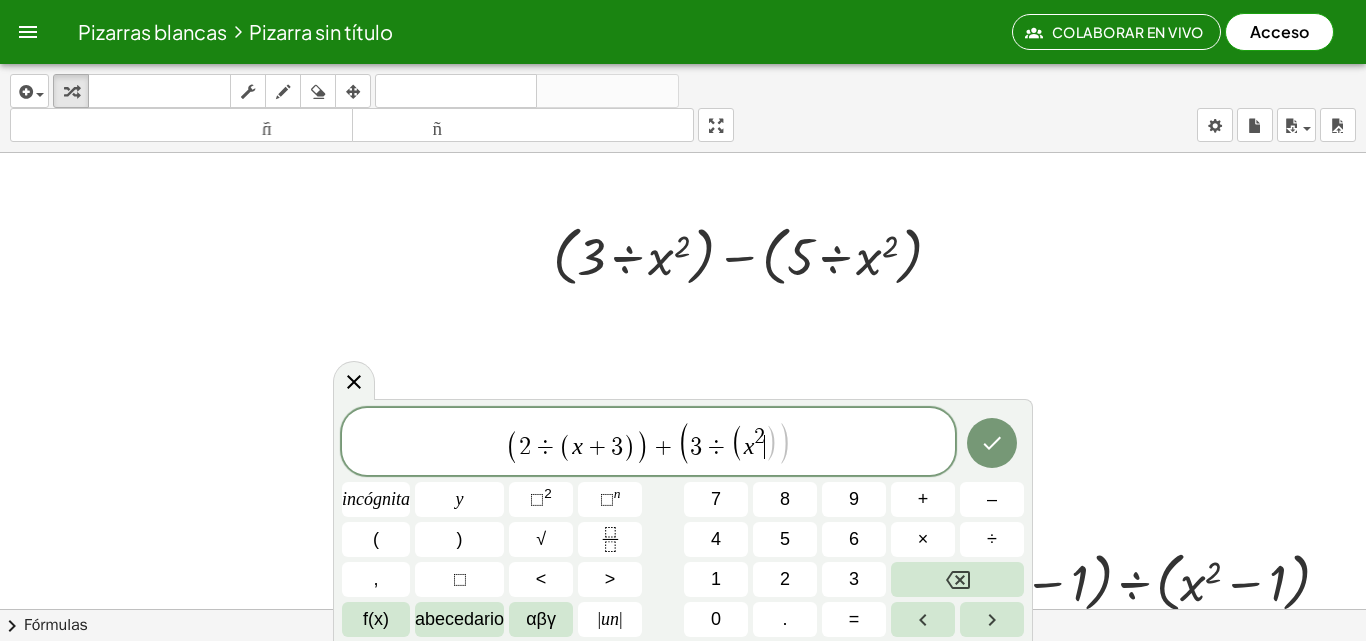 click on ")" at bounding box center [772, 443] 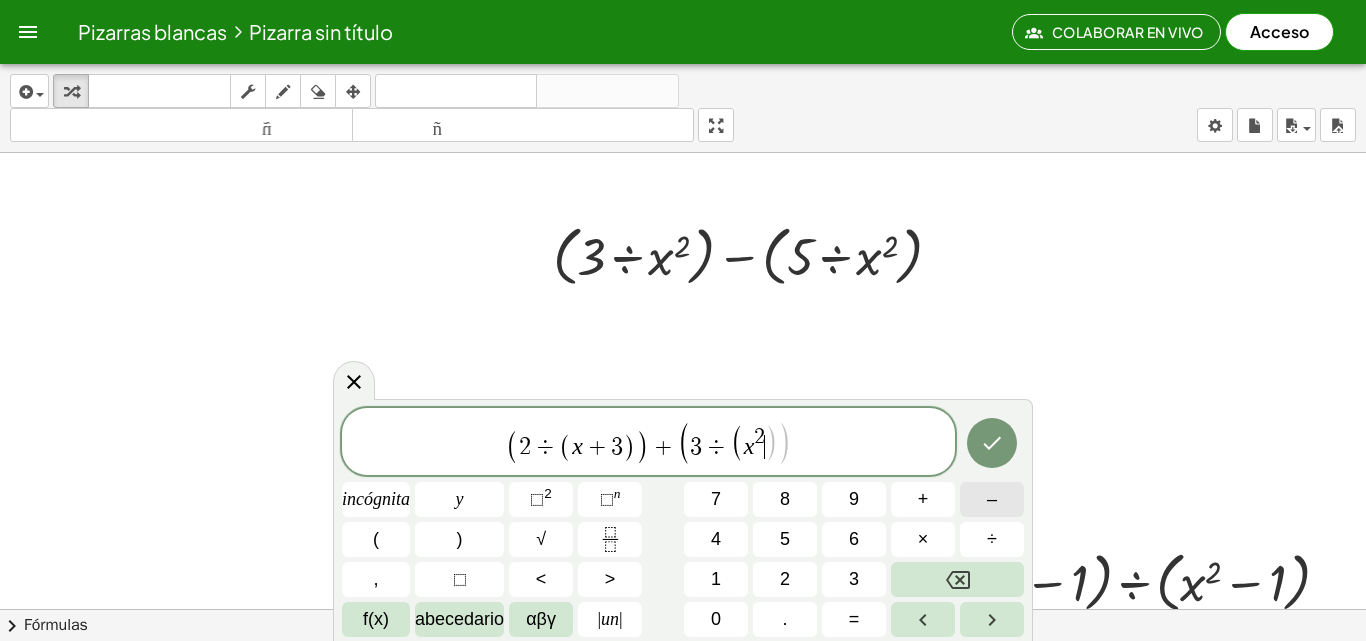 click on "–" at bounding box center [992, 499] 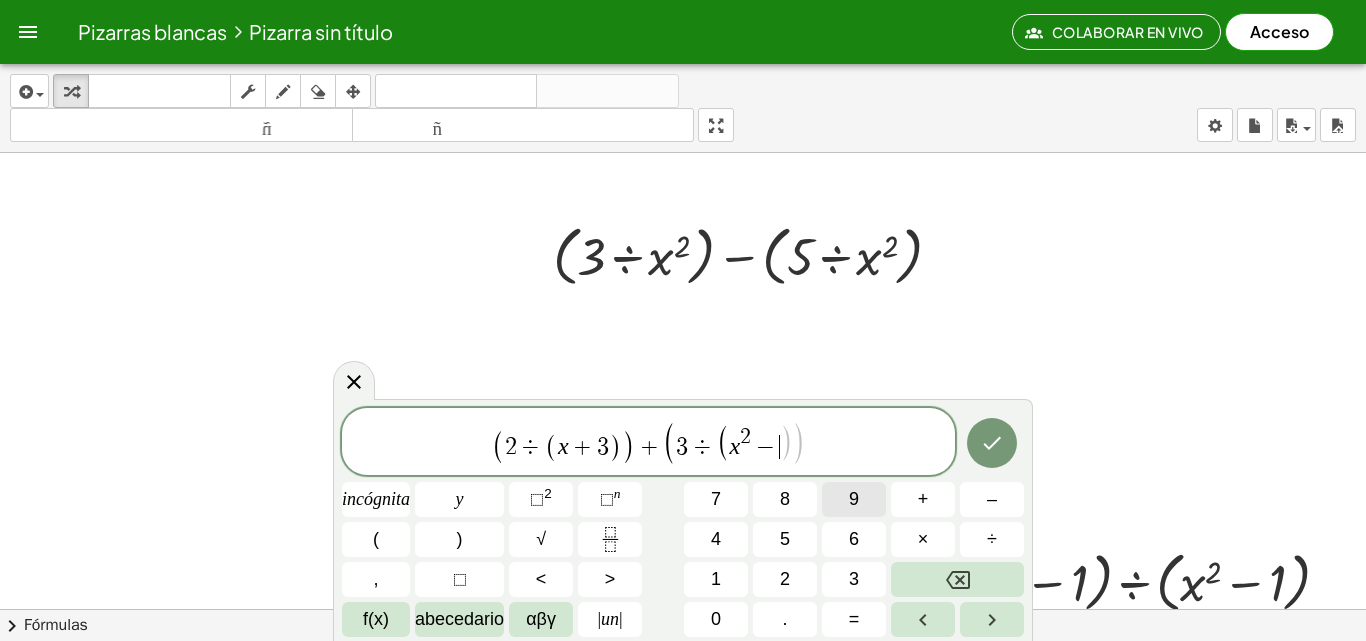 click on "9" at bounding box center [854, 499] 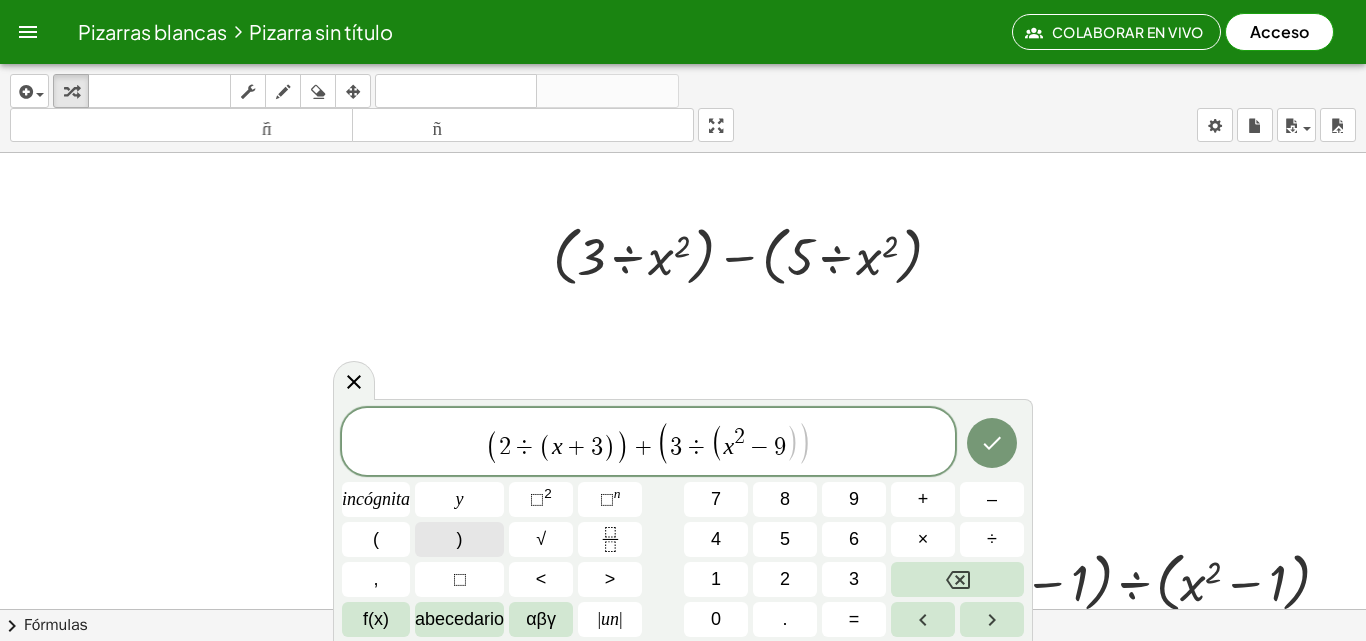 click on ")" at bounding box center [459, 539] 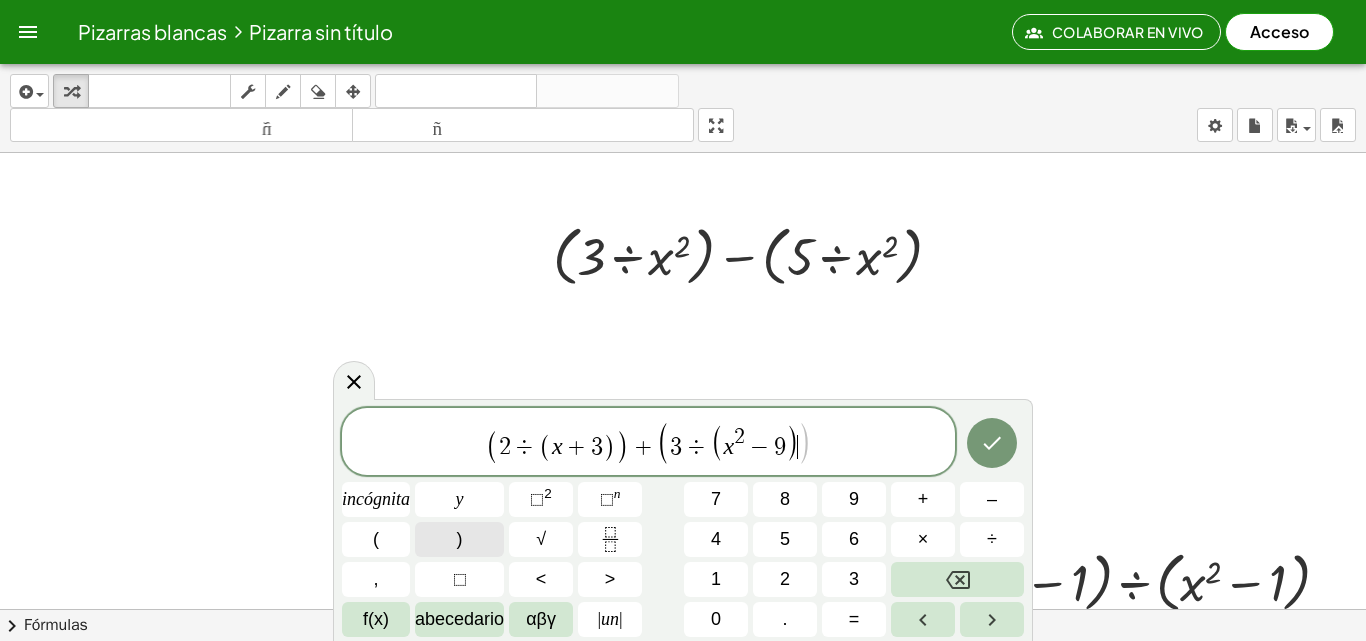 click on ")" at bounding box center [459, 539] 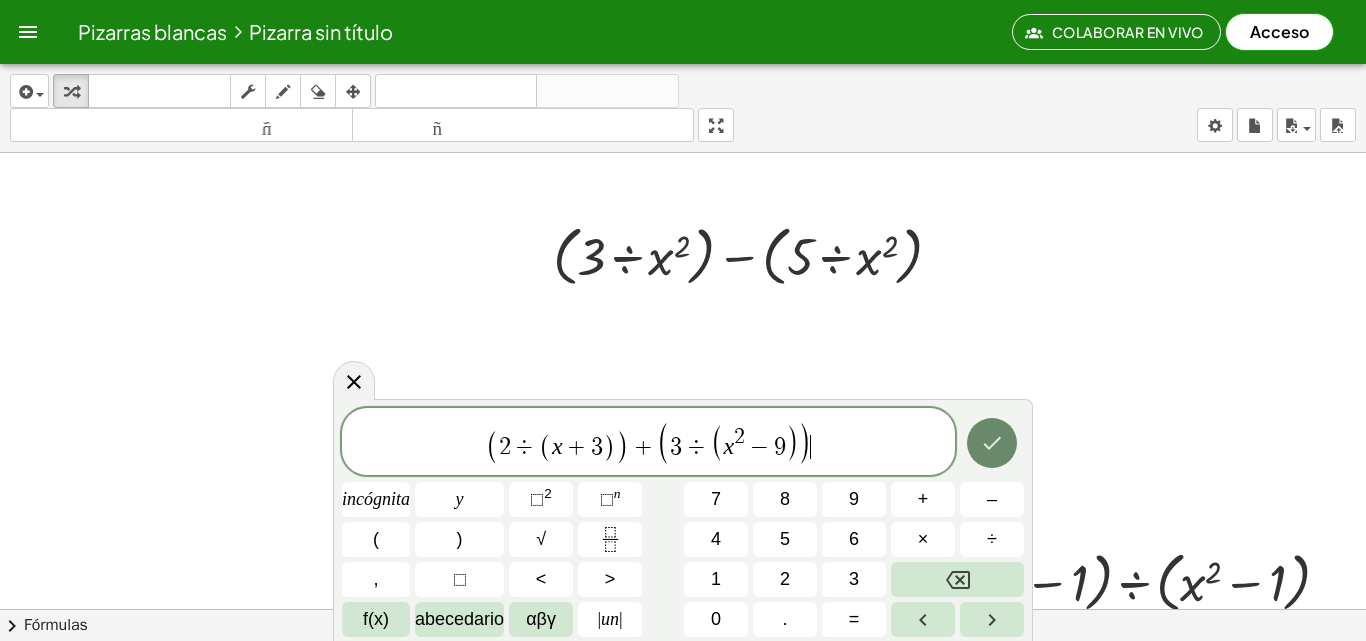 click 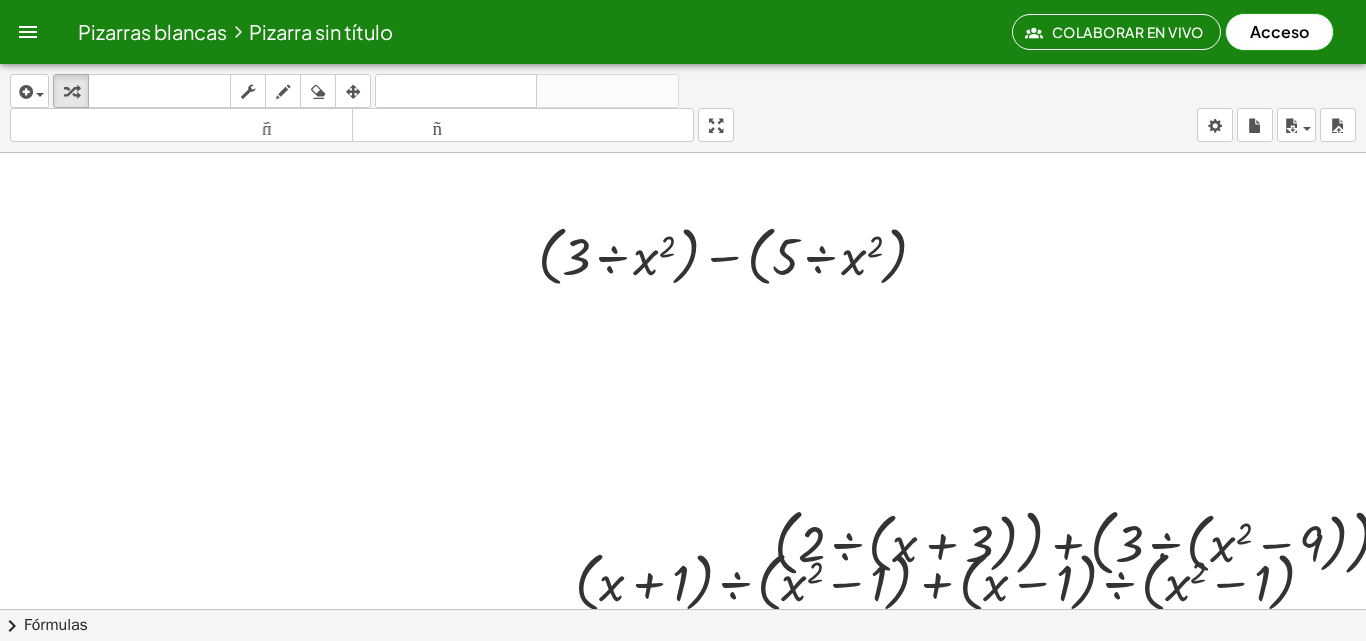 scroll, scrollTop: 1283, scrollLeft: 304, axis: both 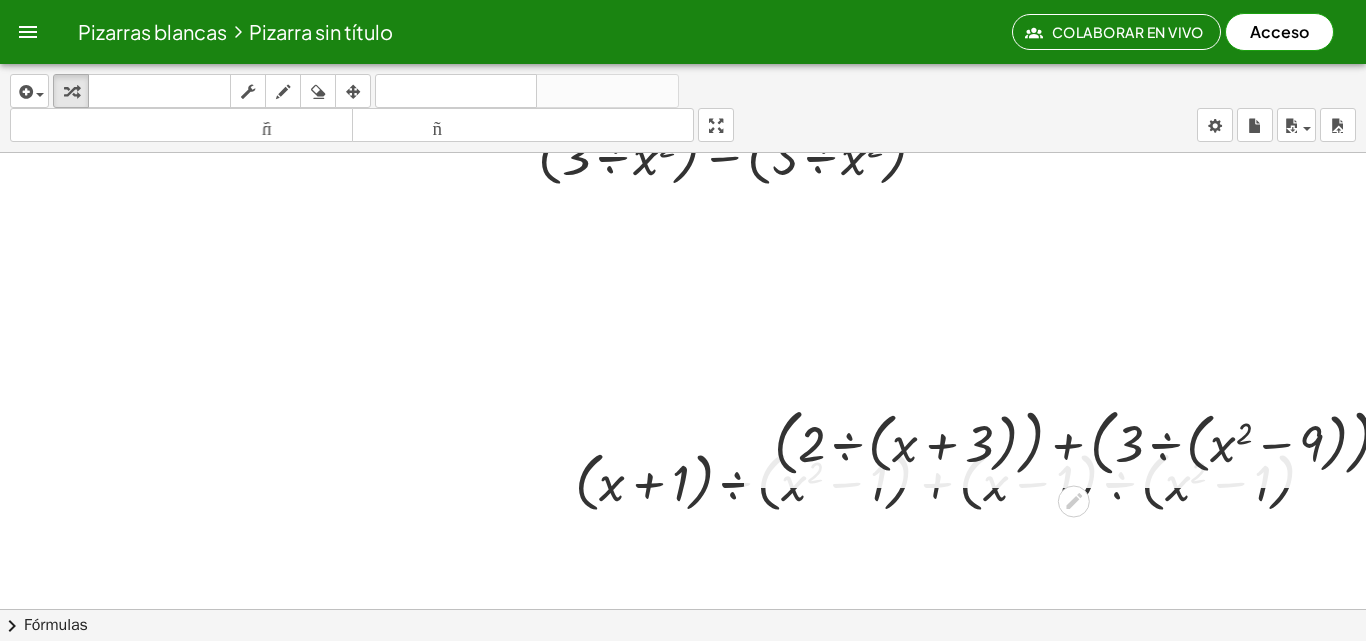 click at bounding box center (1091, 441) 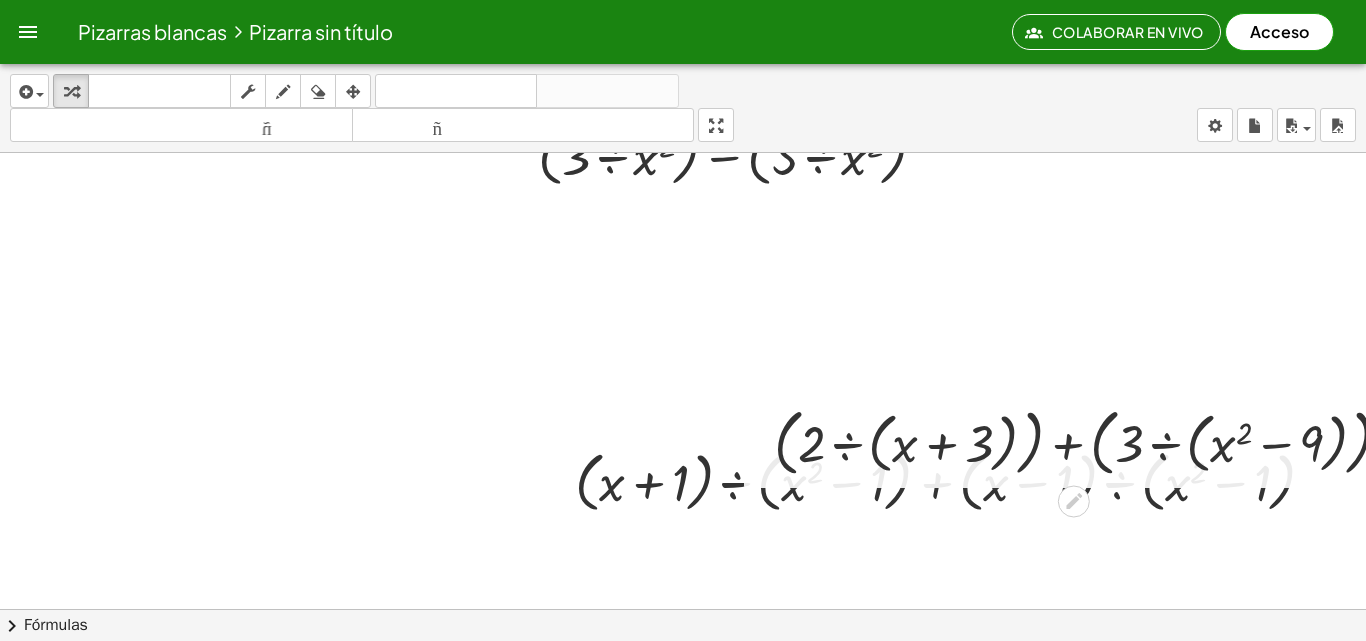 click at bounding box center [1091, 441] 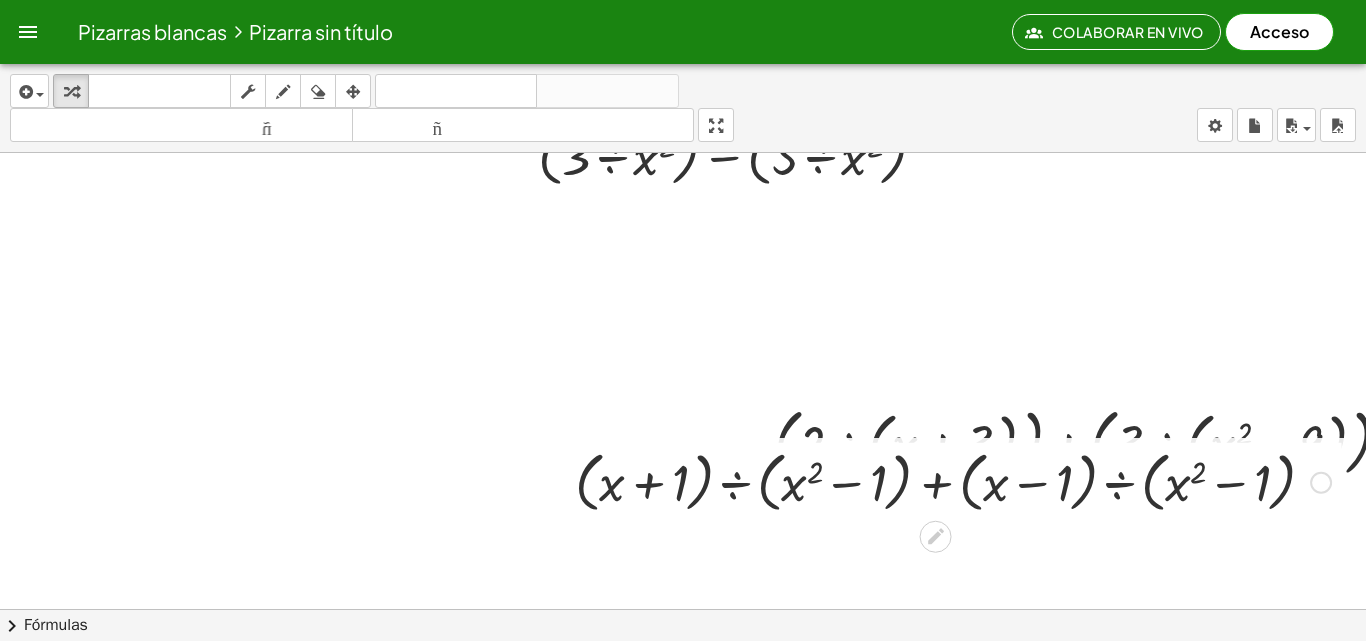 click on "Copiado done" at bounding box center (1321, 483) 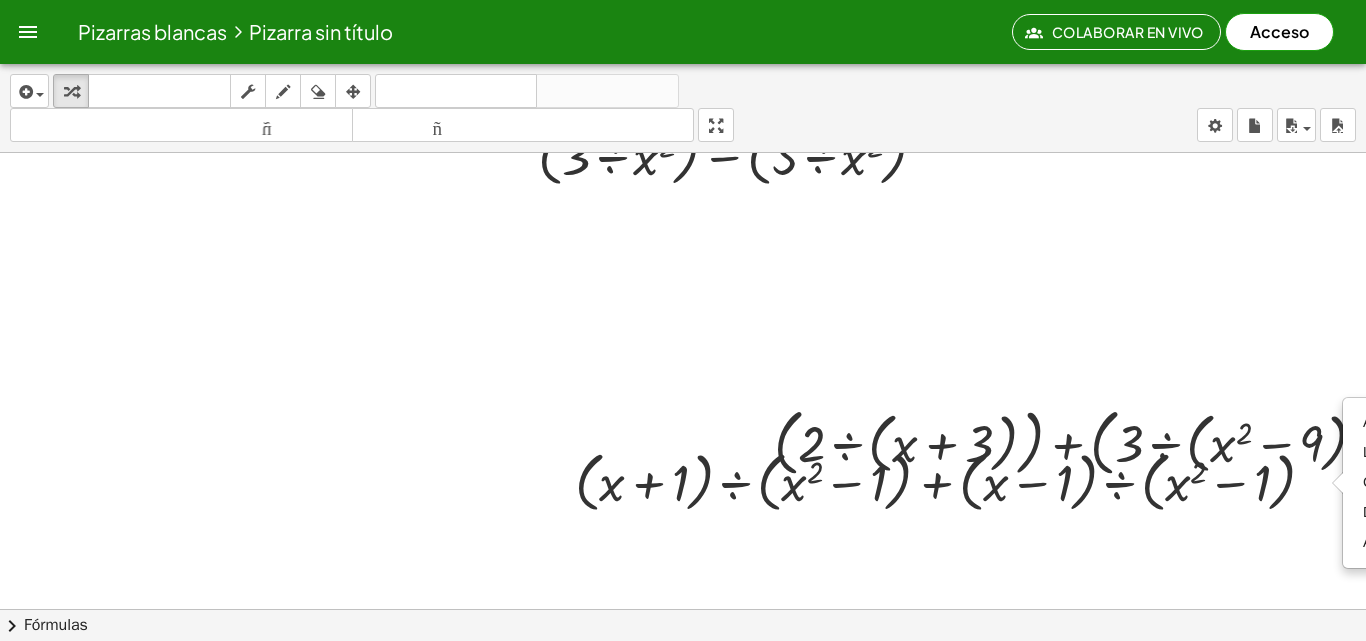 scroll, scrollTop: 1283, scrollLeft: 344, axis: both 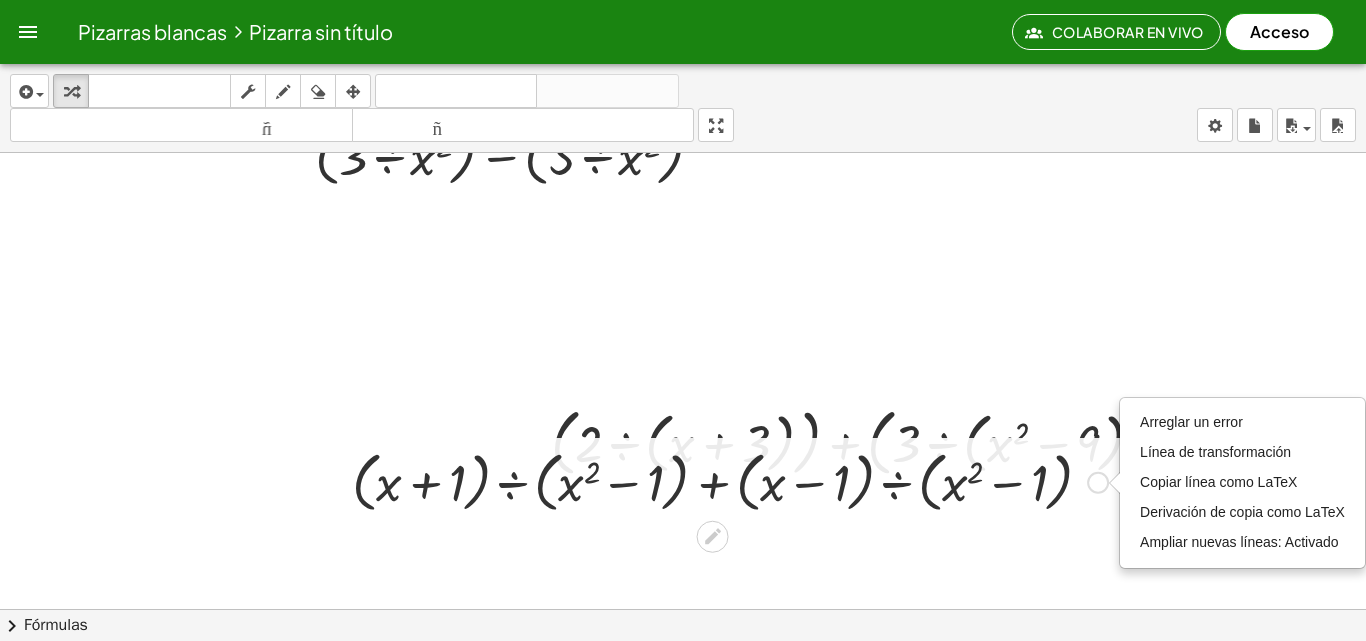 click on "+ · ( + x + 1 ) ÷ ( + x 2 − 1 ) + · ( + x − 1 ) ÷ ( + x 2 − 1 ) Arreglar un error Línea de transformación Copiar línea como LaTeX Derivación de copia como LaTeX Ampliar nuevas líneas: Activado Arreglar un error Línea de transformación Copiar línea como LaTeX Derivación de copia como LaTeX Ampliar nuevas líneas: Activado" at bounding box center (722, 481) 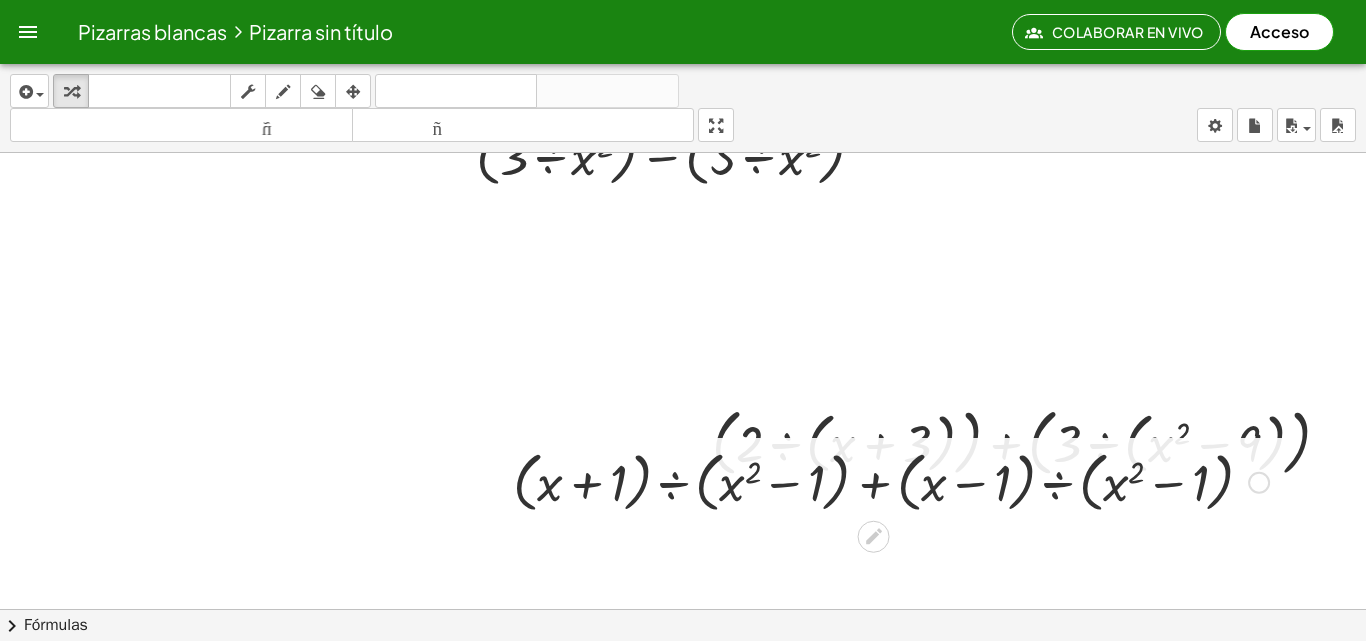 scroll, scrollTop: 1283, scrollLeft: 381, axis: both 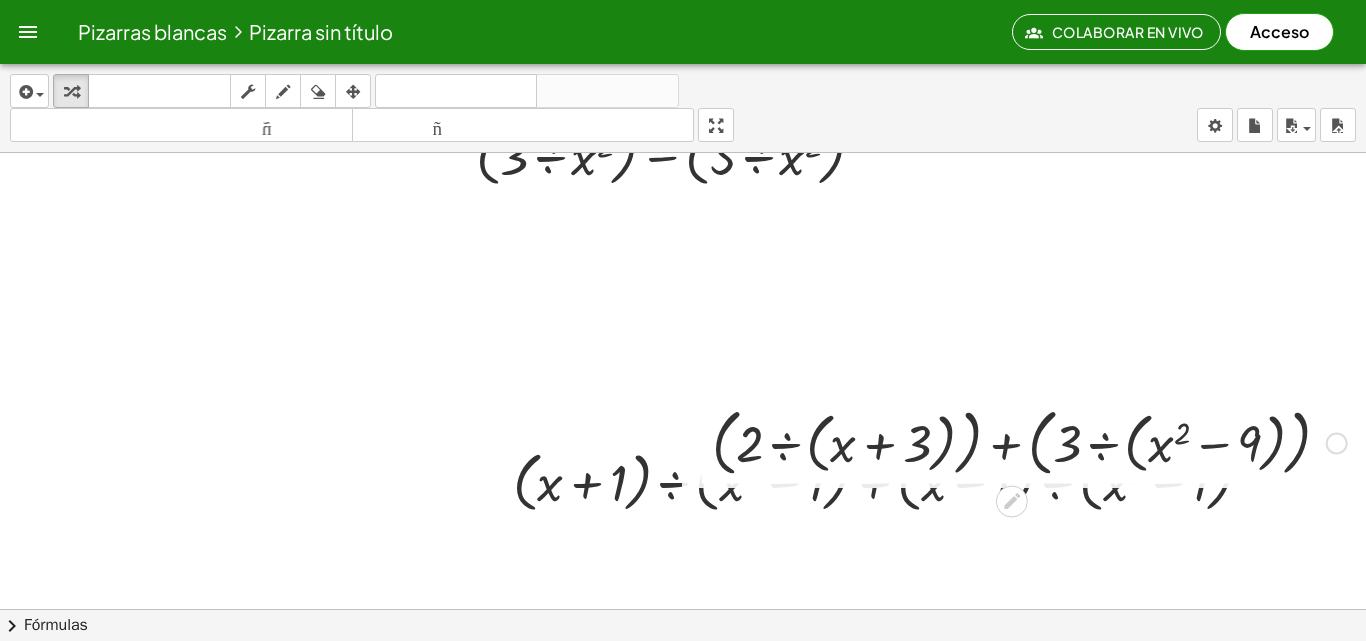 click at bounding box center (1337, 444) 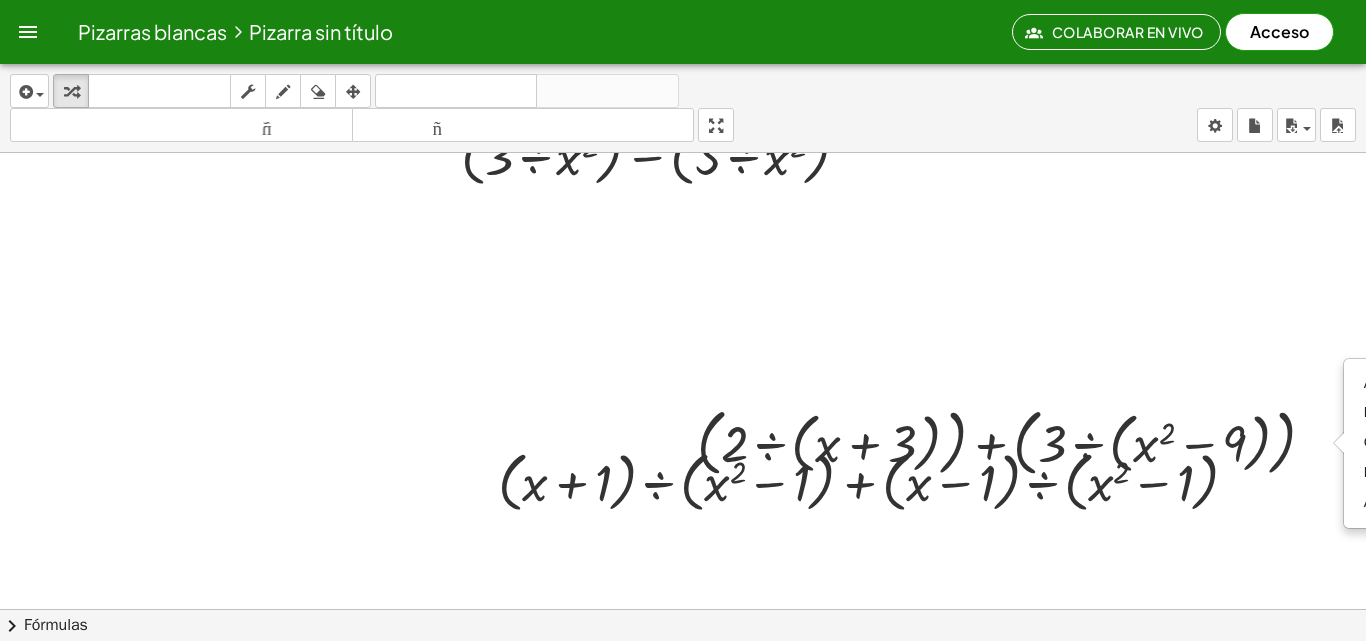 scroll, scrollTop: 1283, scrollLeft: 619, axis: both 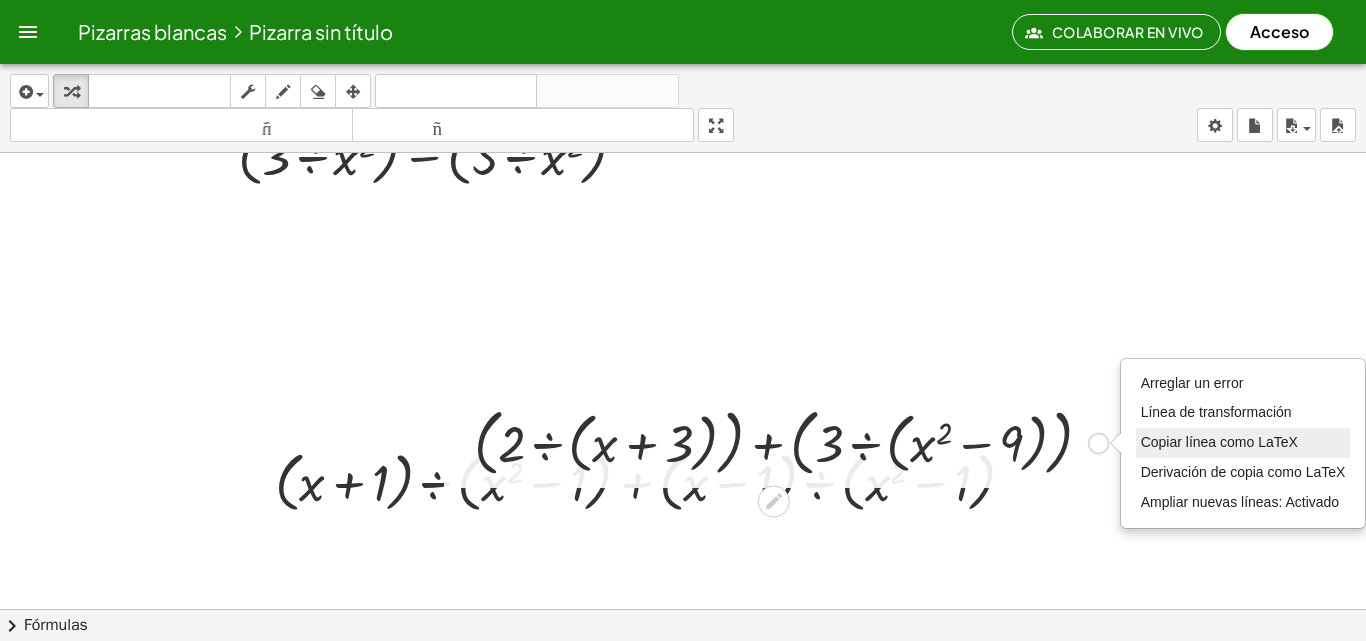 click on "Copiar línea como LaTeX" at bounding box center [1219, 442] 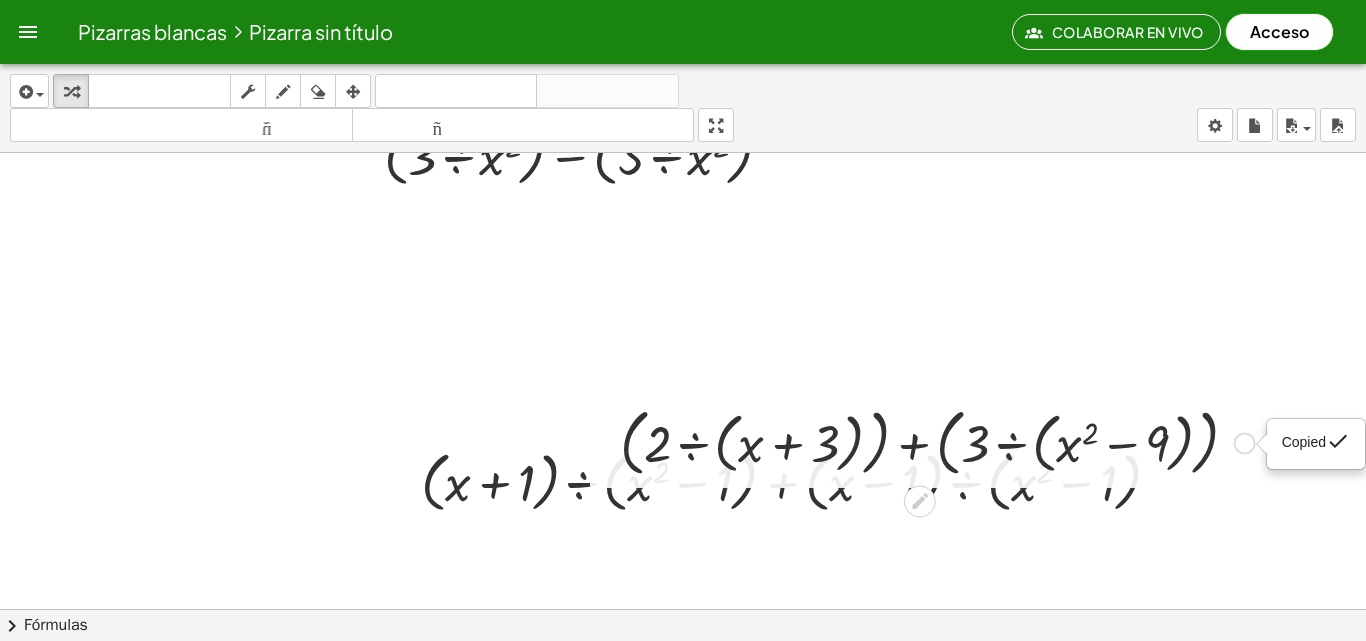 scroll, scrollTop: 1283, scrollLeft: 381, axis: both 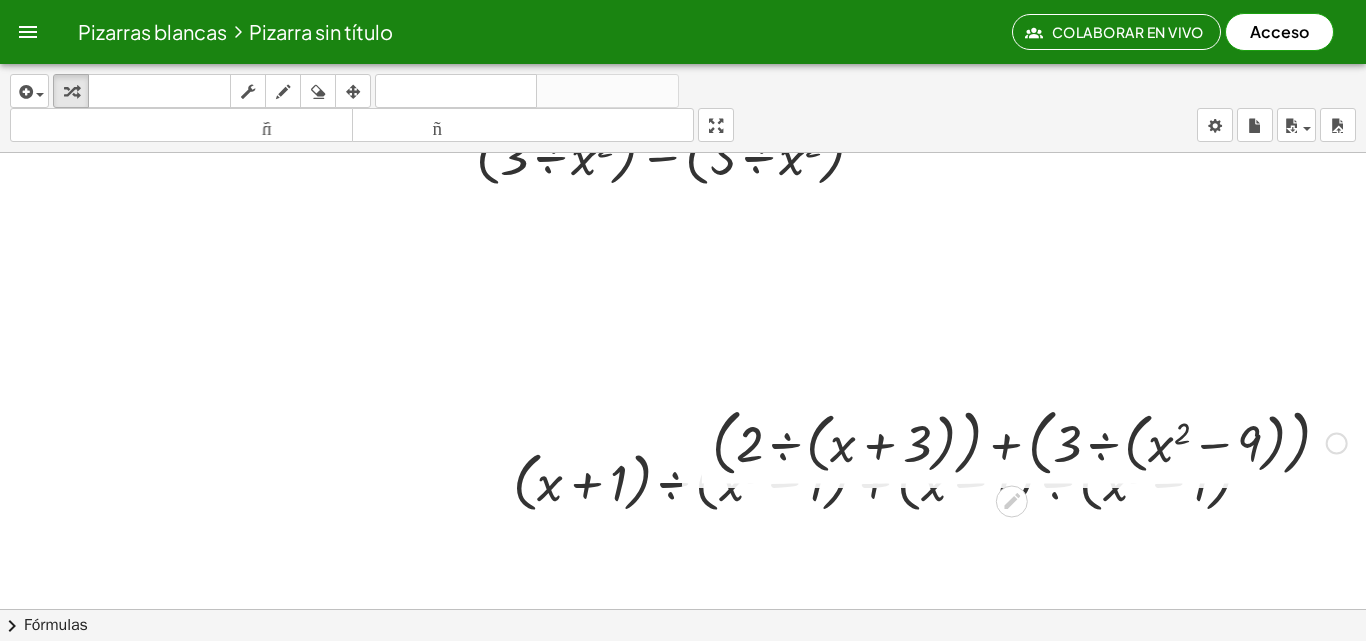 click on "Copiado done" at bounding box center (1337, 444) 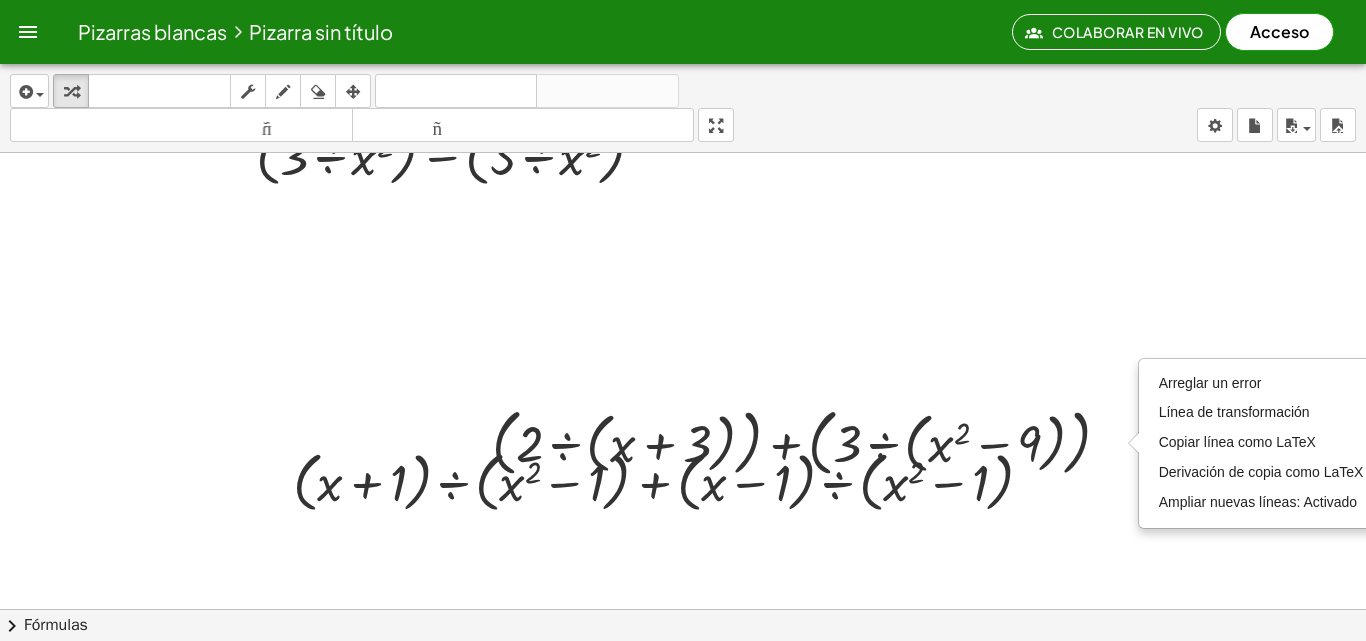 scroll, scrollTop: 1283, scrollLeft: 619, axis: both 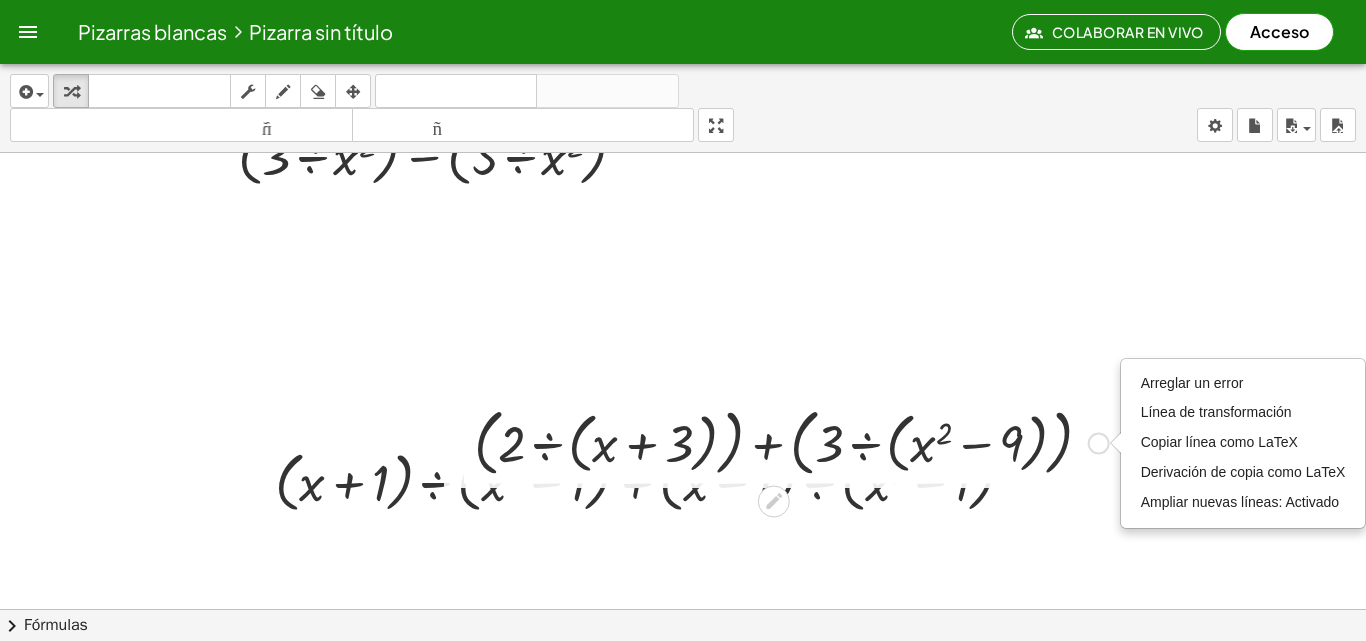 click on "Arreglar un error Línea de transformación Copiar línea como LaTeX Derivación de copia como LaTeX Ampliar nuevas líneas: Activado" at bounding box center (1099, 444) 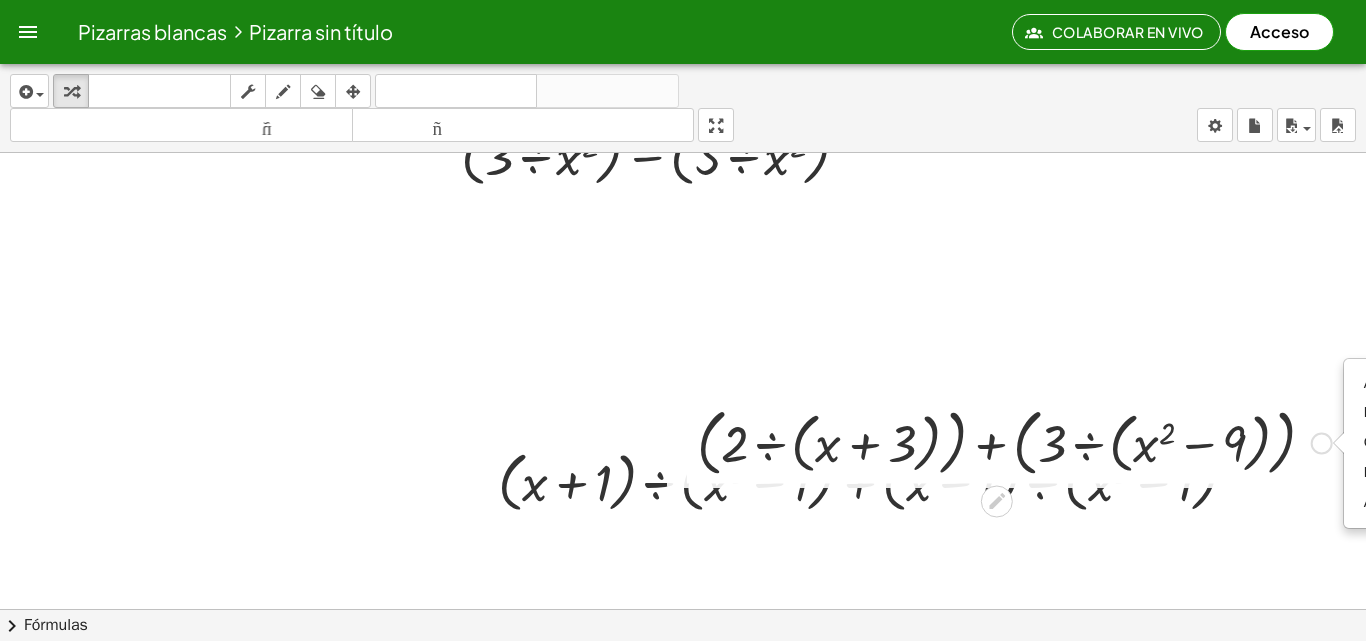 click on "Arreglar un error Línea de transformación Copiar línea como LaTeX Derivación de copia como LaTeX Ampliar nuevas líneas: Activado" at bounding box center [1322, 444] 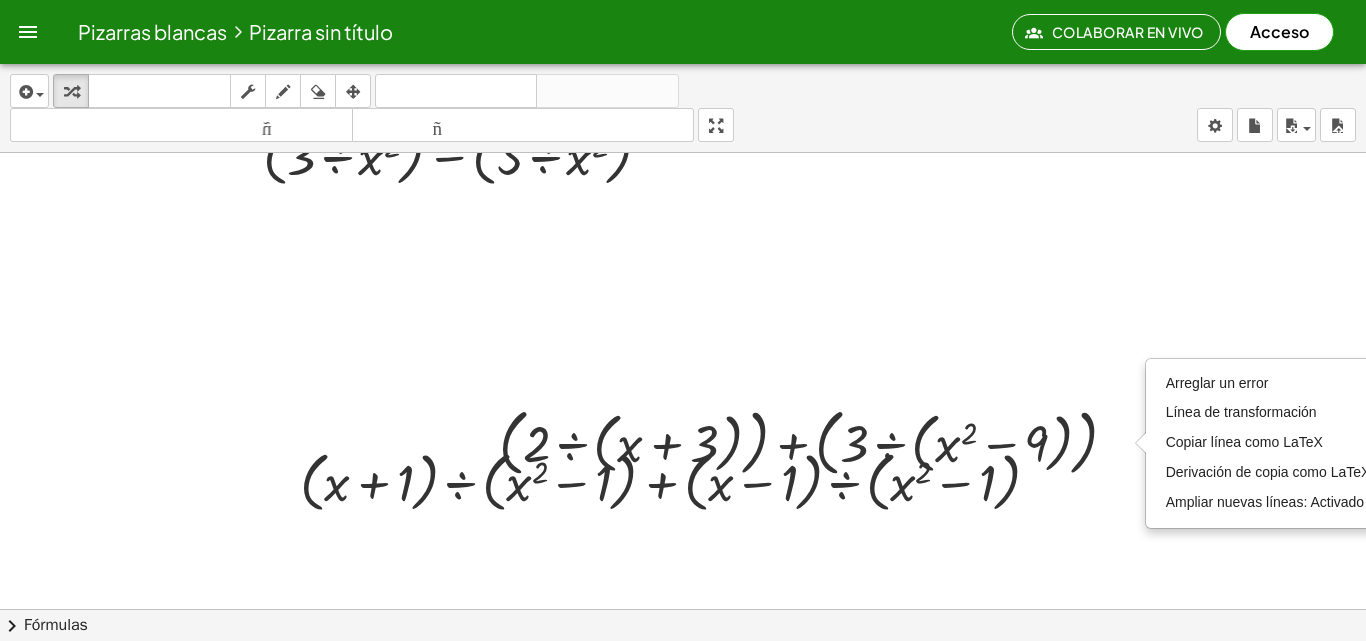 scroll, scrollTop: 1283, scrollLeft: 619, axis: both 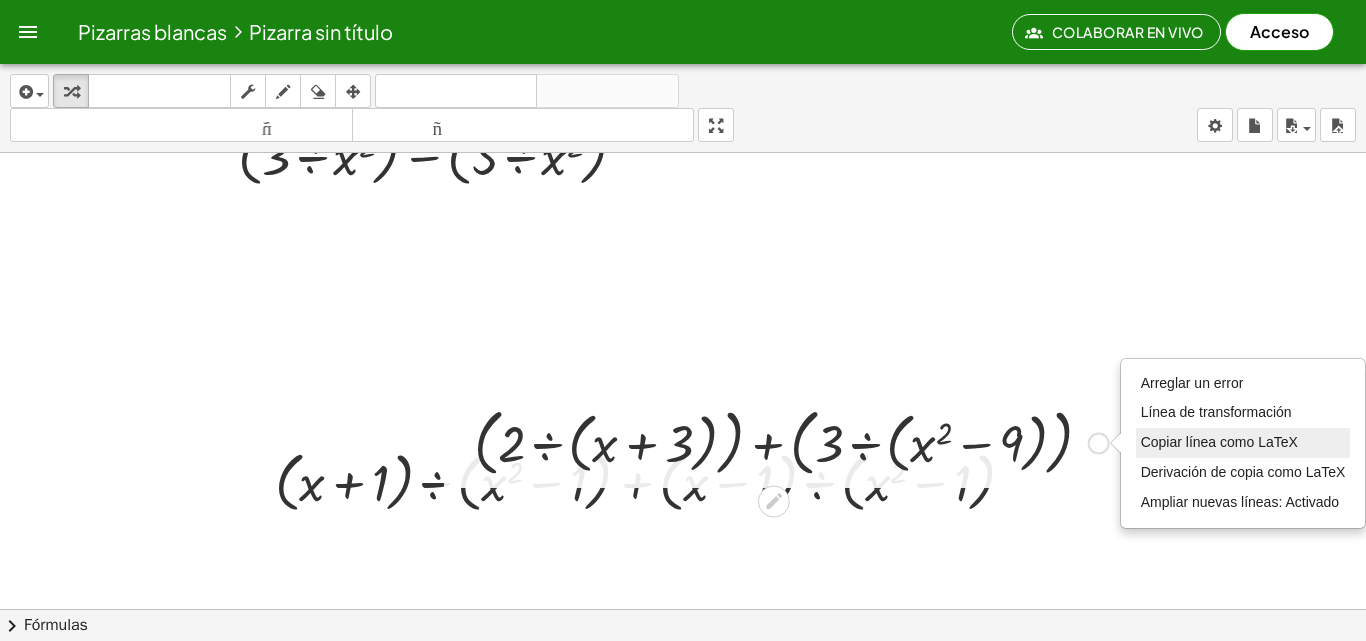 click on "Copiar línea como LaTeX" at bounding box center [1219, 442] 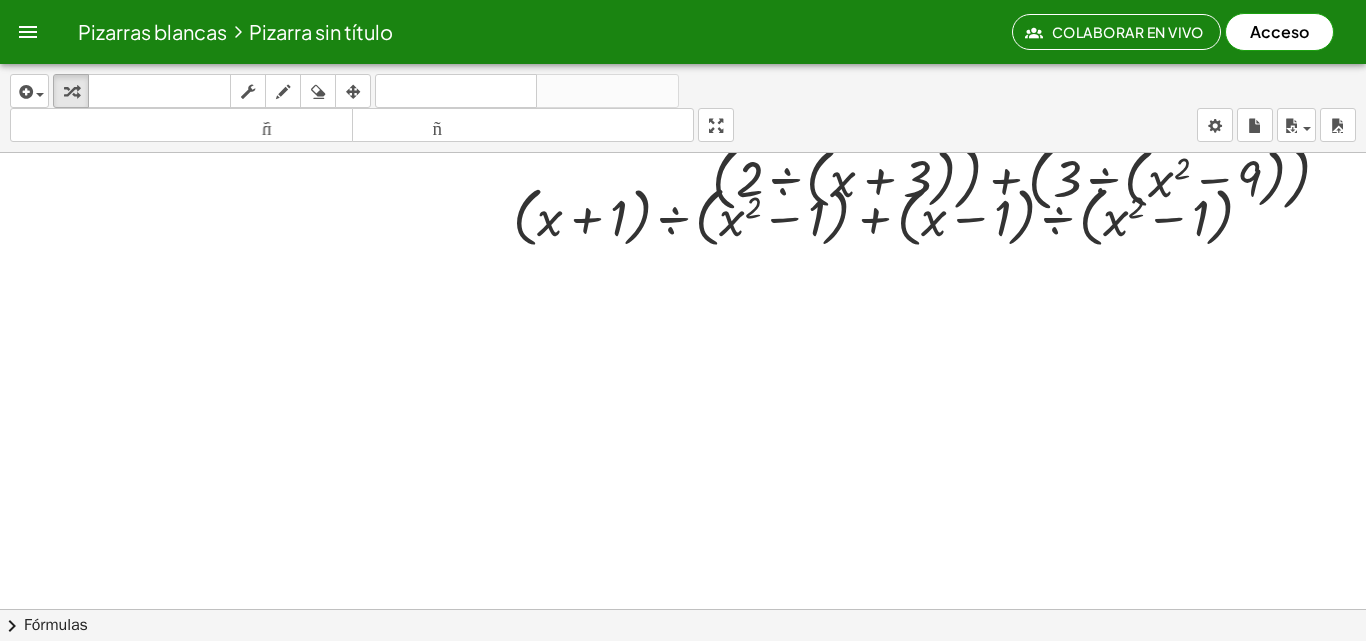 scroll, scrollTop: 1583, scrollLeft: 381, axis: both 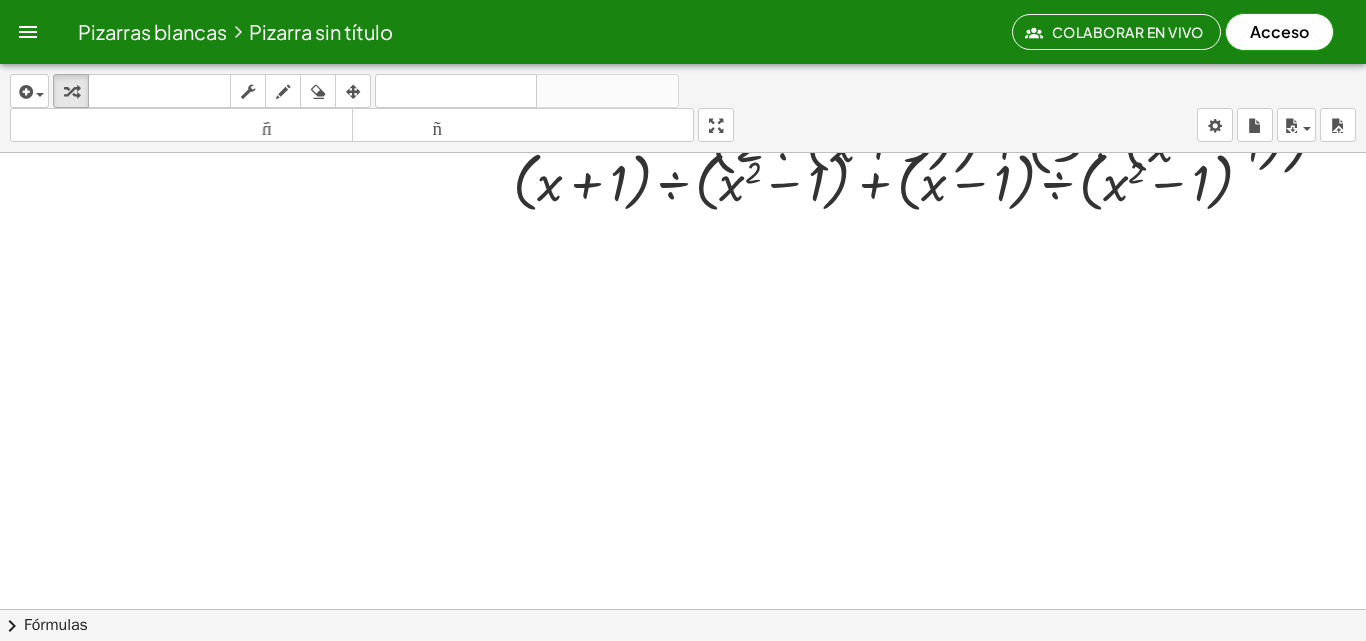 click at bounding box center [500, -290] 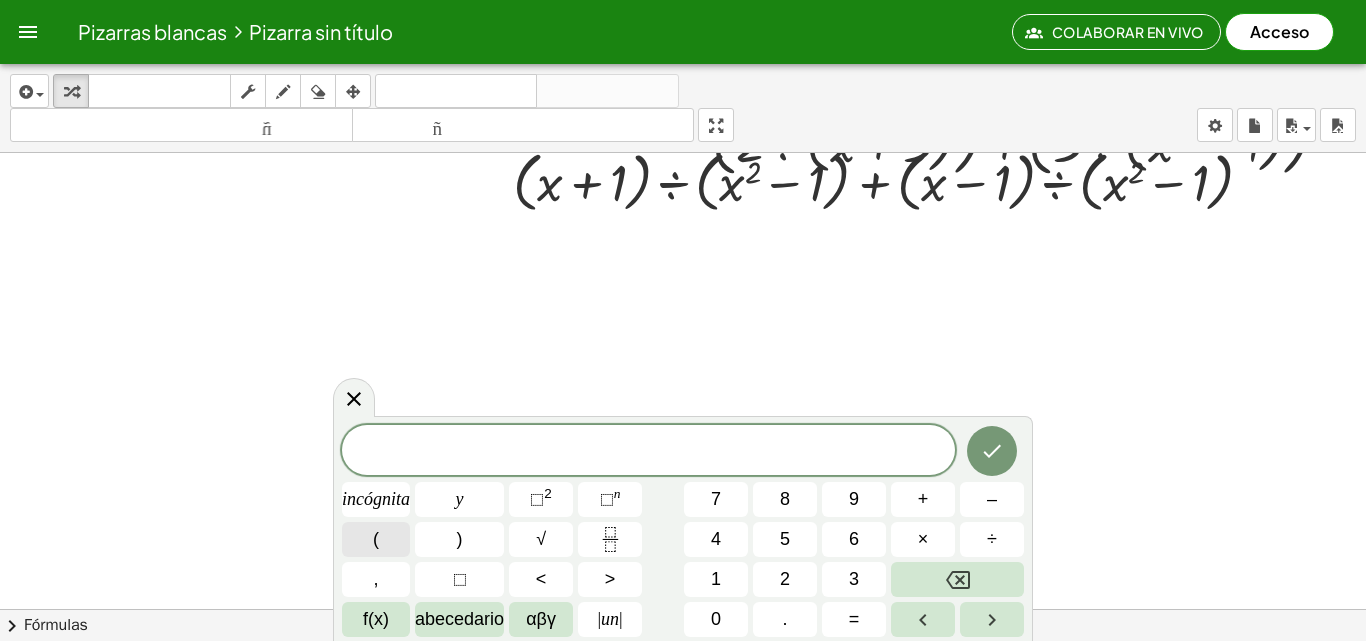 click on "(" at bounding box center [376, 539] 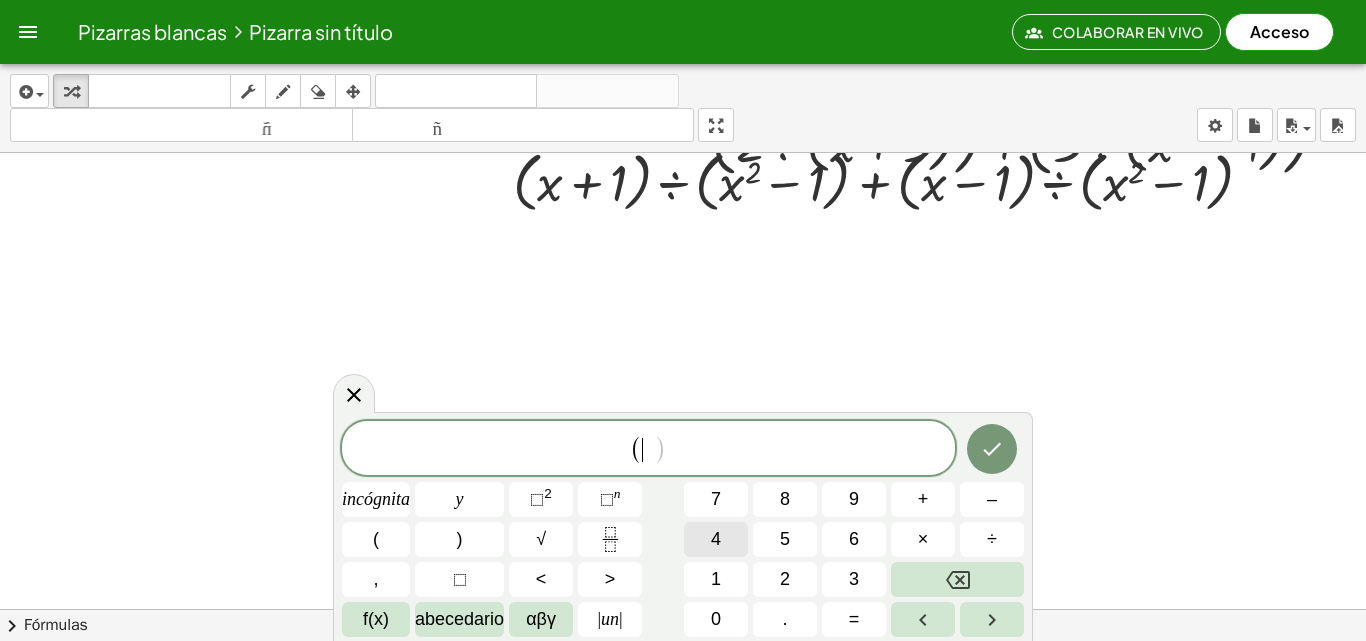 click on "4" at bounding box center (716, 539) 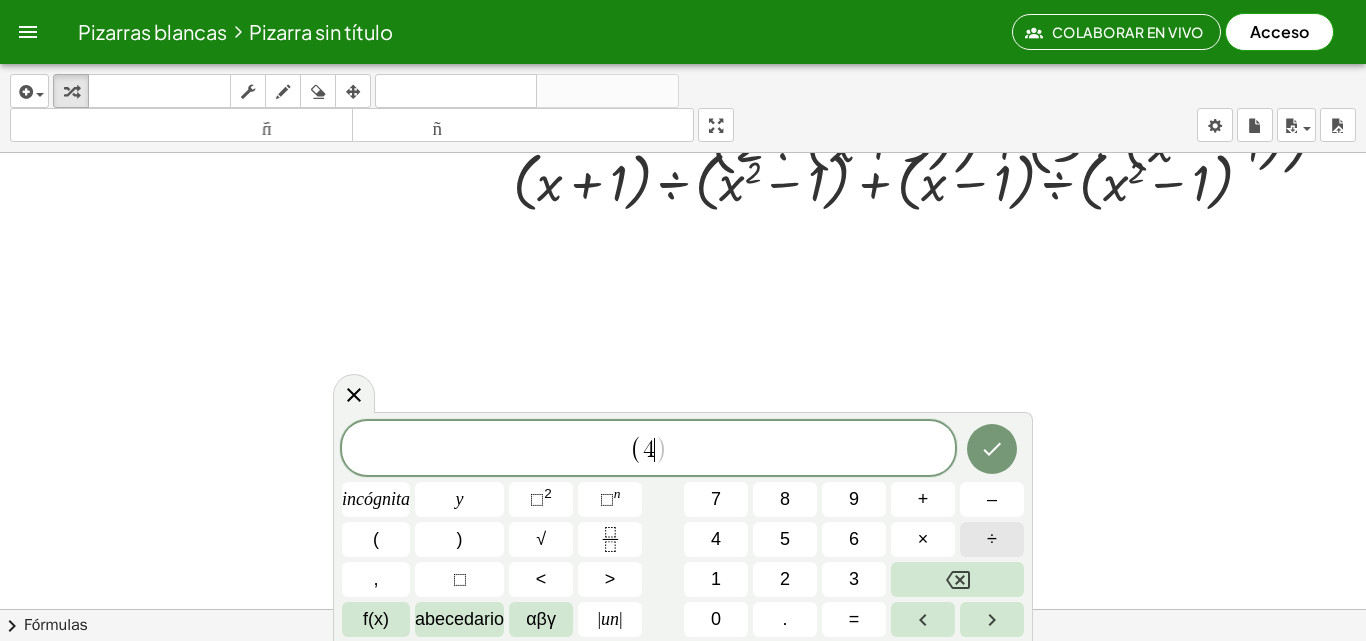 click on "÷" at bounding box center (992, 539) 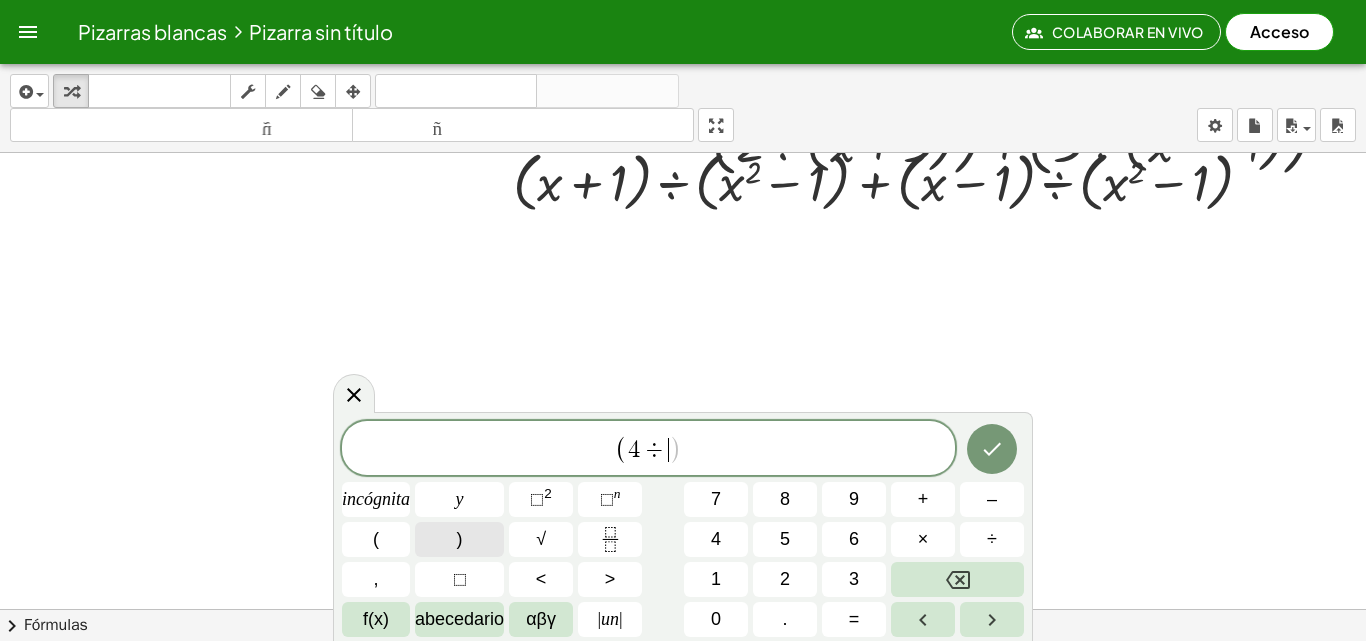 click on ")" at bounding box center [459, 539] 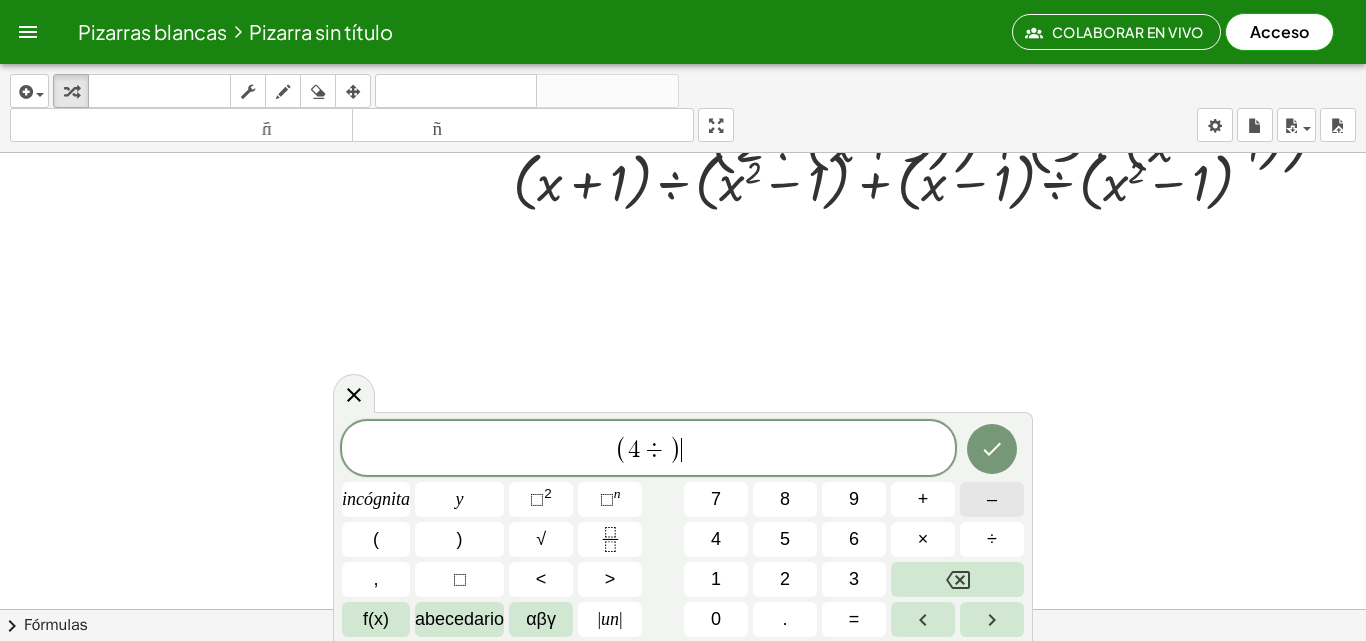 click on "–" at bounding box center (992, 499) 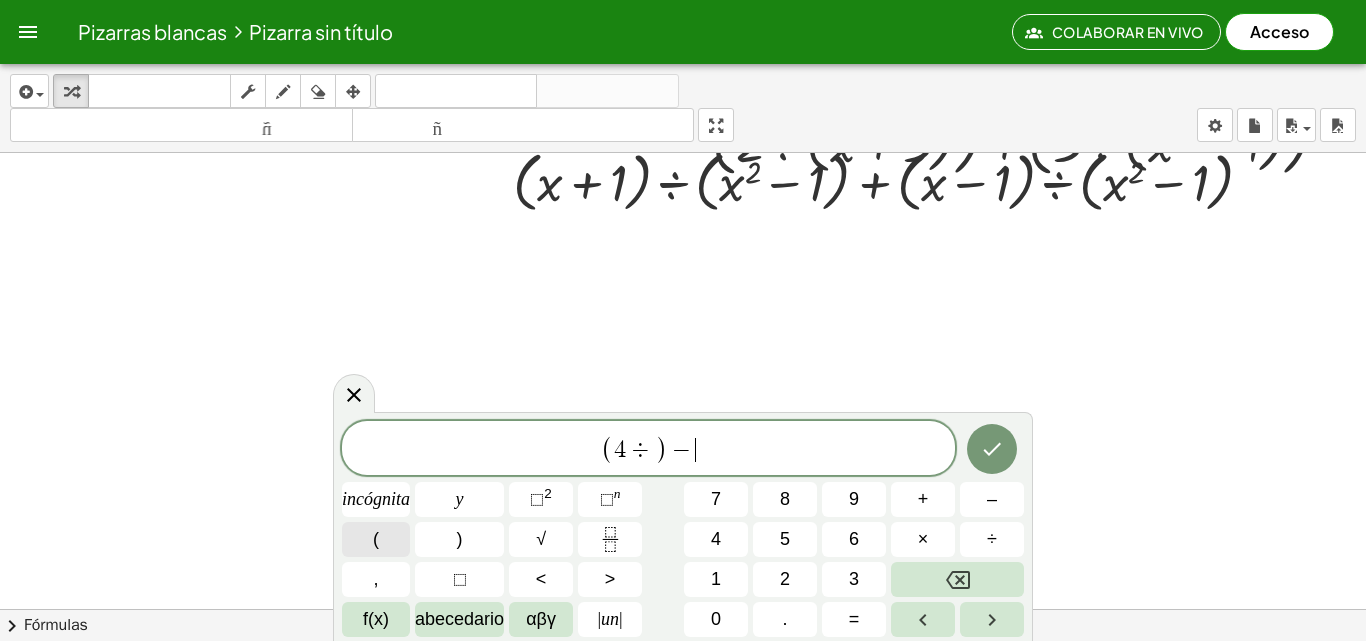 click on "(" at bounding box center (376, 539) 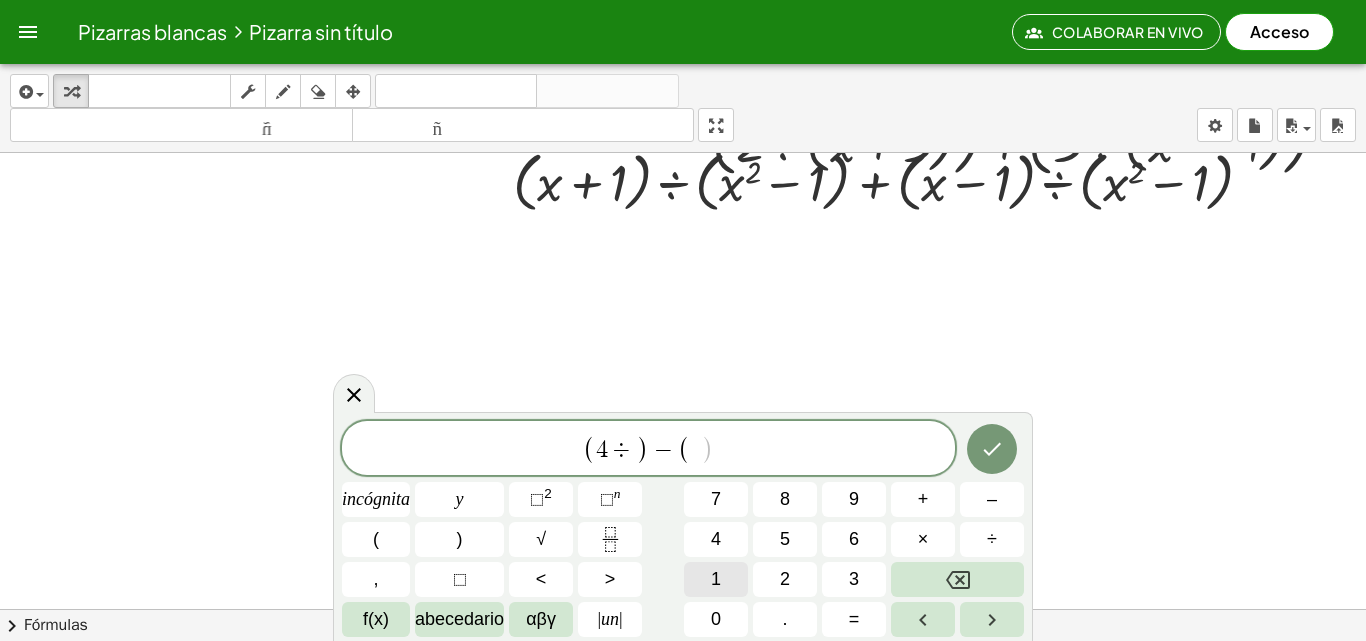 click on "1" at bounding box center (716, 579) 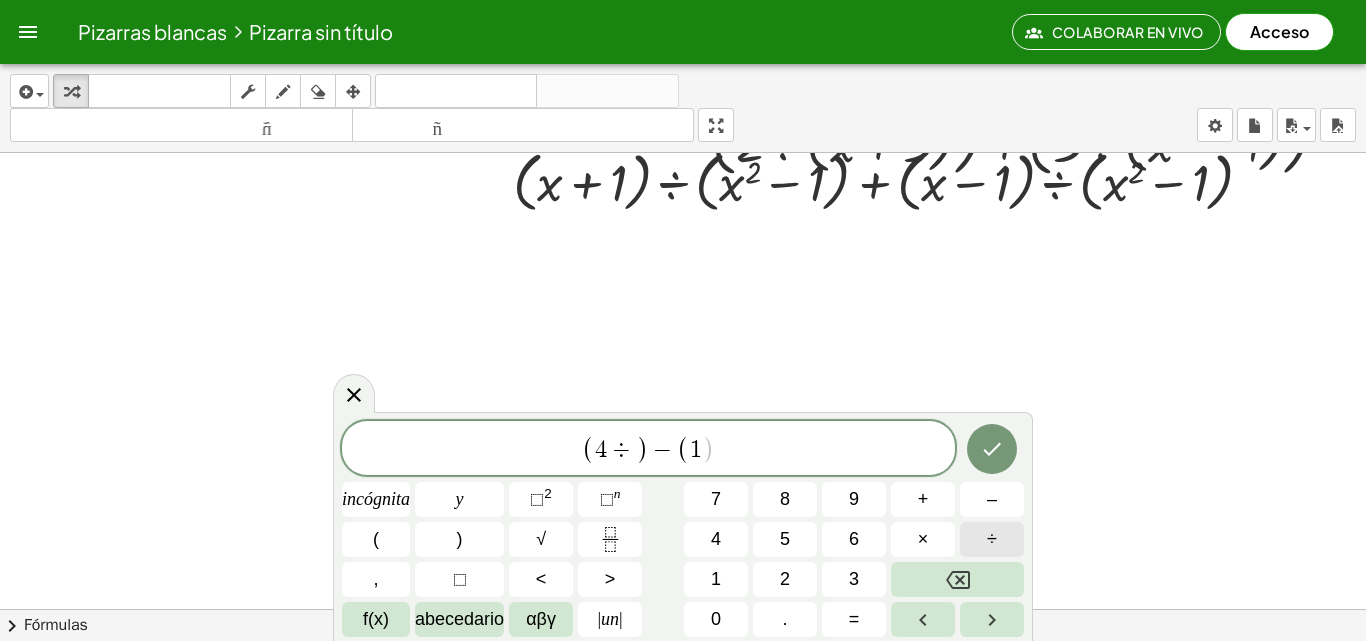 click on "÷" at bounding box center (992, 539) 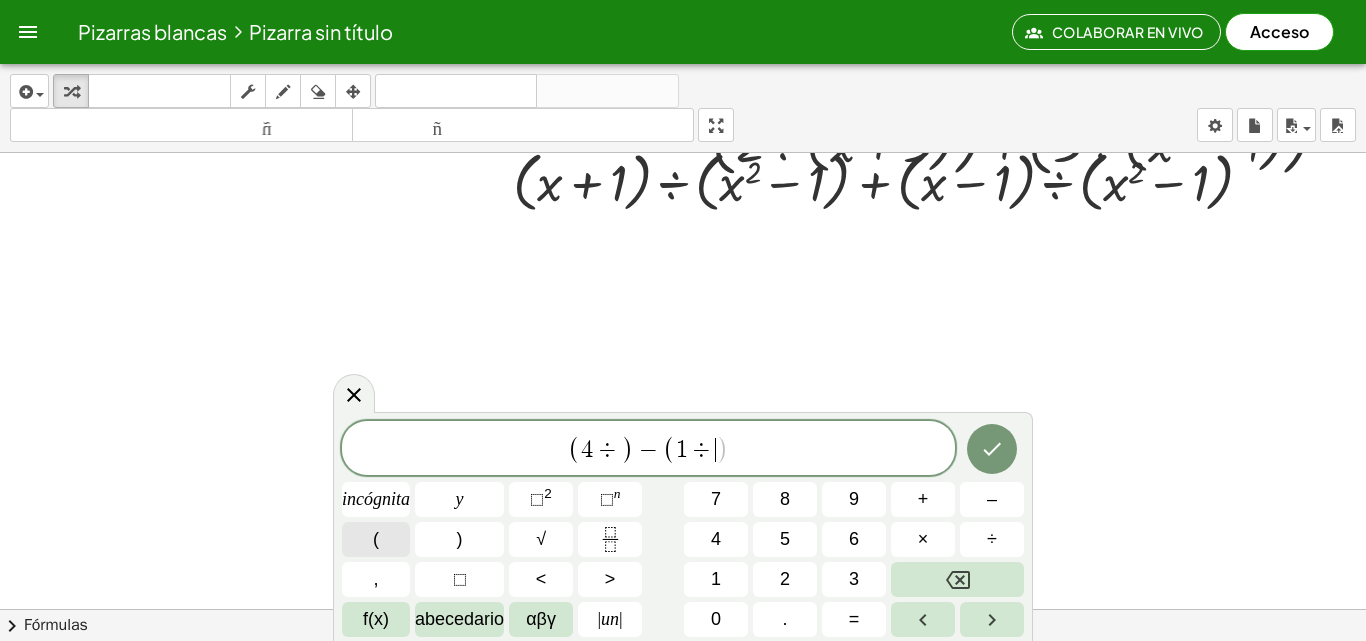 click on "(" at bounding box center [376, 539] 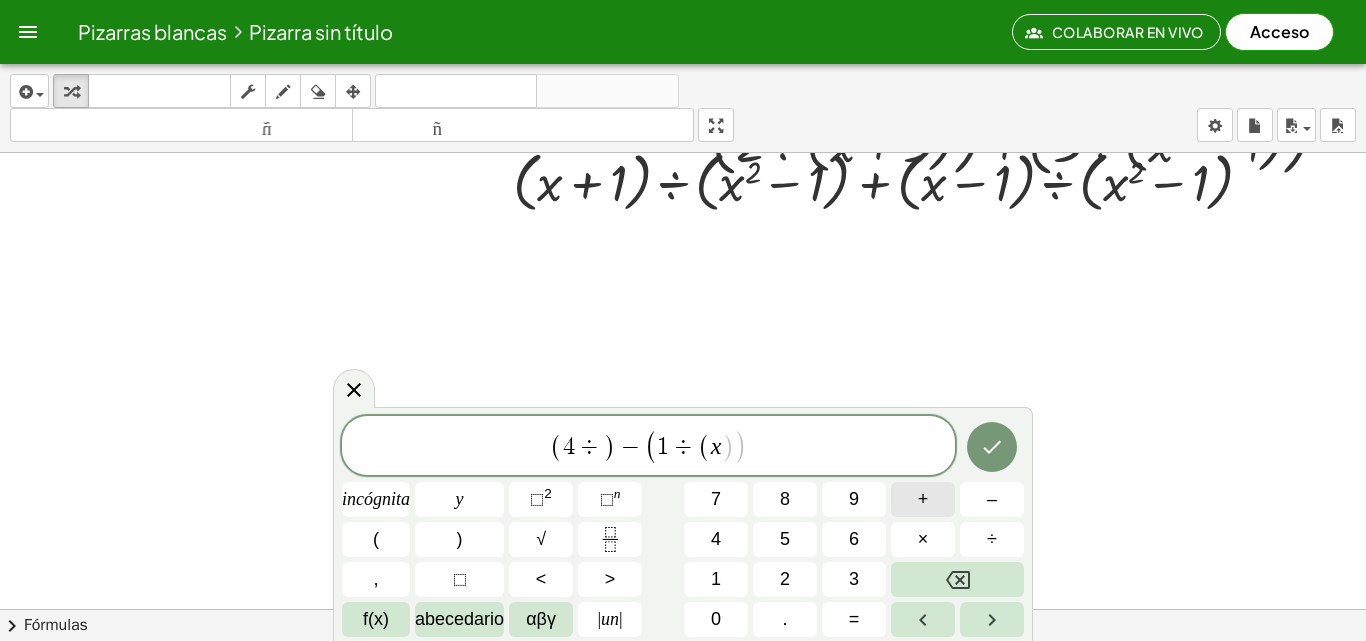 click on "+" at bounding box center (923, 499) 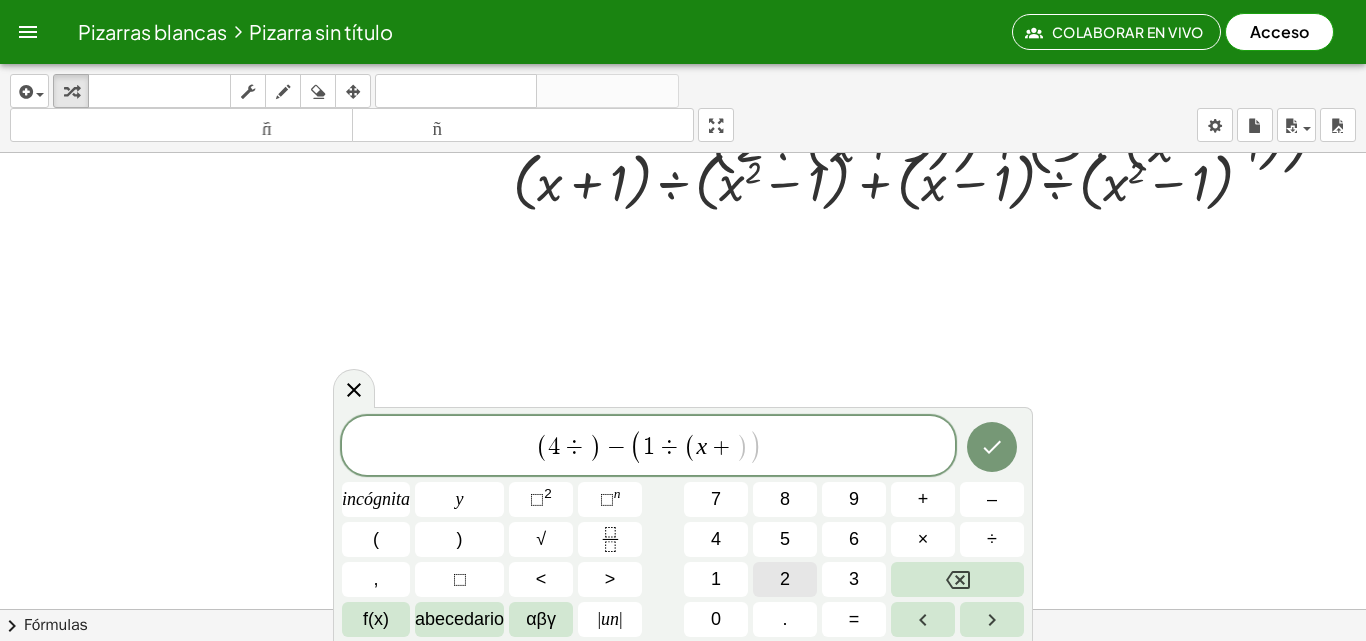 click on "2" at bounding box center (785, 579) 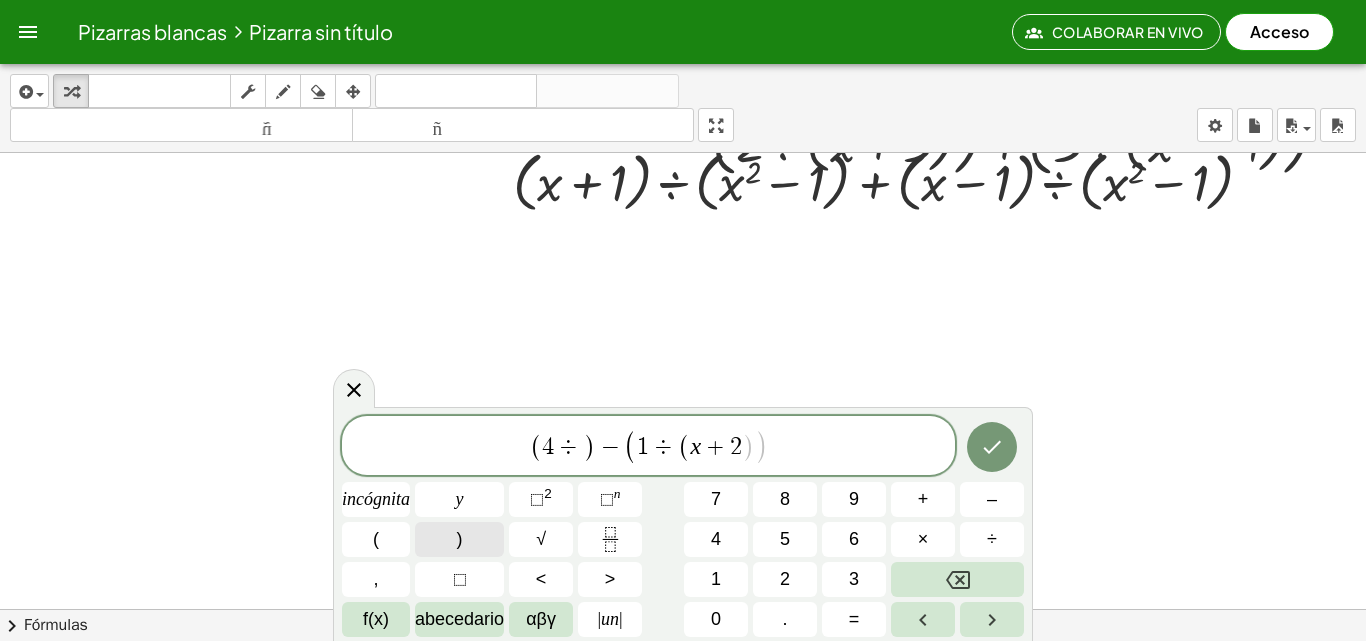 click on ")" at bounding box center [460, 539] 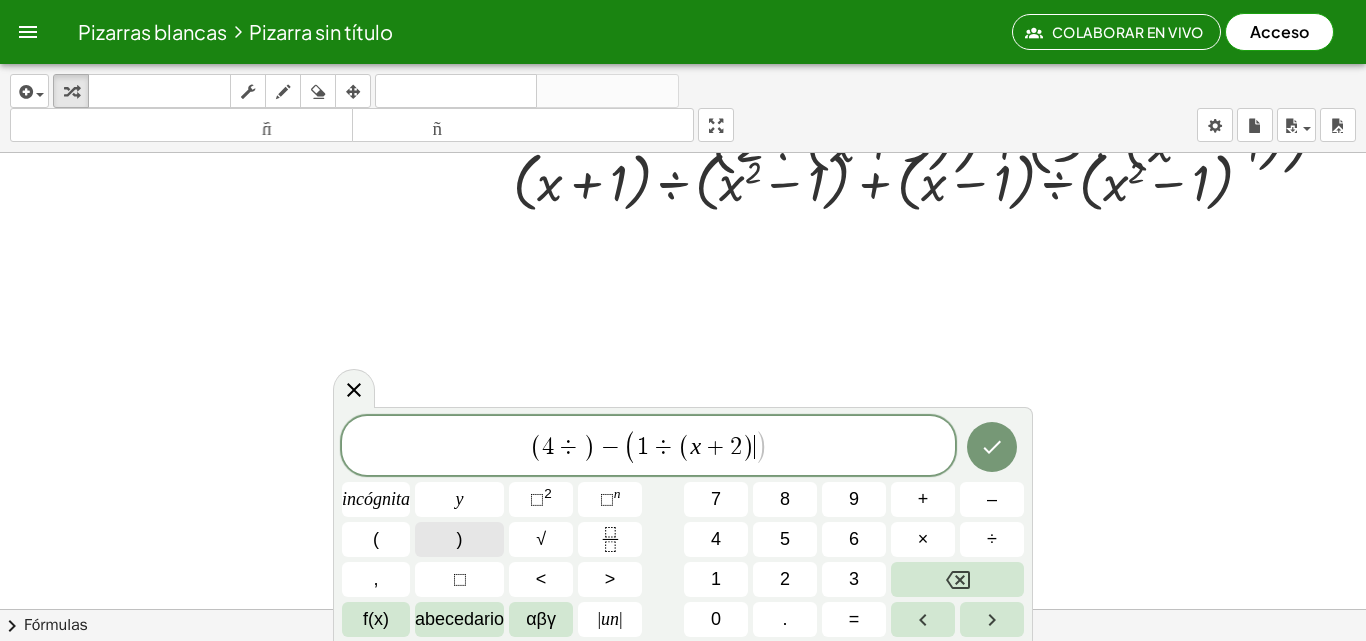 click on ")" at bounding box center (460, 539) 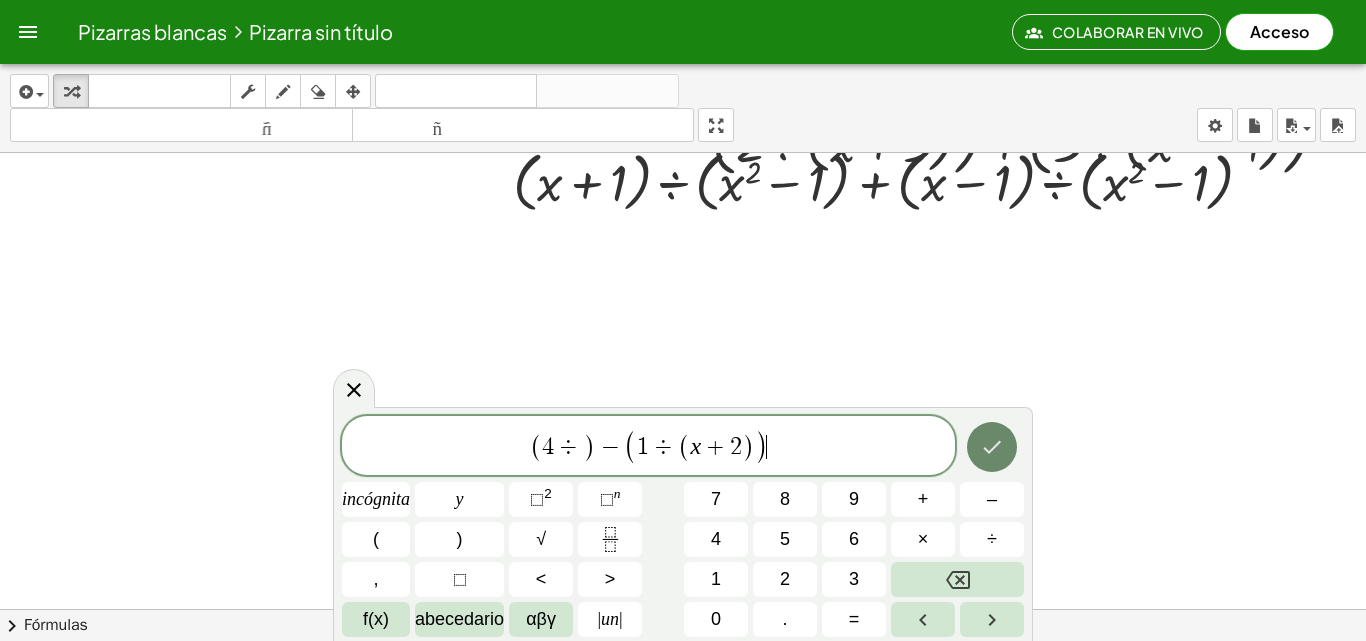 click 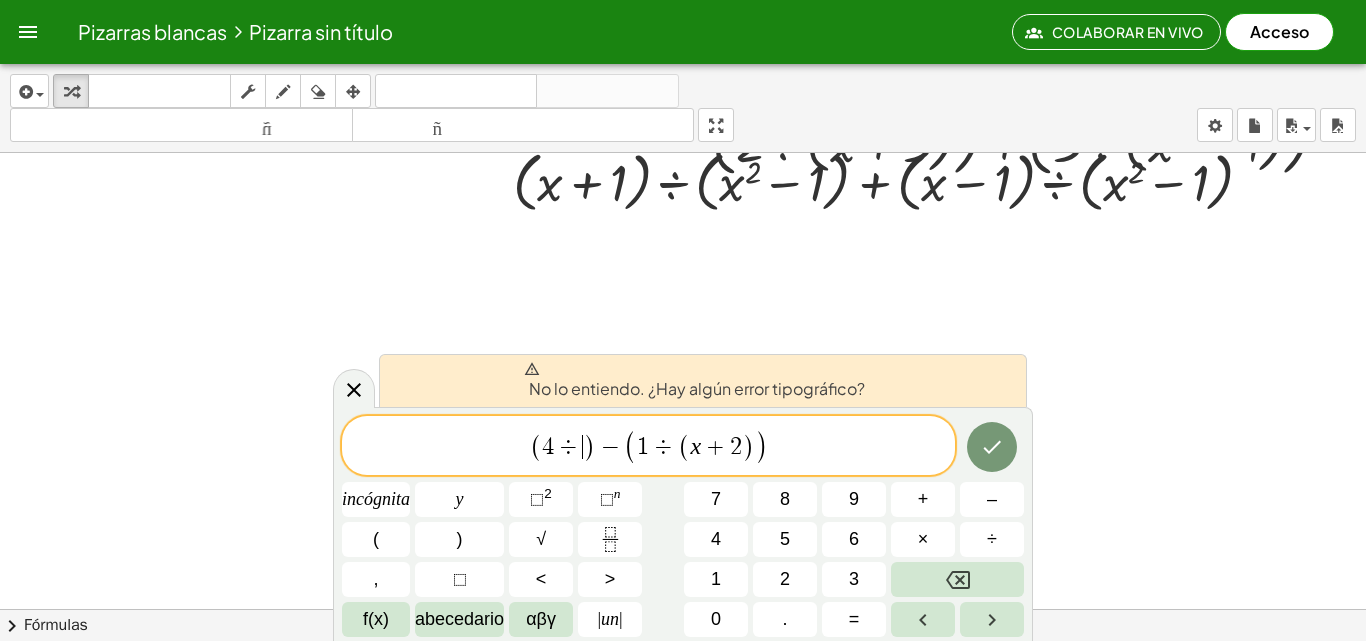 click on "÷" at bounding box center (568, 447) 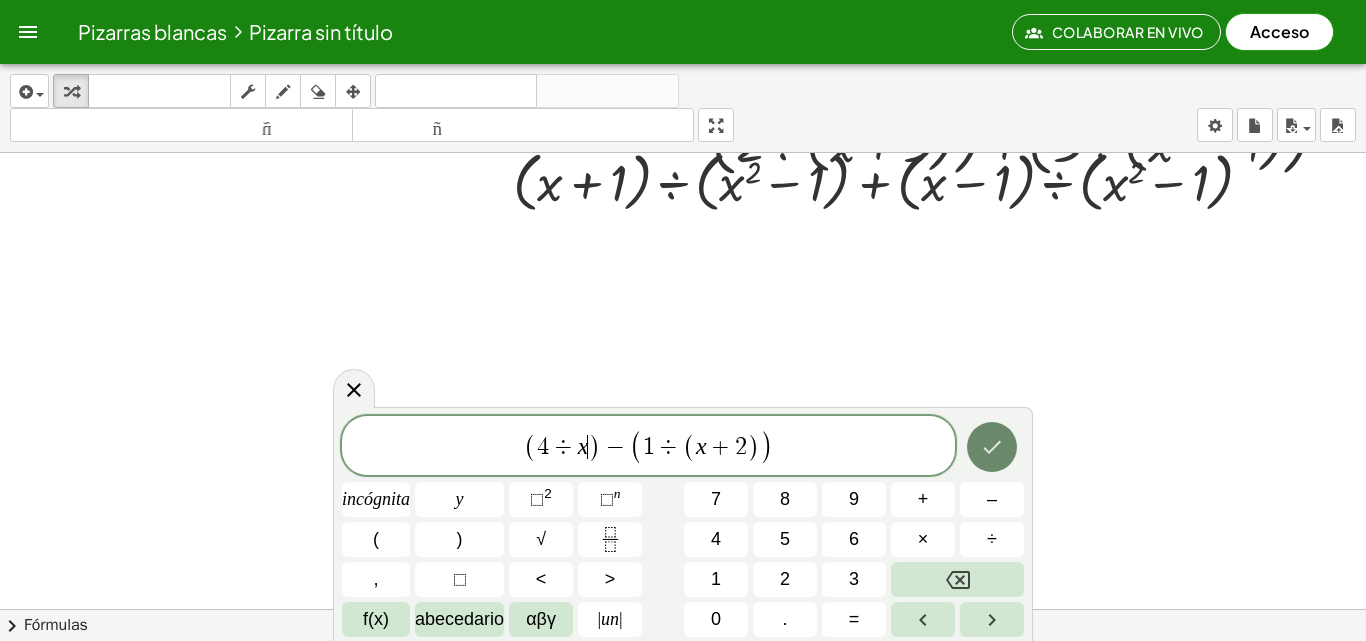 click 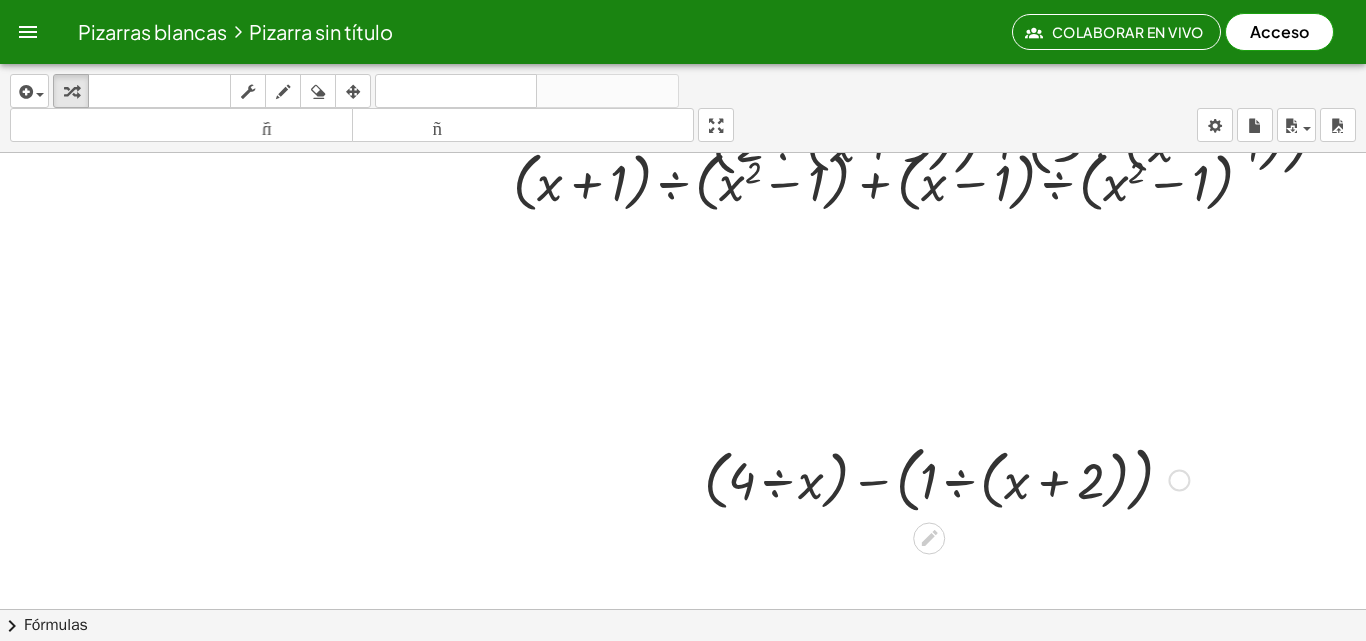 click at bounding box center [1179, 481] 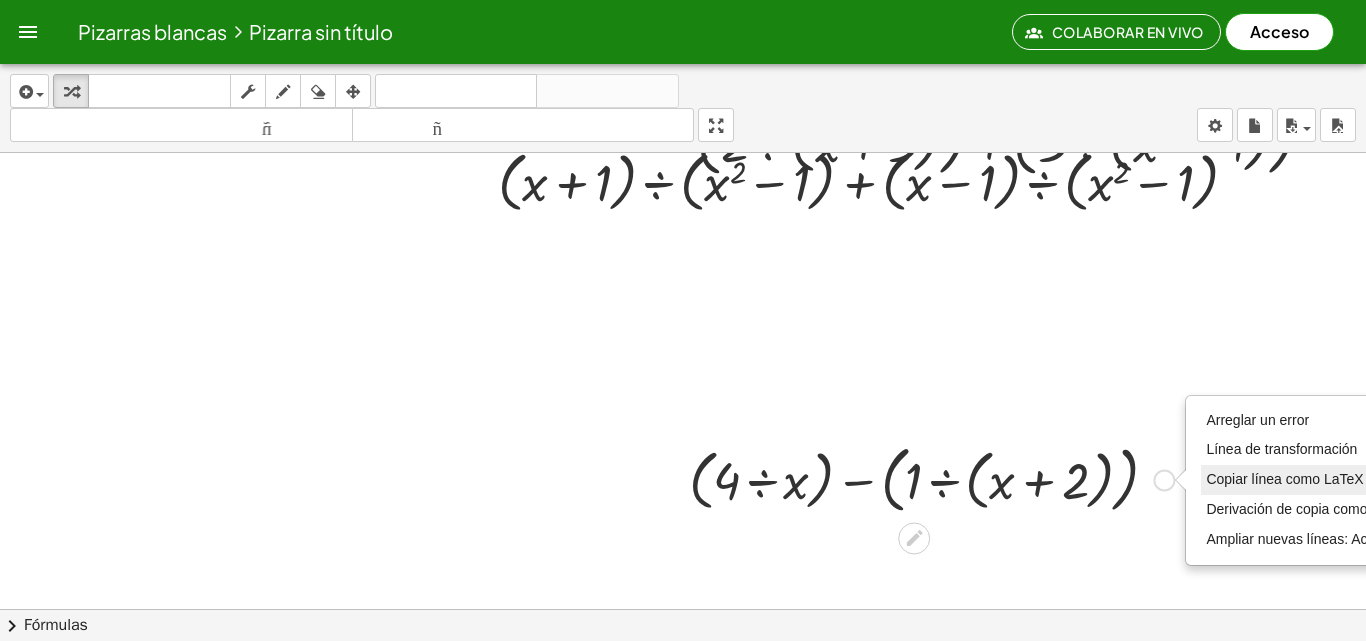 click on "Copiar línea como LaTeX" at bounding box center [1284, 479] 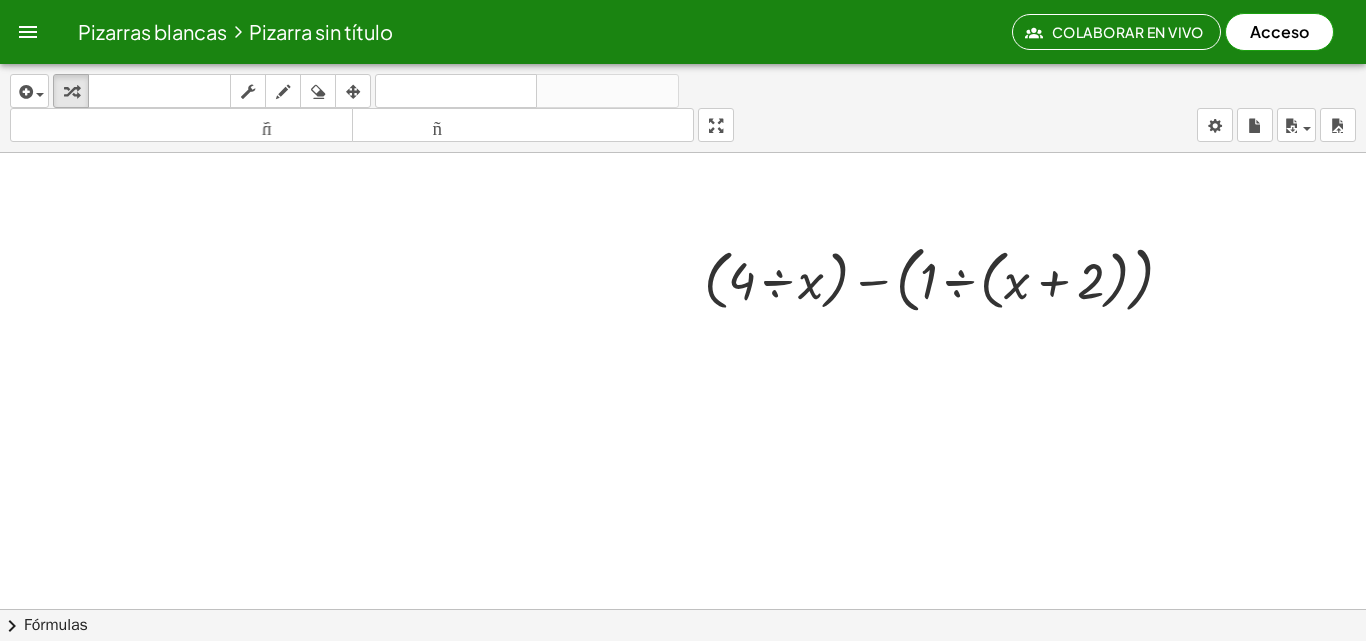 scroll, scrollTop: 1839, scrollLeft: 381, axis: both 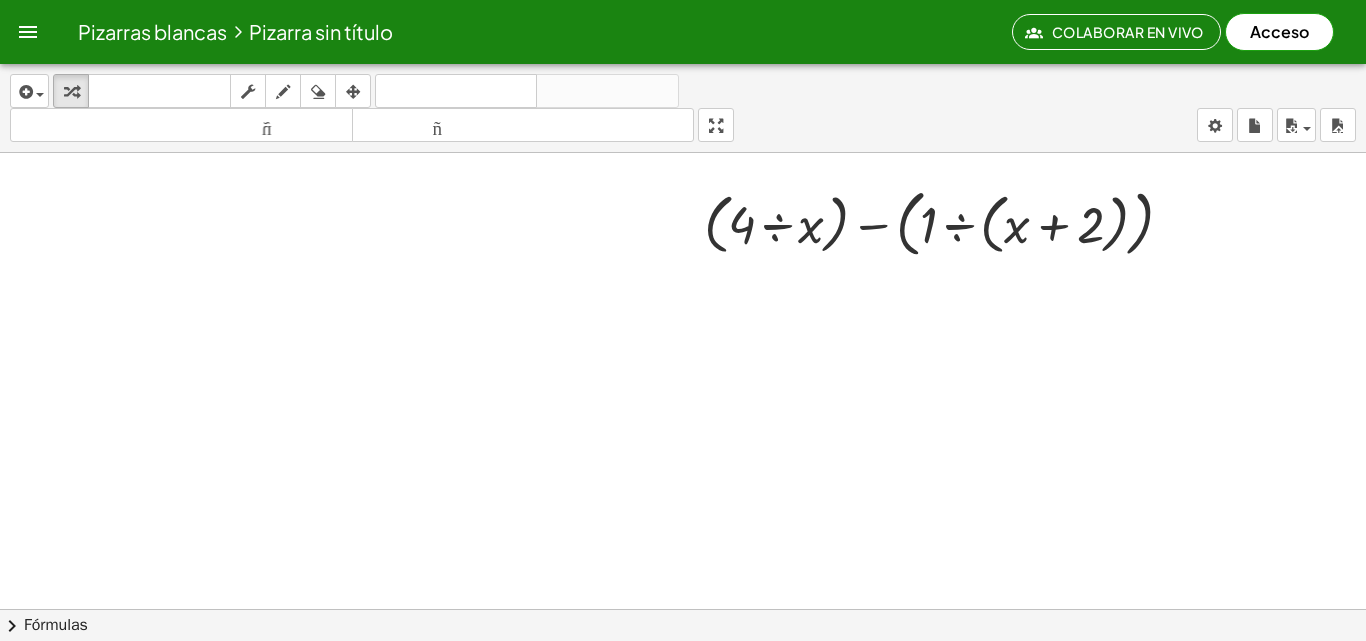 click at bounding box center (500, -318) 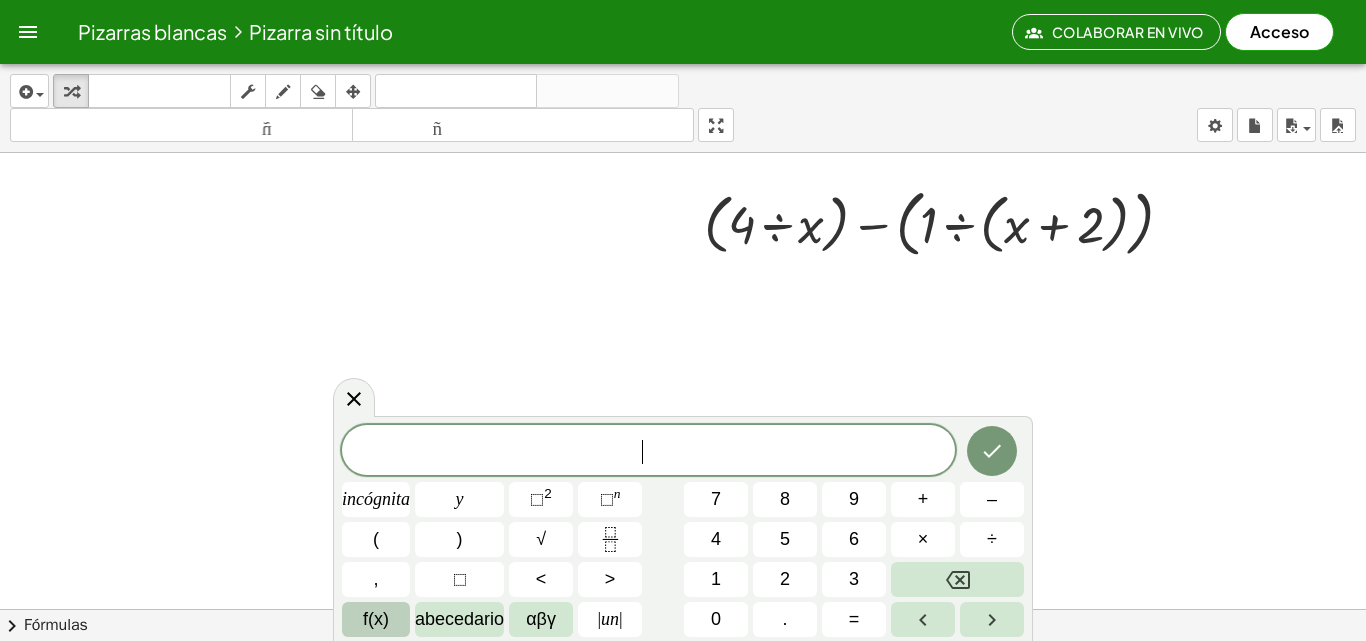 click on "f(x)" at bounding box center [376, 619] 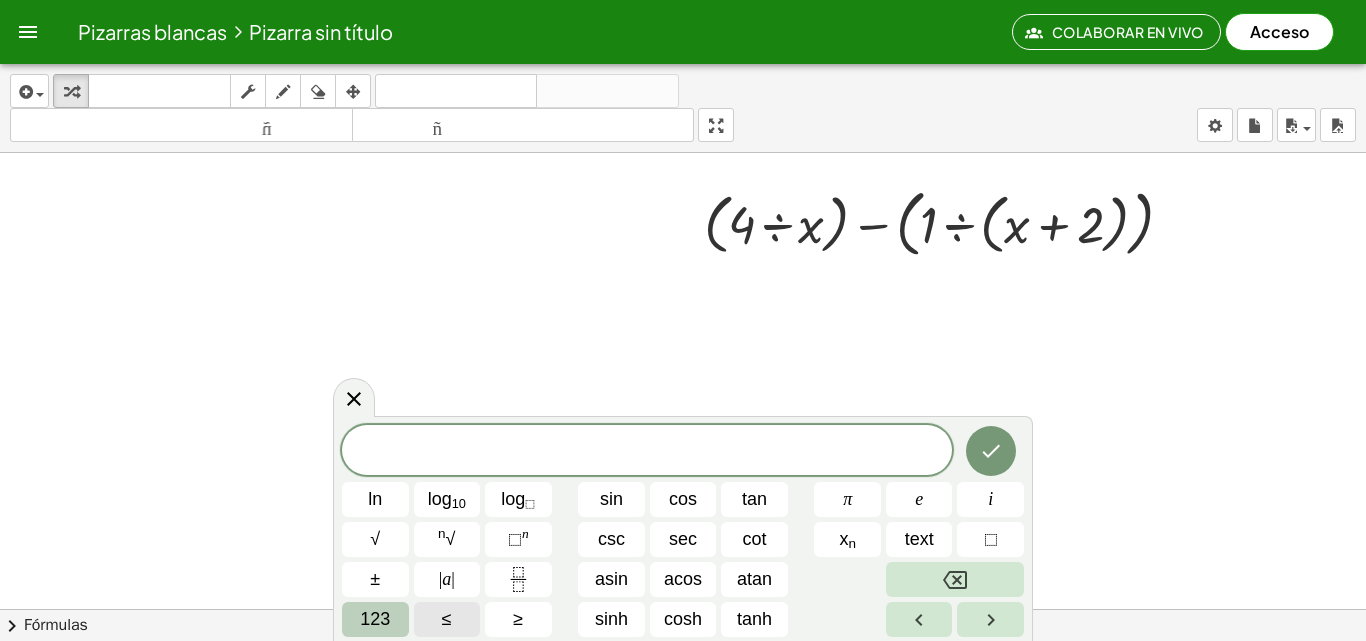 click on "123" at bounding box center [375, 619] 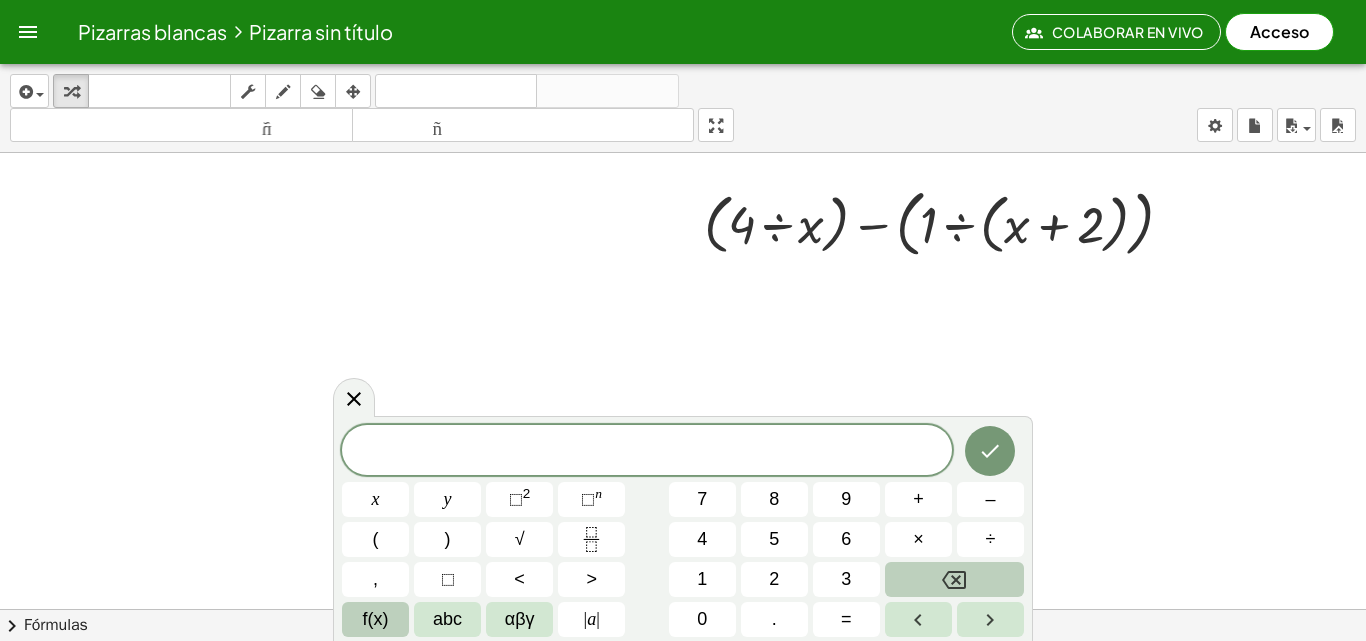 click on "f(x)" at bounding box center [376, 619] 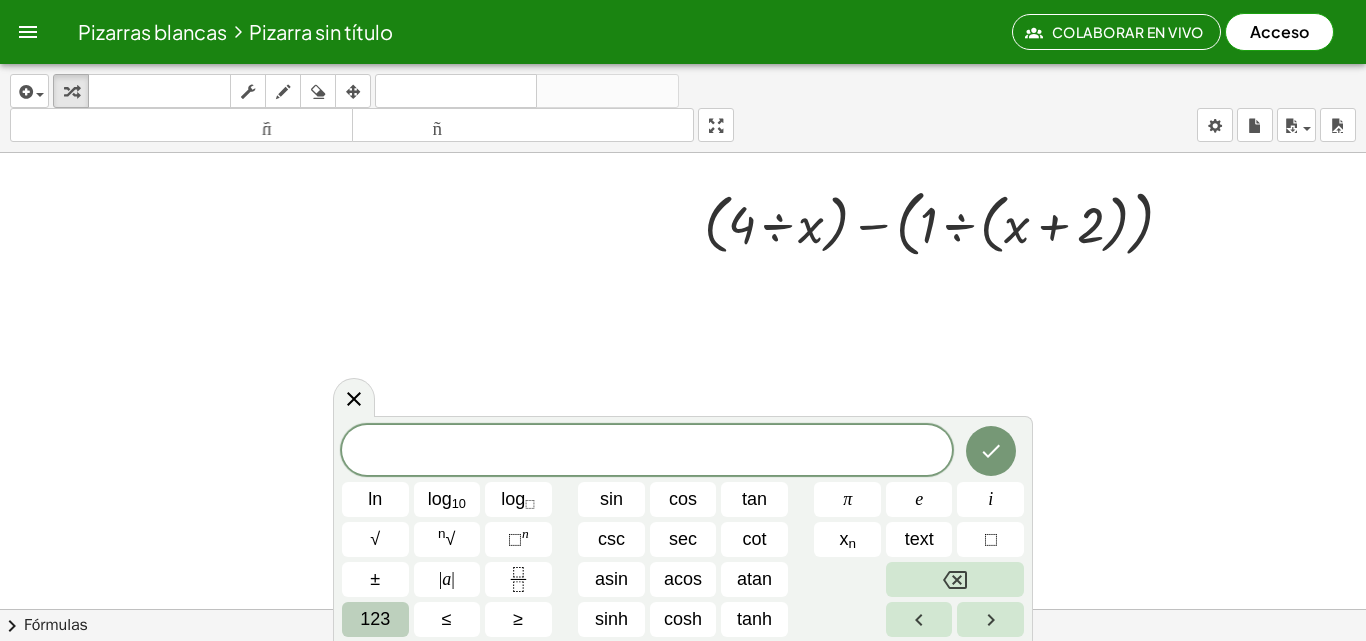 click on "123" at bounding box center [375, 619] 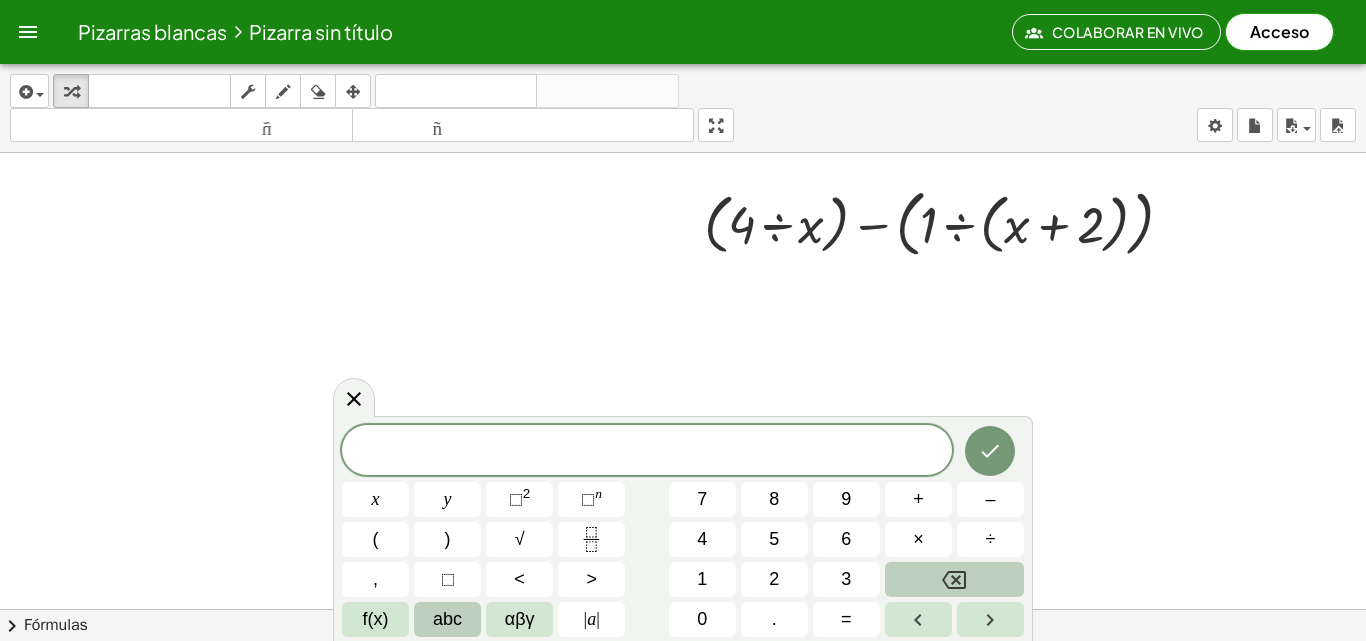 click on "abc" at bounding box center [447, 619] 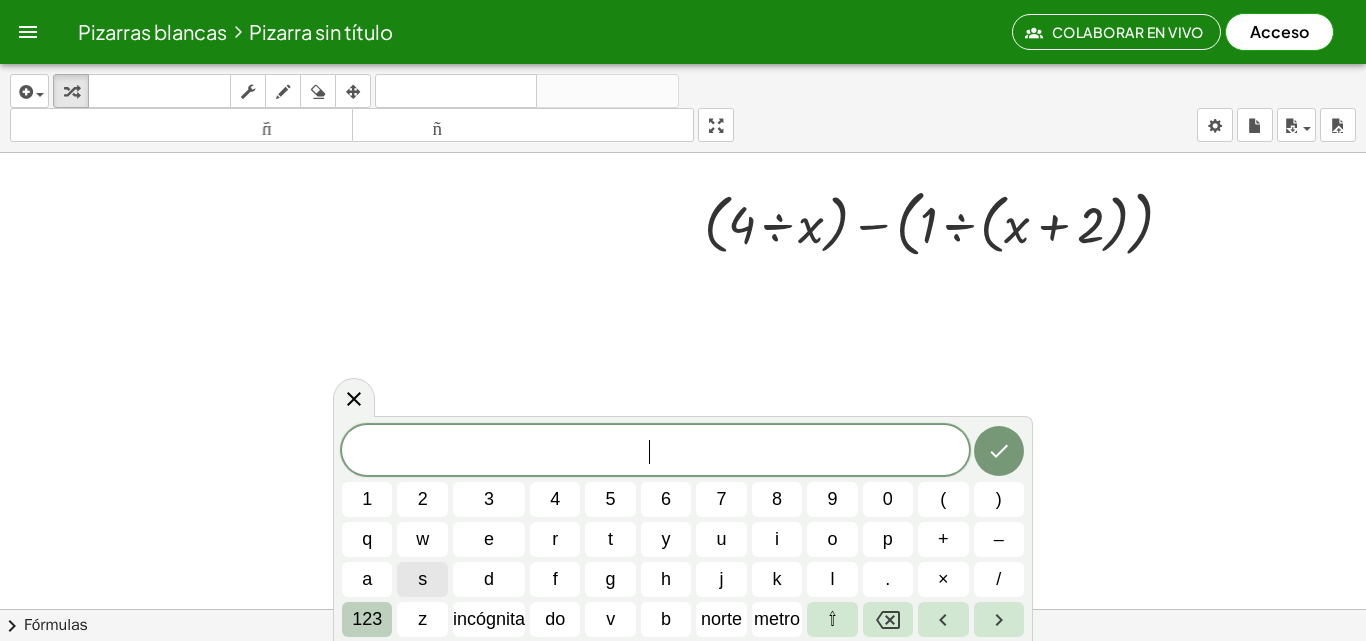 click on "123" at bounding box center (367, 619) 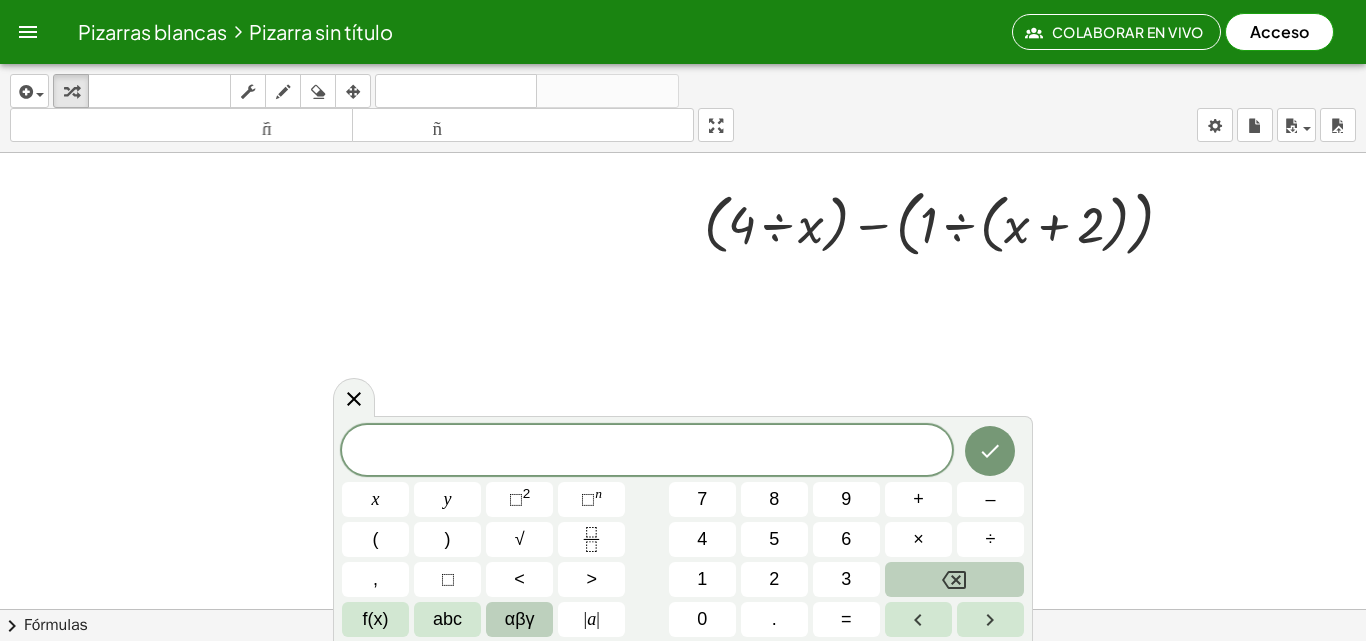 click on "αβγ" at bounding box center [520, 619] 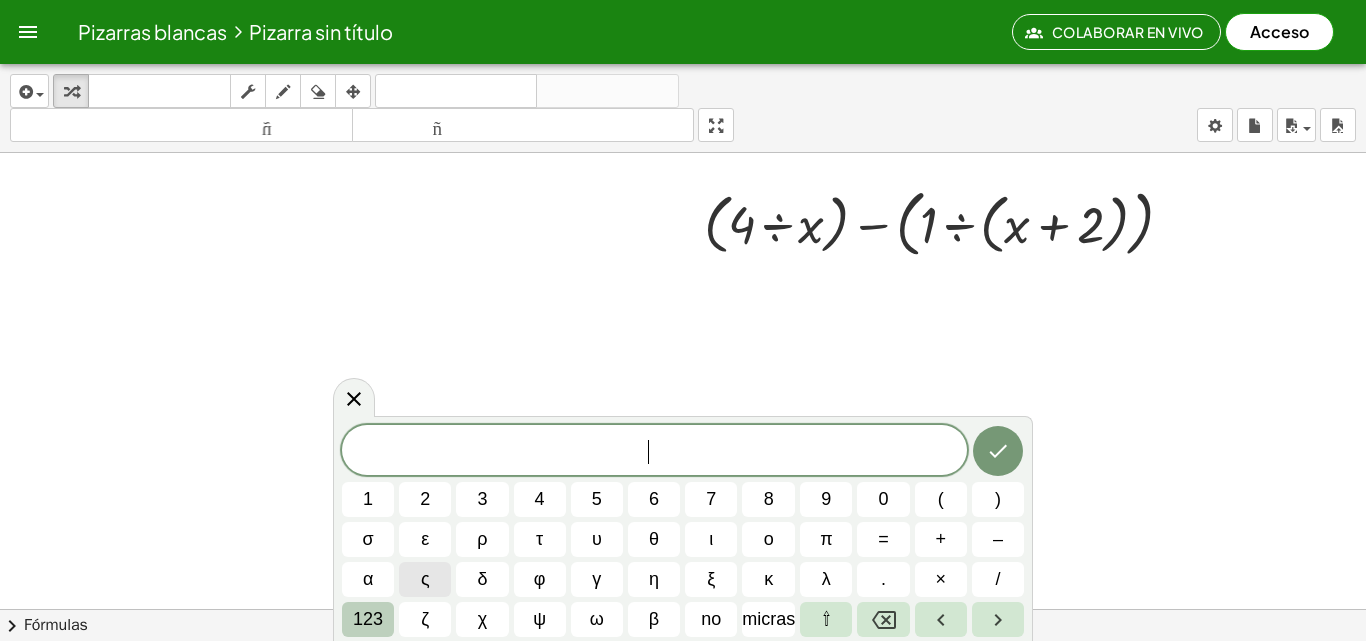click on "123" at bounding box center [368, 619] 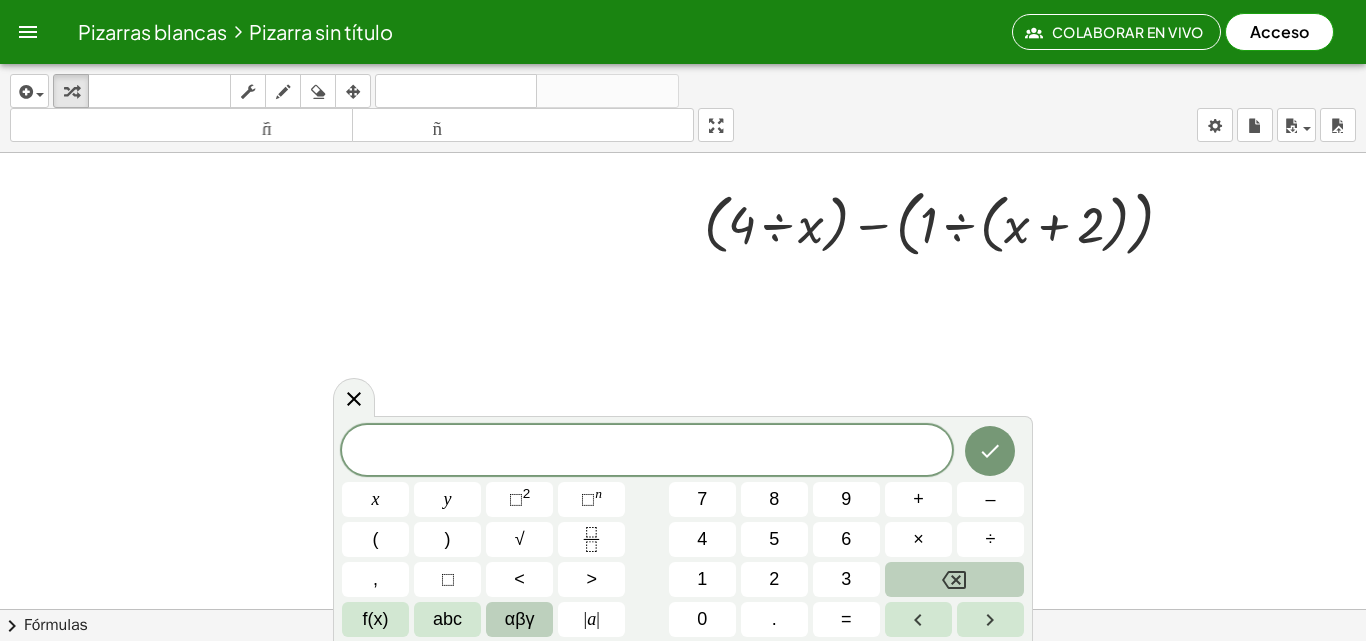 click on "αβγ" at bounding box center (519, 619) 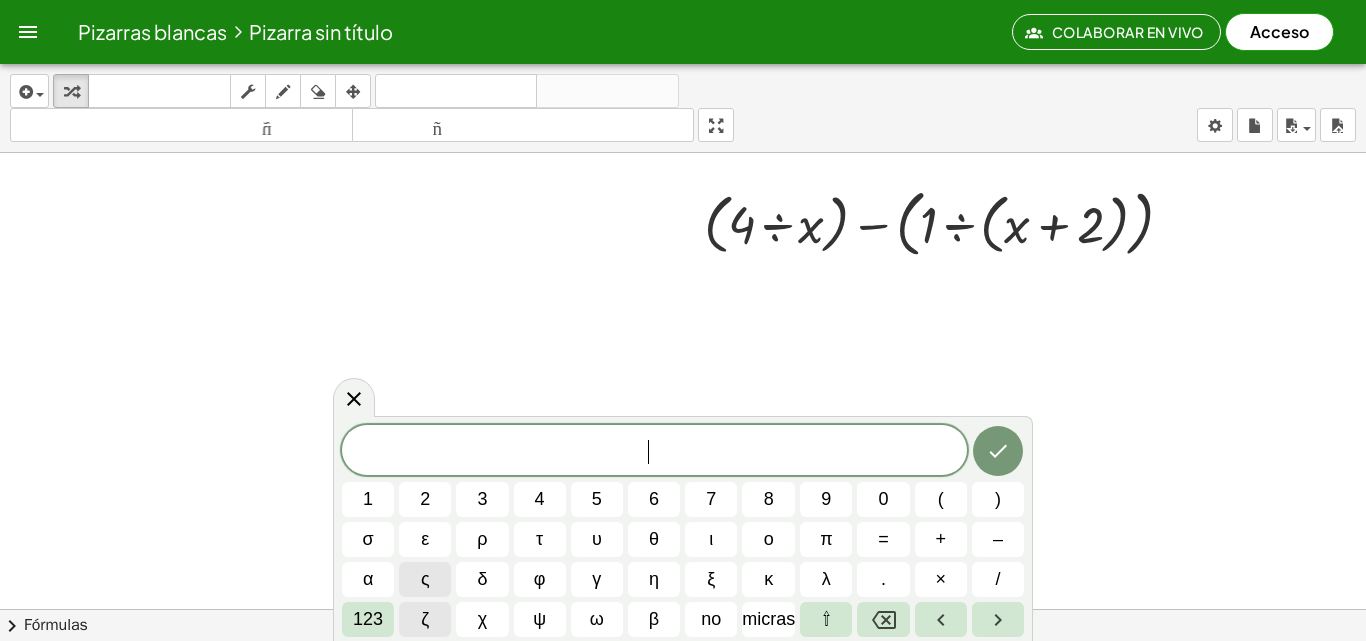 click on "ζ" at bounding box center (425, 619) 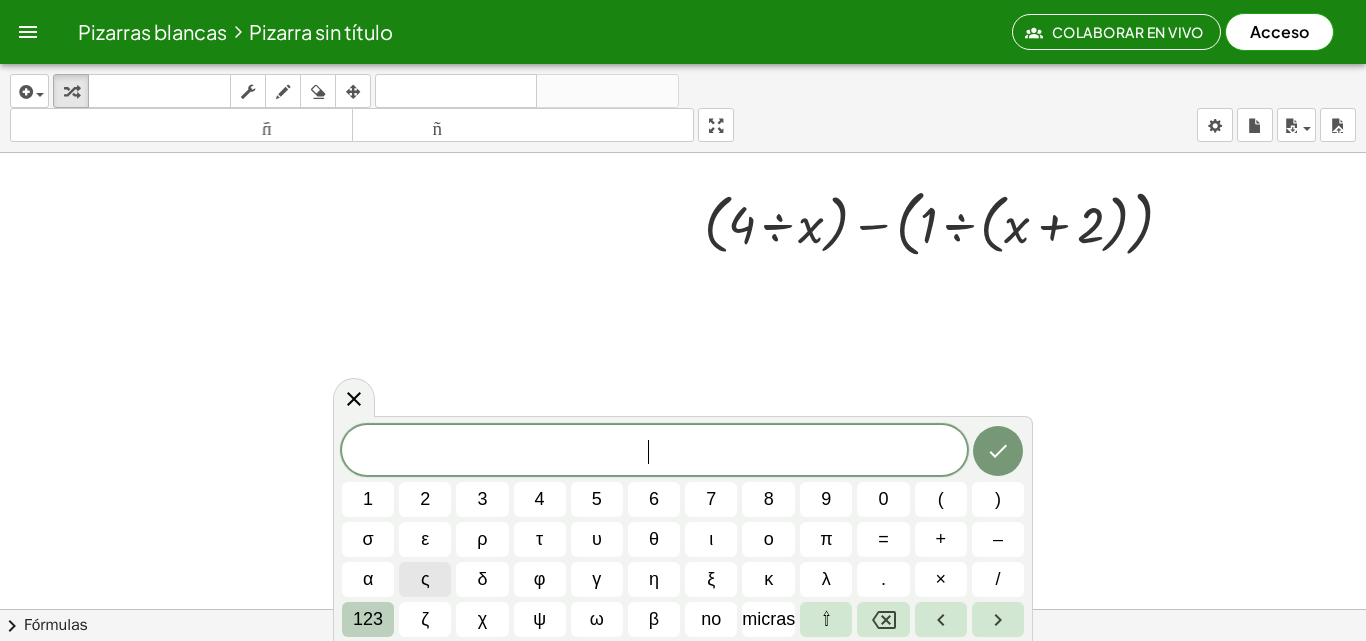 click on "123" at bounding box center [368, 619] 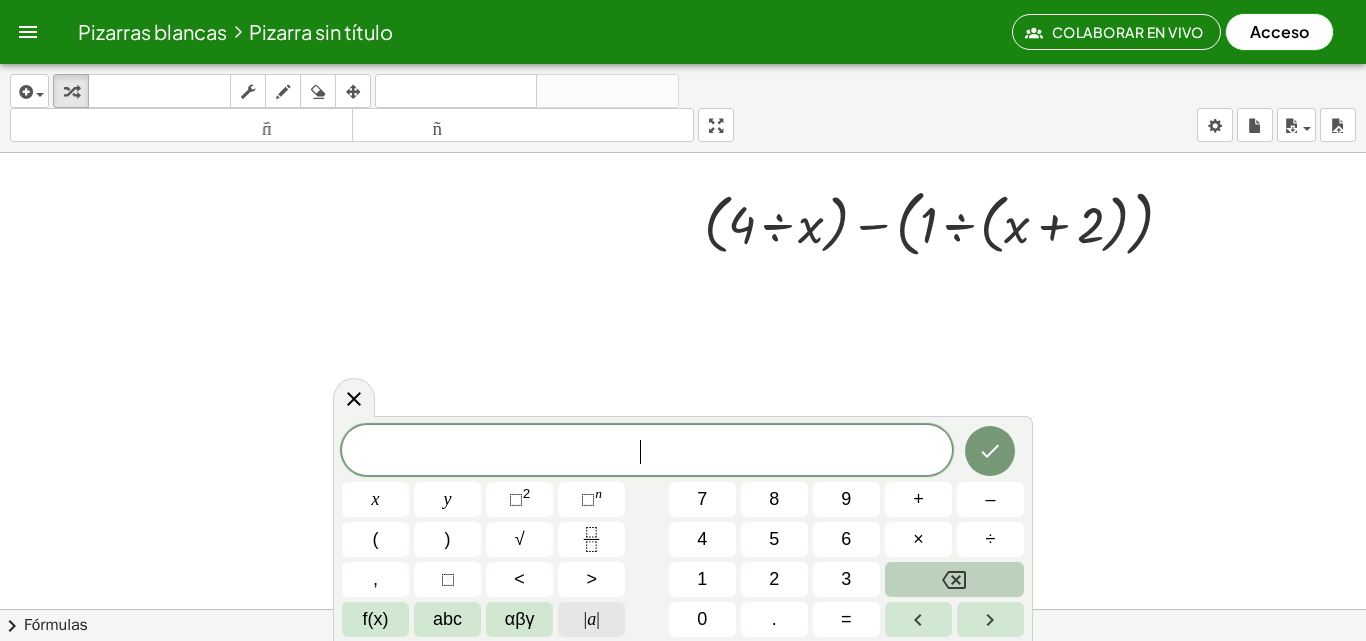 click on "| a |" at bounding box center [591, 619] 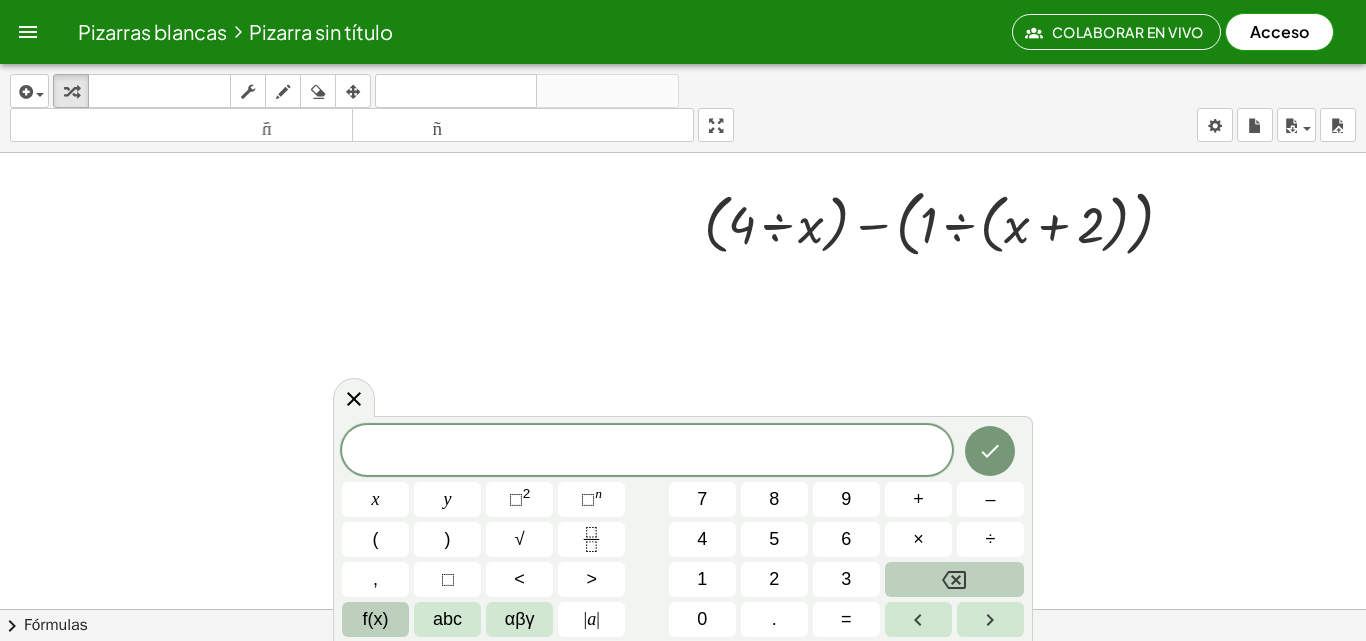 click on "f(x)" at bounding box center (376, 619) 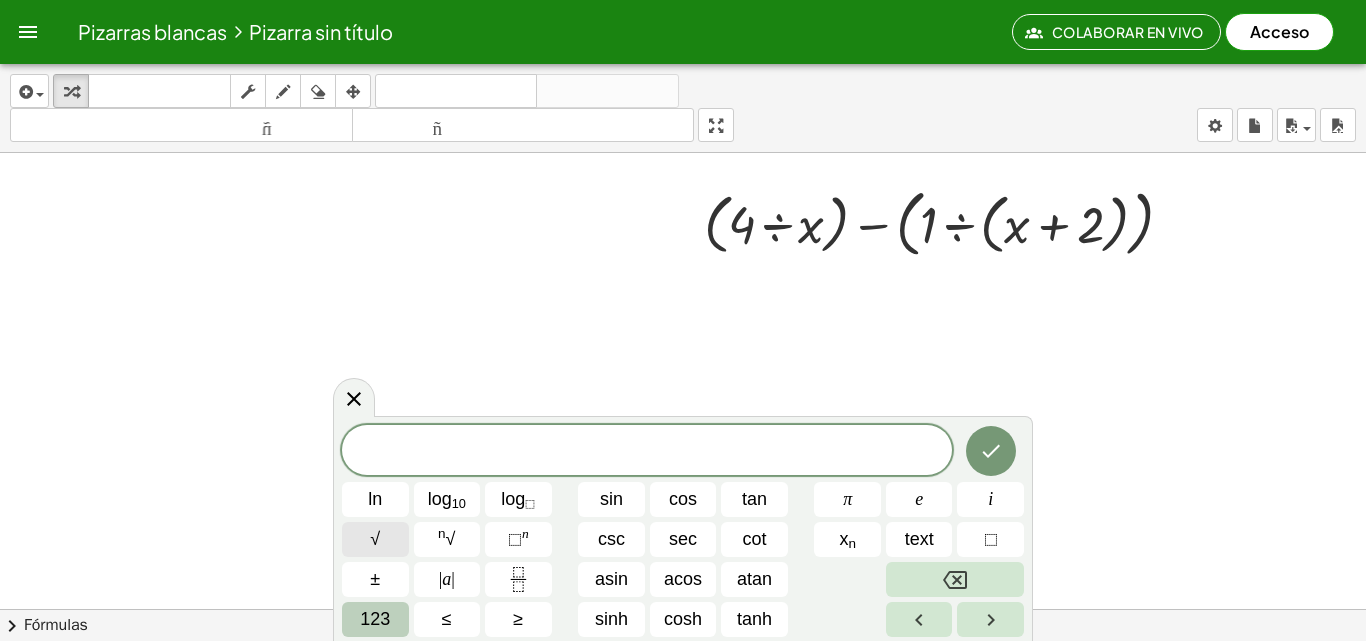 click on "√" at bounding box center [375, 539] 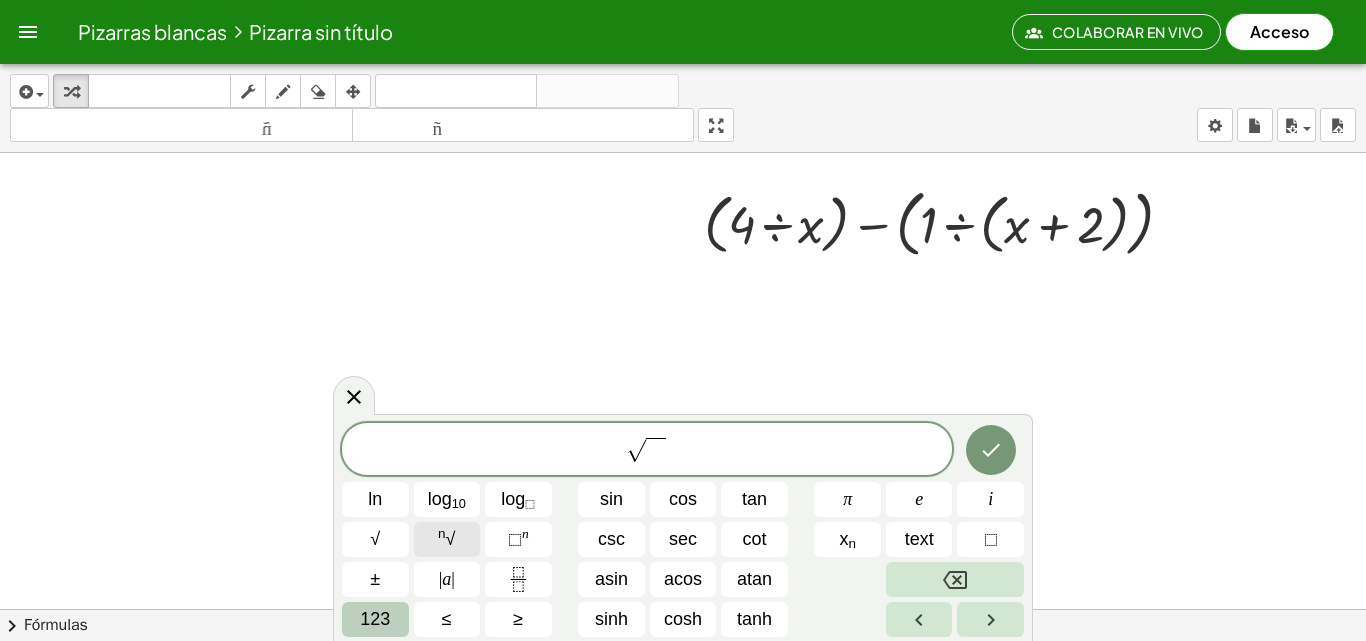 click on "n √" 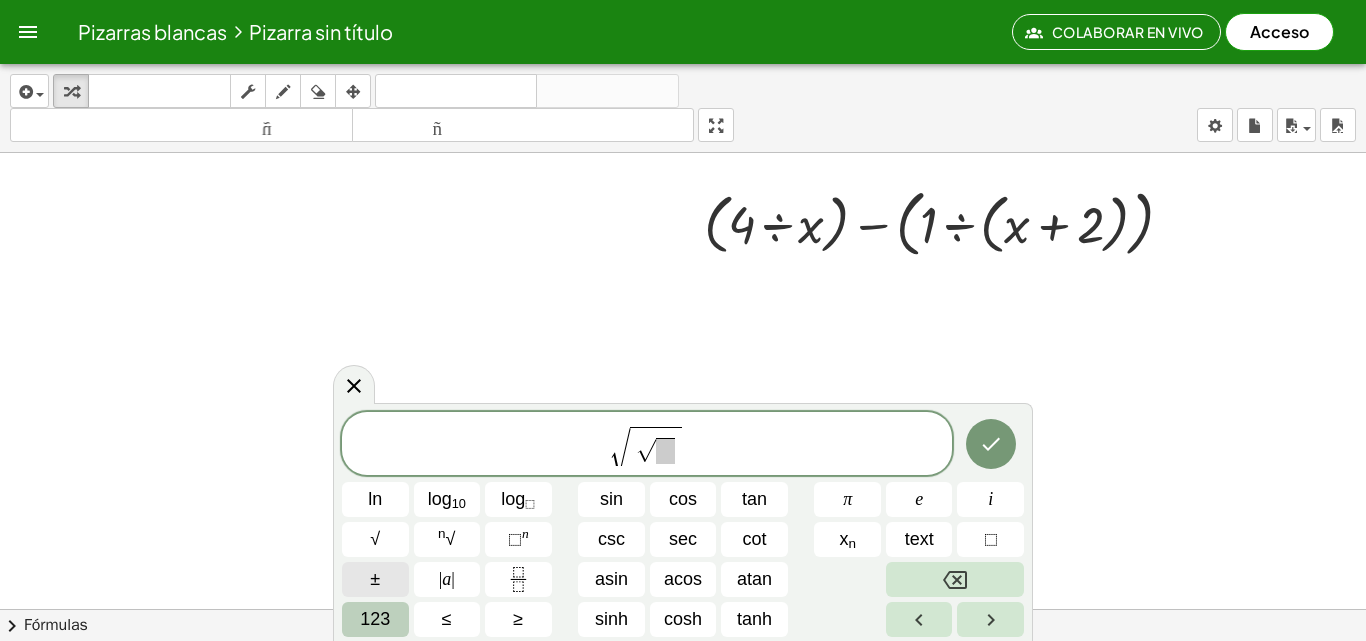 click on "±" at bounding box center [375, 579] 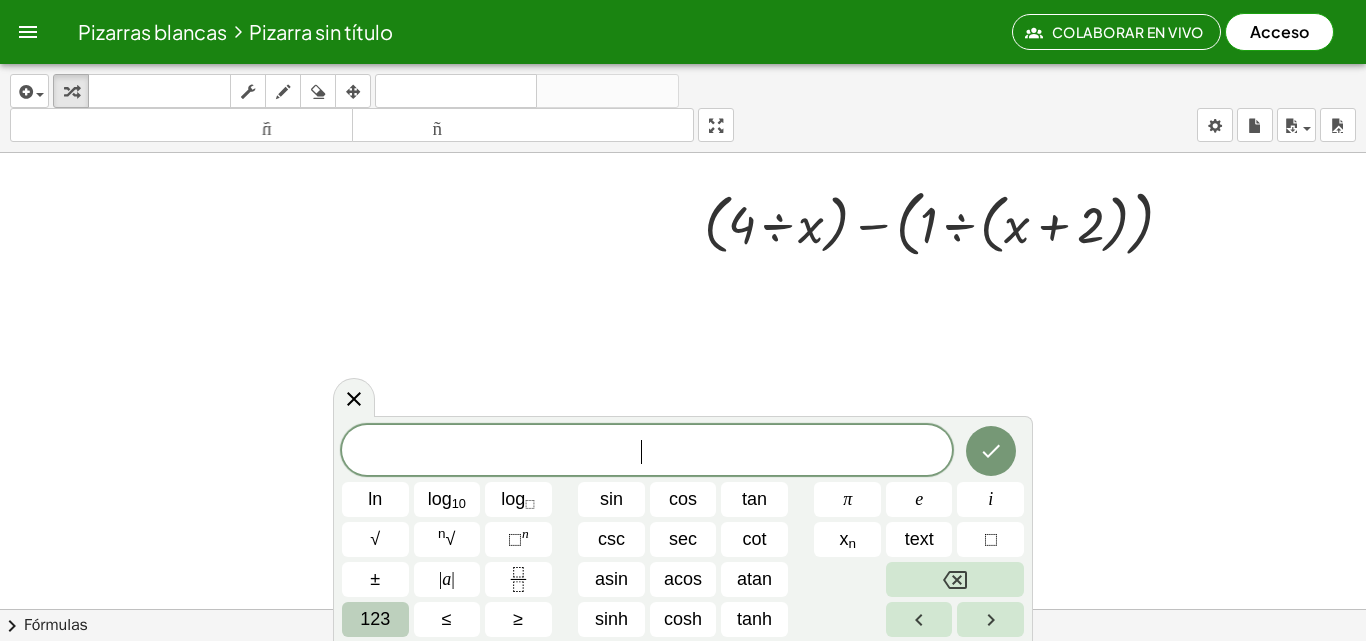click on "123" at bounding box center (375, 619) 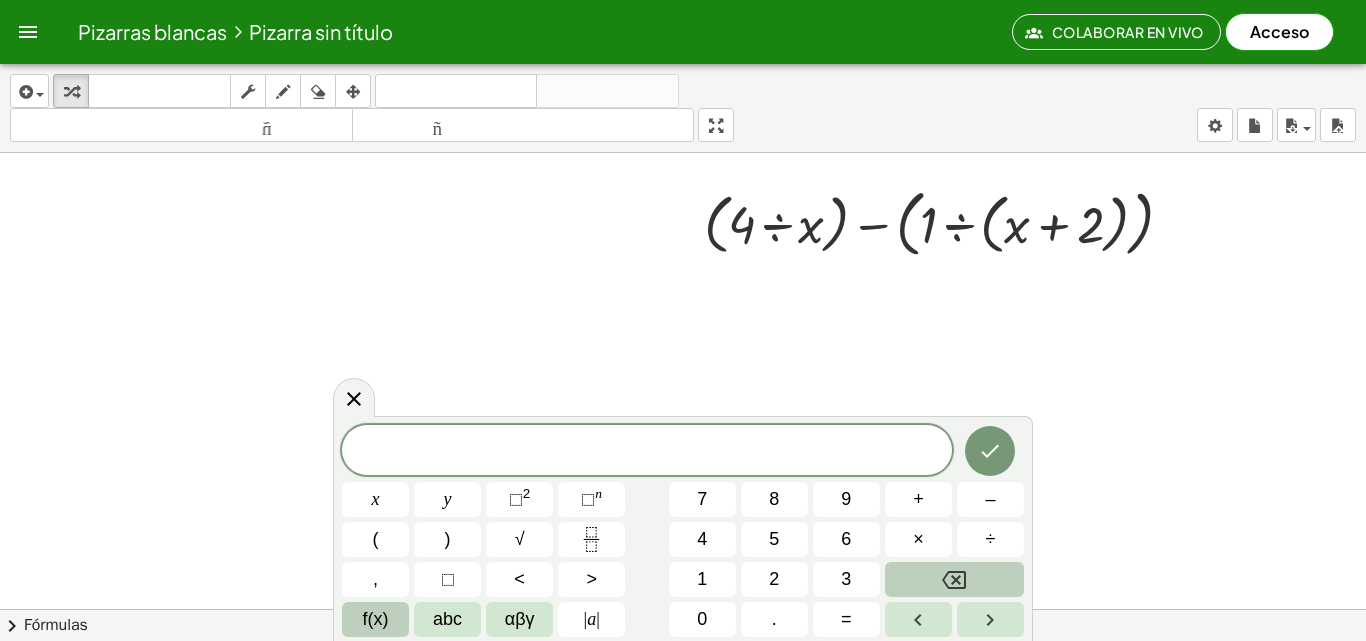 click on "f(x)" at bounding box center (376, 619) 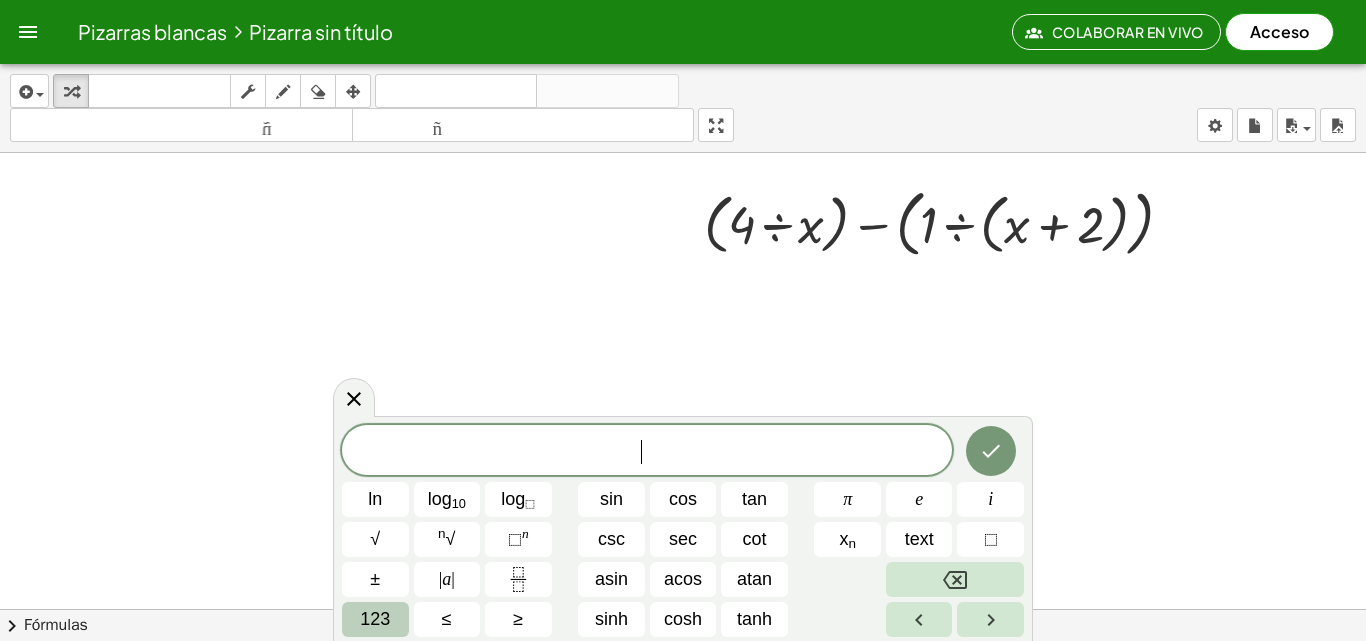 click on "123" at bounding box center (375, 619) 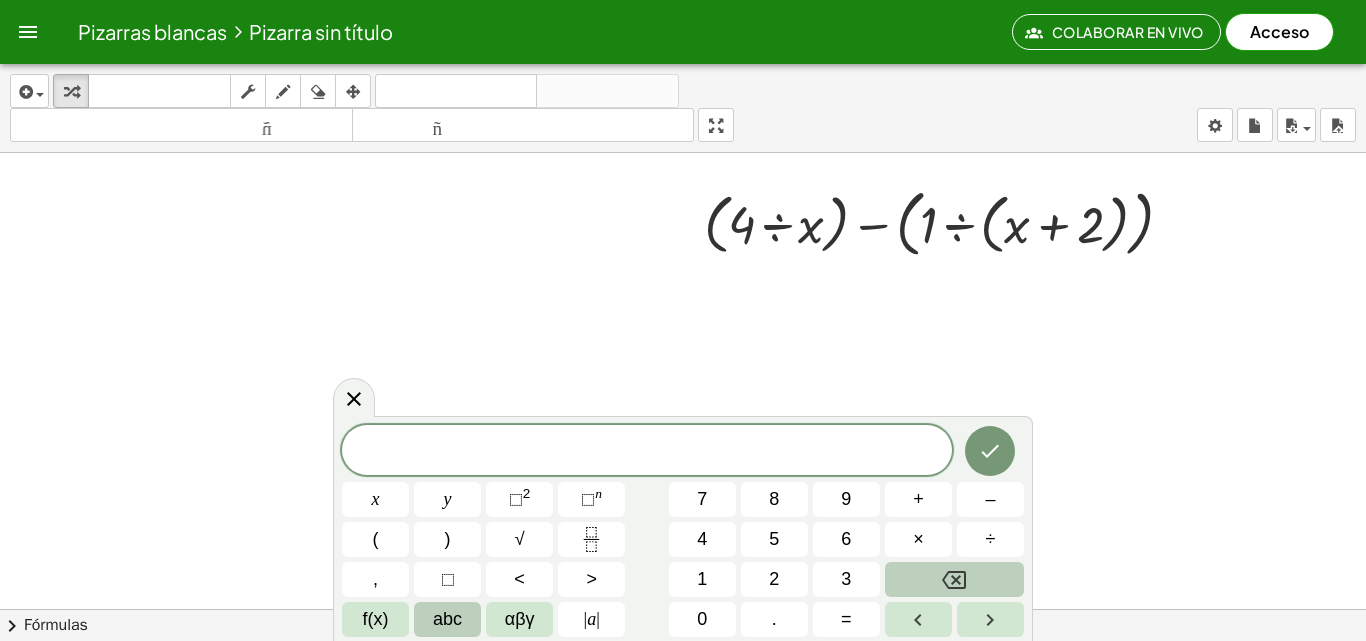 click on "abc" at bounding box center (447, 619) 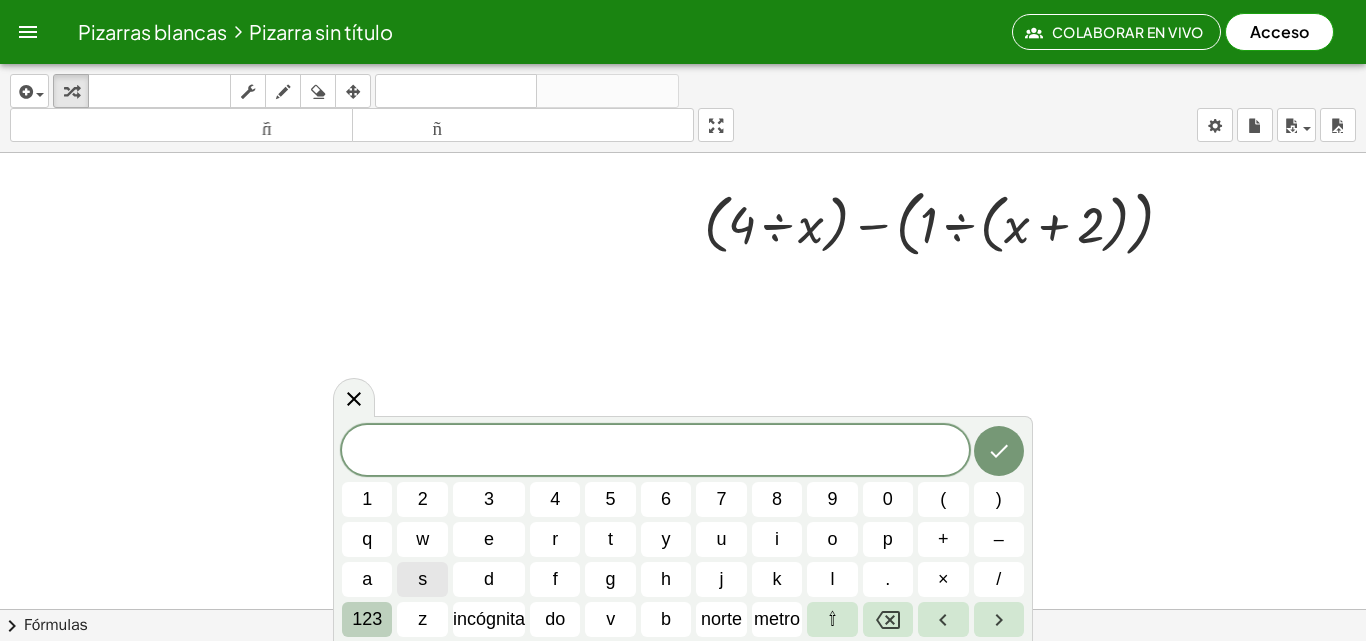click on "123" at bounding box center [367, 619] 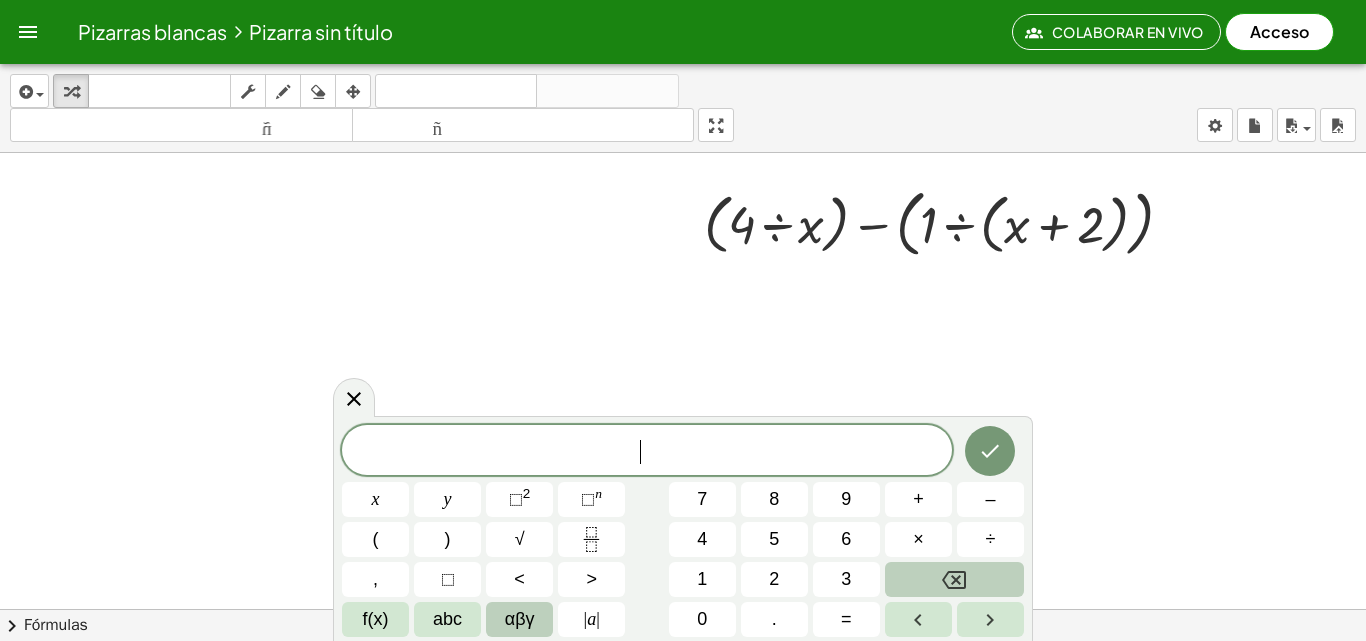 click on "αβγ" at bounding box center [520, 619] 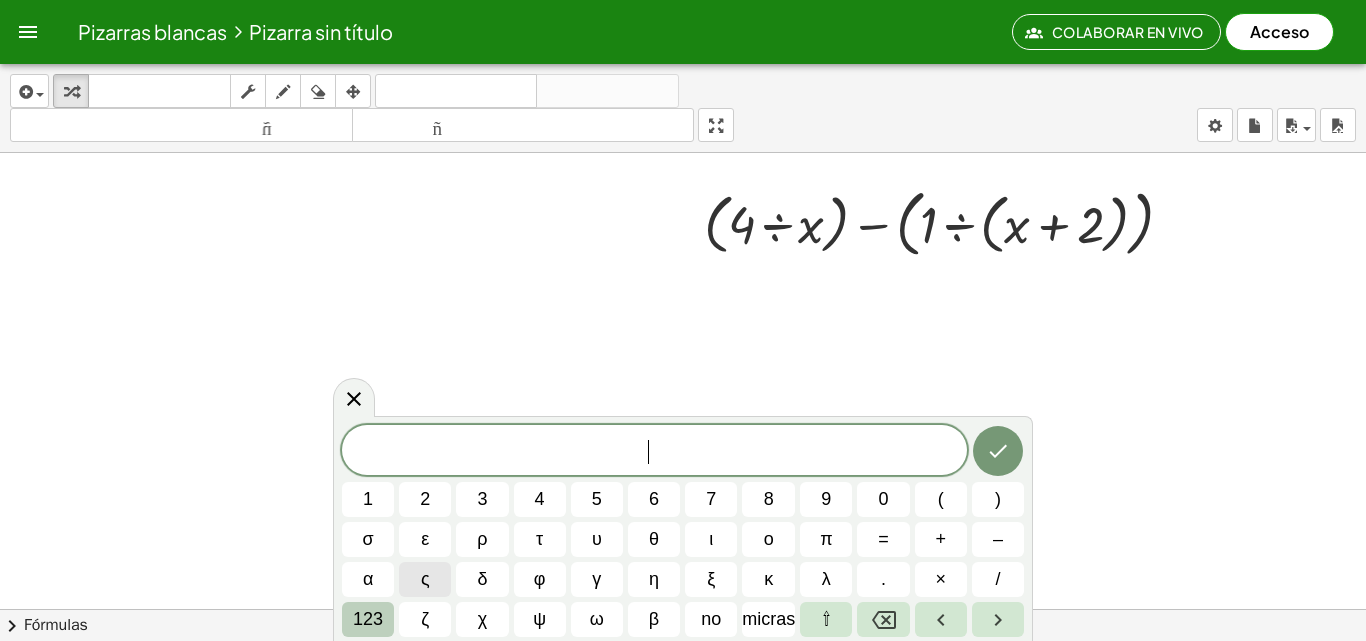 click on "123" at bounding box center (368, 619) 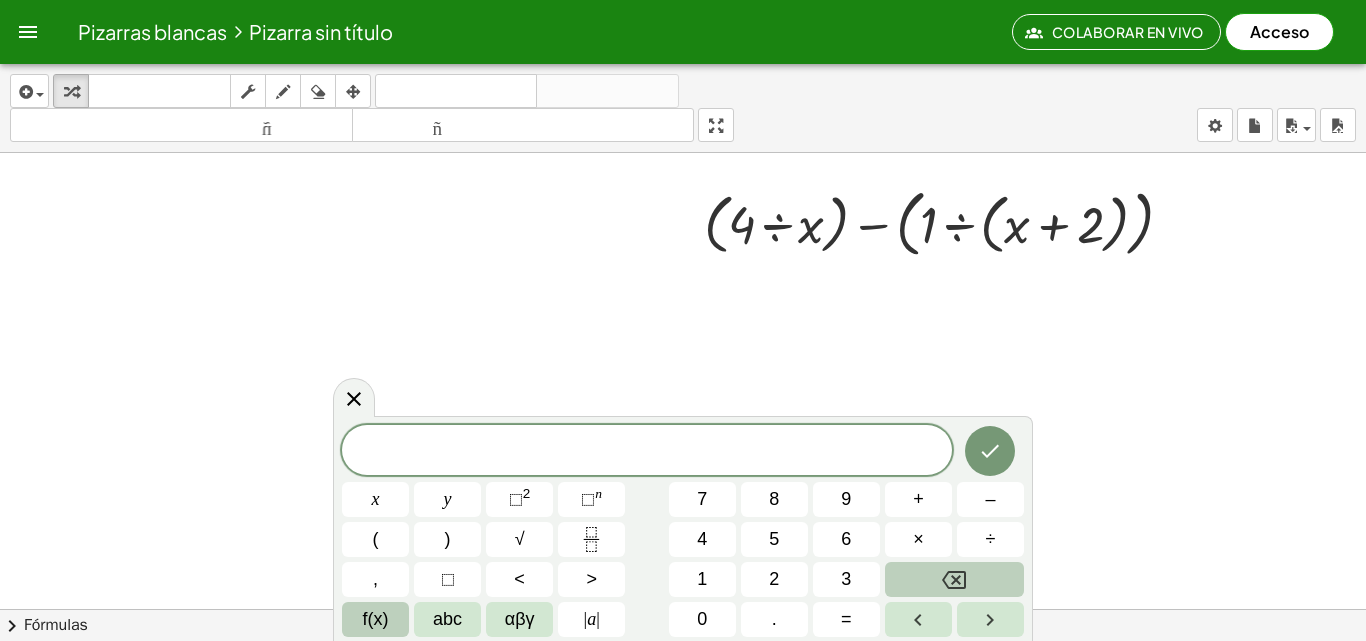 click on "f(x)" at bounding box center [375, 619] 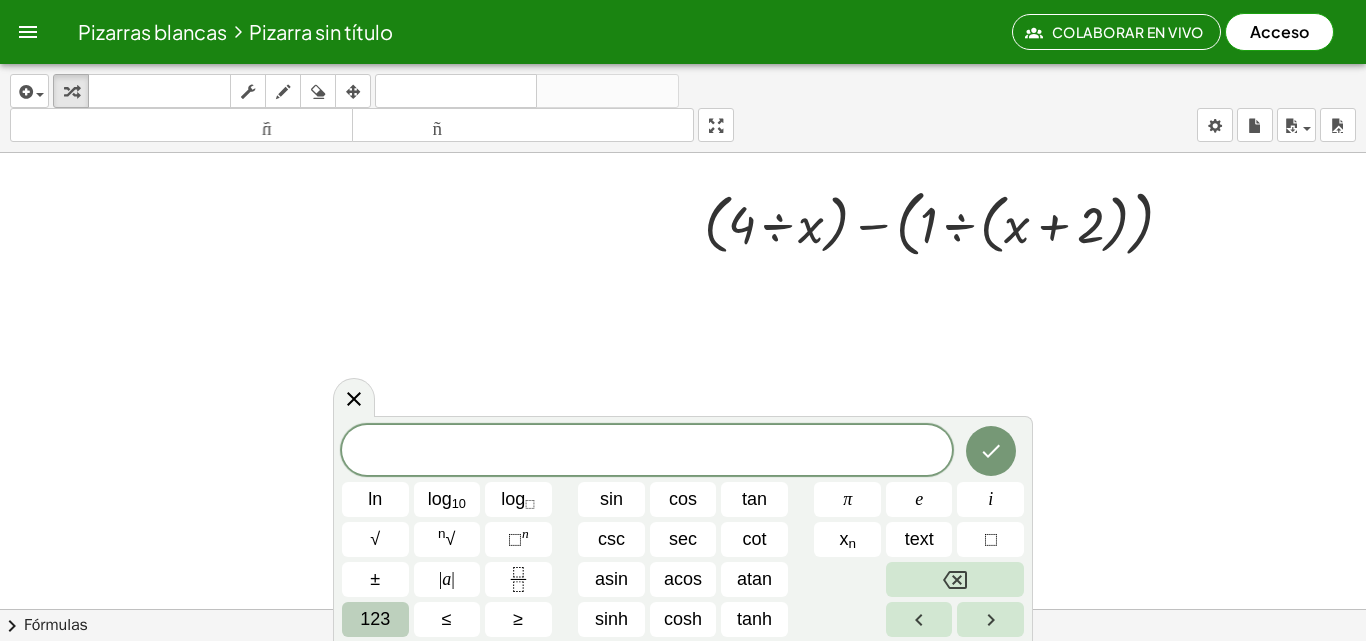 click on "123" at bounding box center (375, 619) 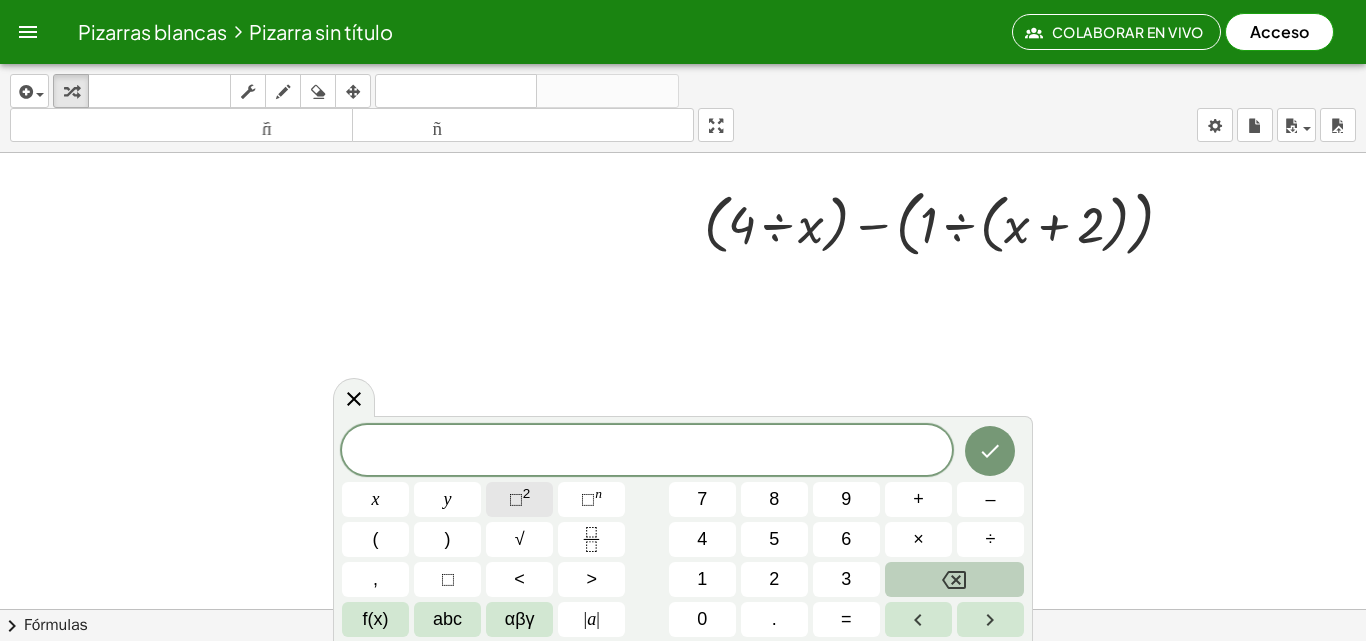 click on "⬚" at bounding box center (516, 499) 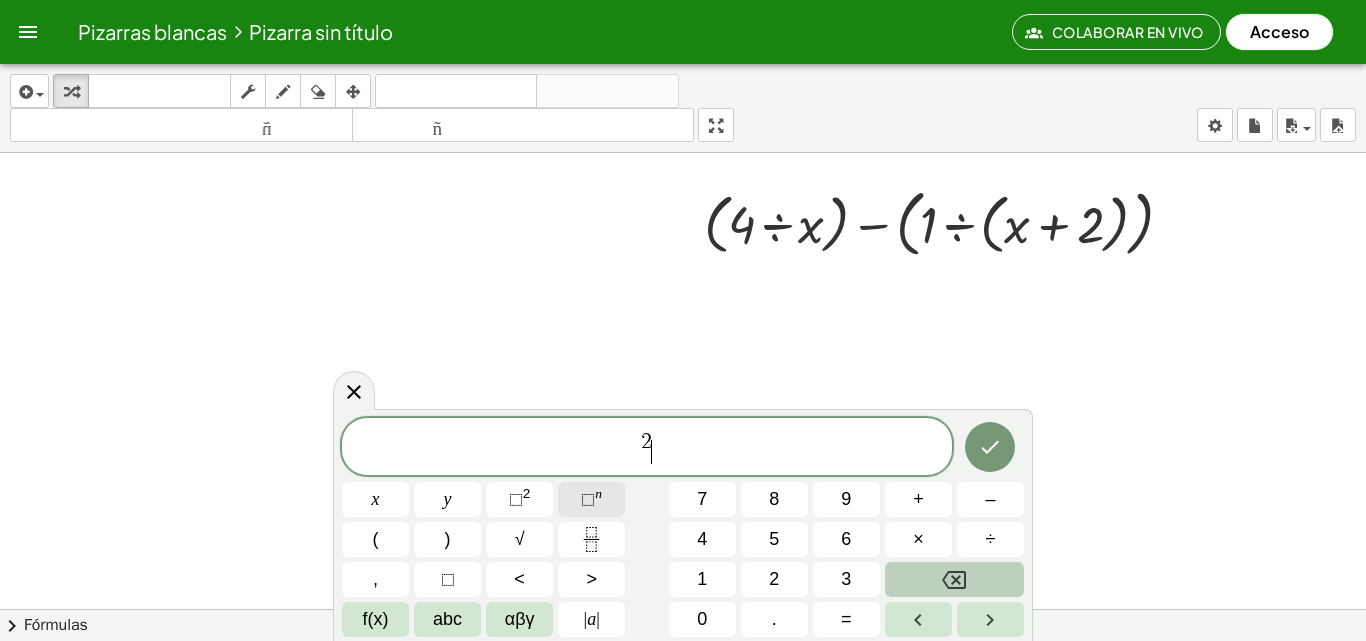 click on "⬚ n" at bounding box center (591, 499) 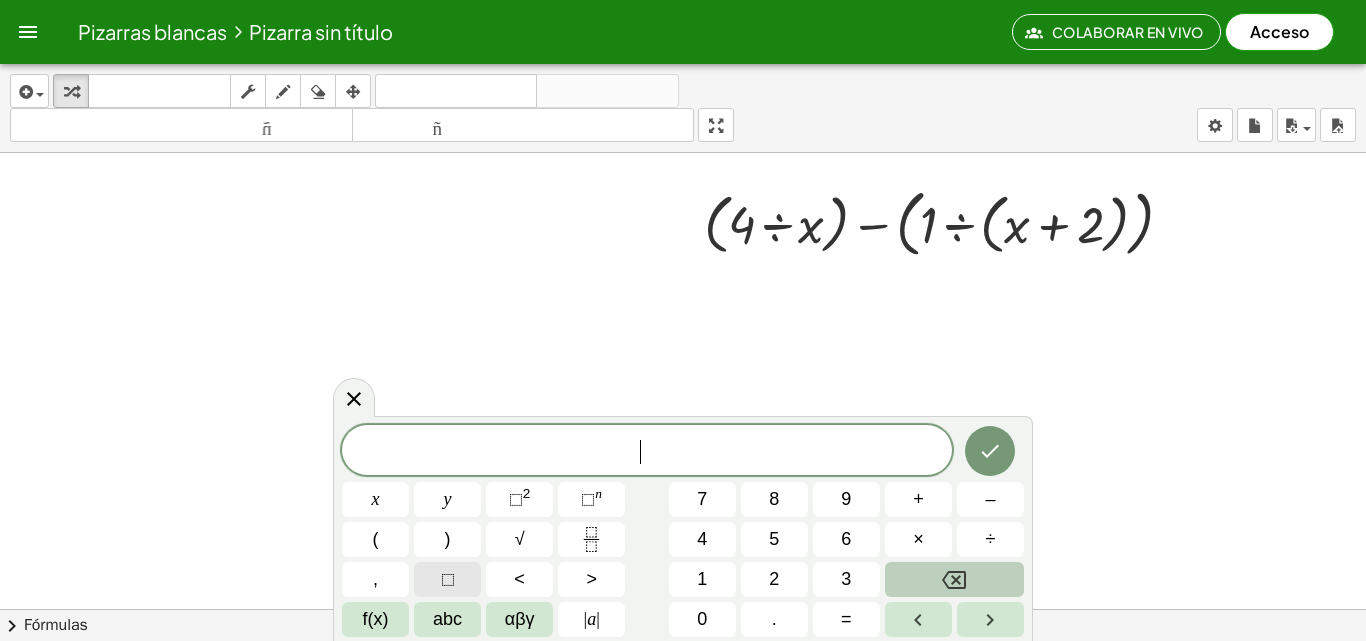 click on "⬚" at bounding box center [448, 579] 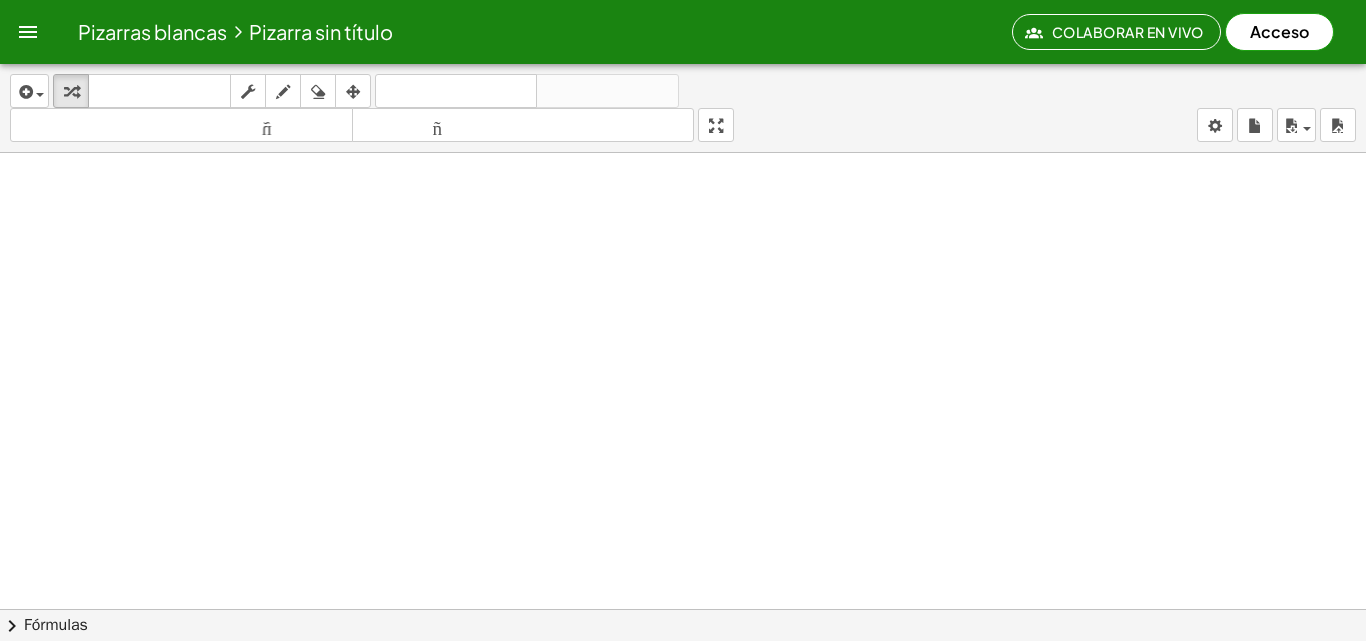 scroll, scrollTop: 2295, scrollLeft: 381, axis: both 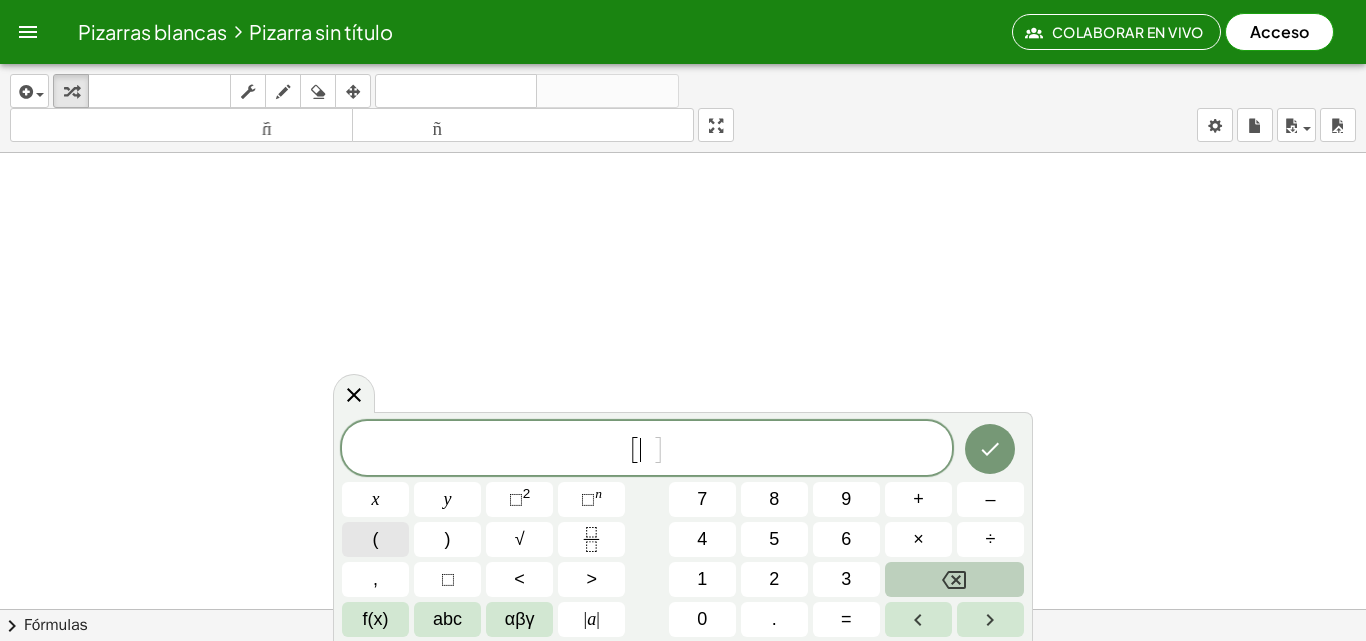 click on "(" at bounding box center [375, 539] 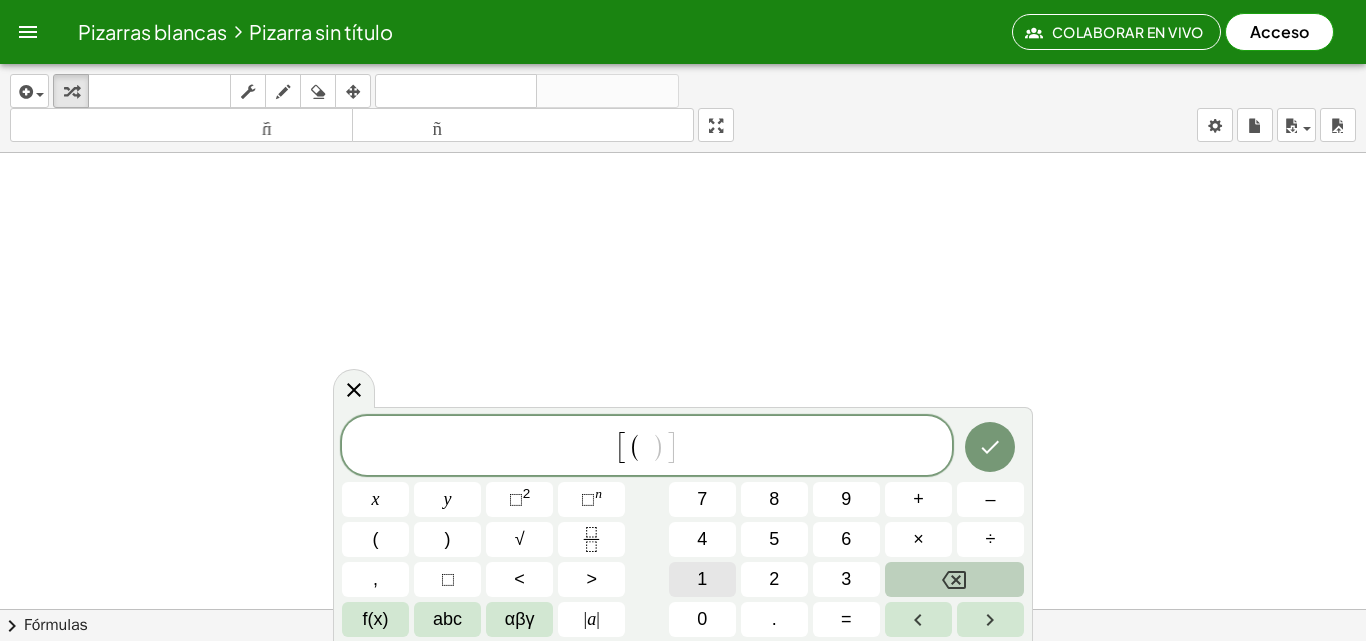 click on "1" at bounding box center [702, 579] 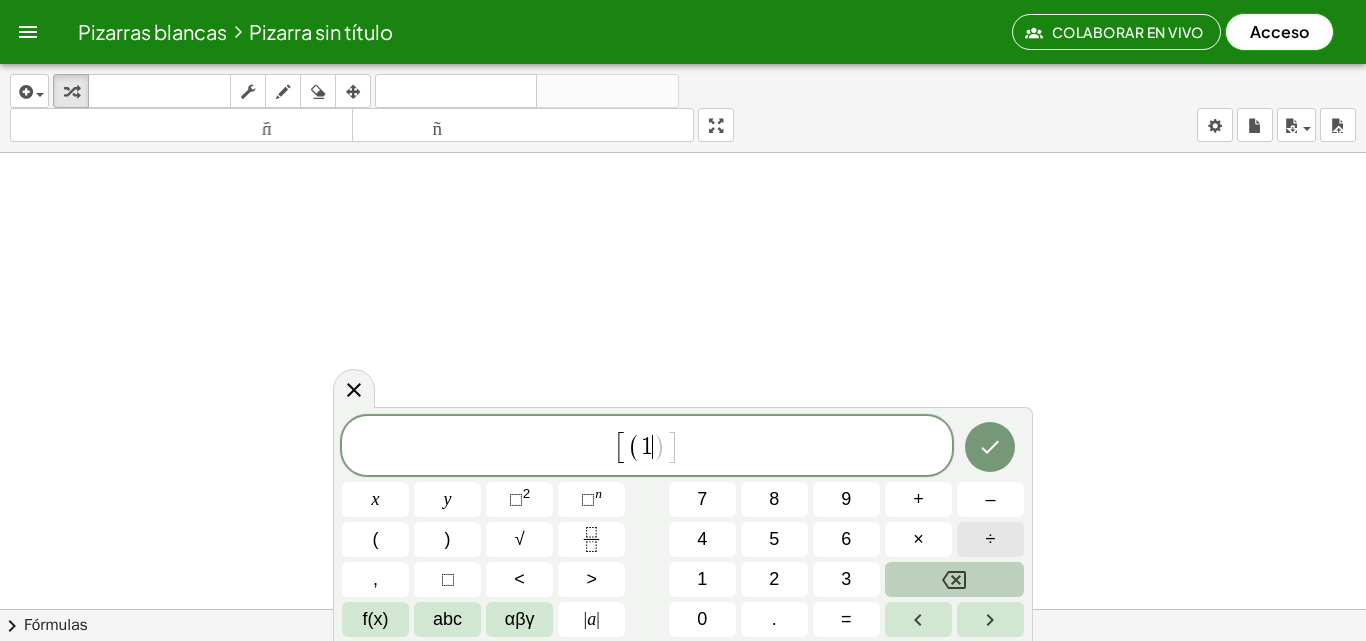 click on "÷" at bounding box center (990, 539) 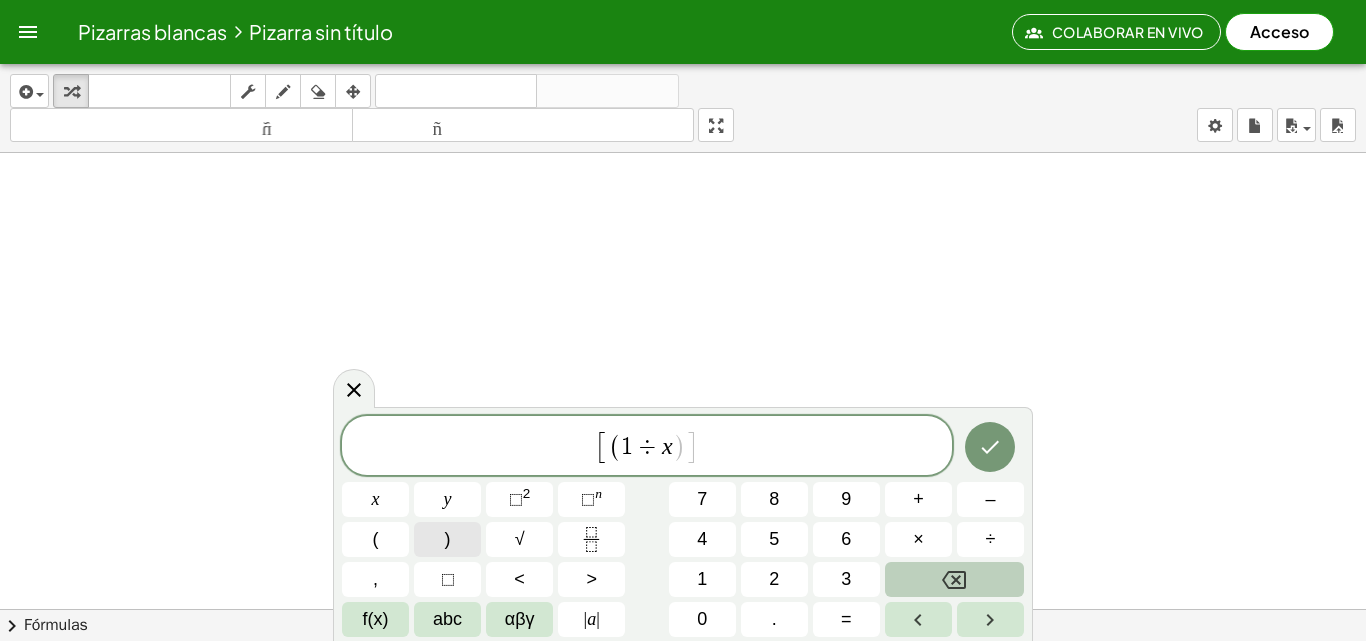 click on ")" at bounding box center [447, 539] 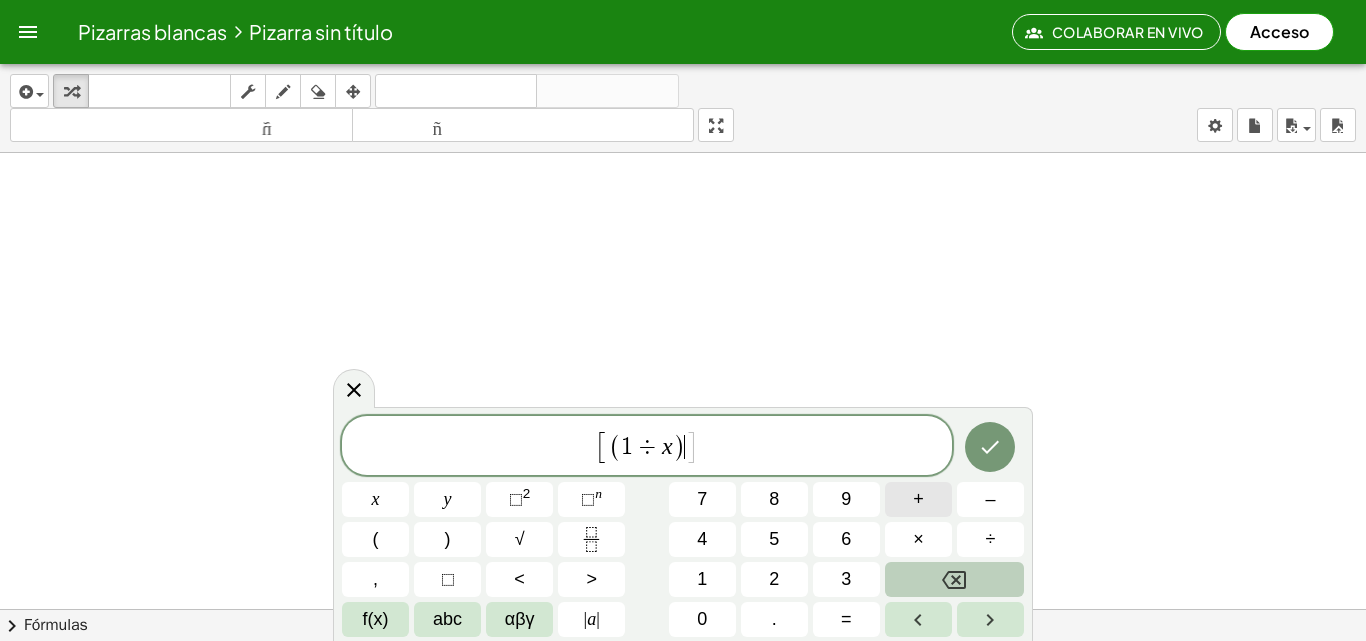 click on "+" at bounding box center [918, 499] 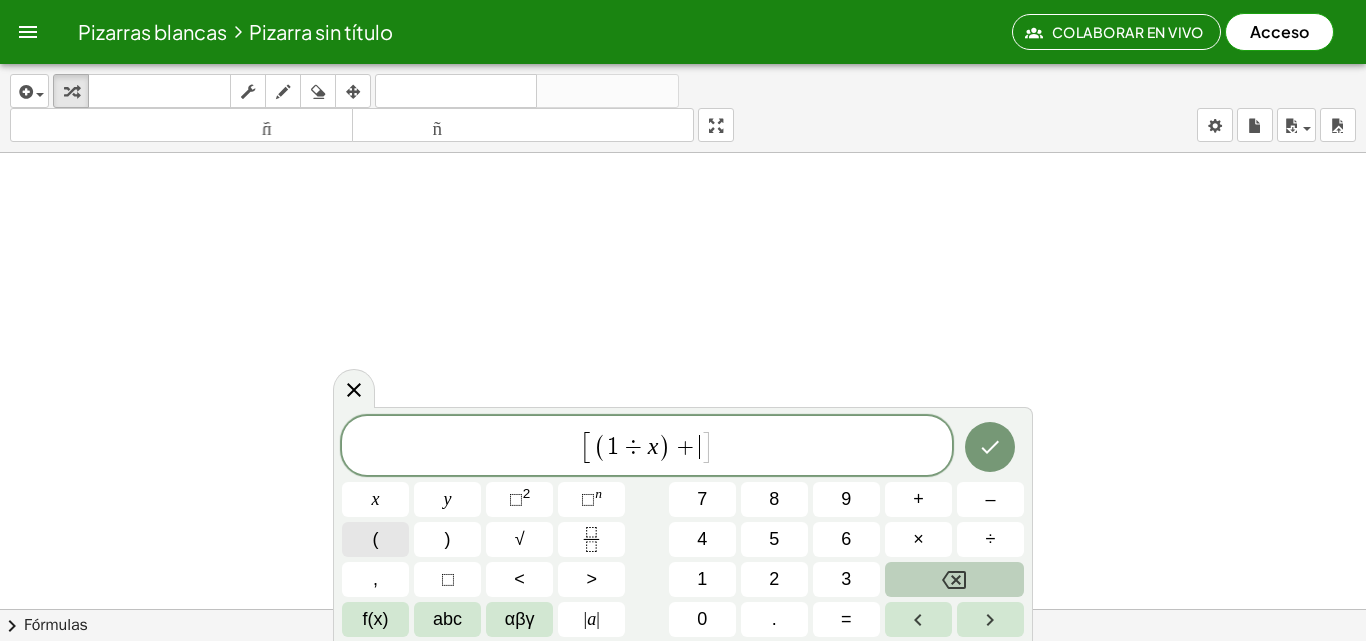 click on "(" at bounding box center [375, 539] 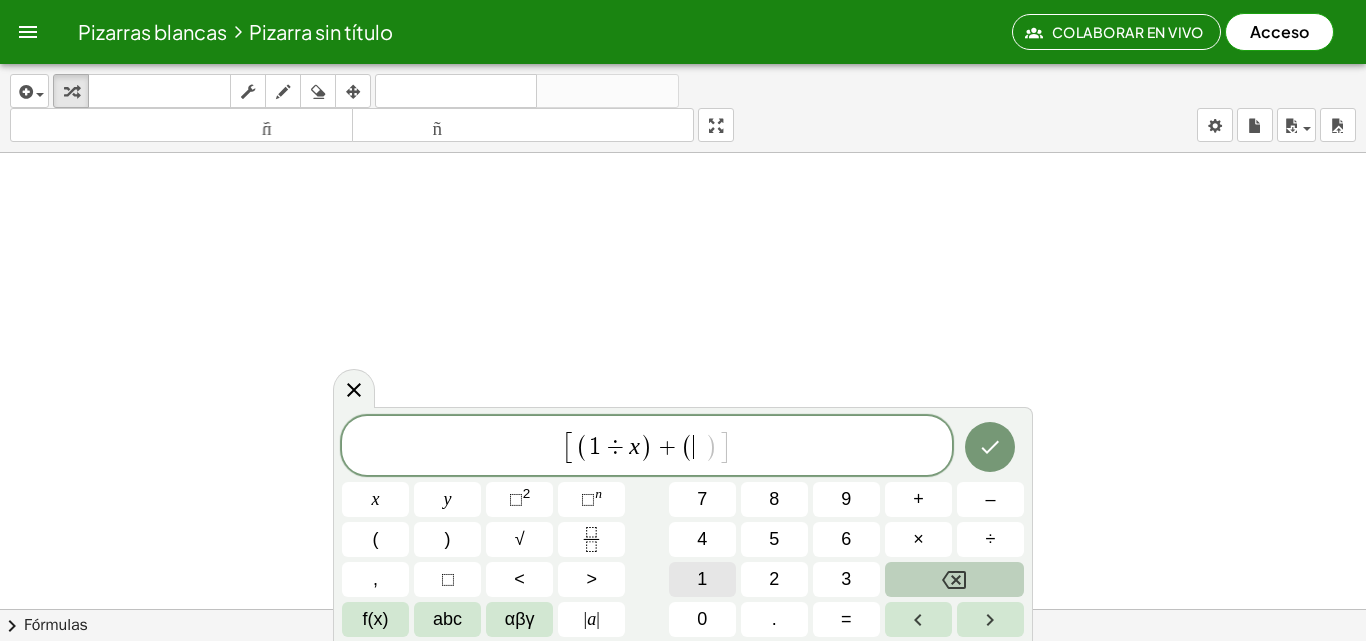 click on "1" at bounding box center (702, 579) 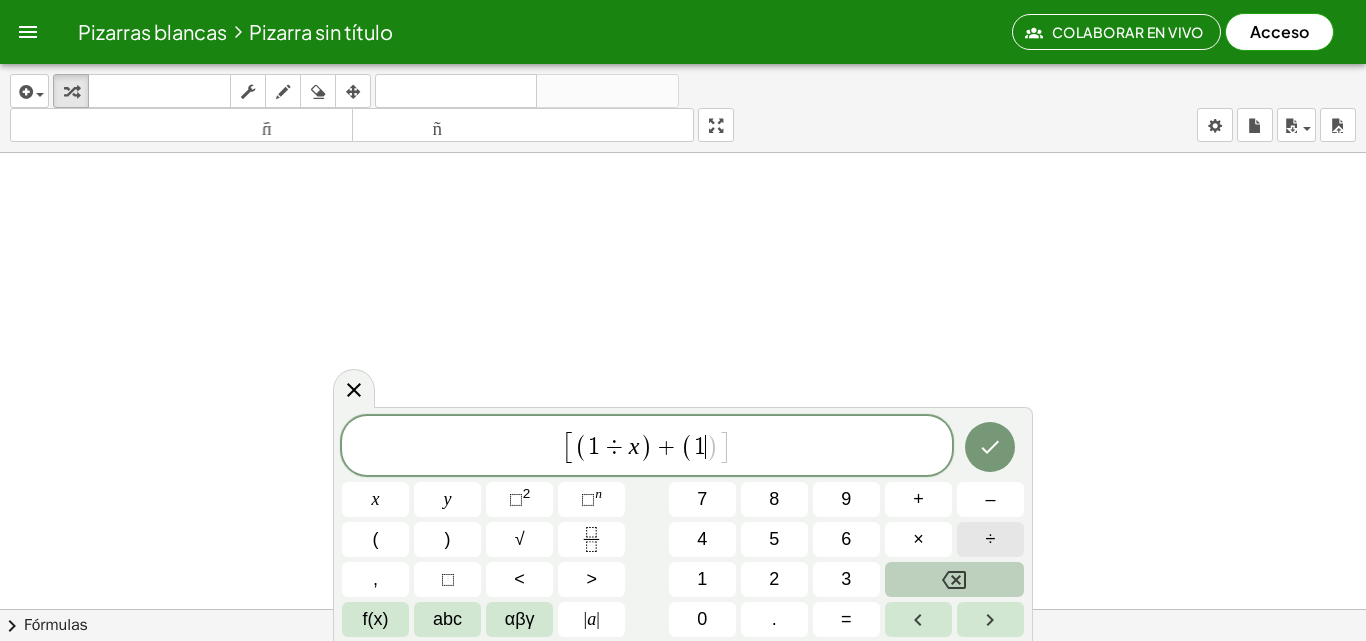click on "÷" at bounding box center [990, 539] 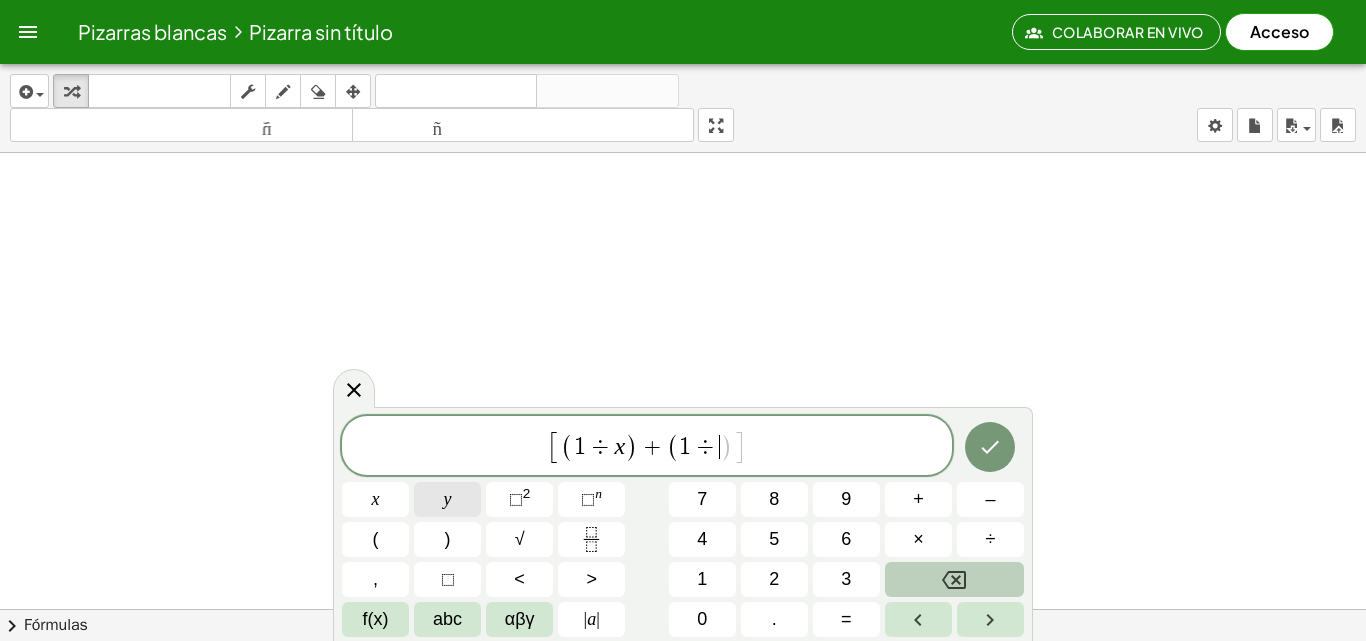 click on "y" at bounding box center (447, 499) 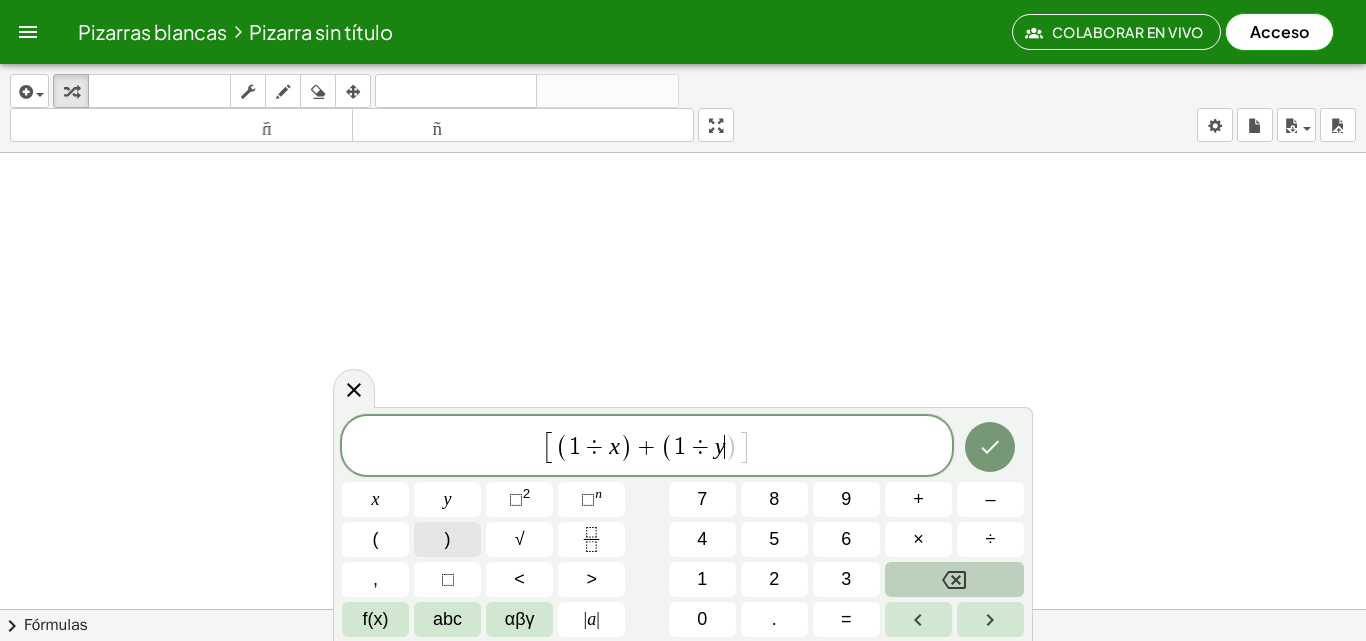 click on ")" at bounding box center [447, 539] 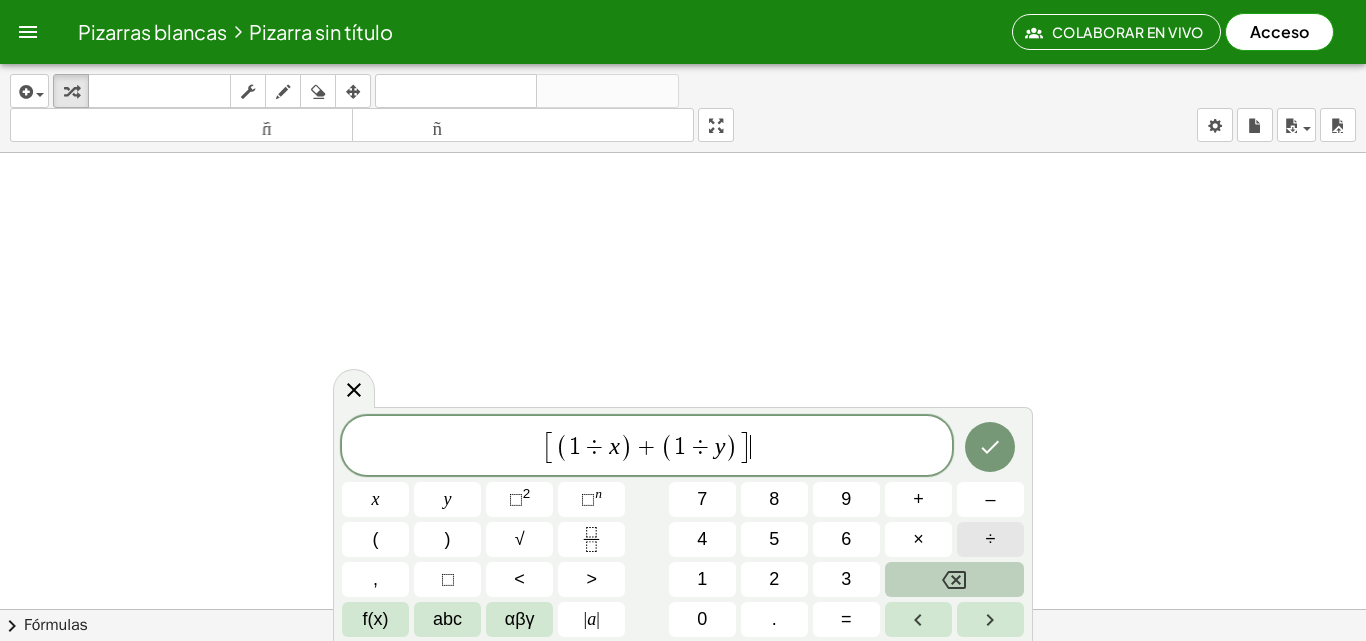 click on "÷" at bounding box center [990, 539] 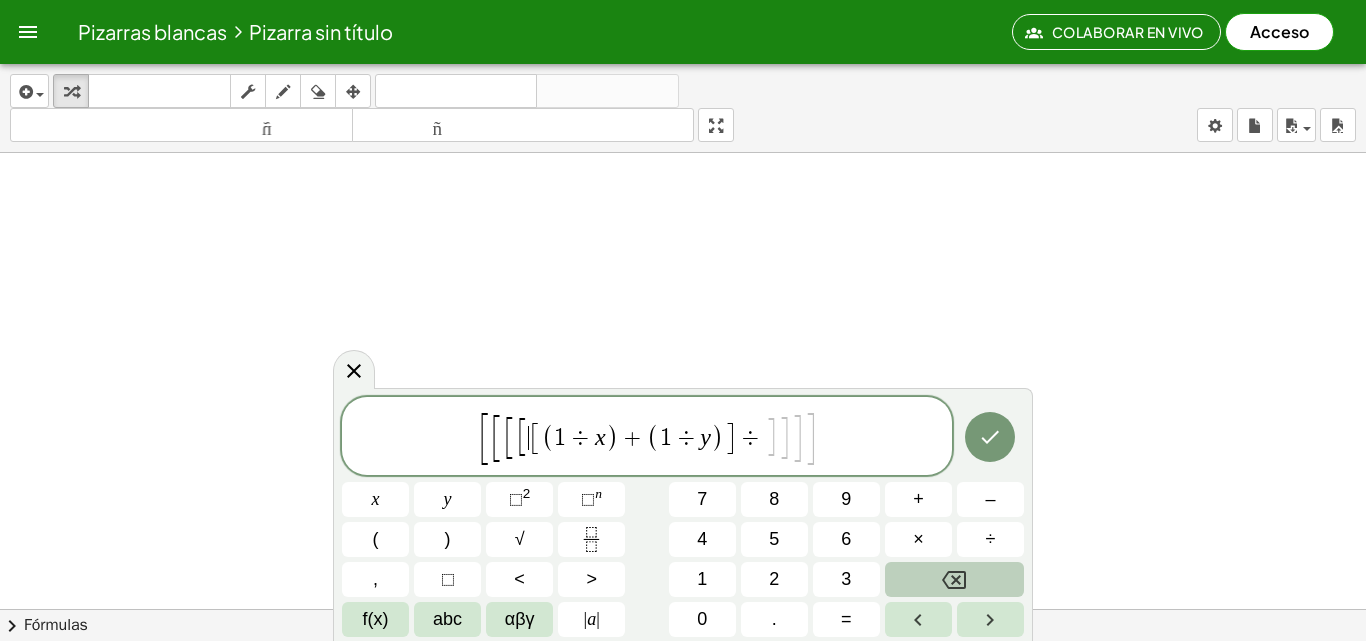 click on "[" at bounding box center [522, 437] 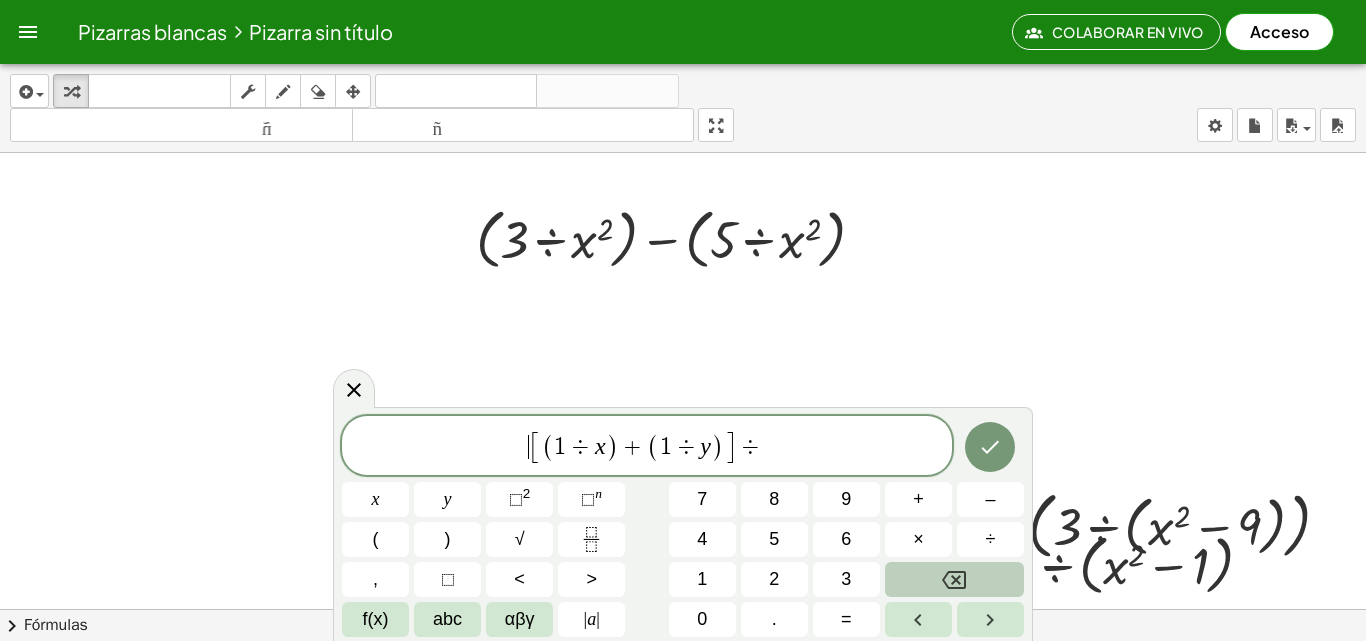 scroll, scrollTop: 1800, scrollLeft: 381, axis: both 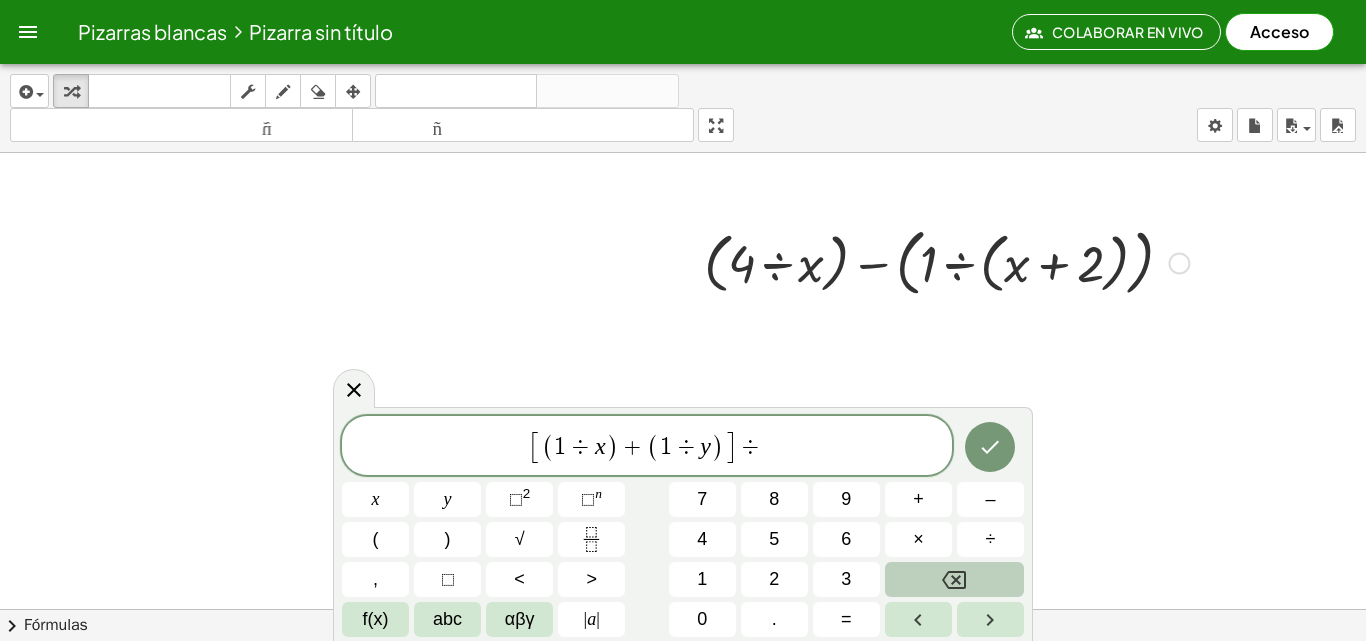 click at bounding box center (946, 261) 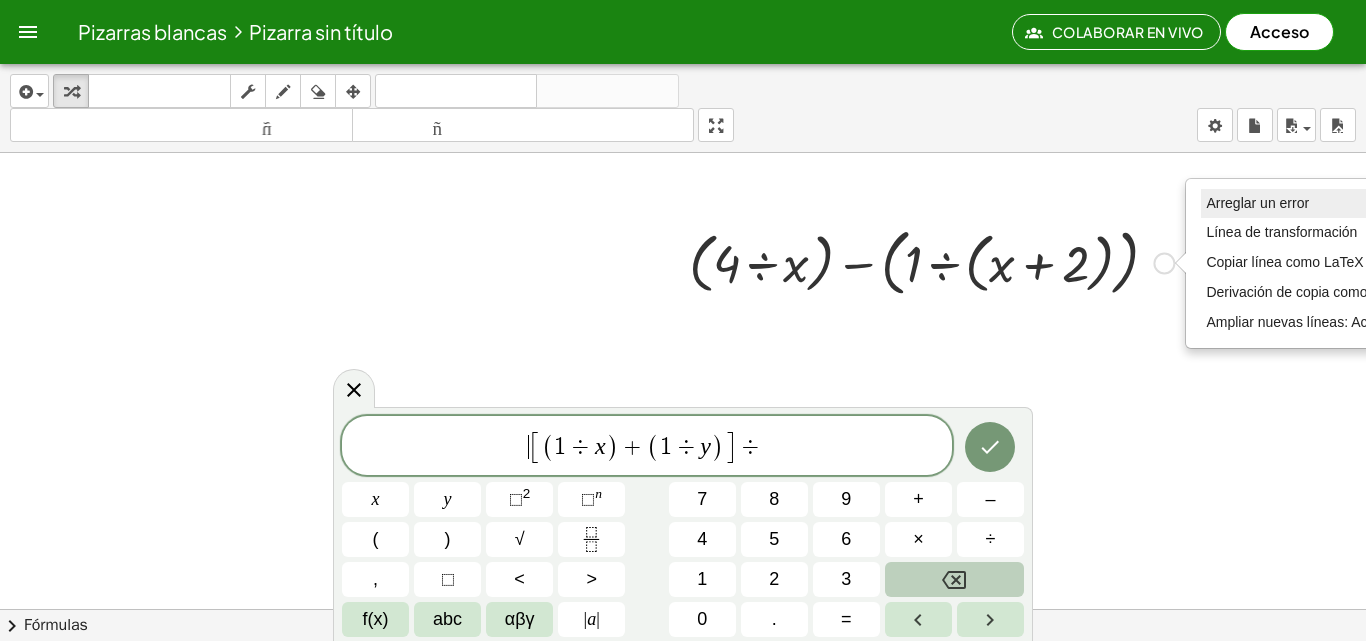 click on "Arreglar un error" at bounding box center (1308, 204) 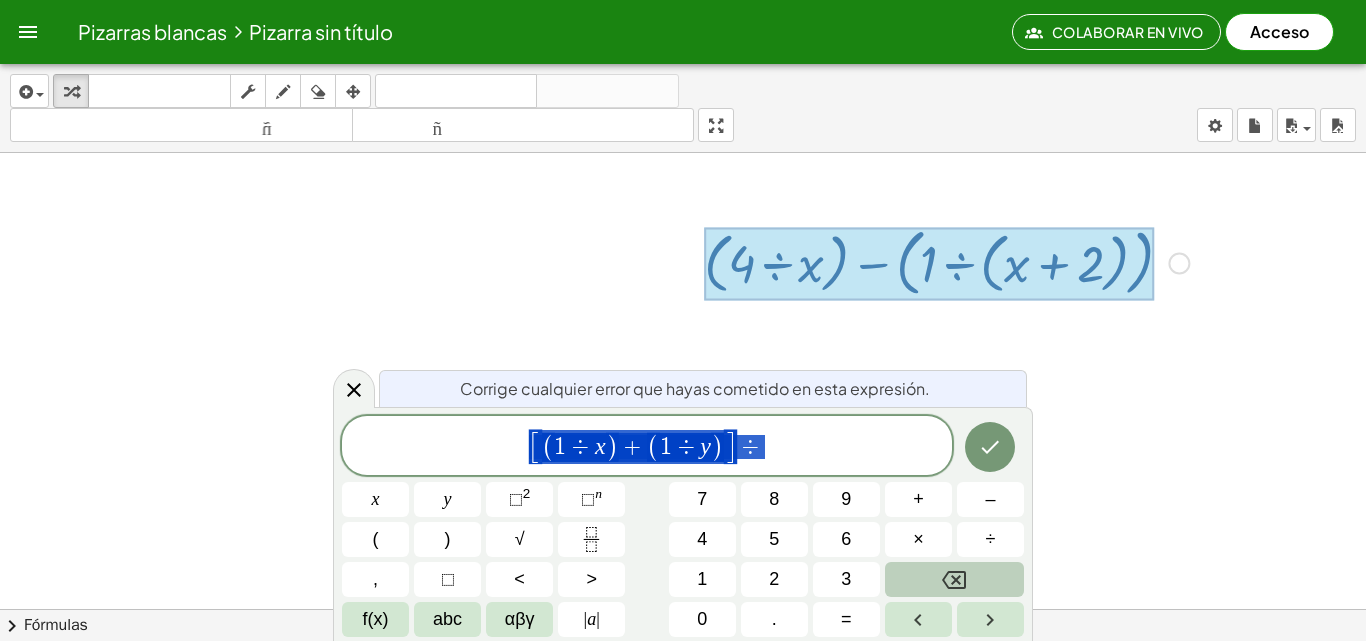 drag, startPoint x: 783, startPoint y: 440, endPoint x: 729, endPoint y: 429, distance: 55.108982 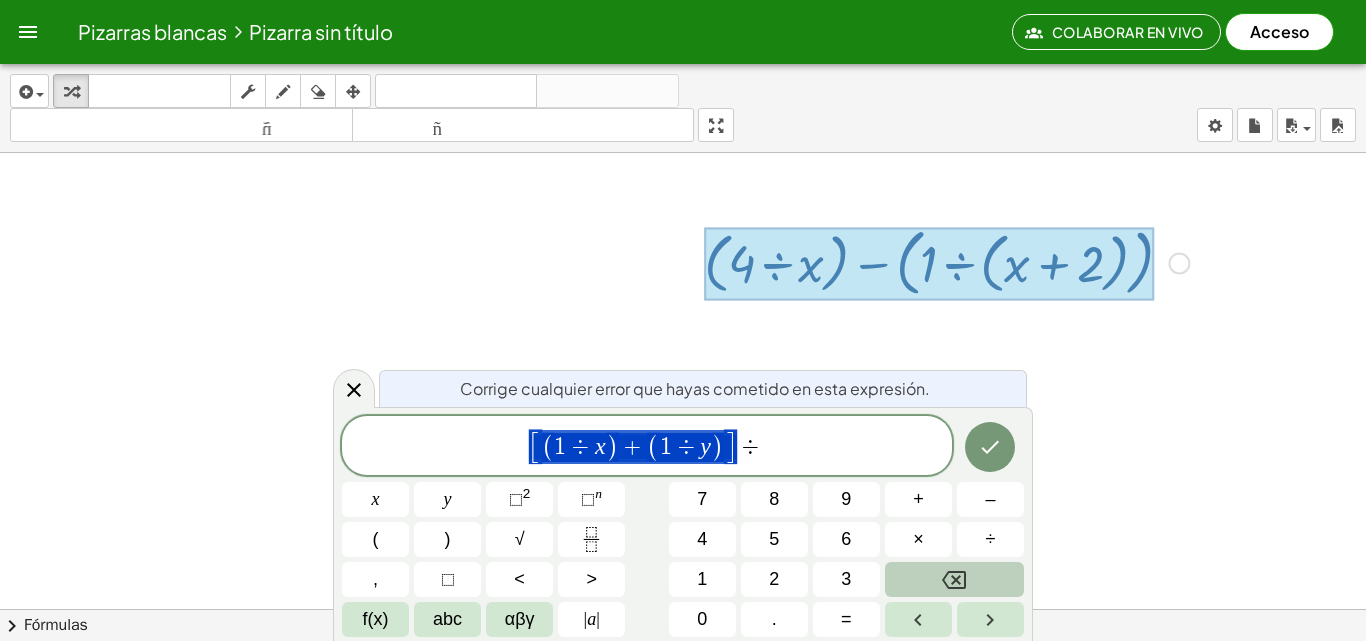 drag, startPoint x: 729, startPoint y: 428, endPoint x: 746, endPoint y: 454, distance: 31.06445 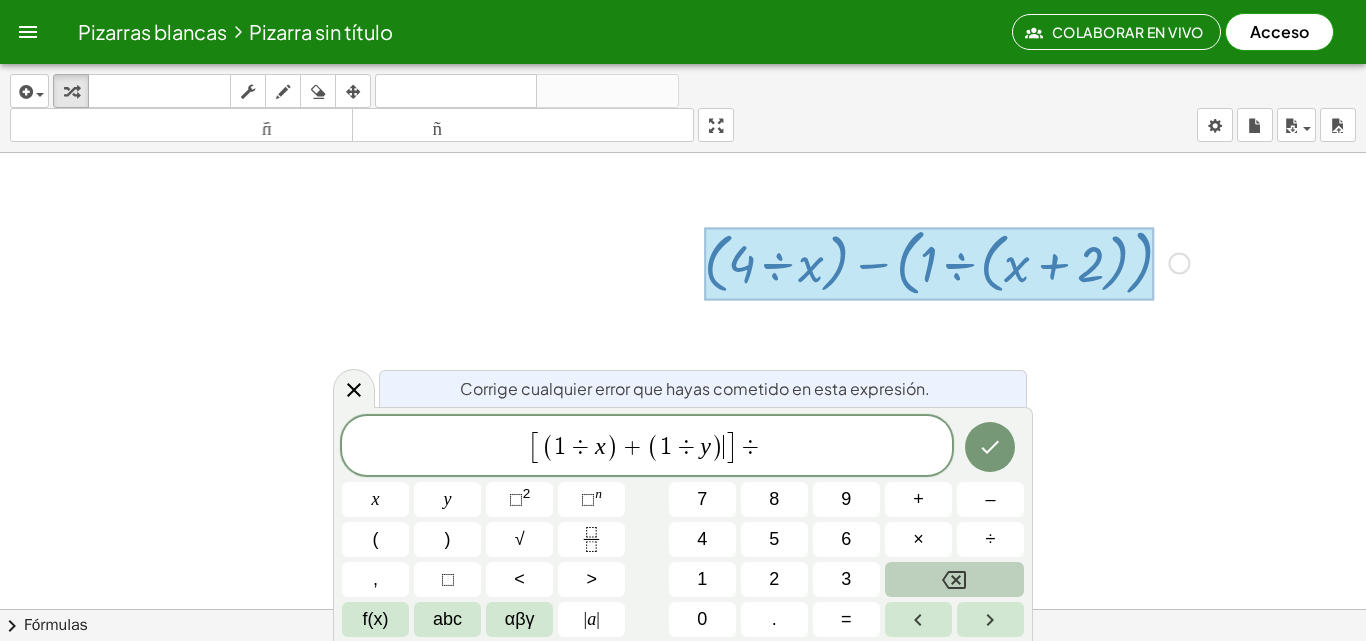 click on "]" at bounding box center (730, 447) 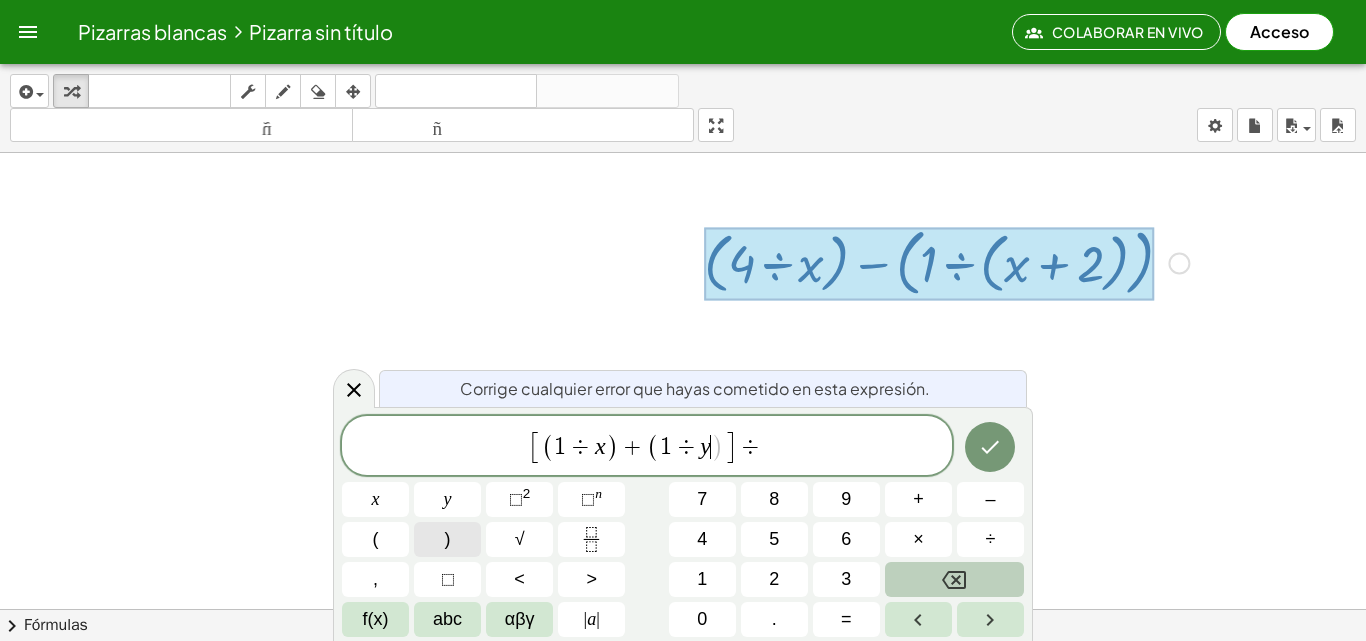 click on ")" at bounding box center (447, 539) 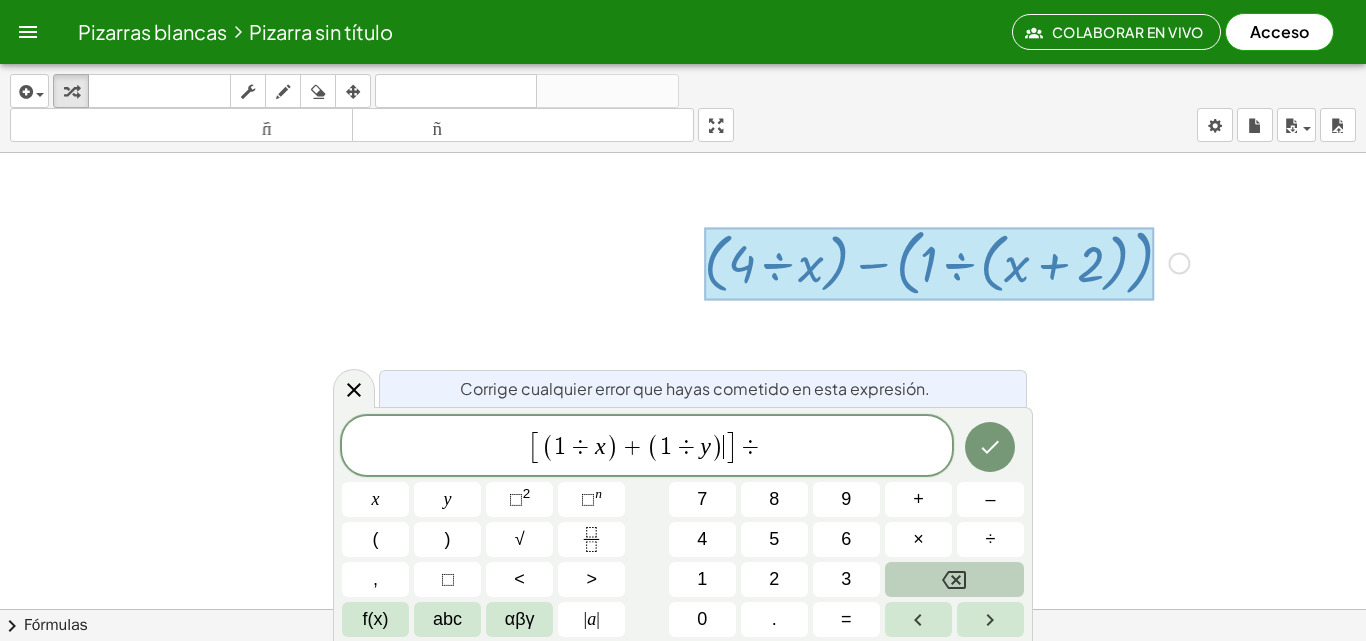 click on "( 1 ÷ x )" at bounding box center (580, 447) 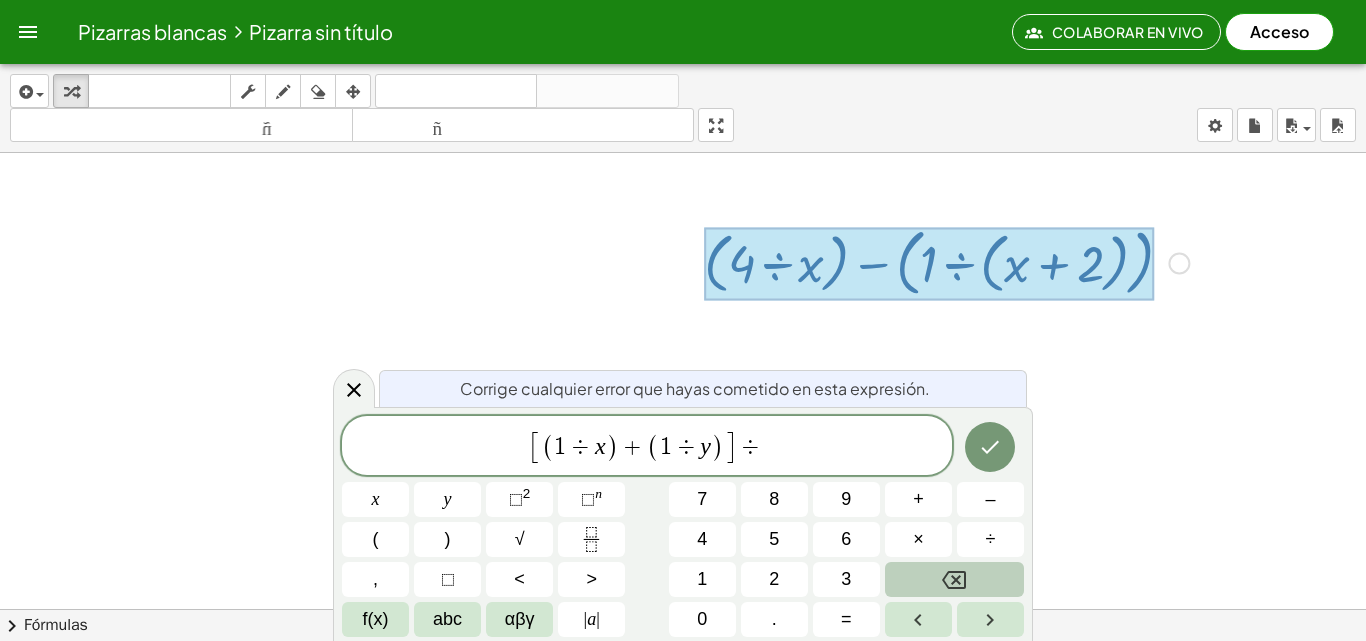 click on "[" at bounding box center [535, 447] 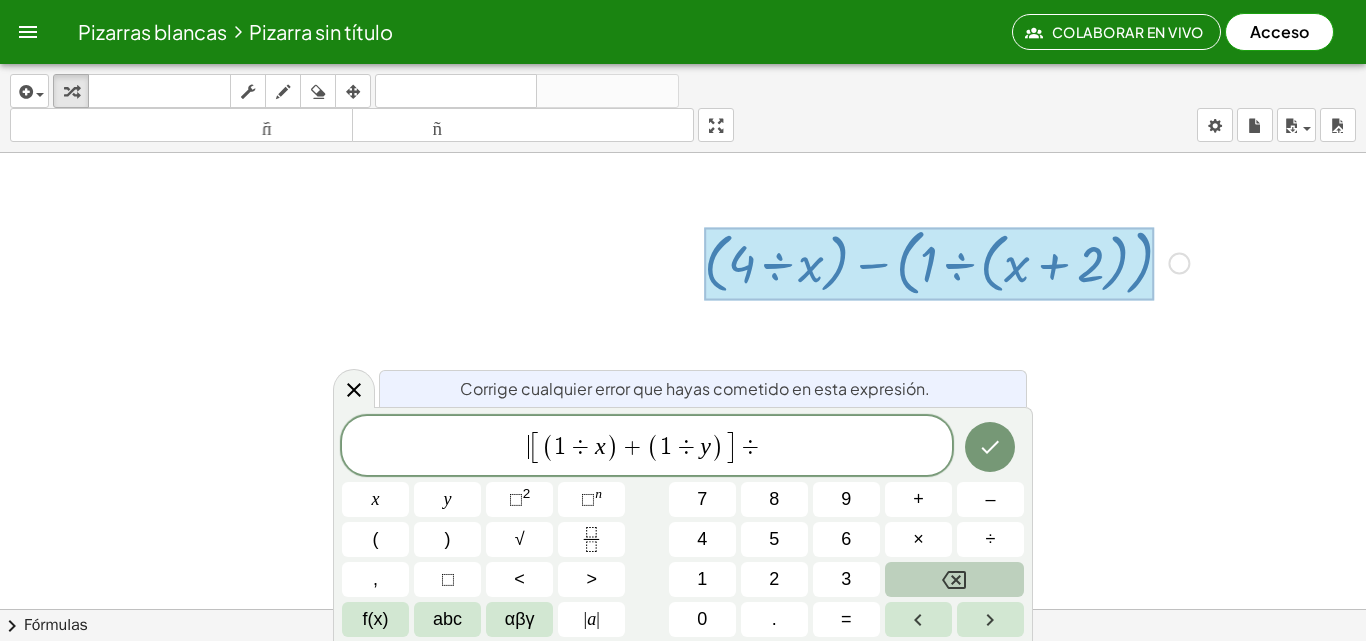 click on "÷" at bounding box center (751, 447) 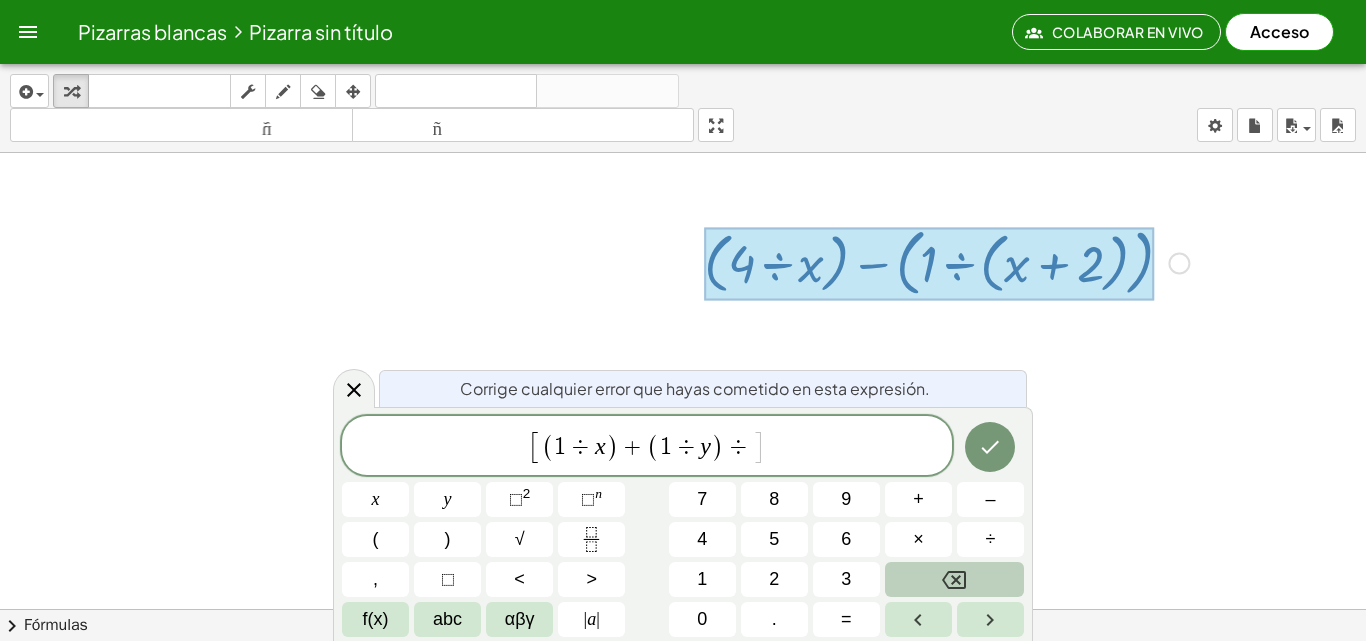 click on "[ ( 1 ÷ x ) + ( 1 ÷ y ) ​ ÷ ]" 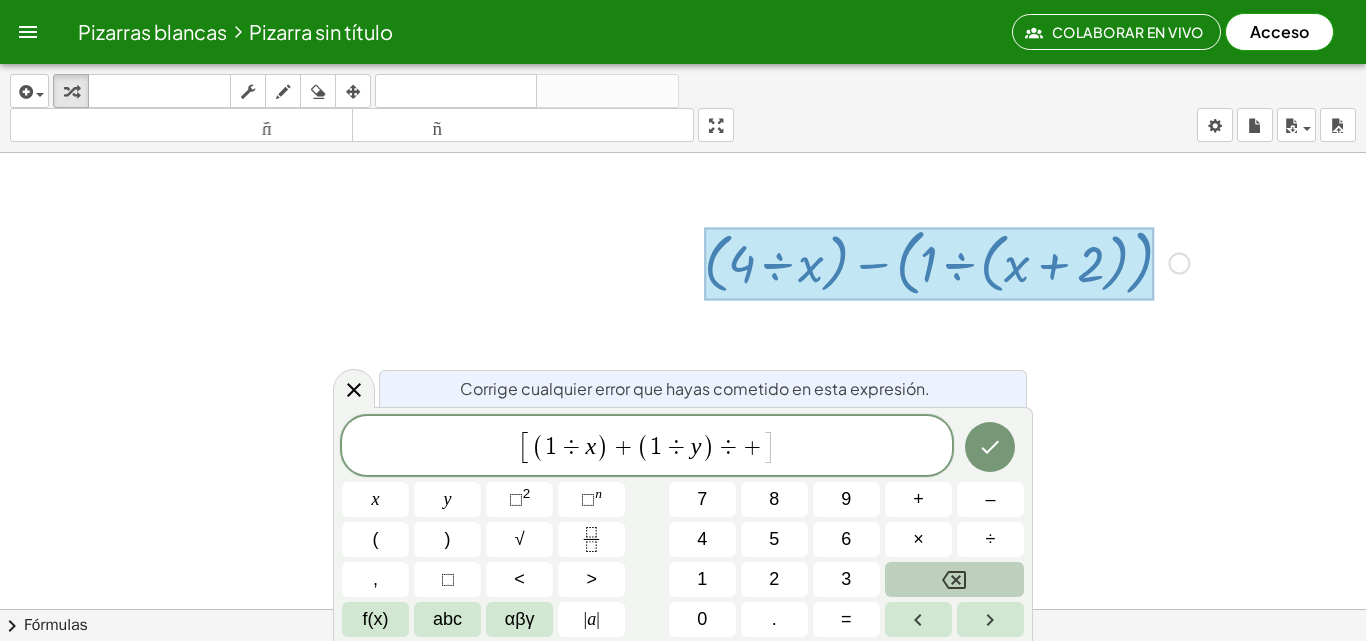 click on "[ ( 1 ÷ x ) + ( 1 ÷ y ) ÷ + ​ ]" at bounding box center [647, 447] 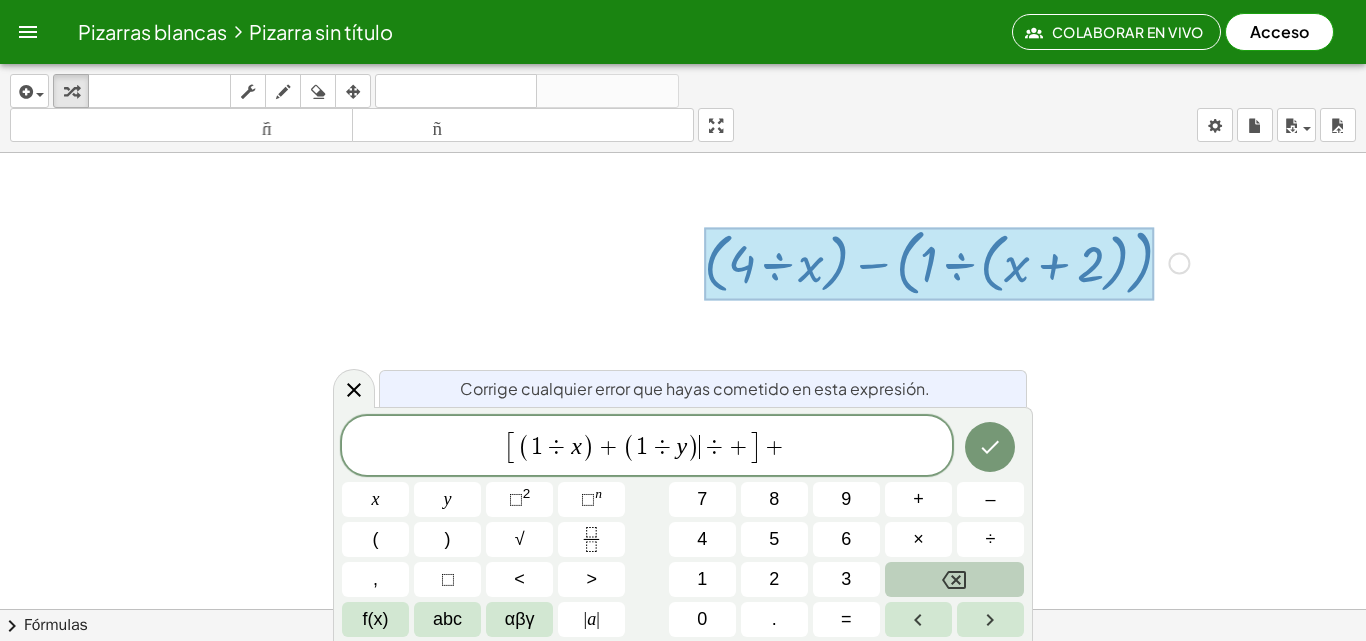 click on "÷" at bounding box center (714, 447) 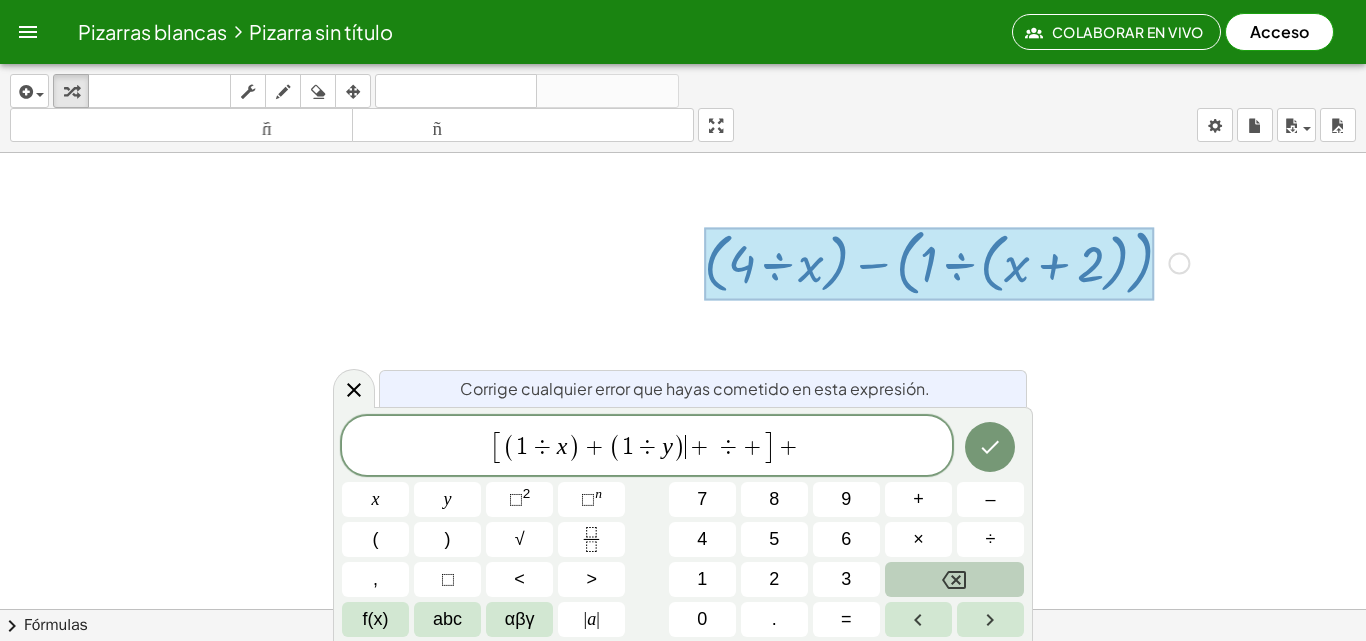 click on "+" at bounding box center [700, 447] 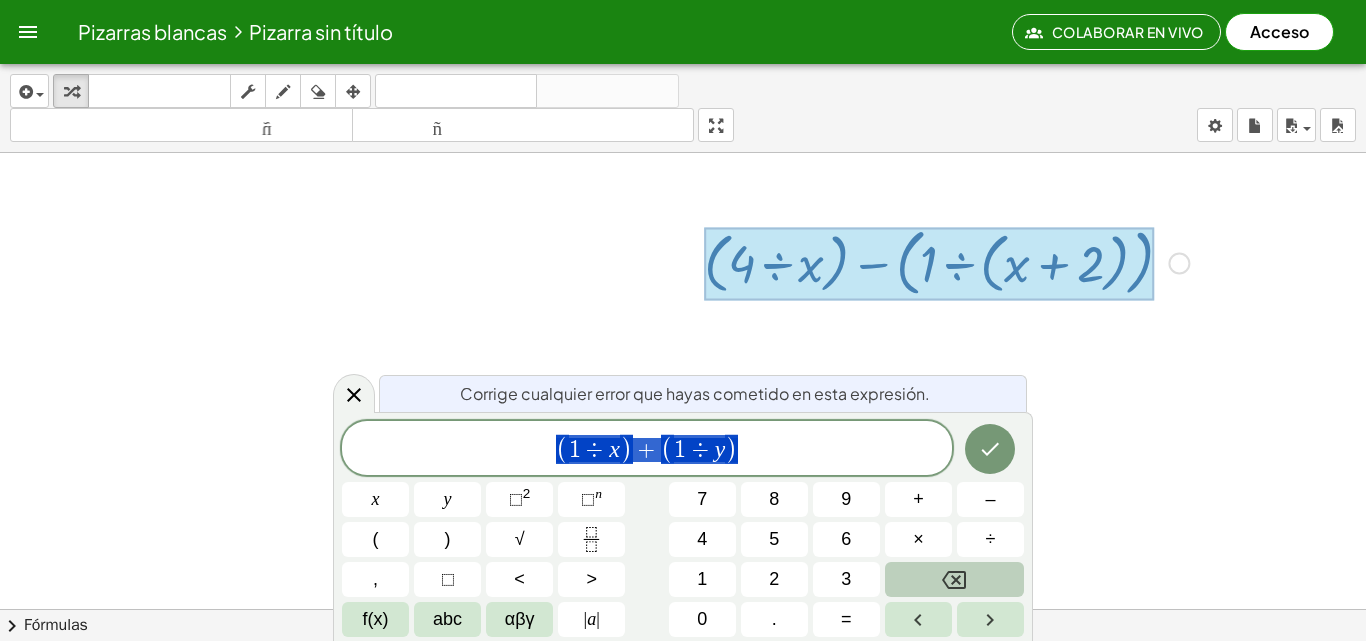 drag, startPoint x: 779, startPoint y: 460, endPoint x: 565, endPoint y: 468, distance: 214.14948 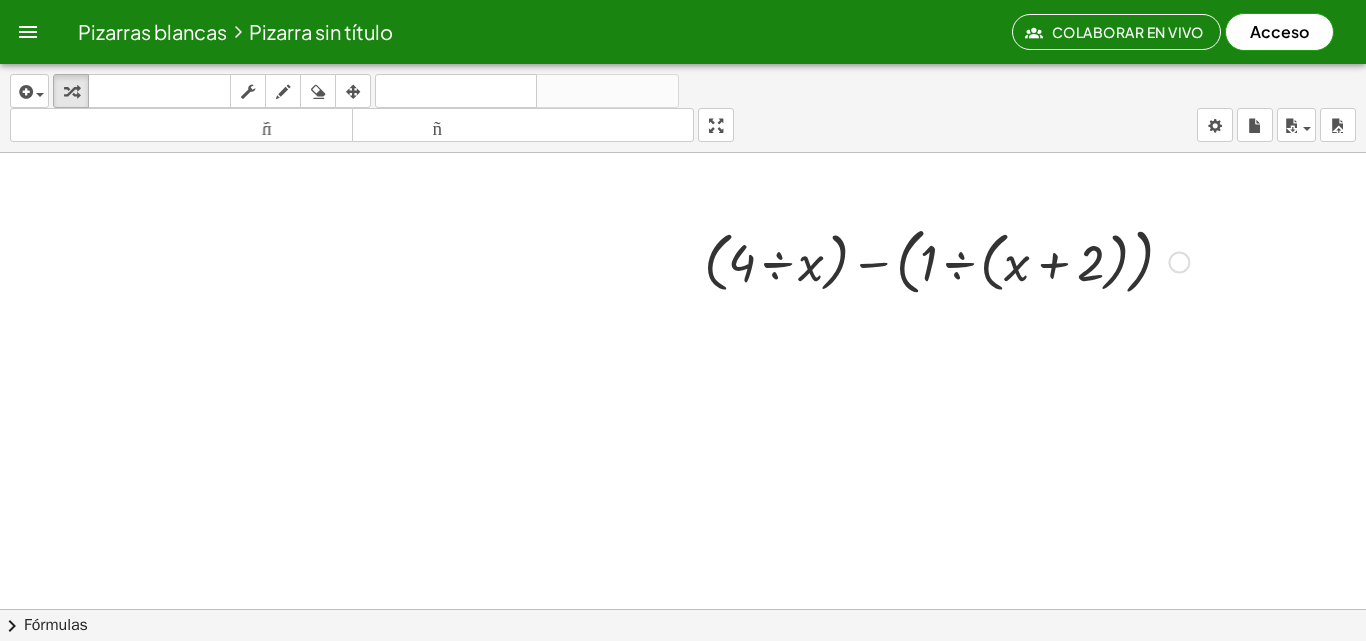 scroll, scrollTop: 1600, scrollLeft: 381, axis: both 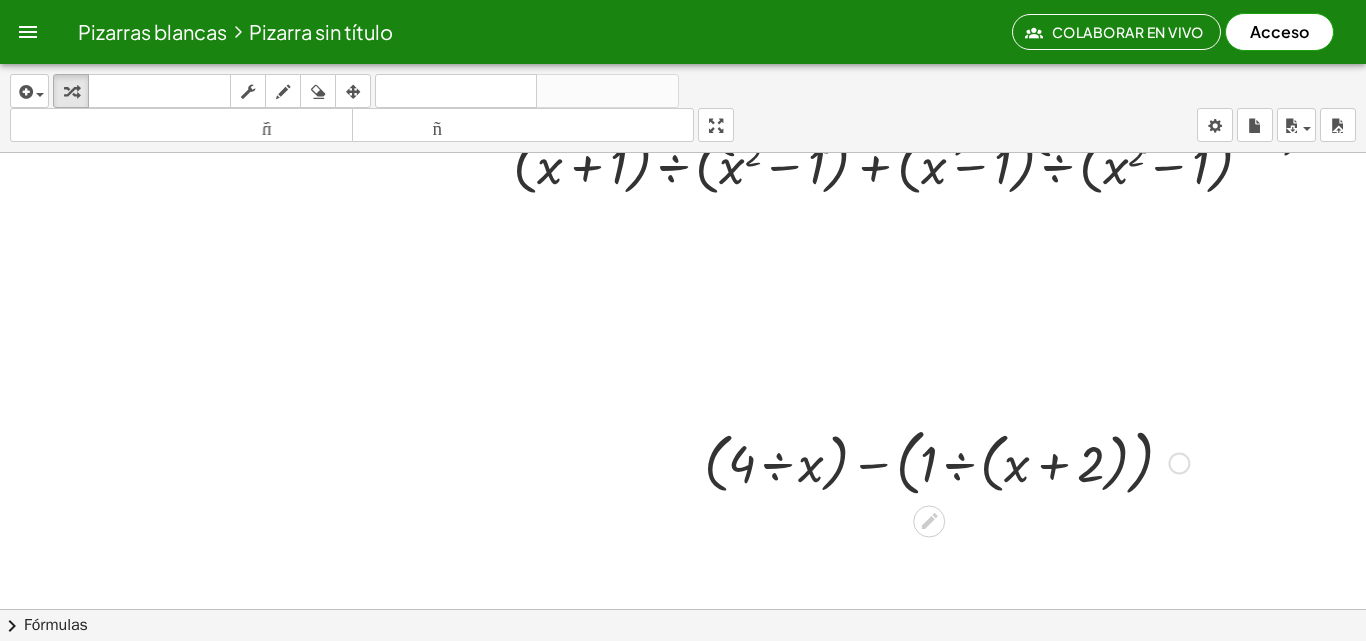 click on "Arreglar un error Línea de transformación Copiar línea como LaTeX Derivación de copia como LaTeX Ampliar nuevas líneas: Activado" at bounding box center (1179, 464) 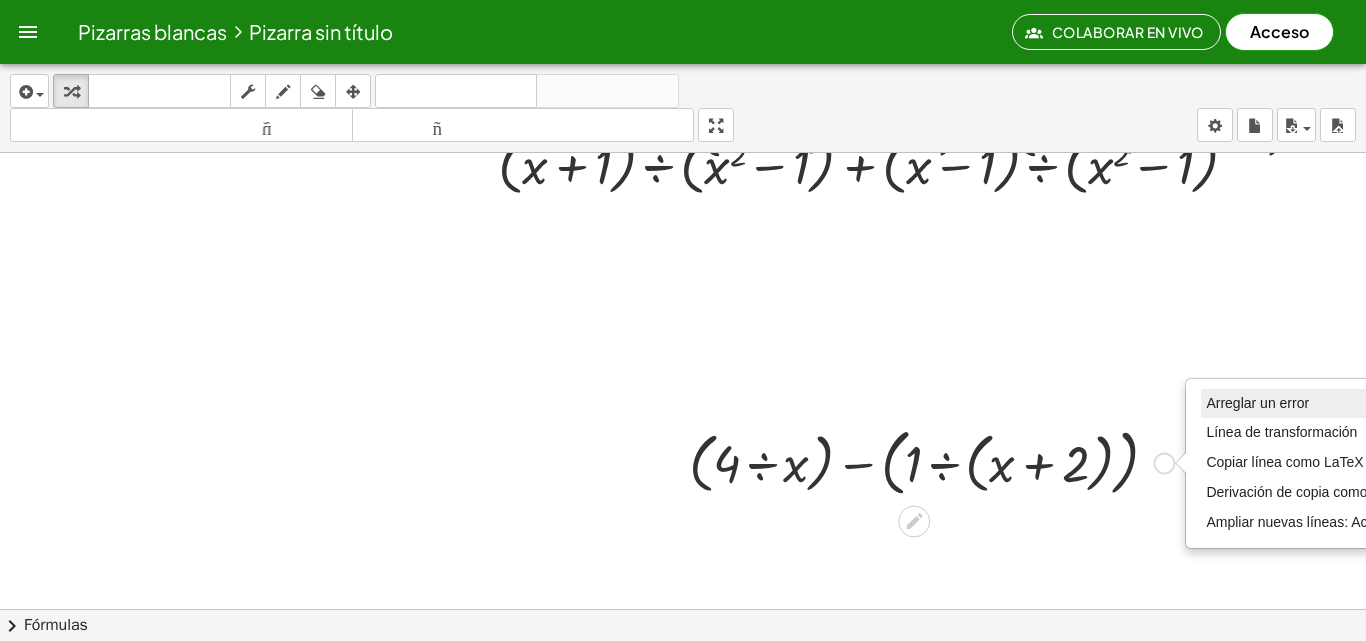 click on "Arreglar un error" at bounding box center [1257, 403] 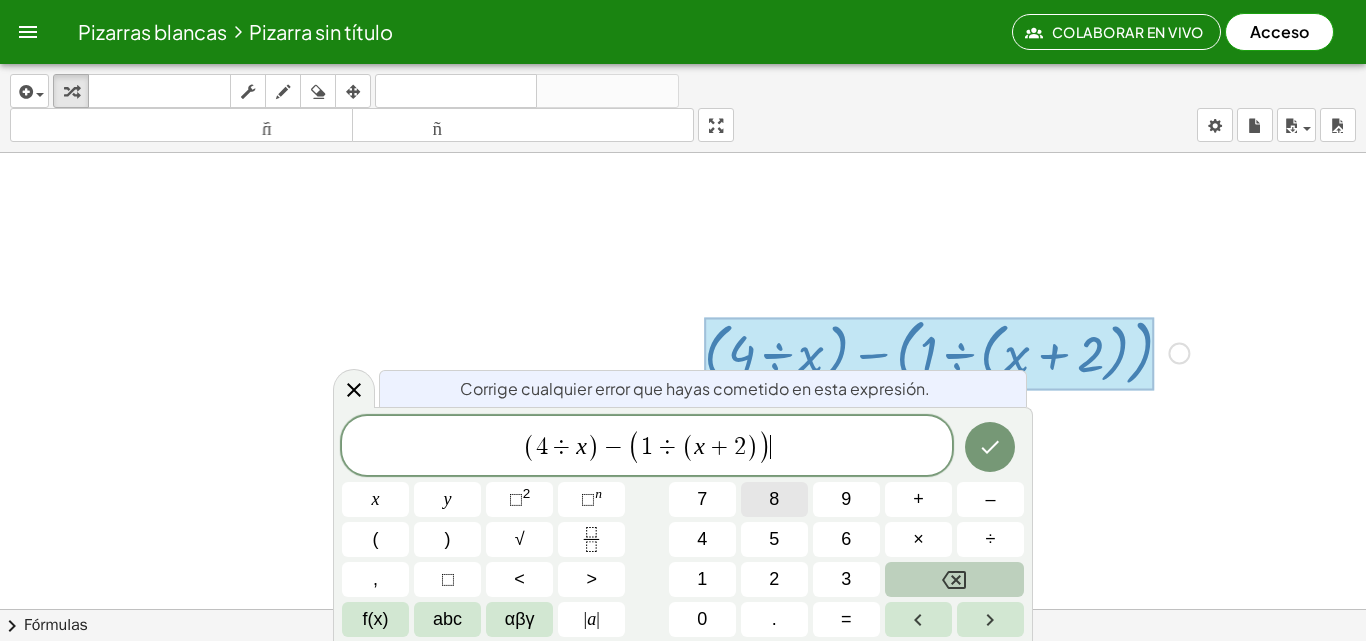 scroll, scrollTop: 1742, scrollLeft: 381, axis: both 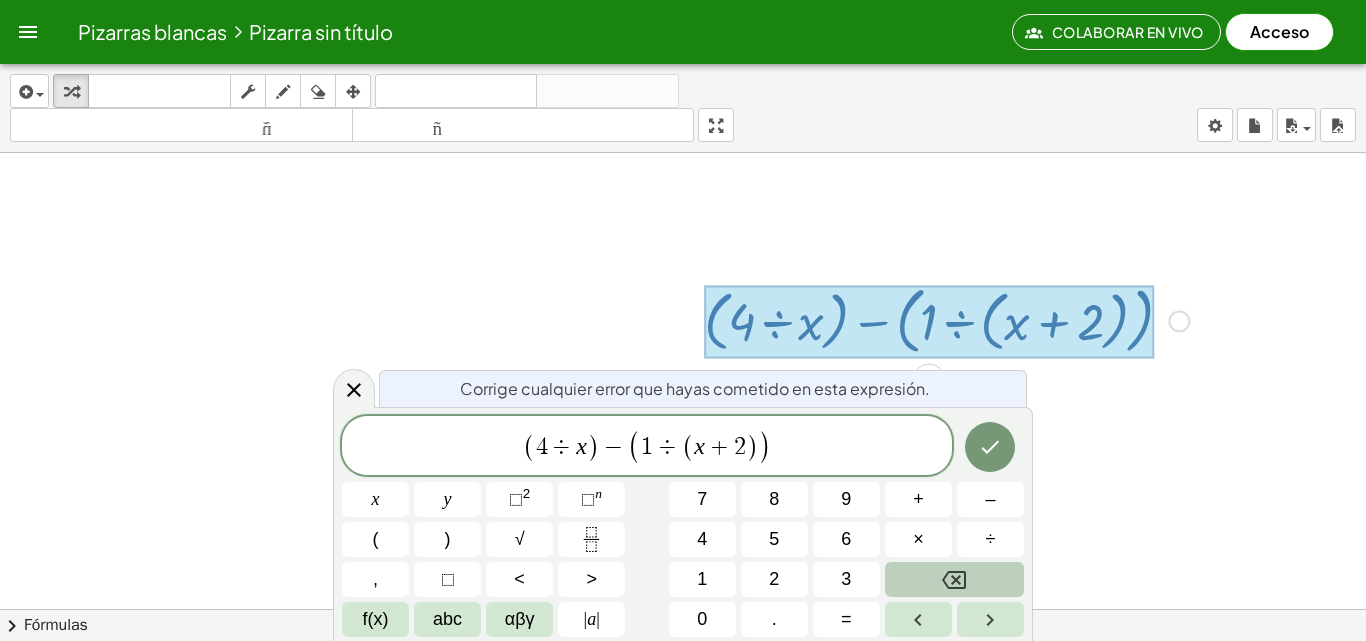 click on "( 4 ÷ x ) − ( 1 ÷ ( x + 2 ) ) ​" at bounding box center (647, 447) 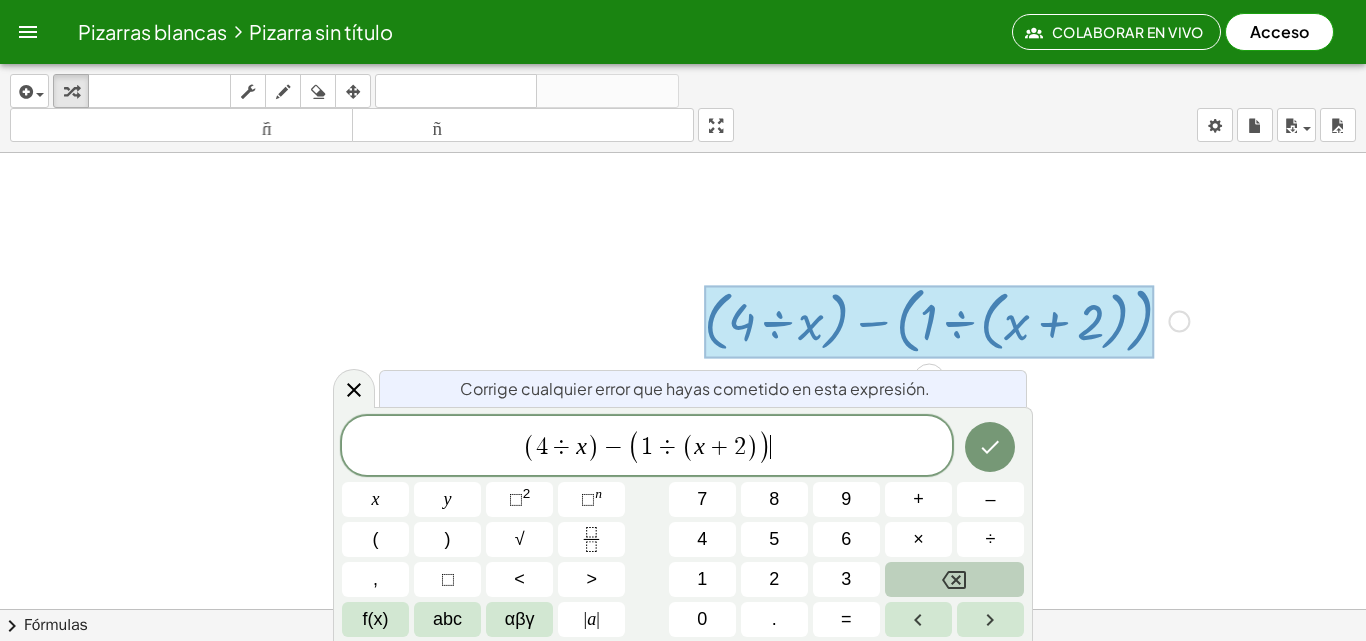 click on "( 4 ÷ x ) − ( 1 ÷ ( x + 2 ) ) ​" at bounding box center (647, 447) 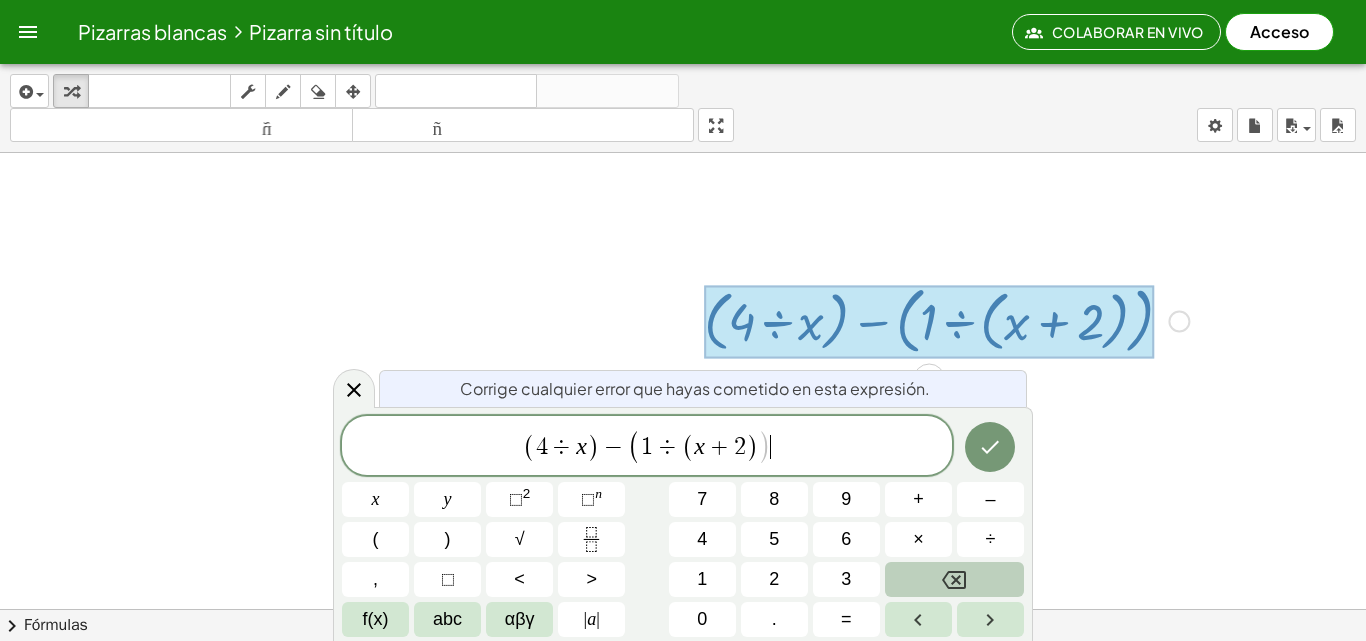 click on "( 4 ÷ x ) − ( 1 ÷ ( x + 2 ) ) ​" at bounding box center (647, 447) 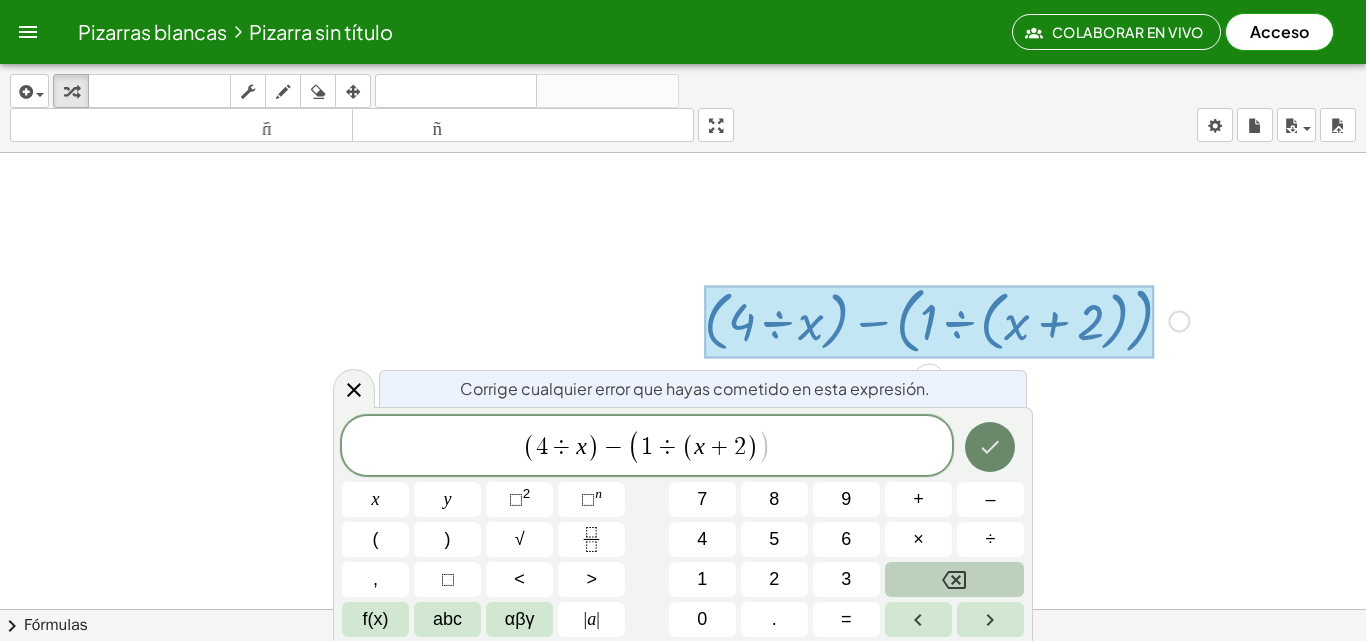 click at bounding box center [990, 447] 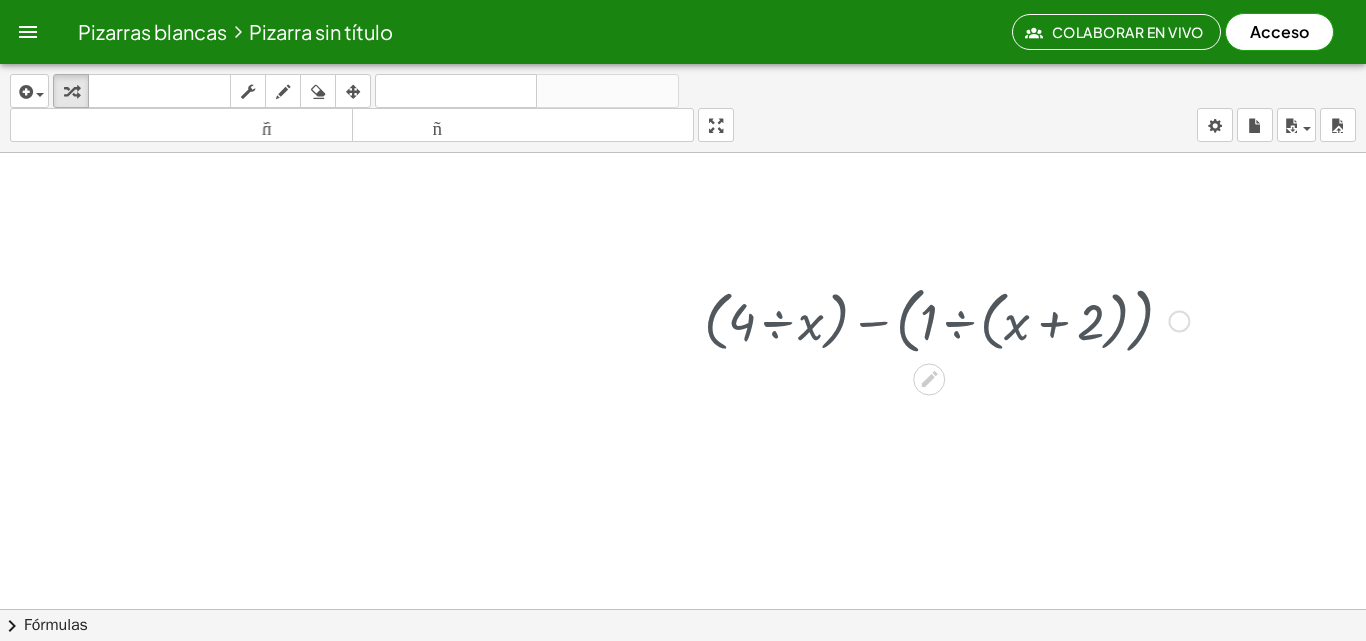 scroll, scrollTop: 1600, scrollLeft: 381, axis: both 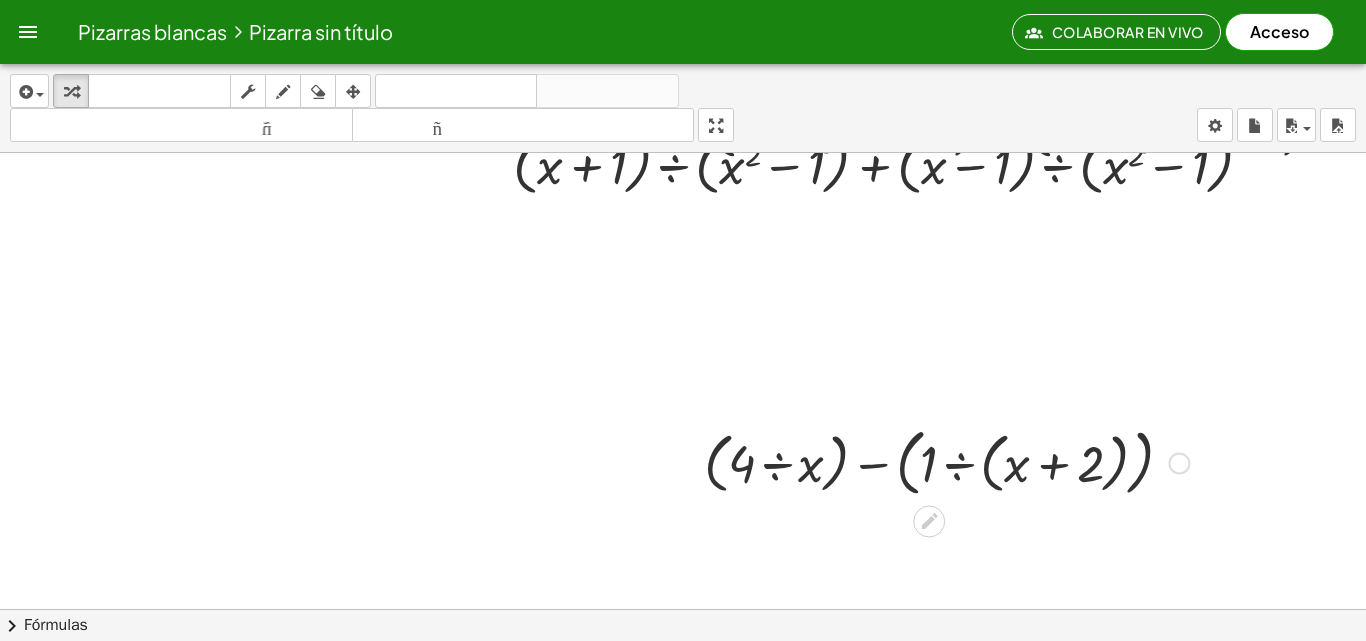 click on "Arreglar un error Línea de transformación Copiar línea como LaTeX Derivación de copia como LaTeX Ampliar nuevas líneas: Activado" at bounding box center (1179, 464) 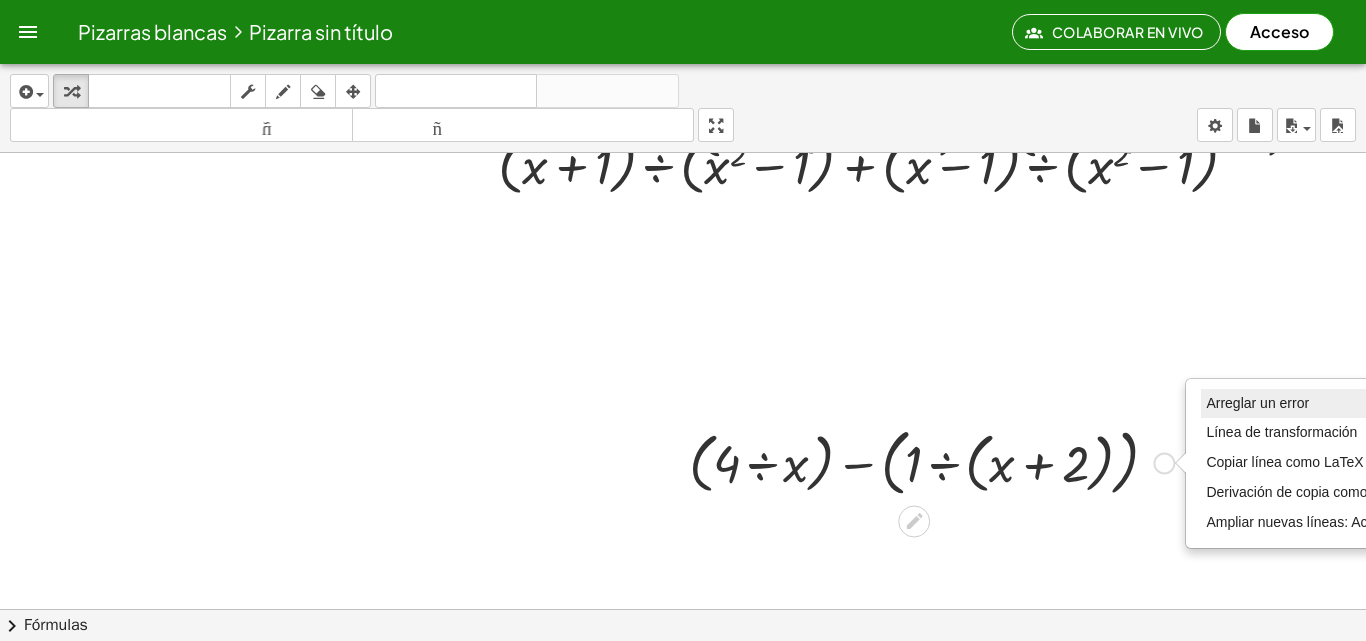 click on "Arreglar un error" at bounding box center [1308, 404] 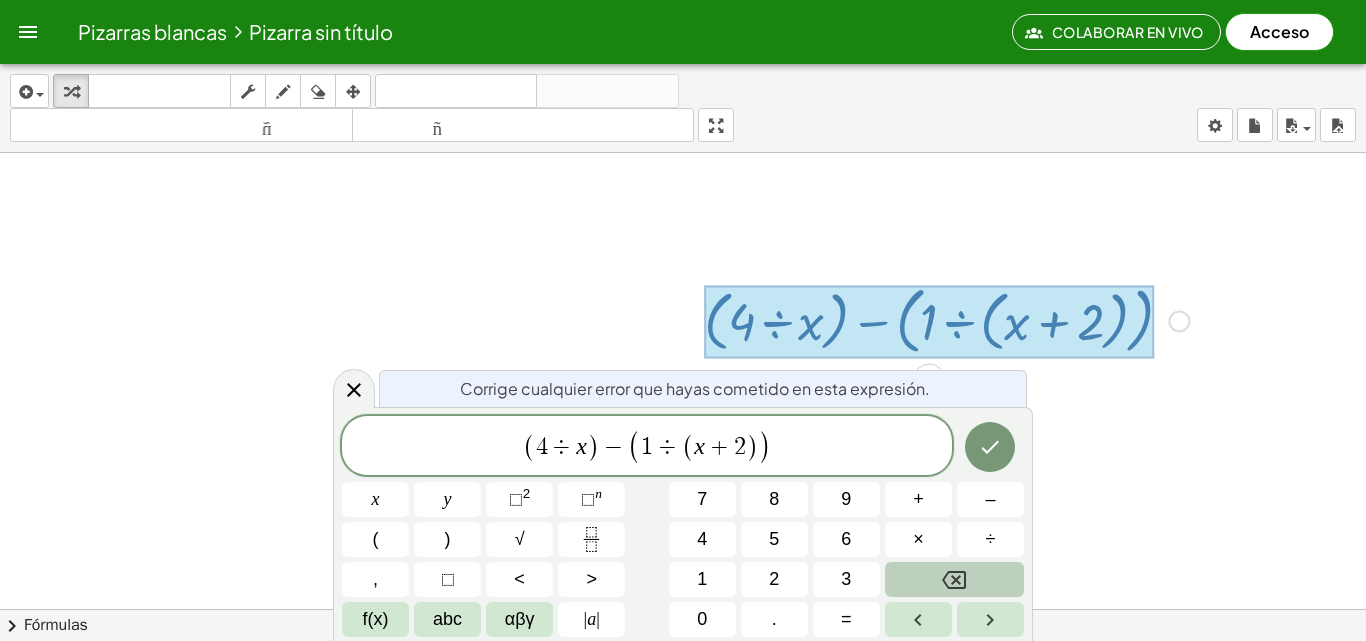 scroll, scrollTop: 1742, scrollLeft: 381, axis: both 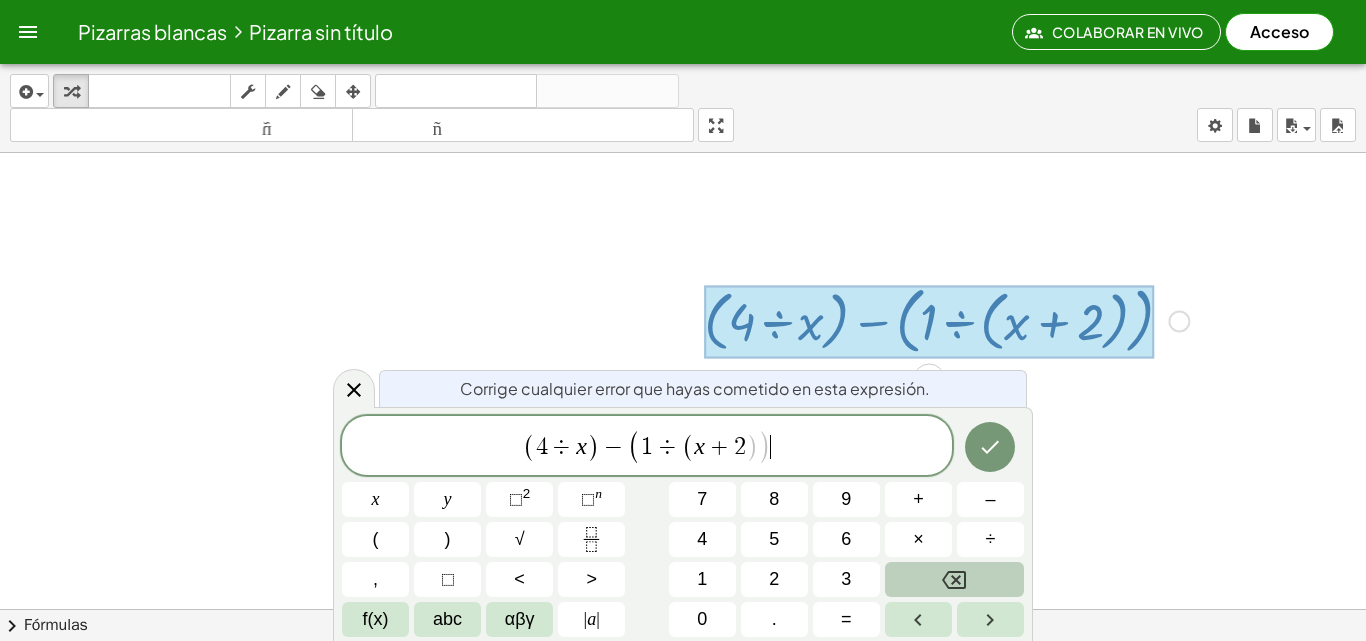 click on "( 4 ÷ x ) − ( 1 ÷ ( x + 2 ) ) ​" at bounding box center [647, 447] 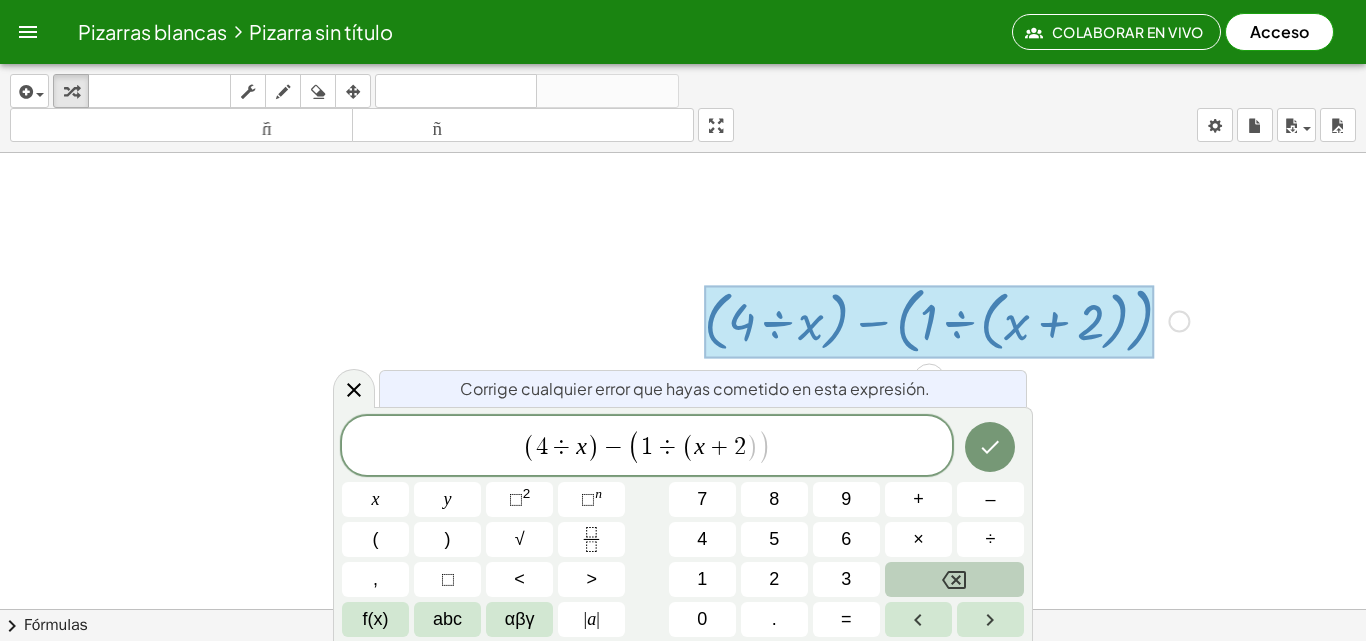 click on ")" at bounding box center [752, 447] 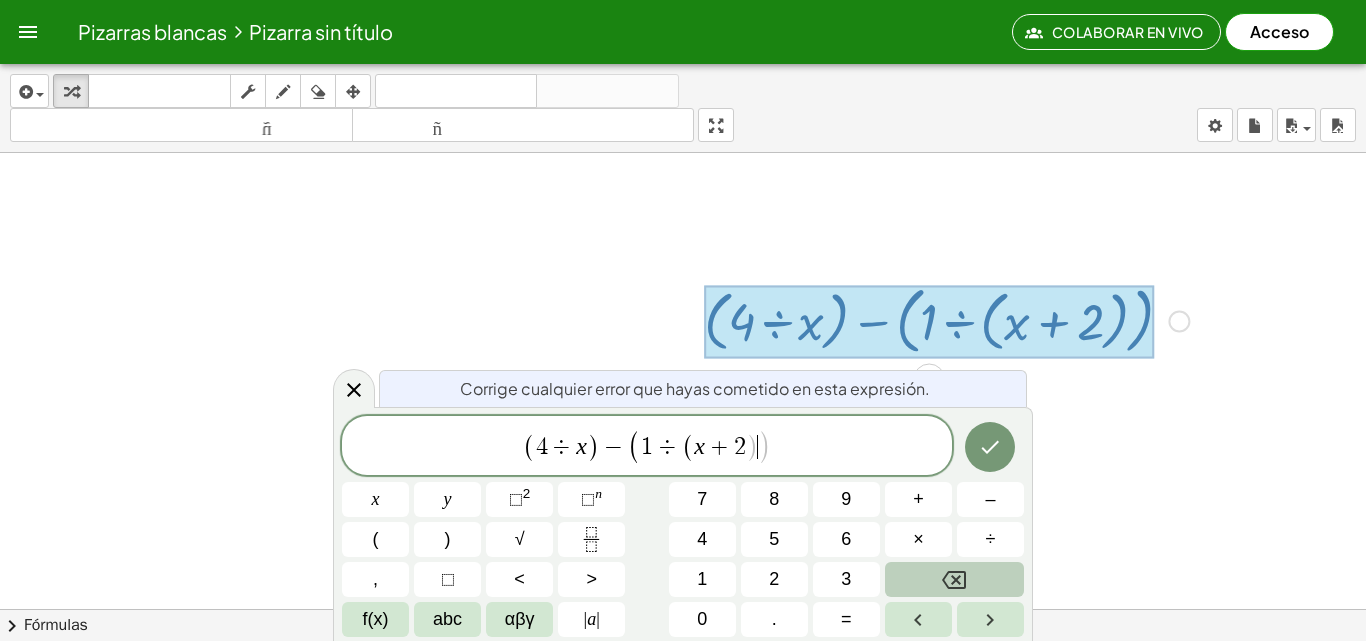 click on ")" at bounding box center [764, 447] 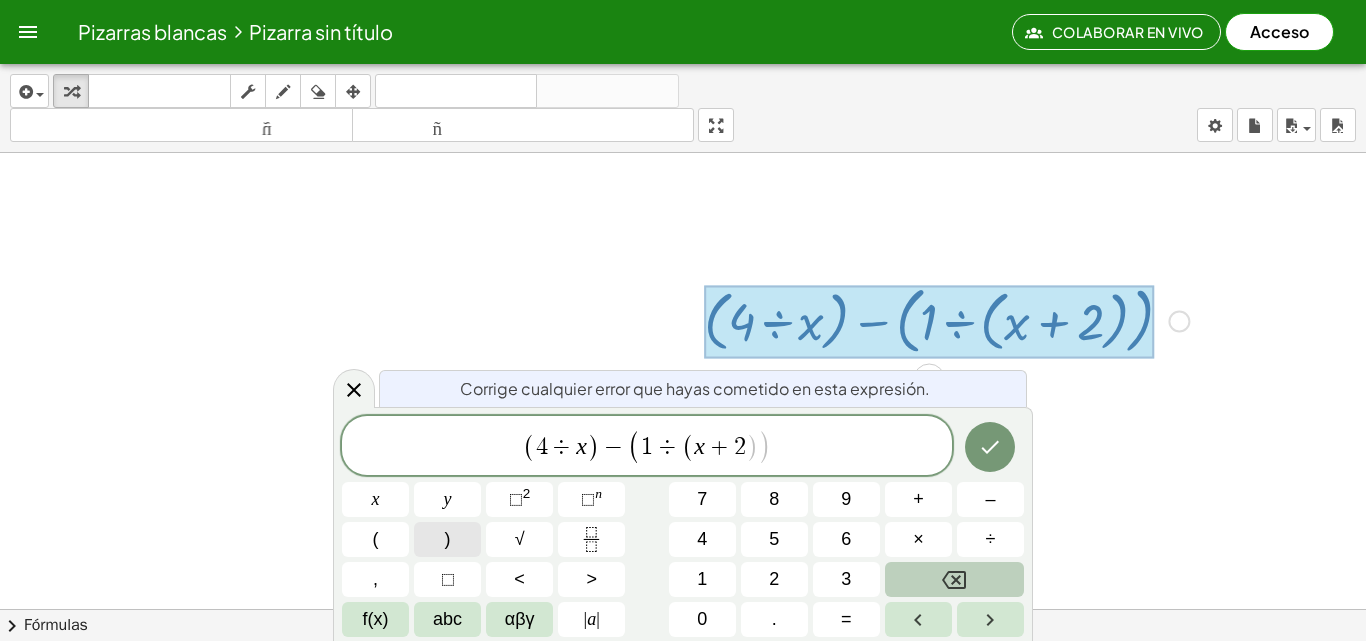 click on ")" at bounding box center [447, 539] 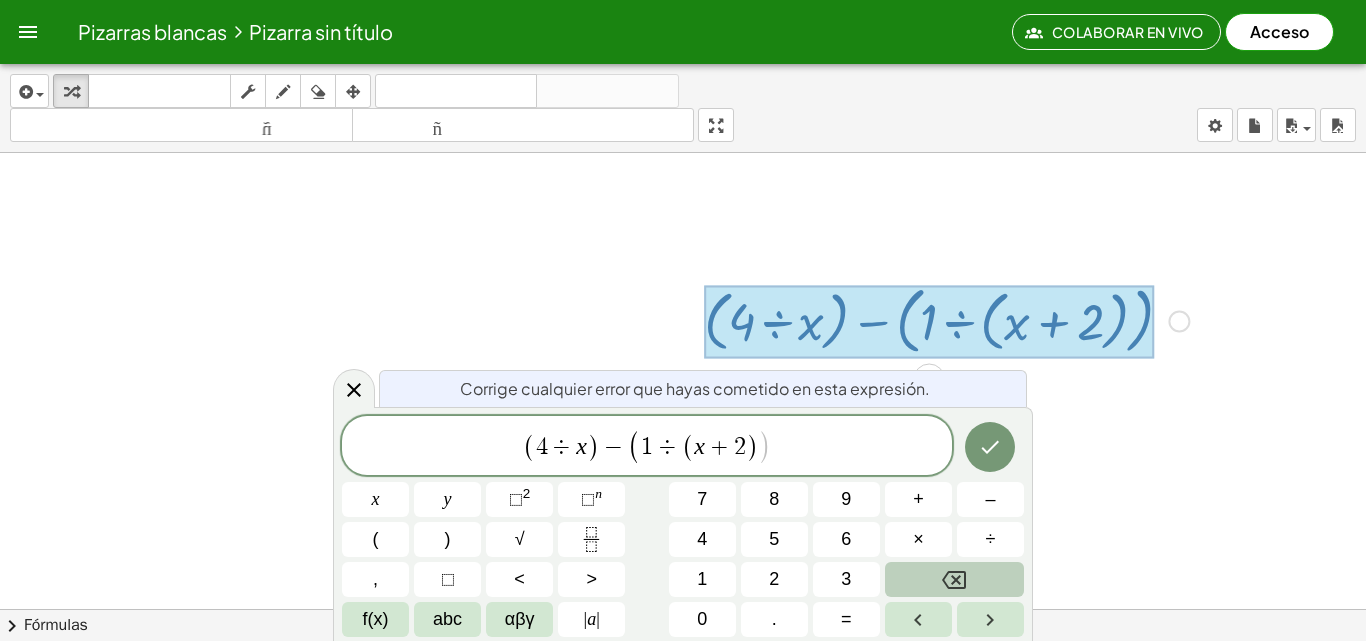 click on "( 4 ÷ x ) − ( 1 ÷ ( x + 2 ) ​ )" at bounding box center (647, 447) 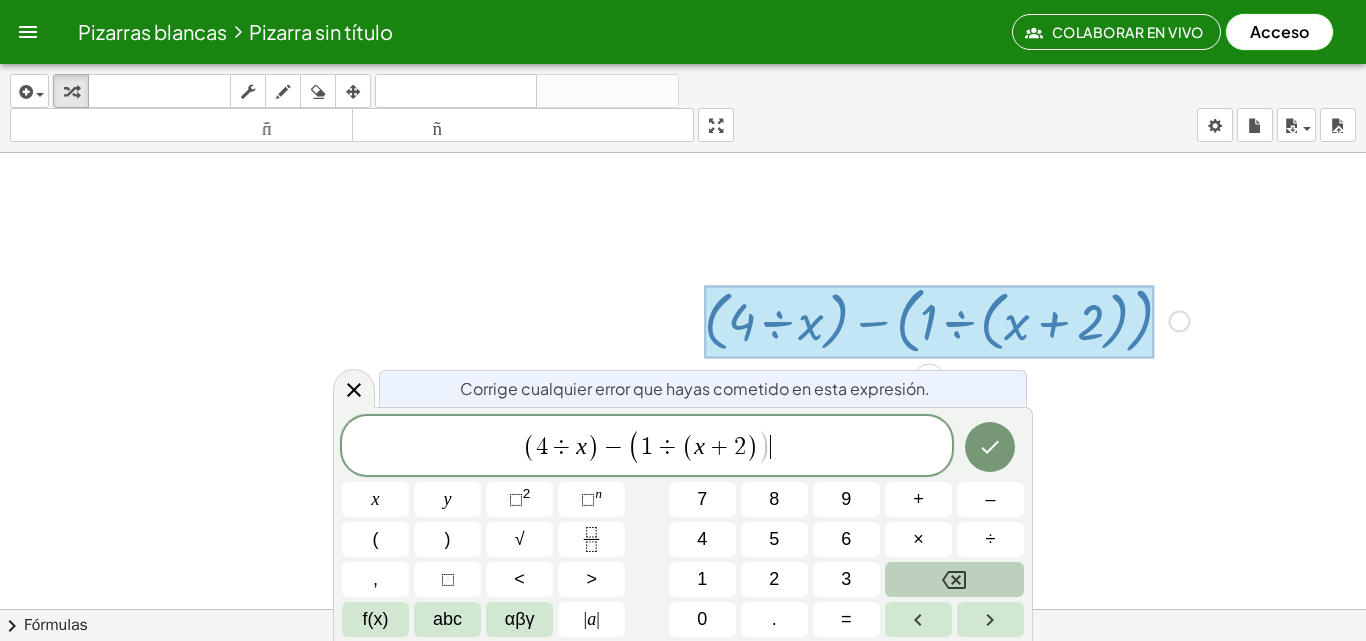 drag, startPoint x: 768, startPoint y: 443, endPoint x: 787, endPoint y: 448, distance: 19.646883 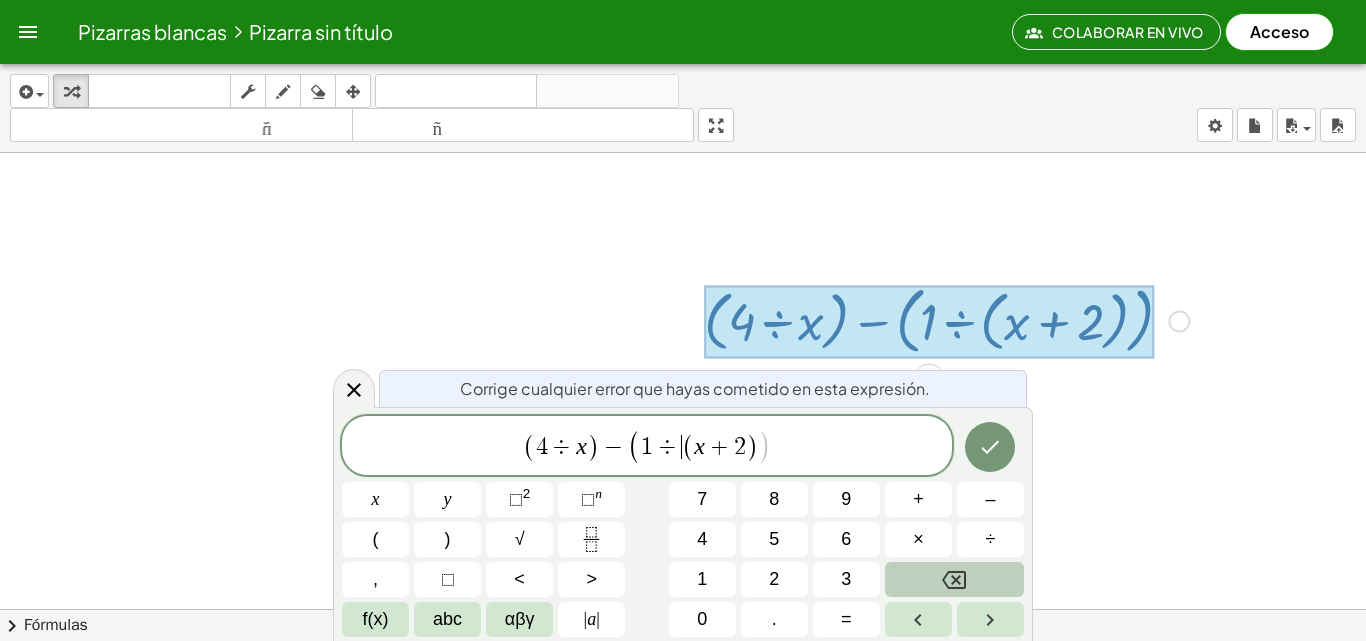 click on "÷" at bounding box center (667, 447) 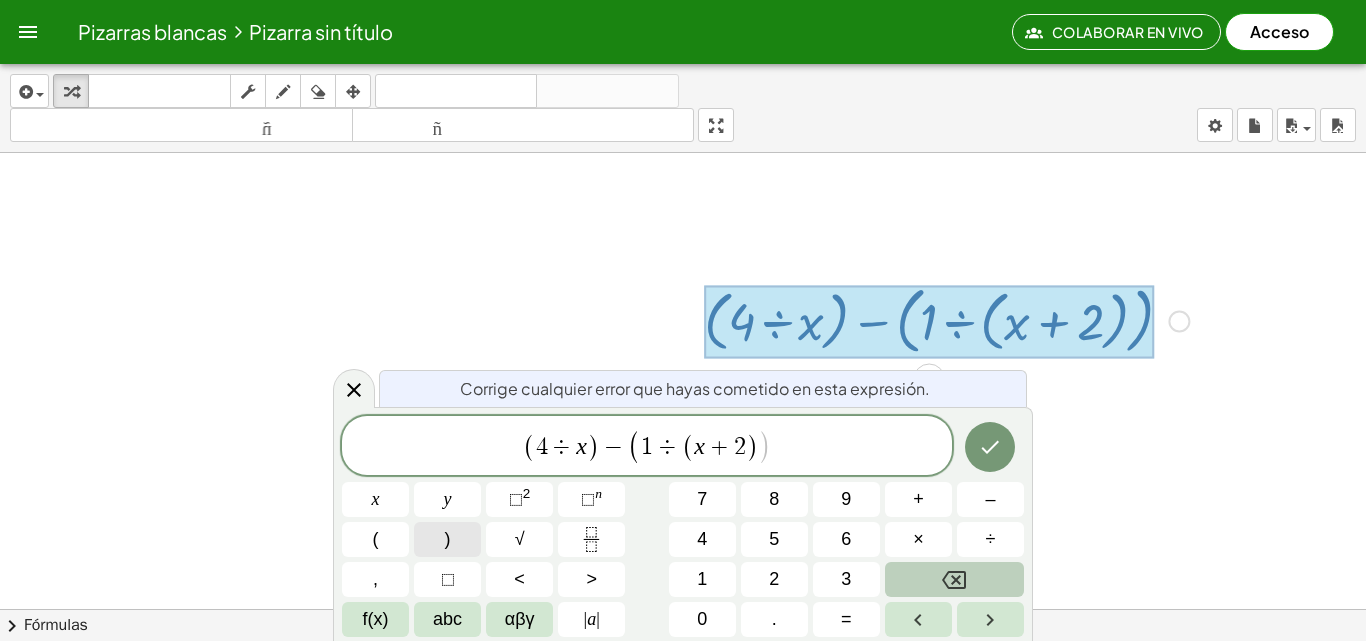 click on ")" at bounding box center [447, 539] 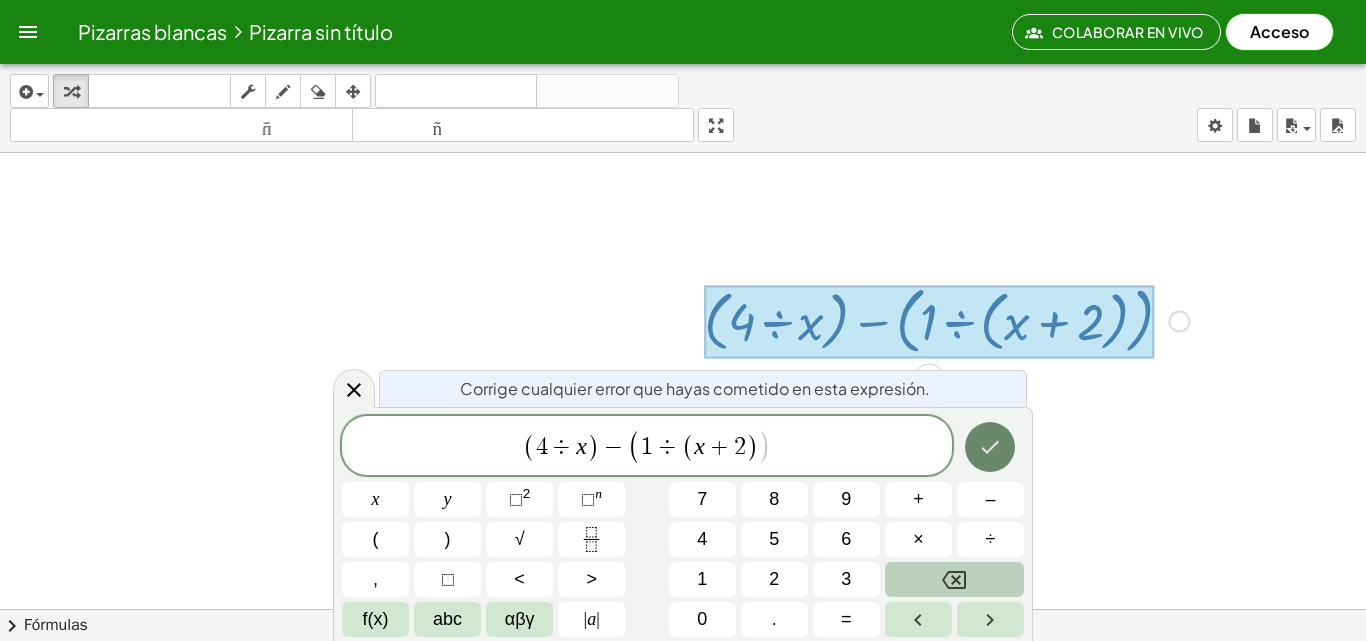 click 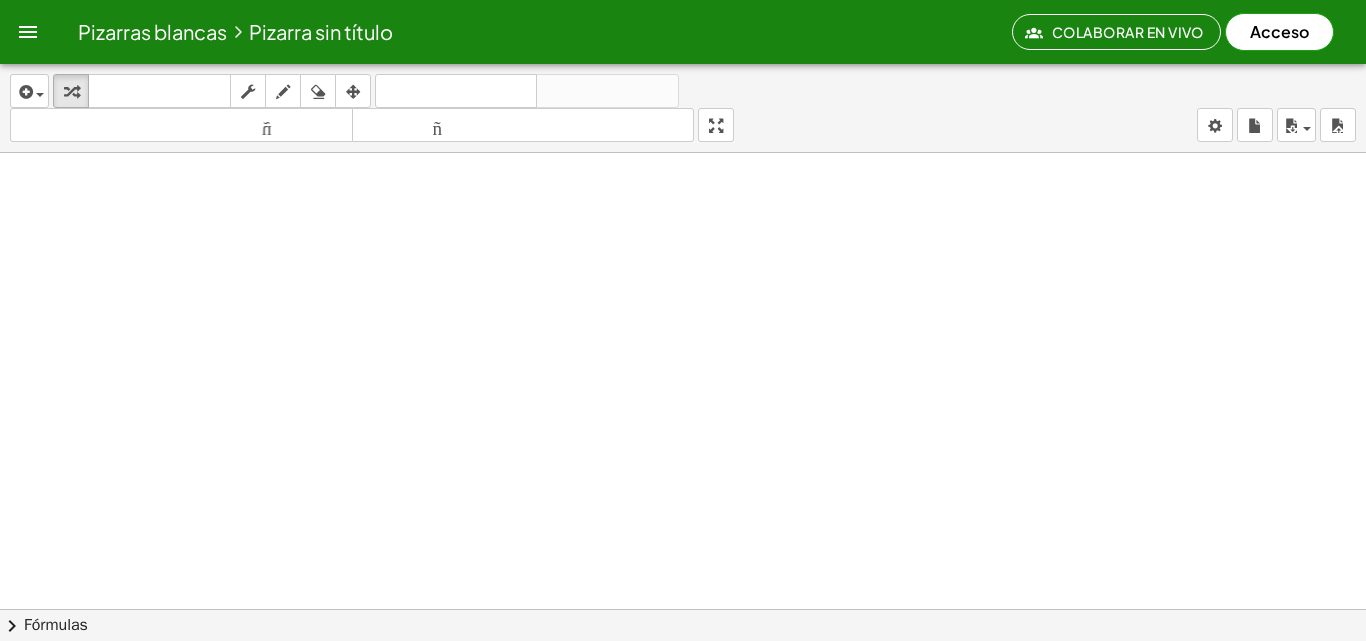 scroll, scrollTop: 2295, scrollLeft: 381, axis: both 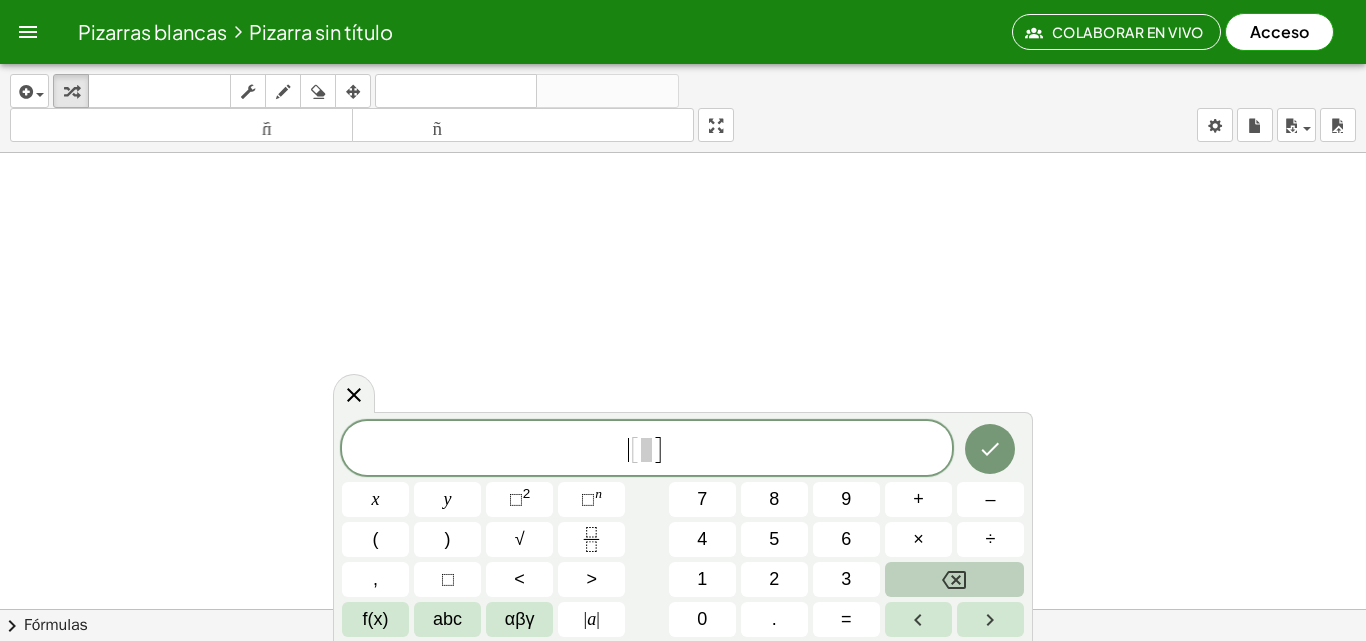 click on "​ [ ]" at bounding box center [647, 449] 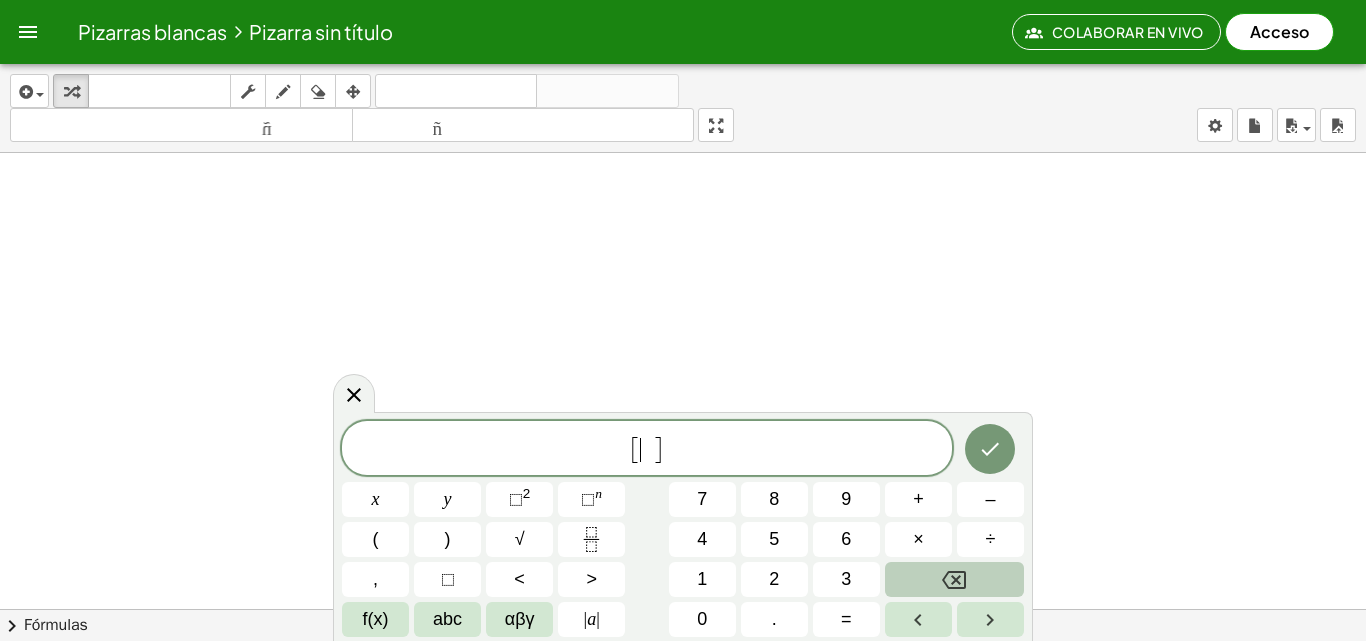 click on "​" at bounding box center [646, 450] 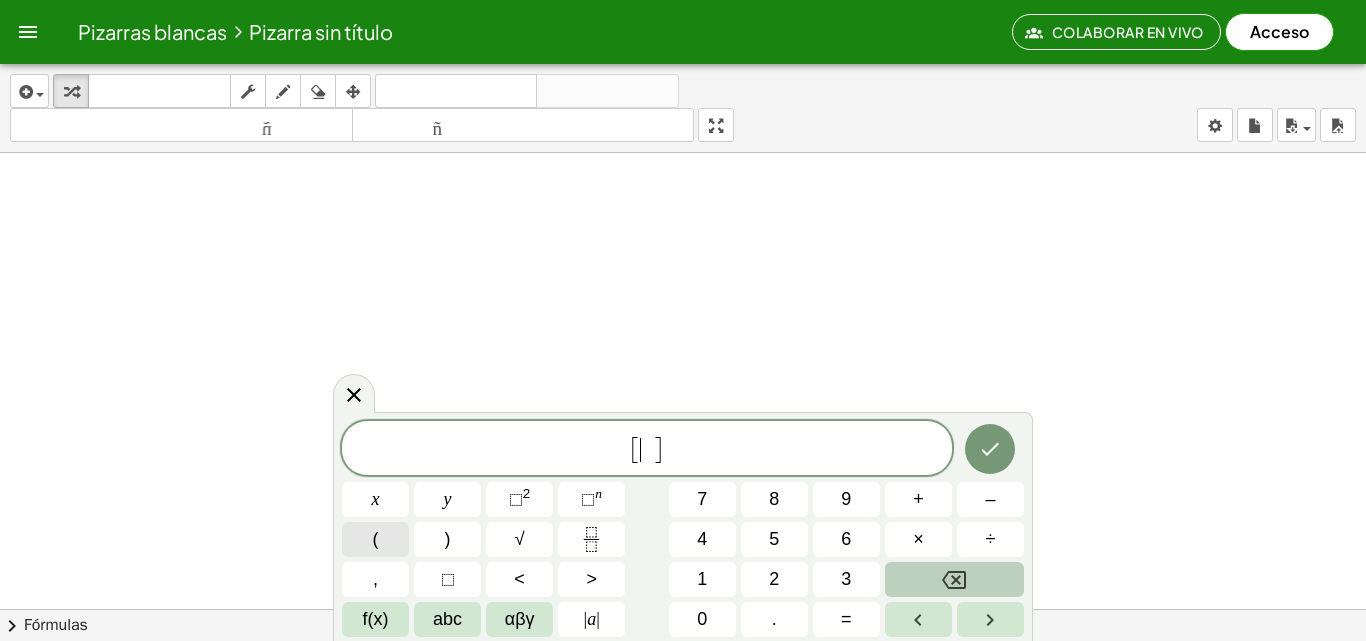 click on "(" at bounding box center (375, 539) 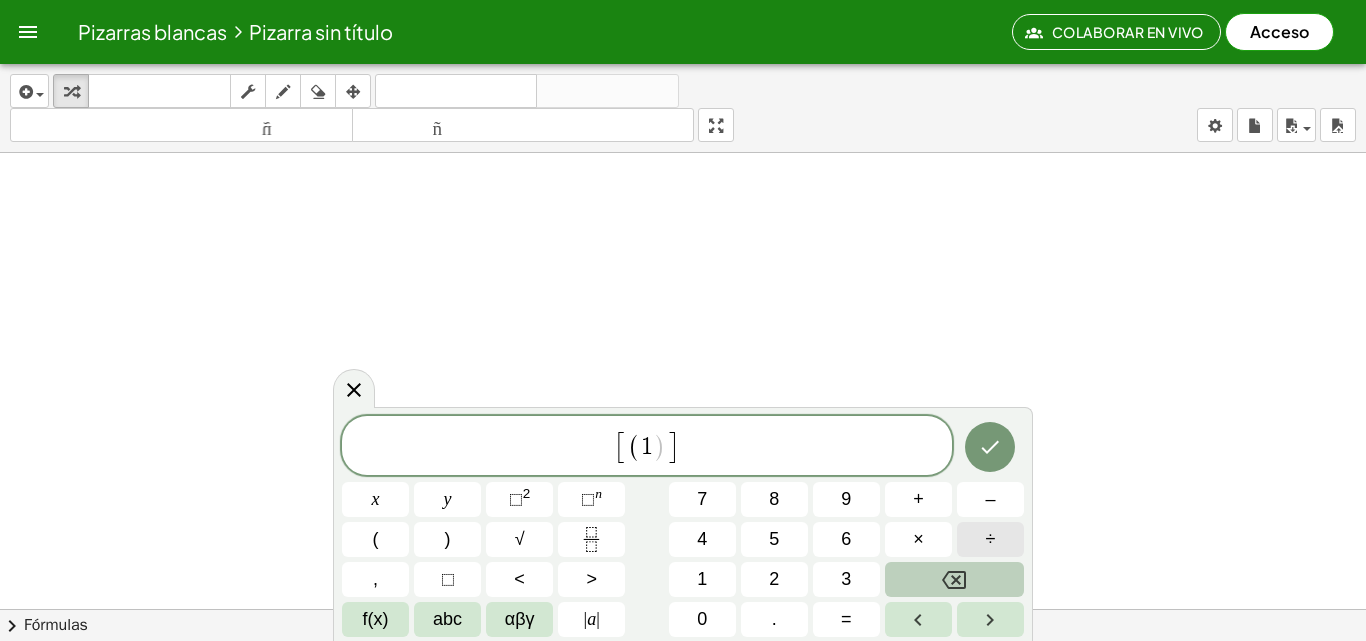 click on "÷" at bounding box center [990, 539] 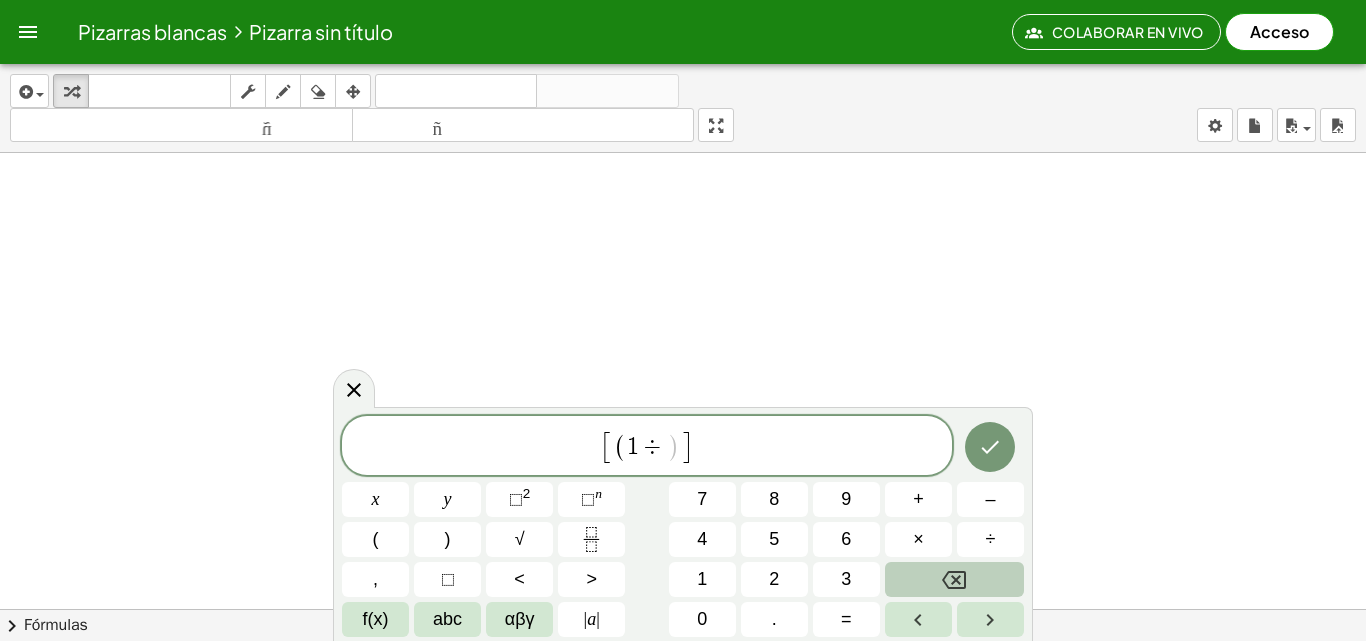 click on "[ ( 1 ÷ ​ ) ] x y ⬚ 2 ⬚ n 7 8 9 + – ( ) √ 4 5 6 × ÷ , ⬚ < > 1 2 3 f(x) abc αβγ | a | 0 . =" at bounding box center (683, 526) 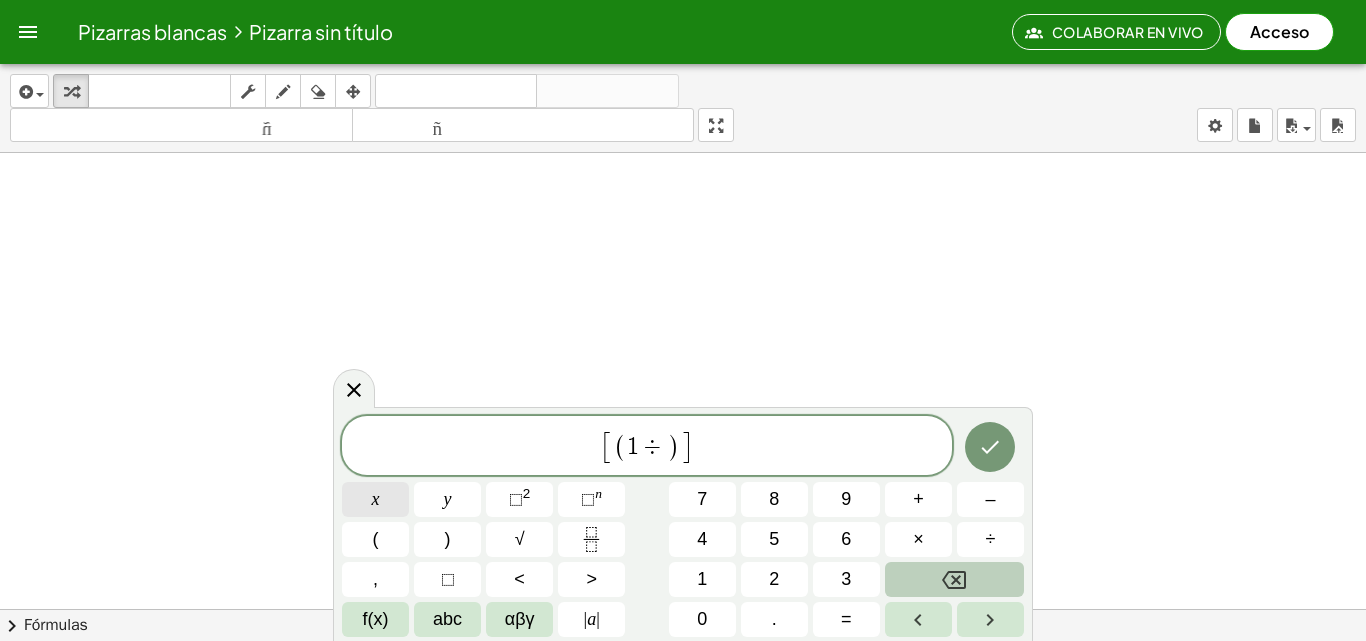 click on "x" at bounding box center (375, 499) 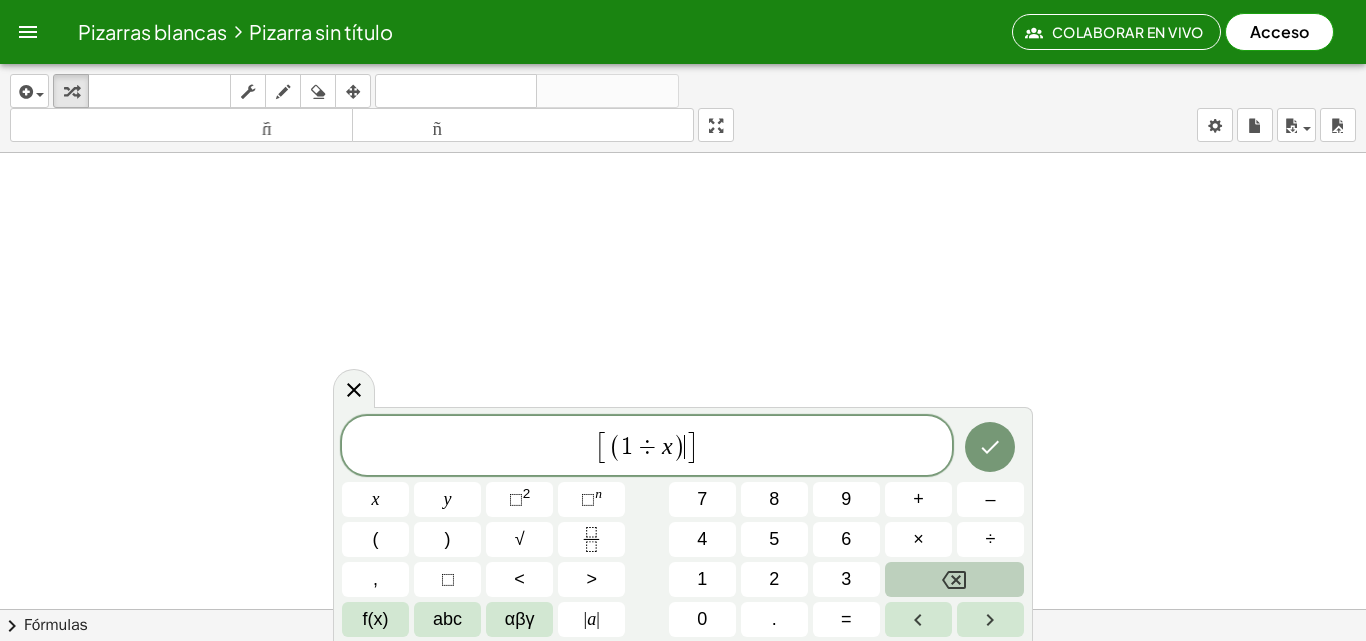 click on "]" at bounding box center (691, 447) 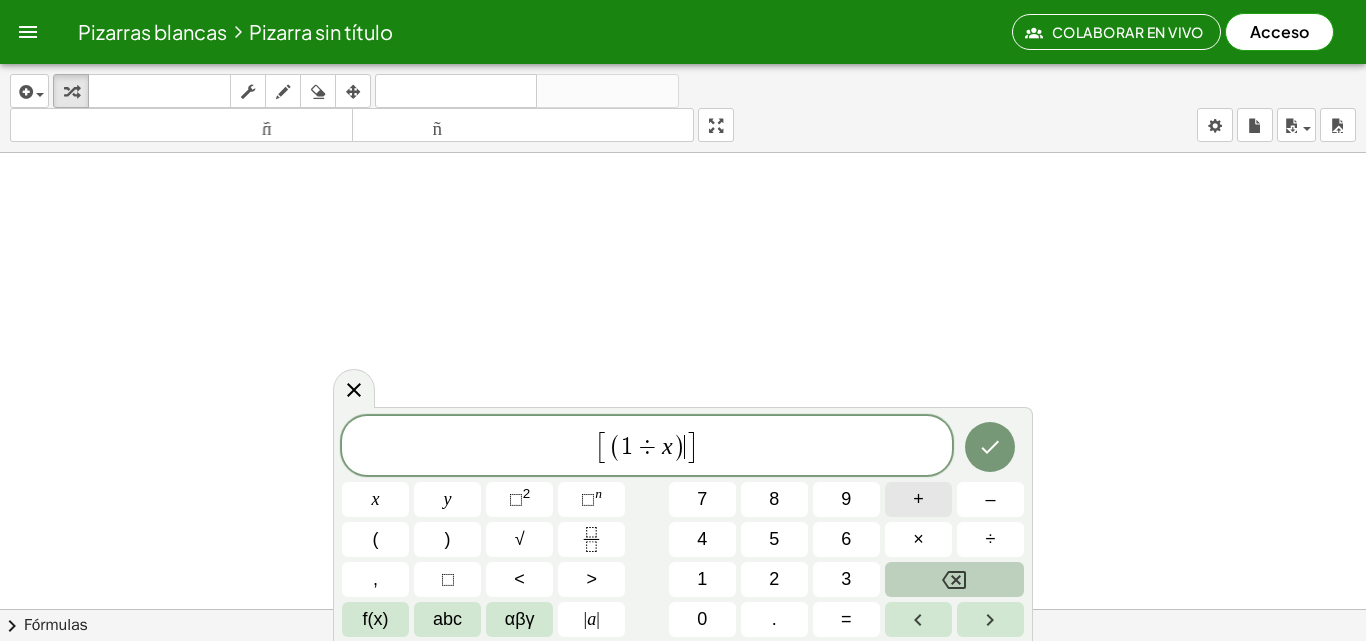 click on "+" at bounding box center [918, 499] 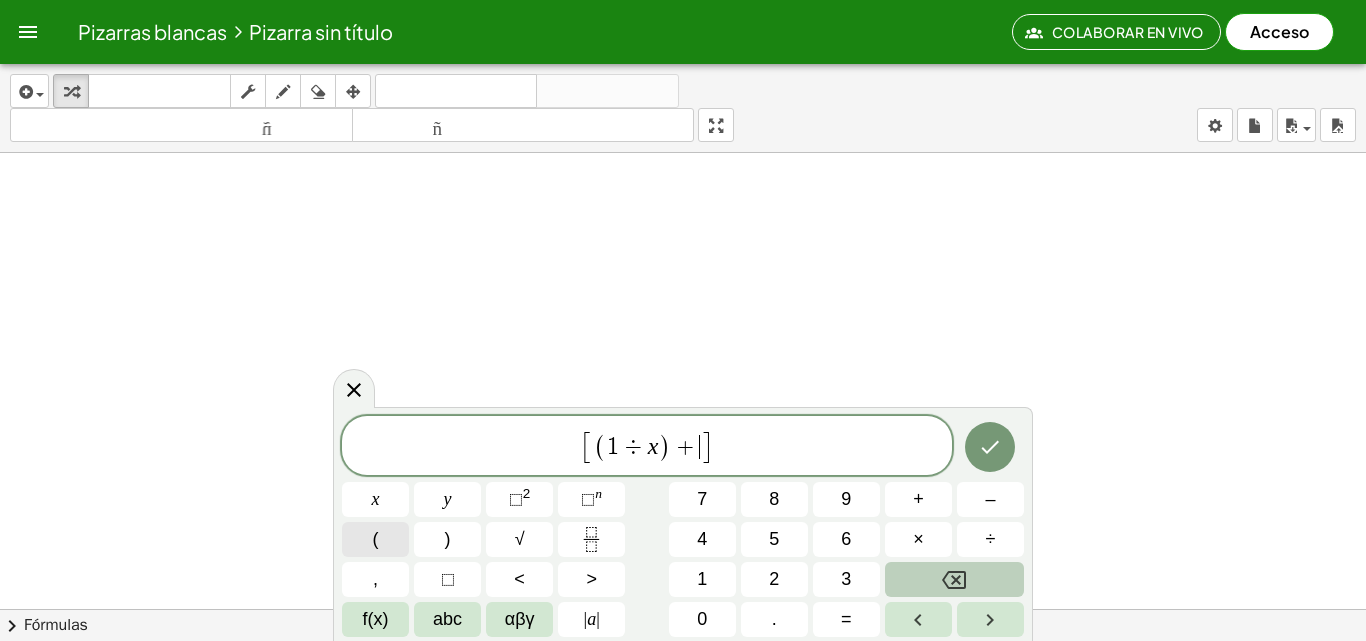 click on "(" at bounding box center [375, 539] 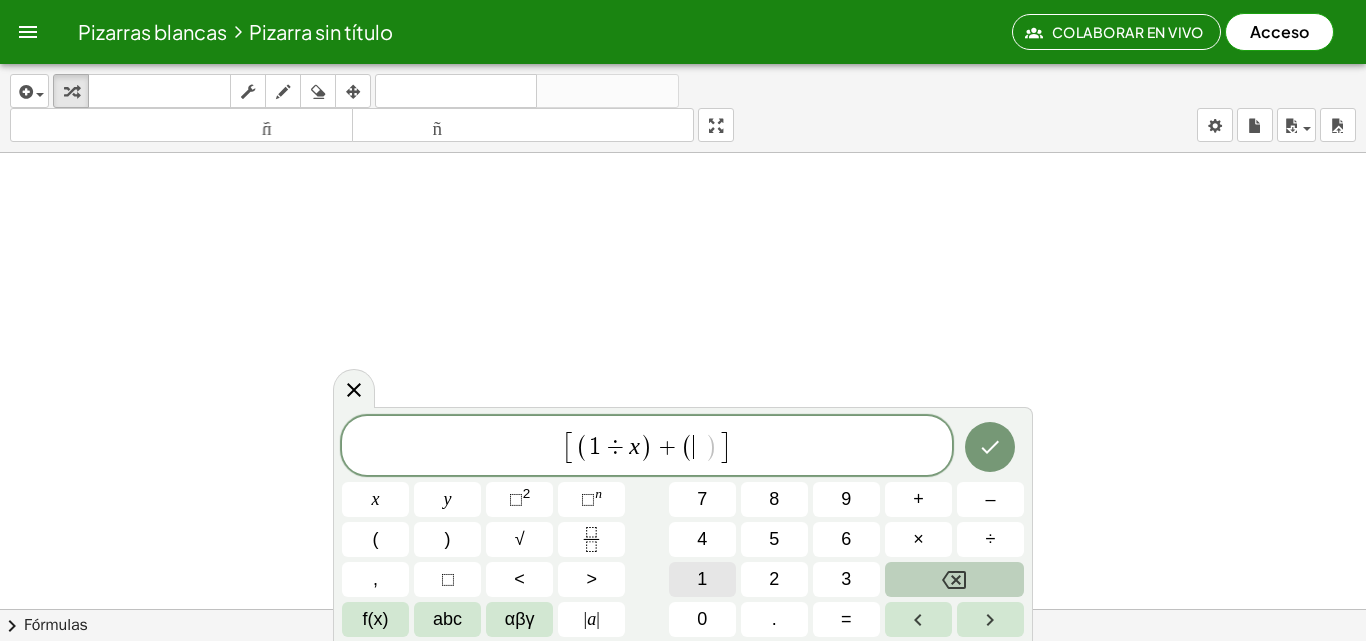 click on "1" at bounding box center [702, 579] 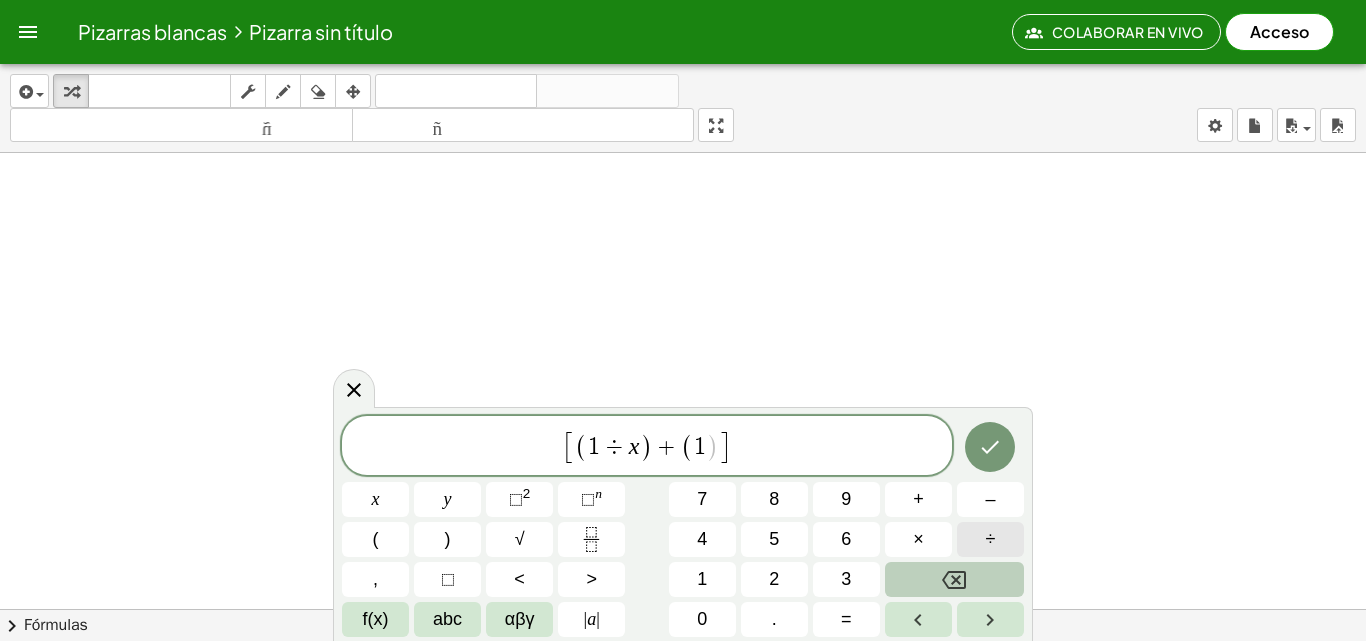 click on "÷" at bounding box center (990, 539) 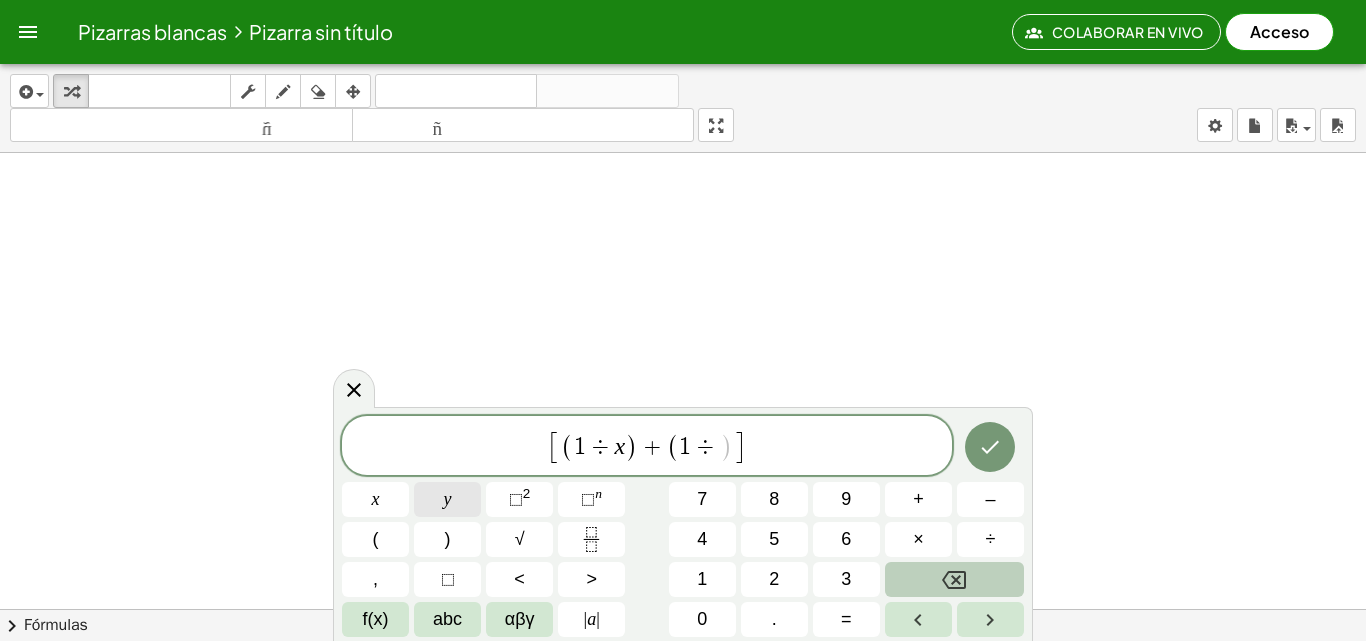 click on "y" at bounding box center (448, 499) 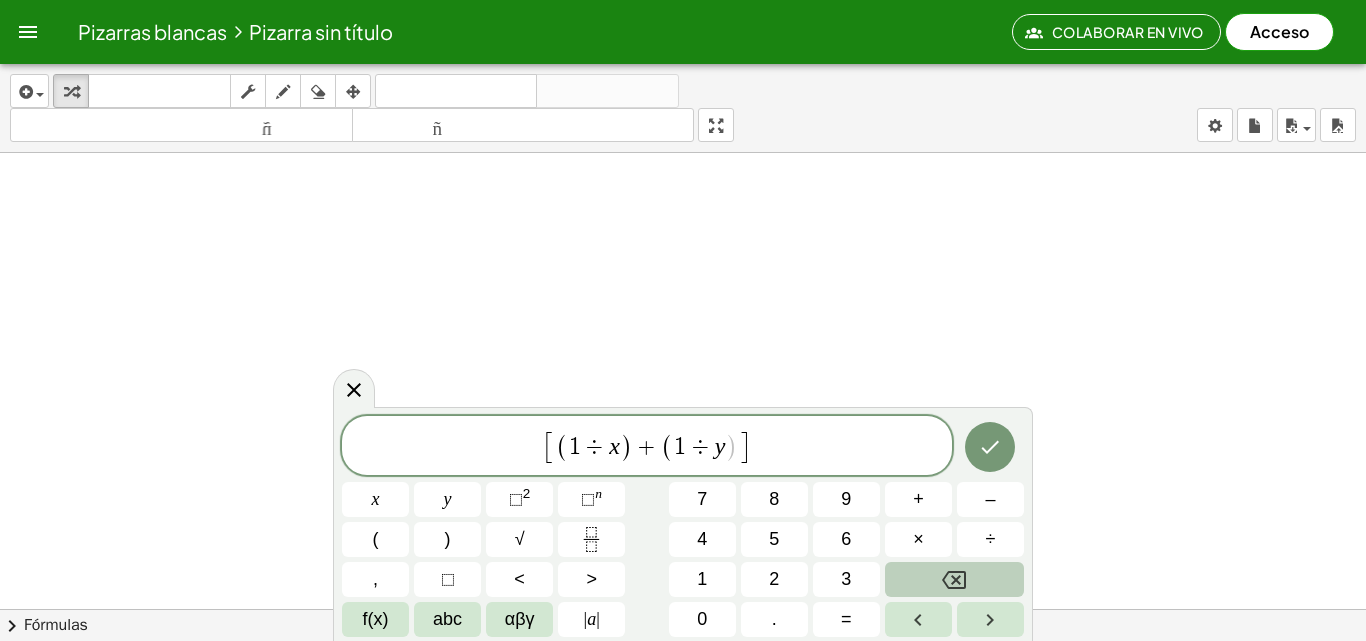 click on "]" at bounding box center [744, 447] 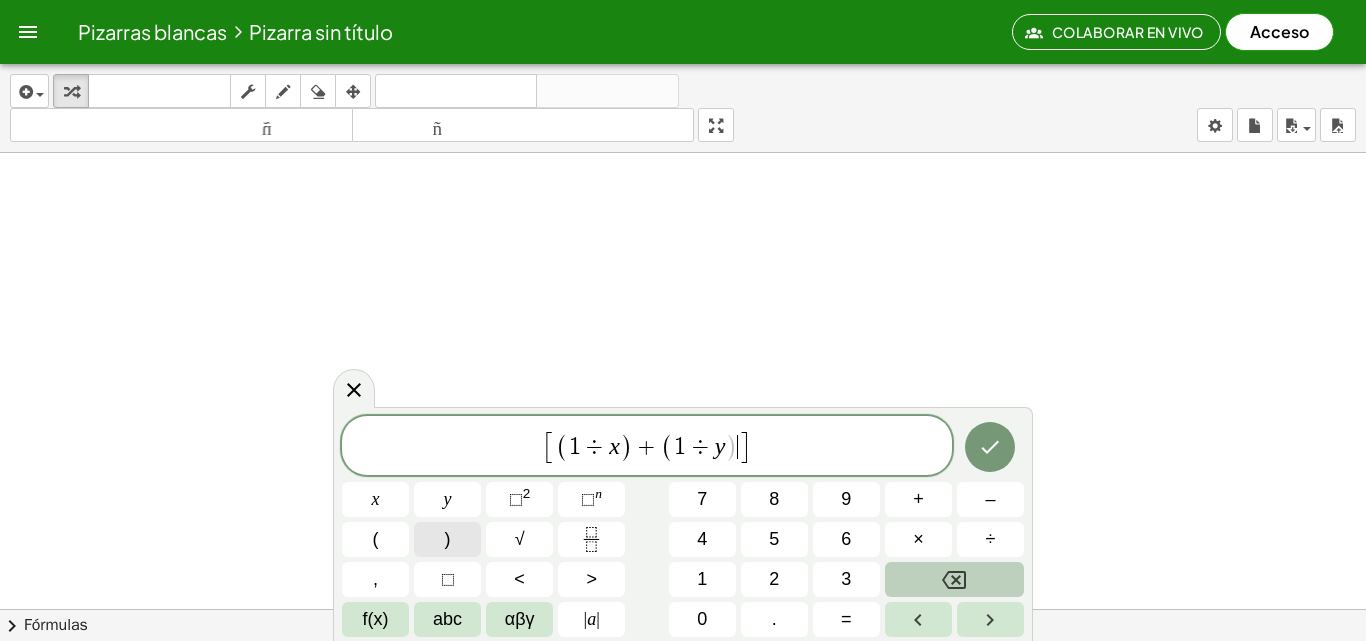 click on ")" at bounding box center [447, 539] 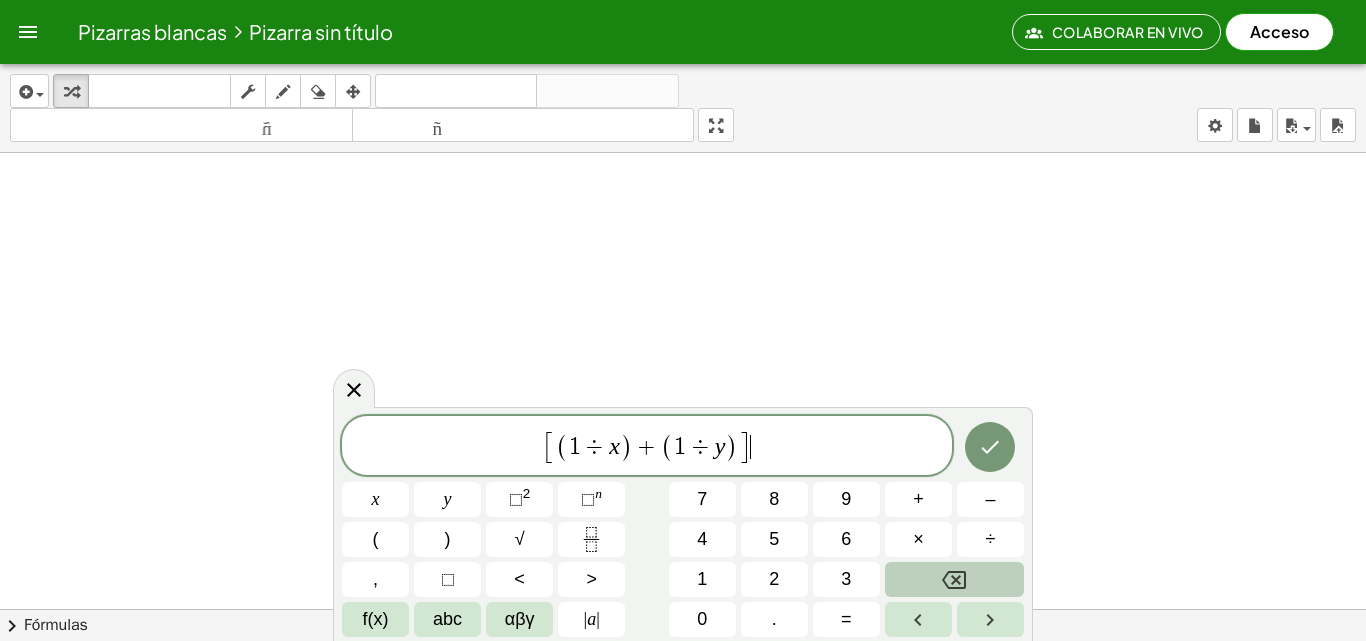 click on "[ ( 1 ÷ x ) + ( 1 ÷ y ) ] ​" at bounding box center [647, 447] 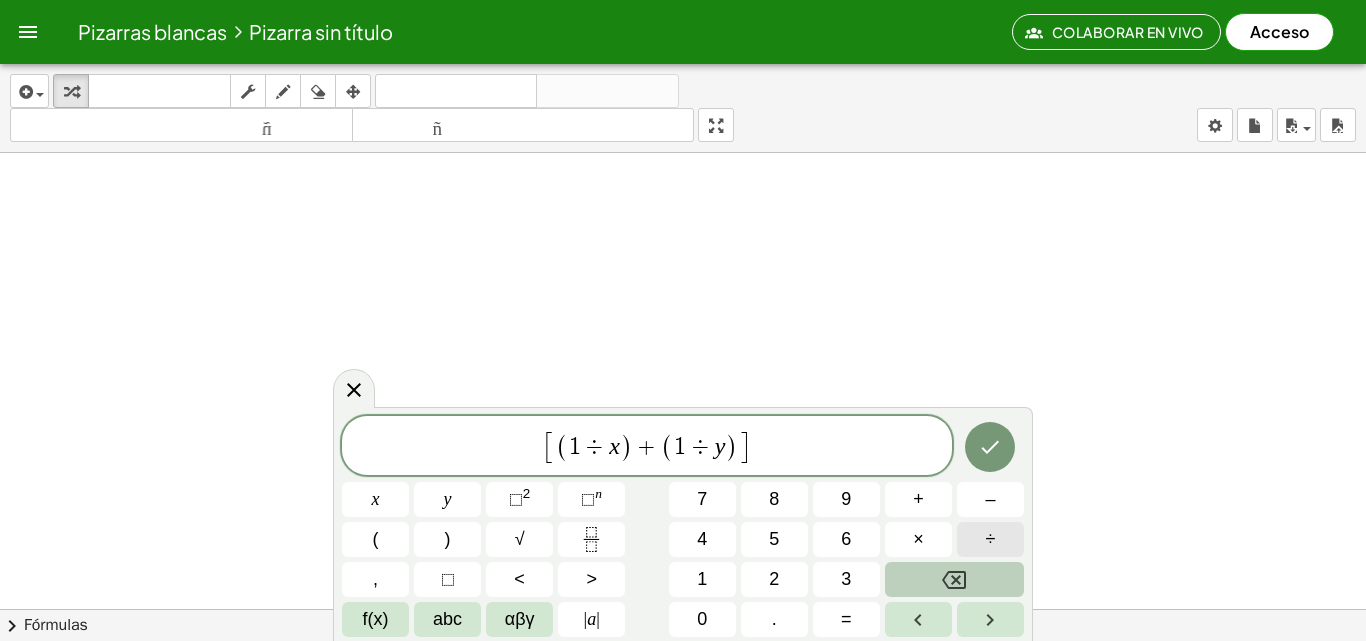 click on "÷" at bounding box center [991, 539] 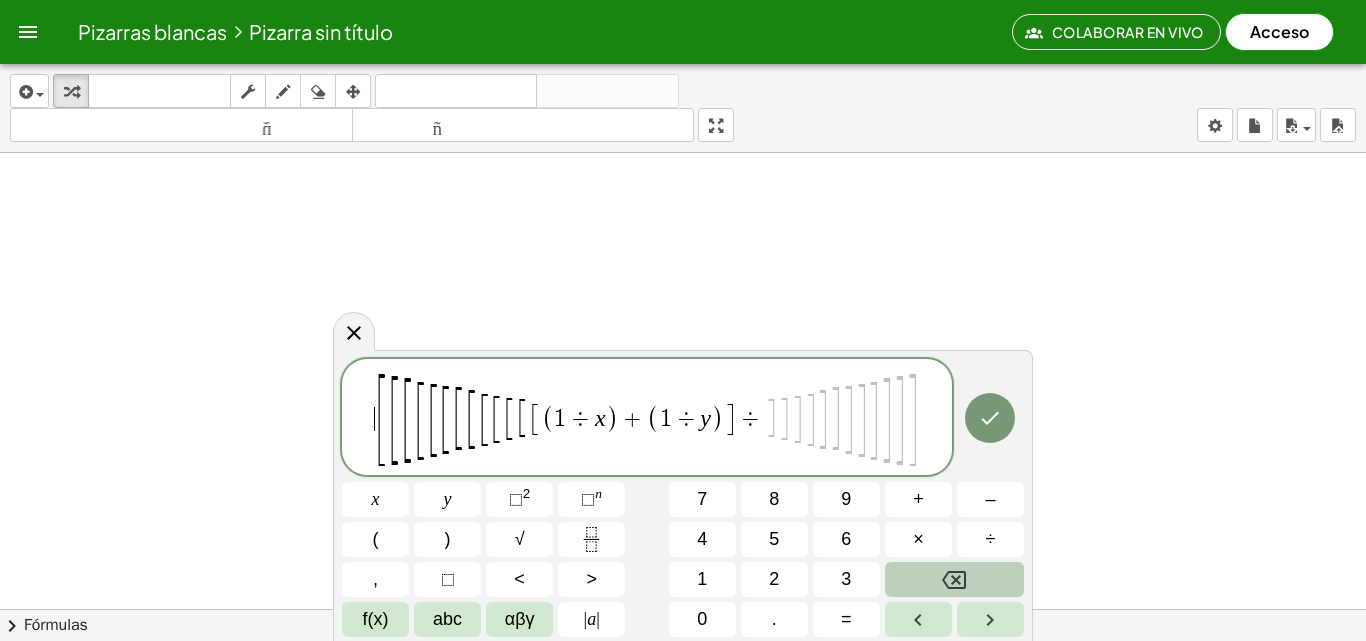 click on "​ [ [ [ [ [ [ [ [ [ [ [ [ [ ( 1 ÷ x ) + ( 1 ÷ y ) ] ÷ ] ] ] ] ] ] ] ] ] ] ] ]" at bounding box center [647, 418] 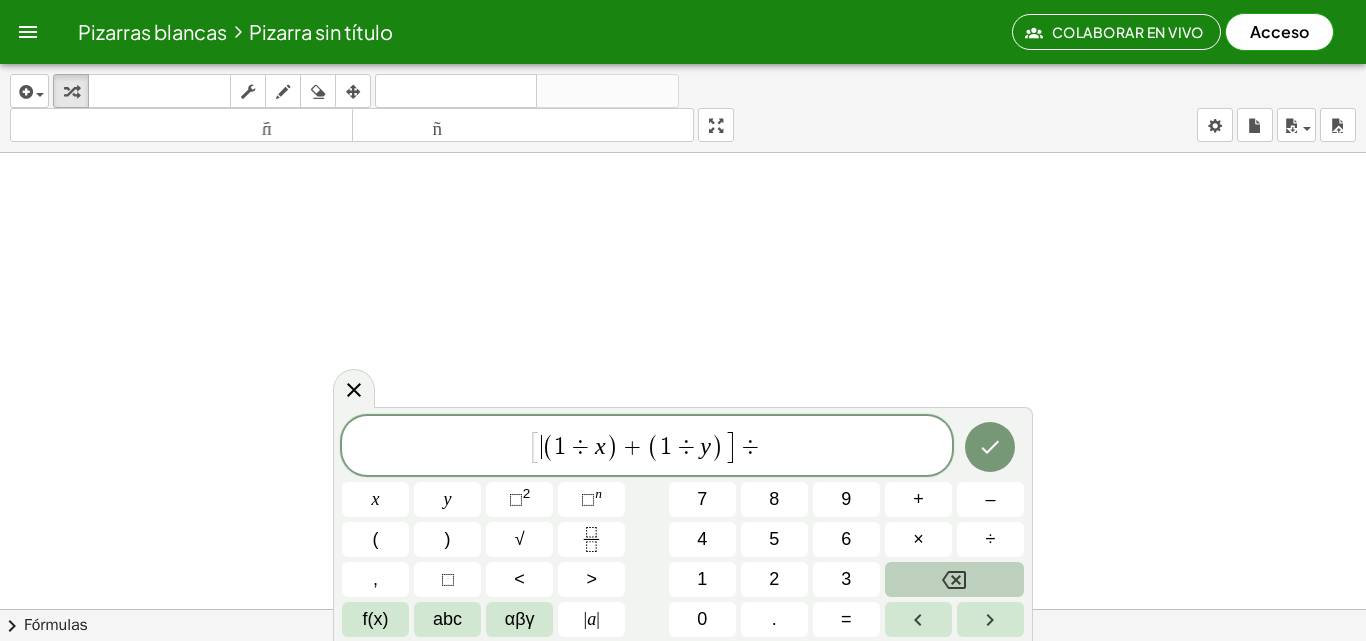 click on "[ ​ ( 1 ÷ x ) + ( 1 ÷ y ) ] ÷" at bounding box center [647, 447] 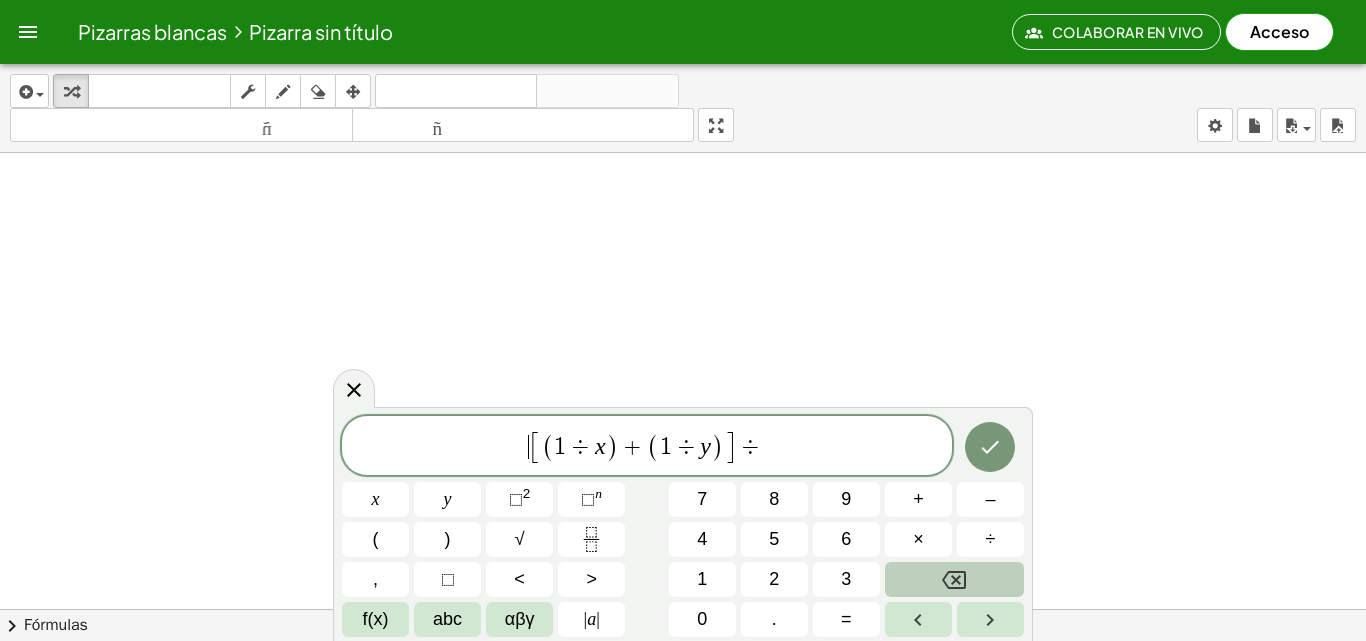 click on "​ [ ( 1 ÷ x ) + ( 1 ÷ y ) ] ÷" at bounding box center [647, 447] 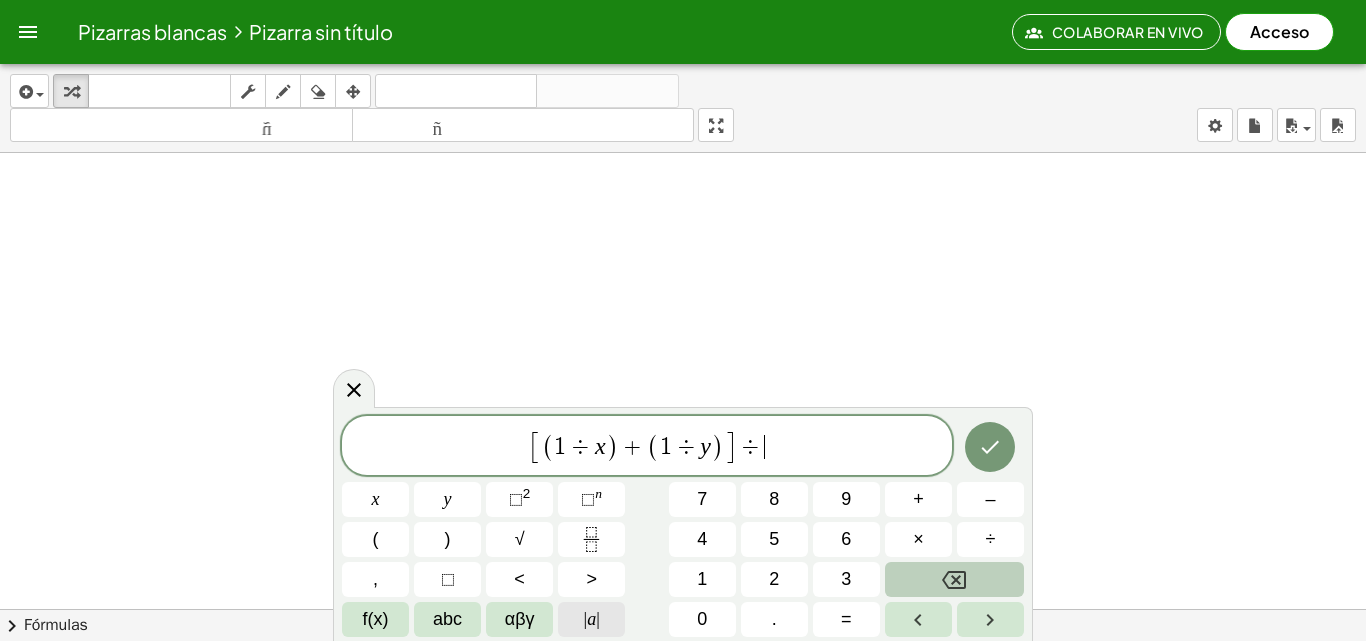 click on "| a |" at bounding box center [591, 619] 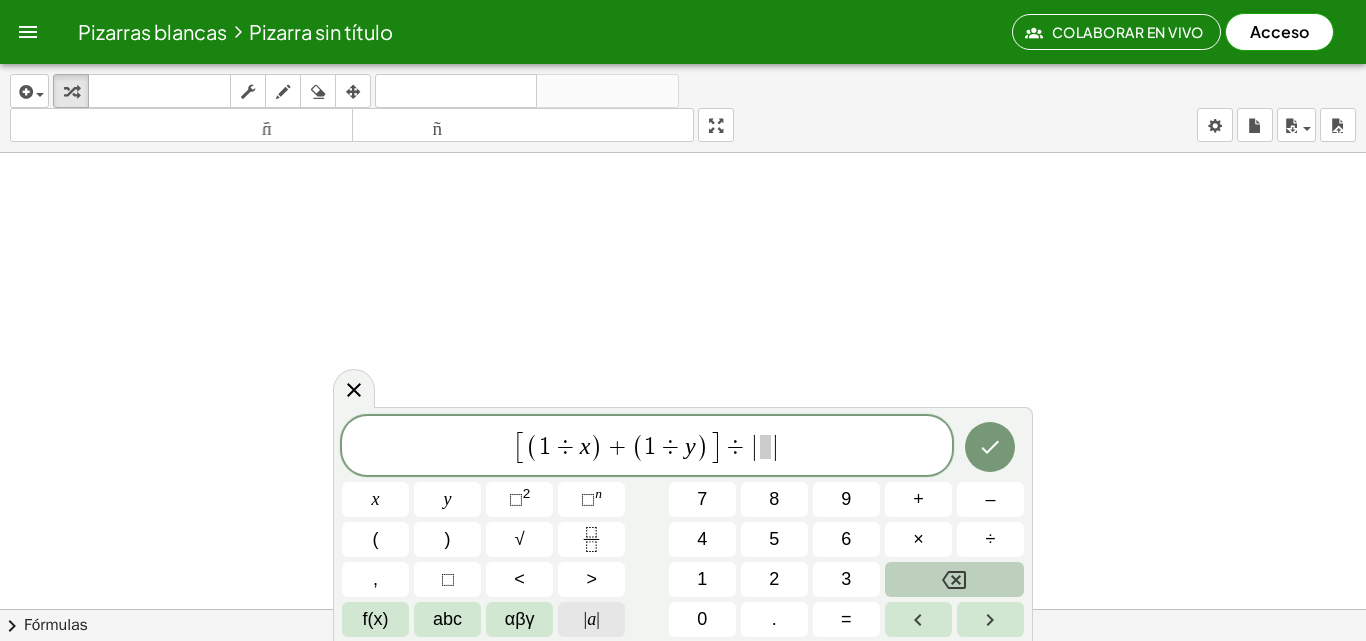 click on "| a |" at bounding box center [591, 619] 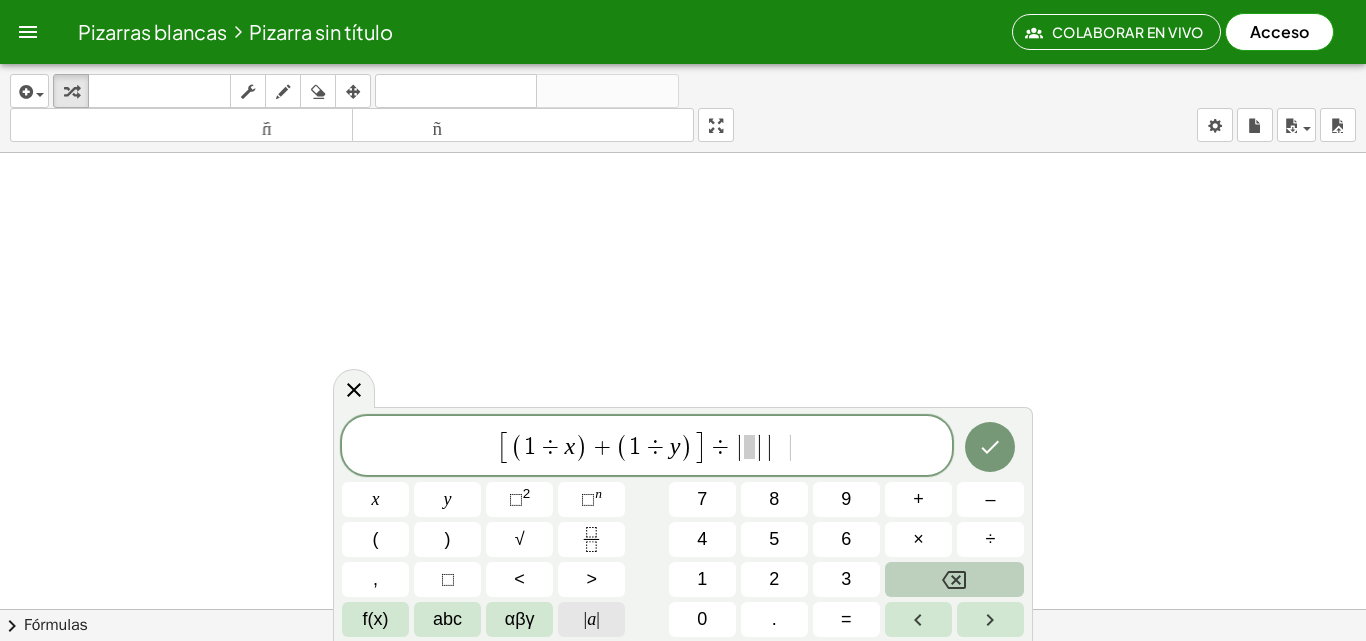 click on "| a |" at bounding box center (591, 619) 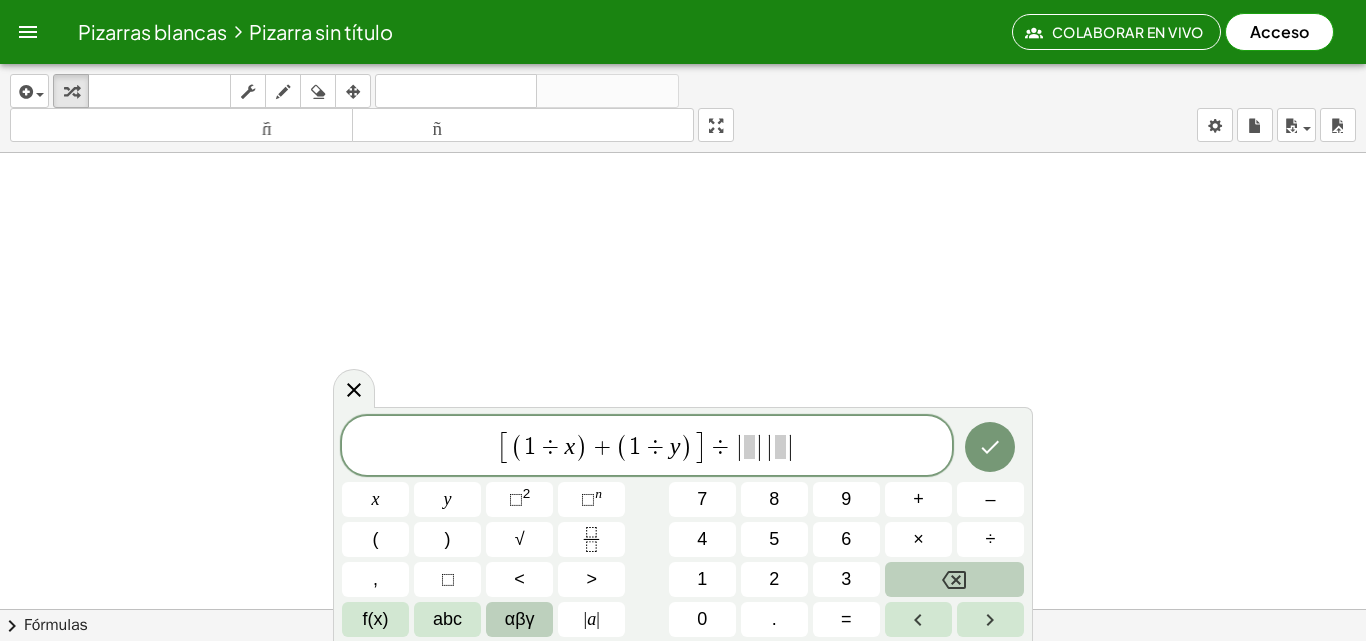 click on "αβγ" at bounding box center [520, 619] 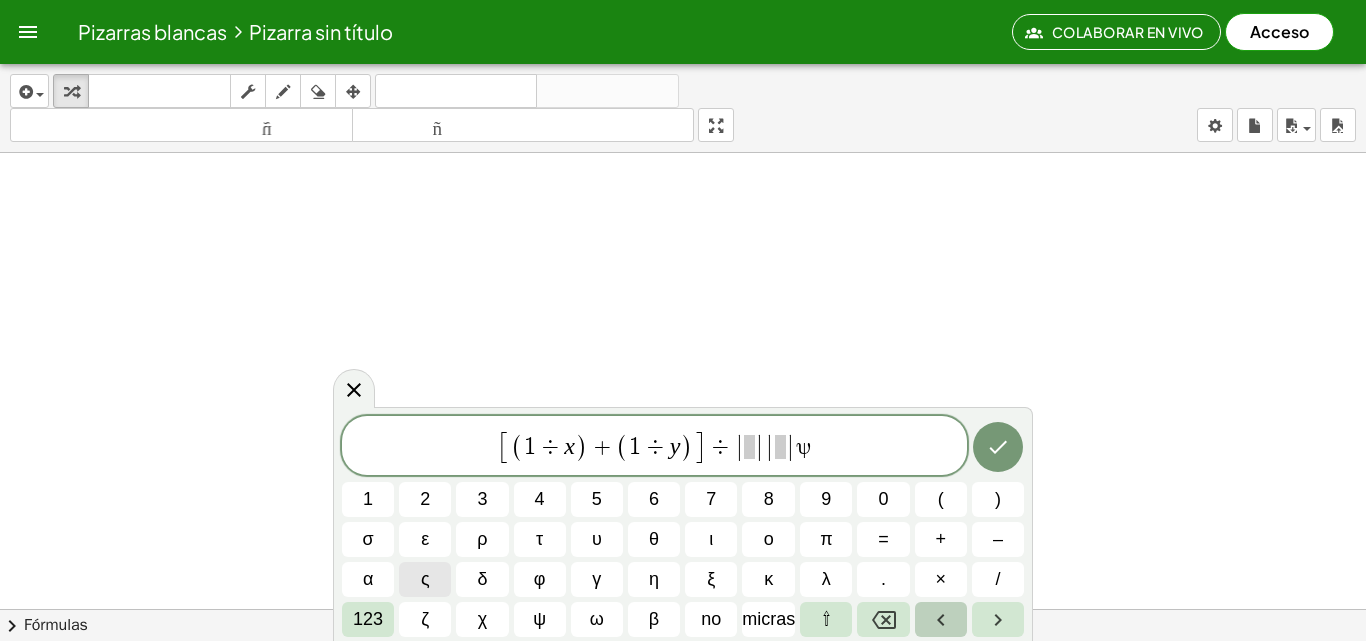 click 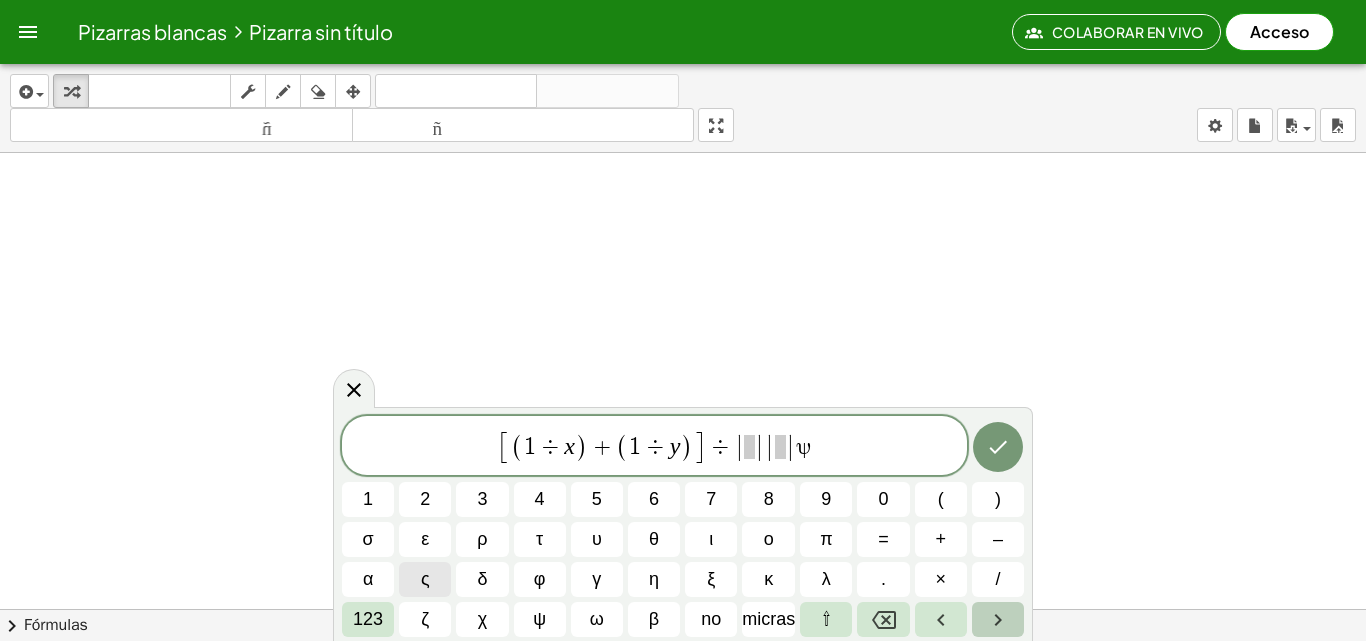 click 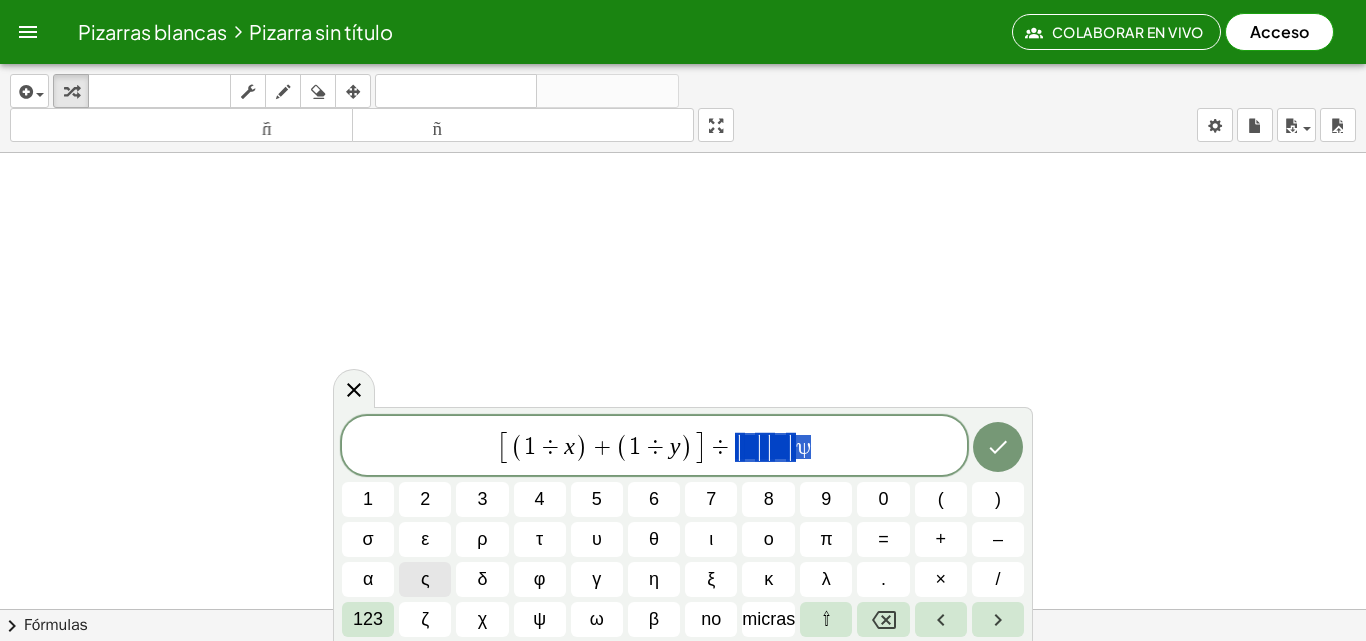 drag, startPoint x: 838, startPoint y: 441, endPoint x: 736, endPoint y: 448, distance: 102.239914 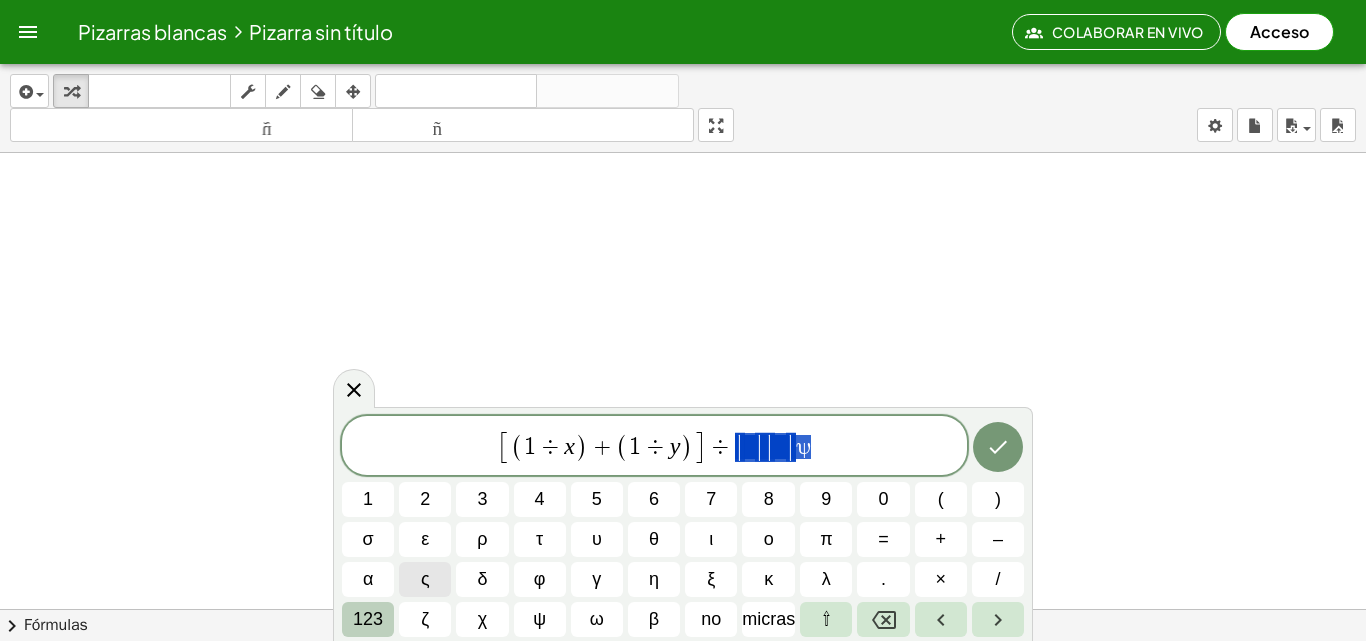 click on "123" at bounding box center (368, 619) 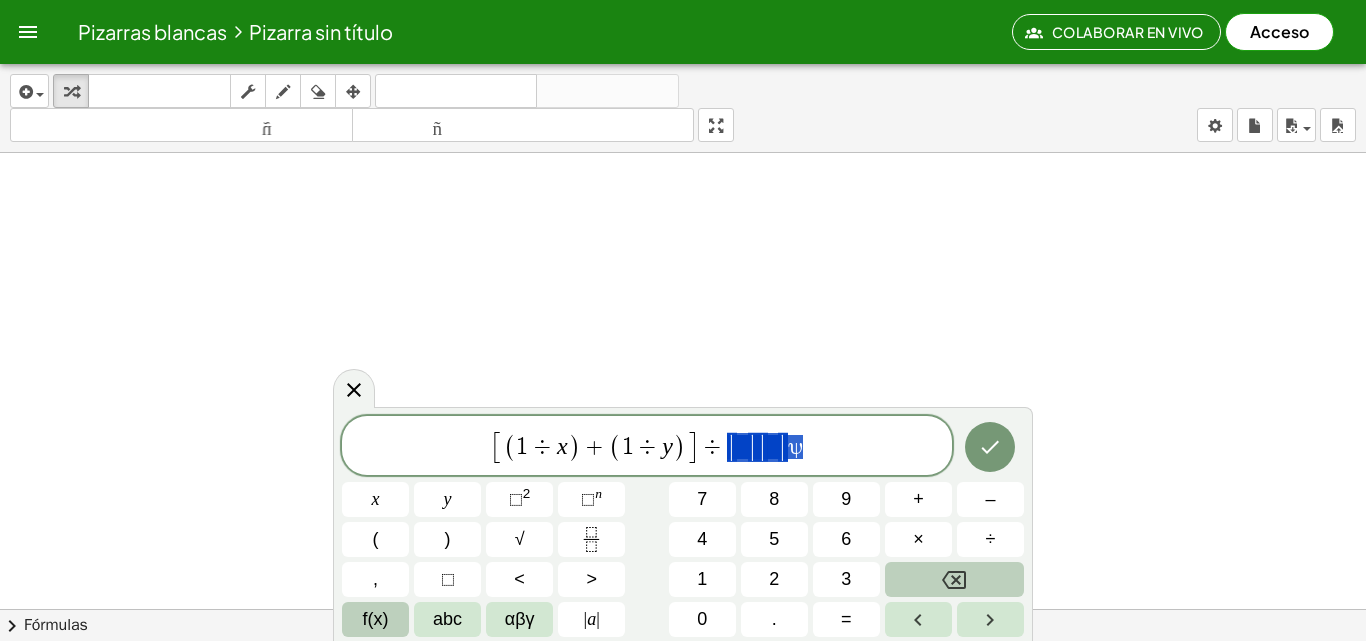 click on "f(x)" at bounding box center (376, 619) 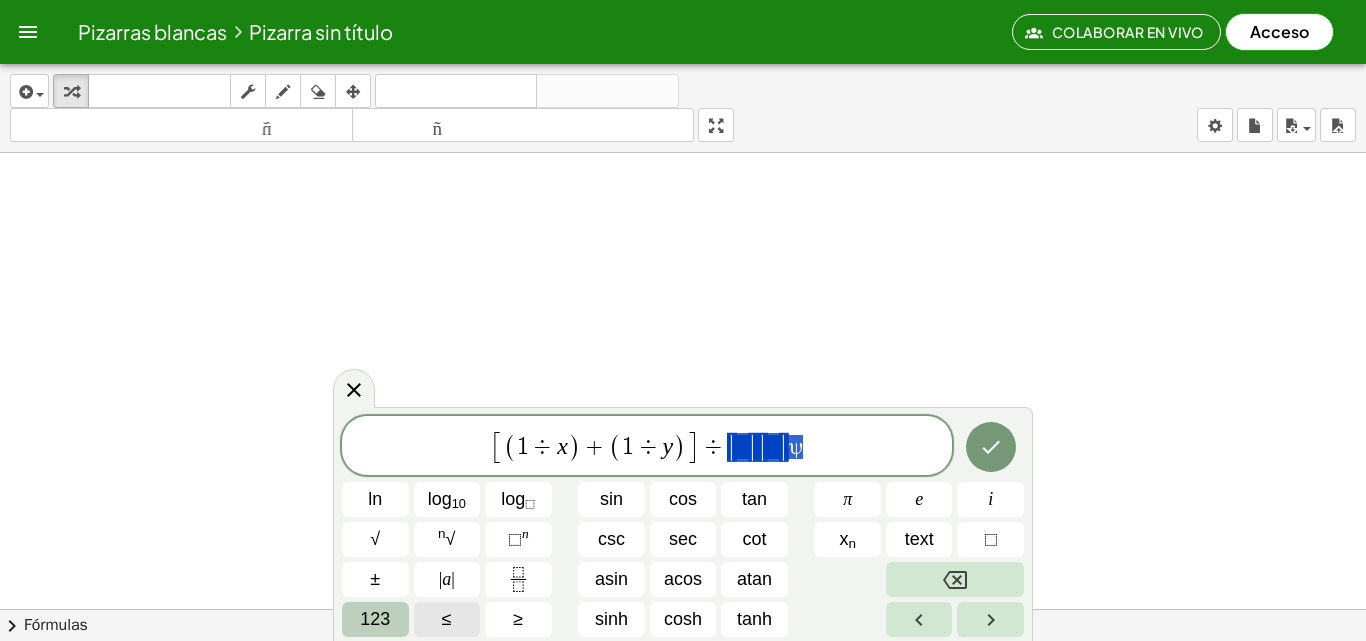 click on "≤" at bounding box center [447, 619] 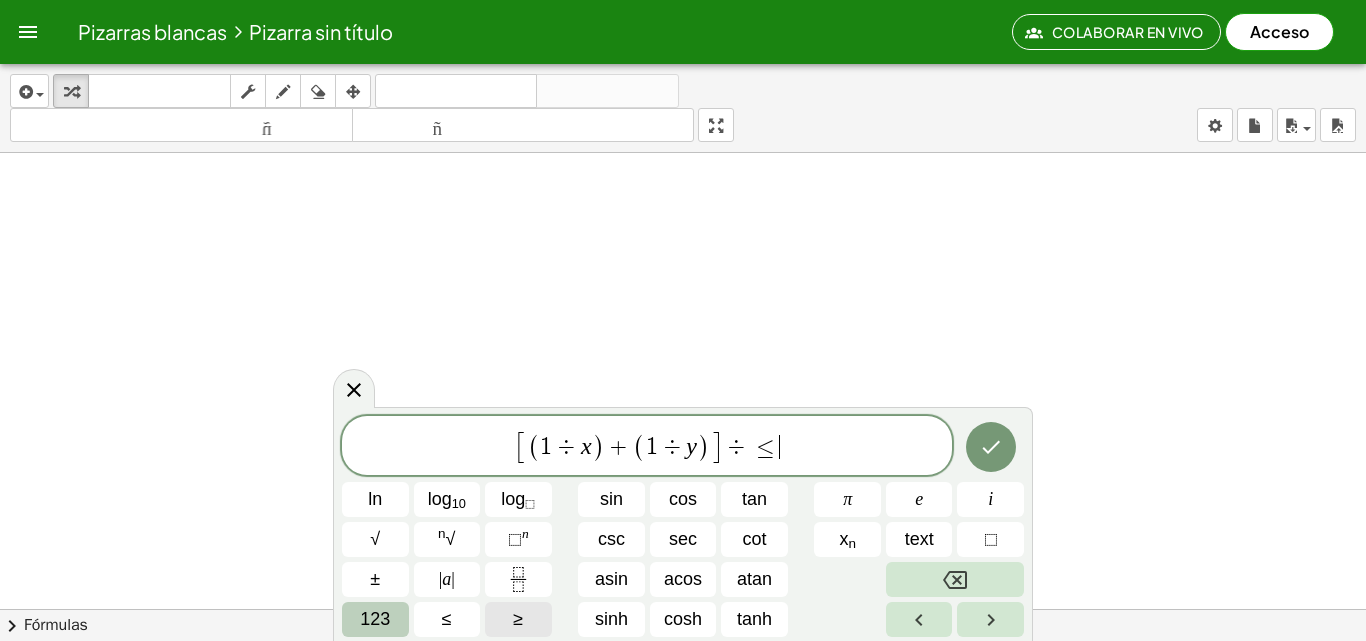 click on "≥" at bounding box center (518, 619) 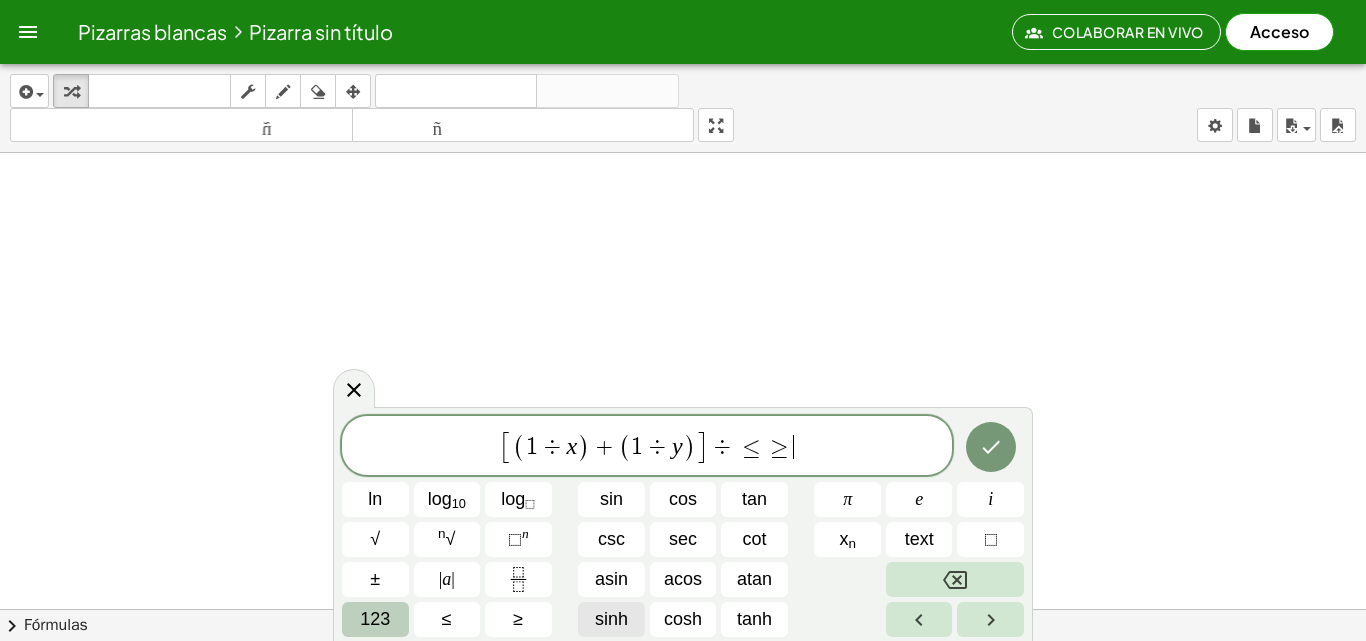 click on "sinh" at bounding box center (611, 619) 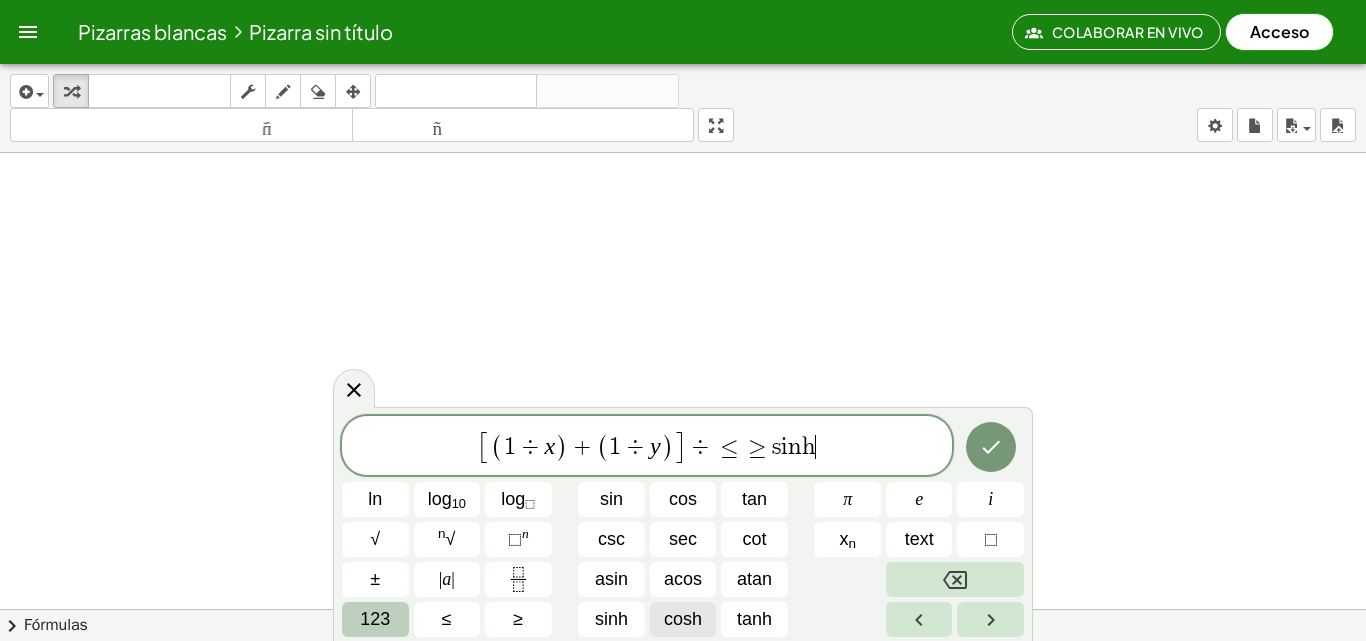 click on "cosh" at bounding box center (683, 619) 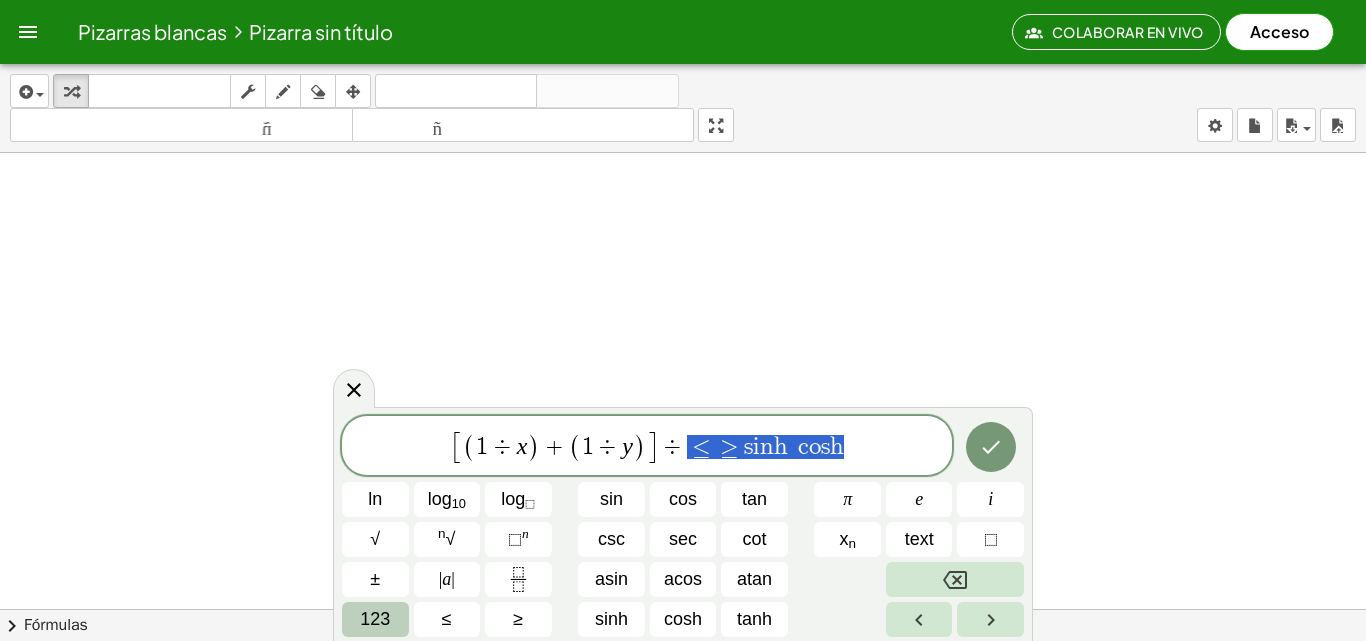 drag, startPoint x: 877, startPoint y: 444, endPoint x: 679, endPoint y: 451, distance: 198.1237 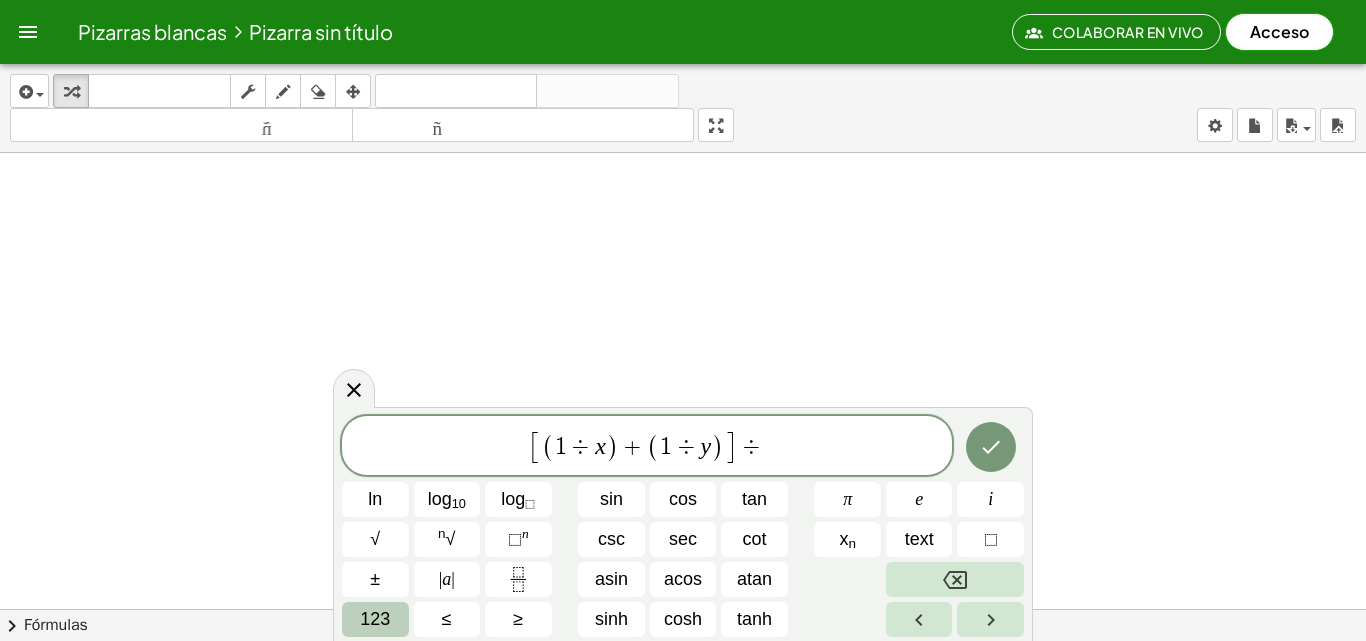 click on "]" at bounding box center [730, 447] 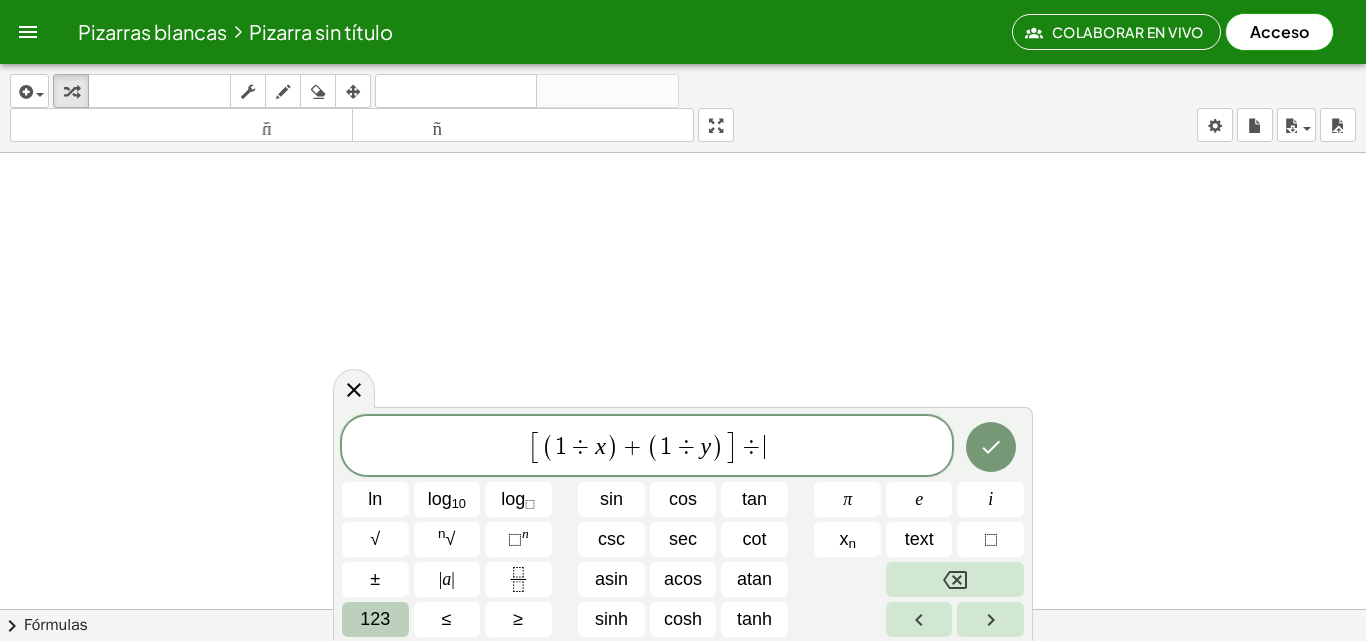 click on "[ ( 1 ÷ x ) + ( 1 ÷ y ) ] ÷ ​" at bounding box center [647, 447] 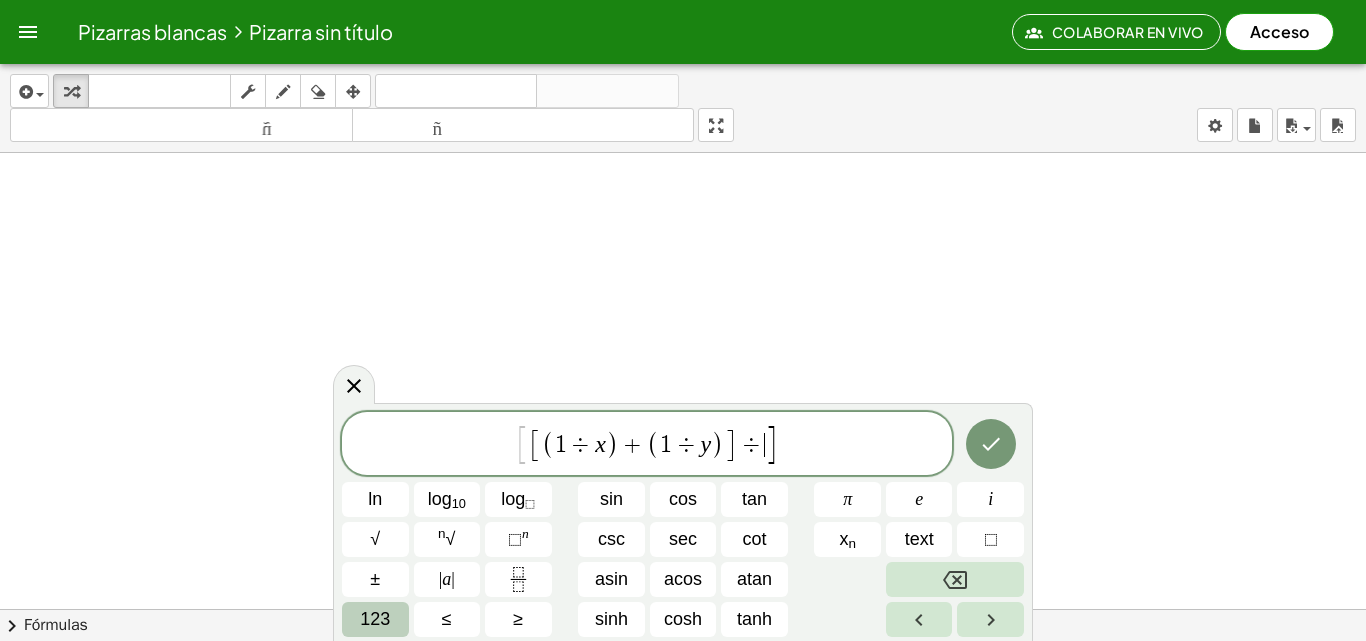 click on "÷" at bounding box center (751, 445) 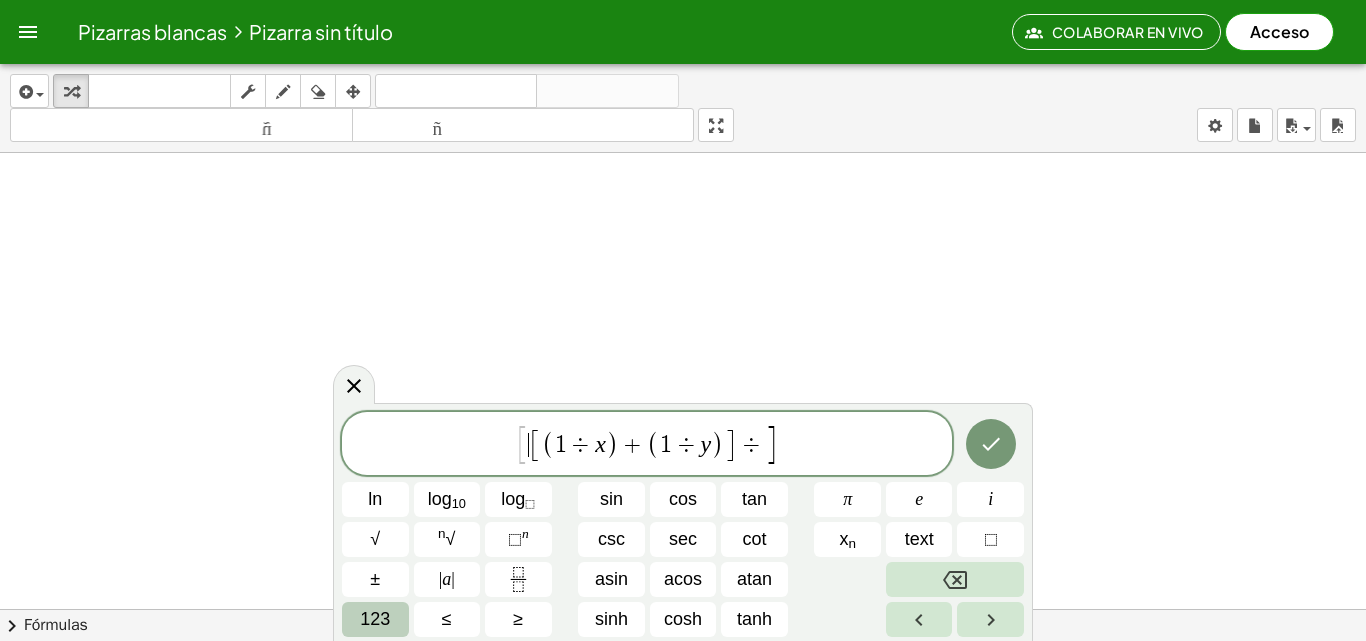 click on "[" at bounding box center [523, 445] 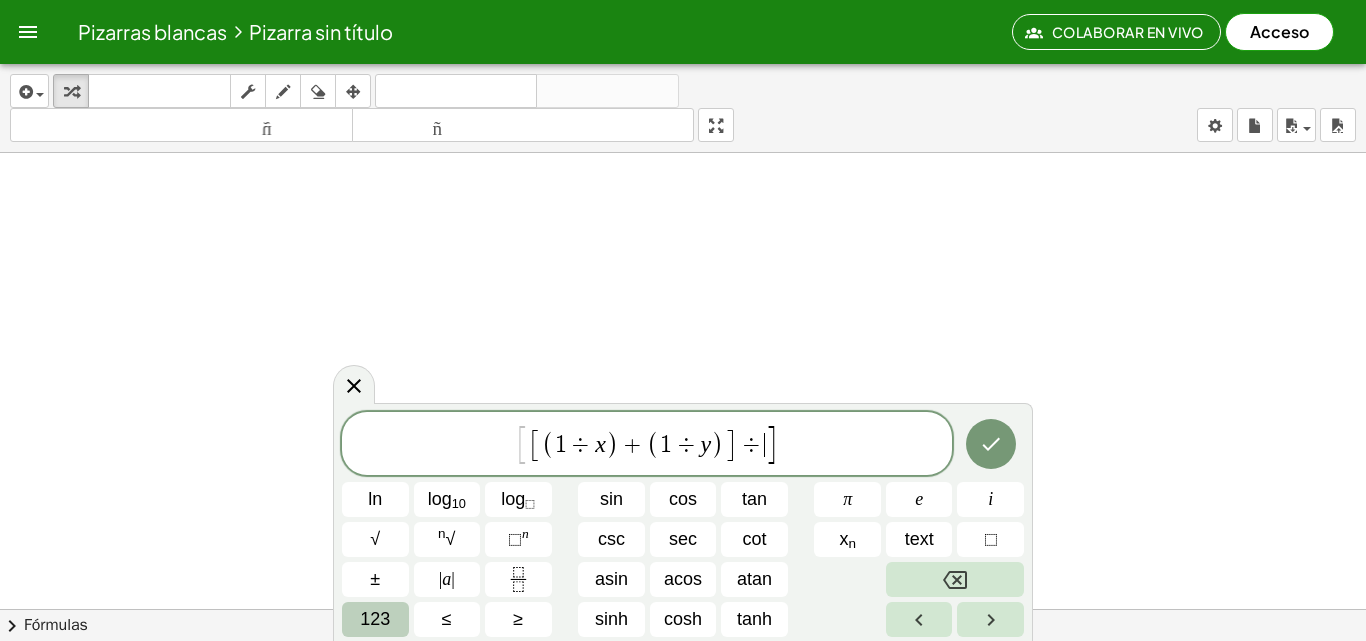 click on "]" at bounding box center [772, 445] 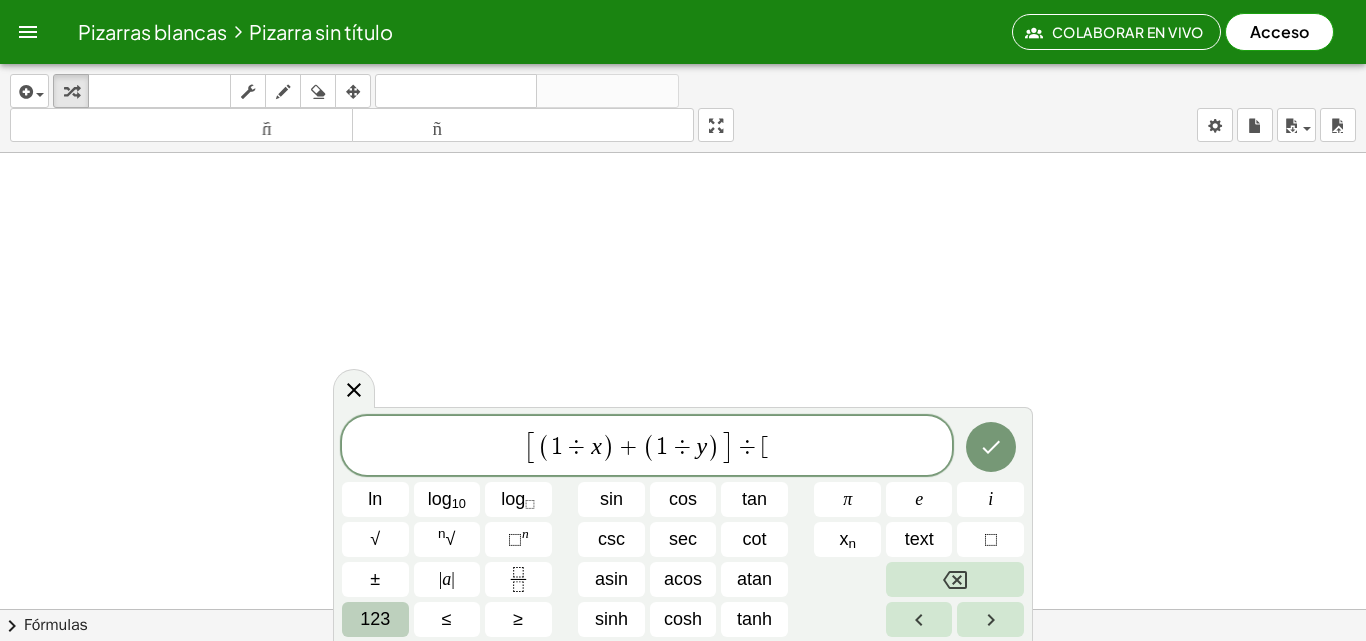 click at bounding box center (500, -546) 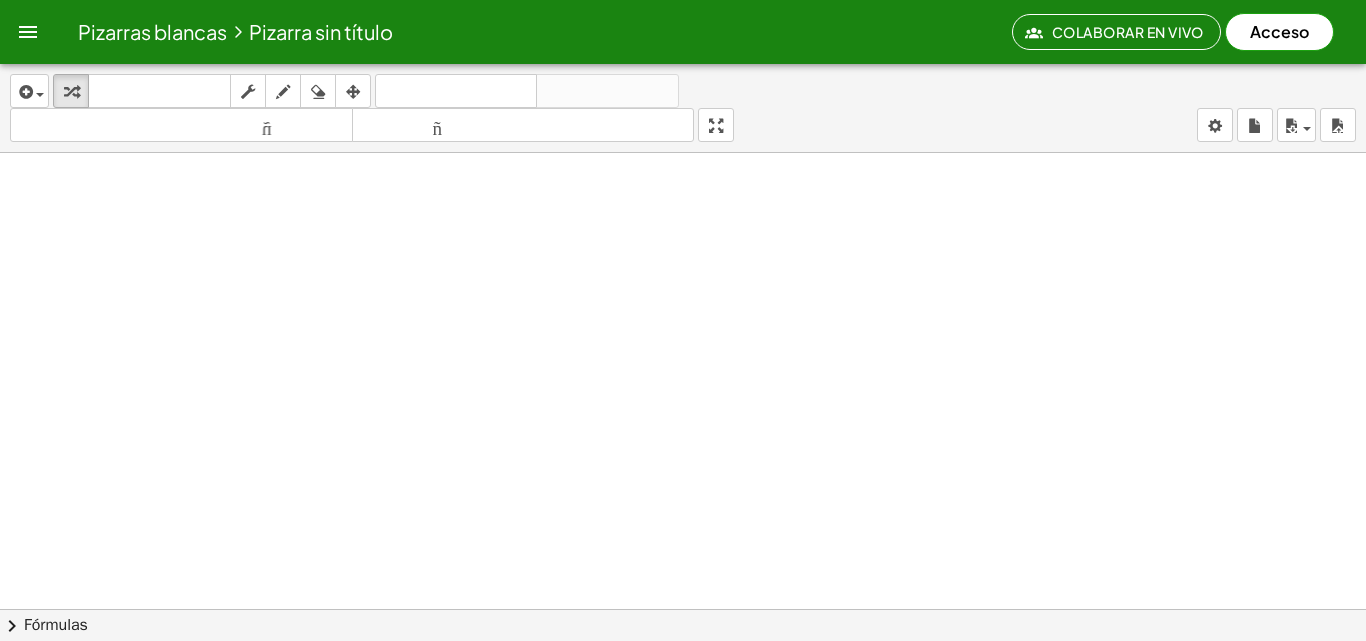 click at bounding box center [500, -546] 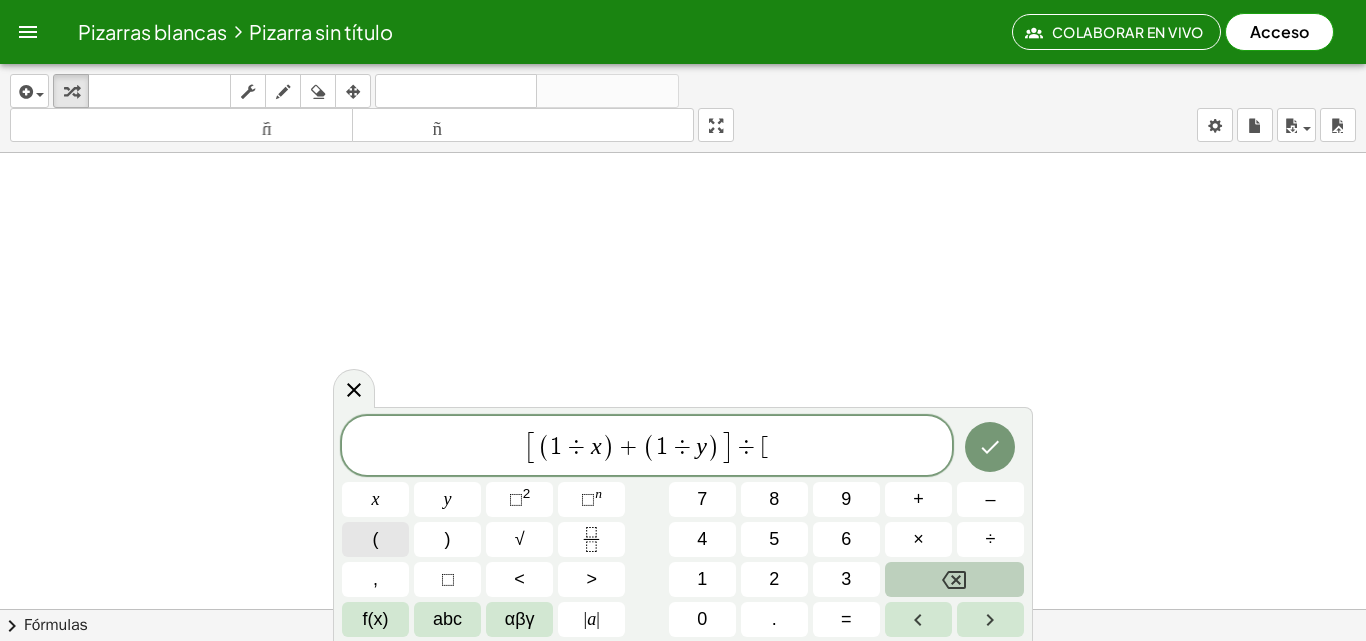 click on "(" at bounding box center (375, 539) 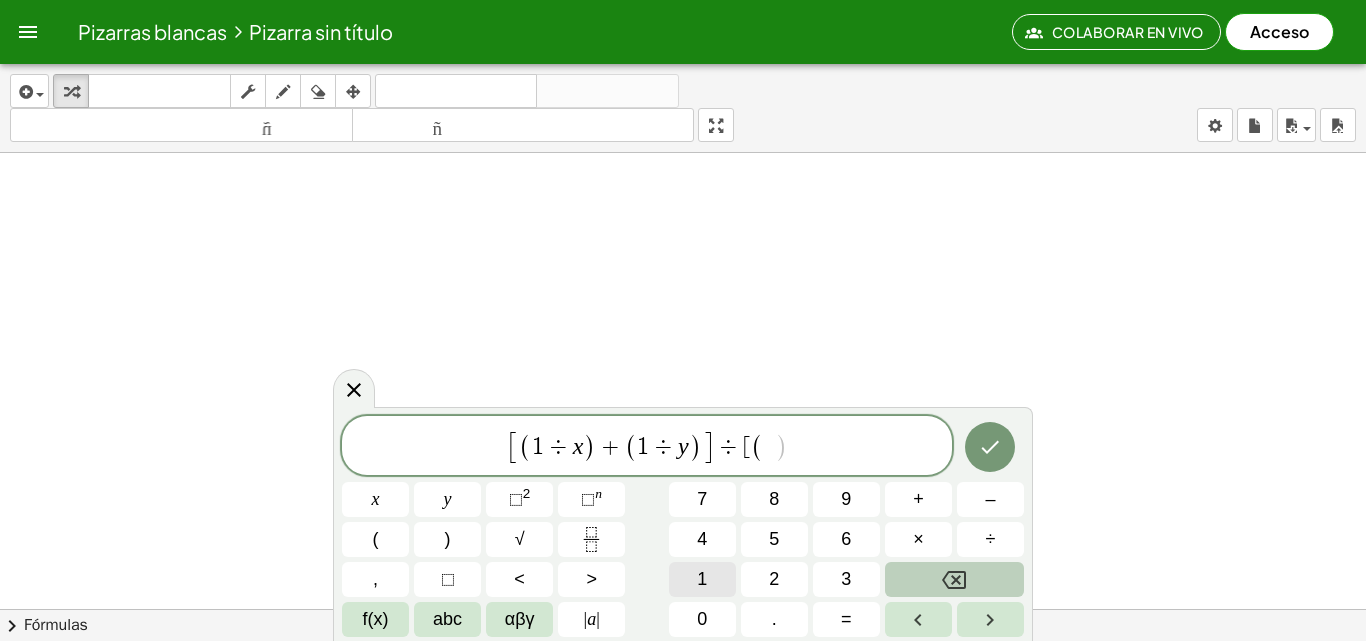 click on "1" at bounding box center [702, 579] 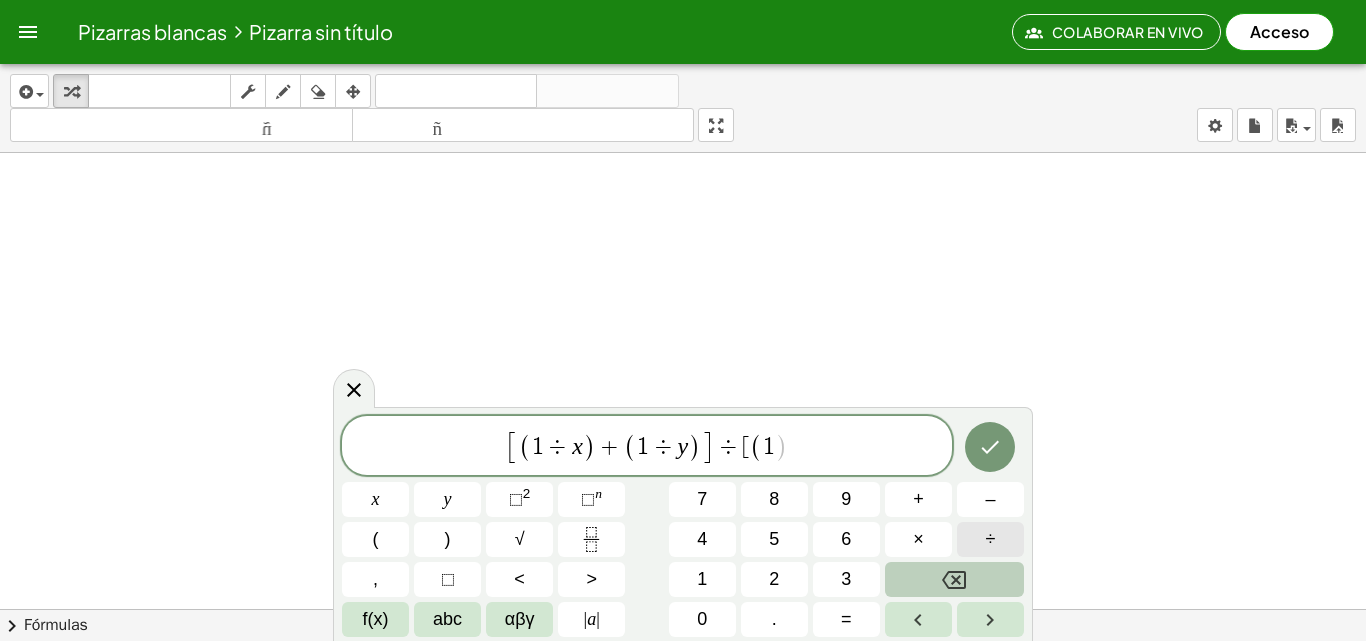 click on "÷" at bounding box center (990, 539) 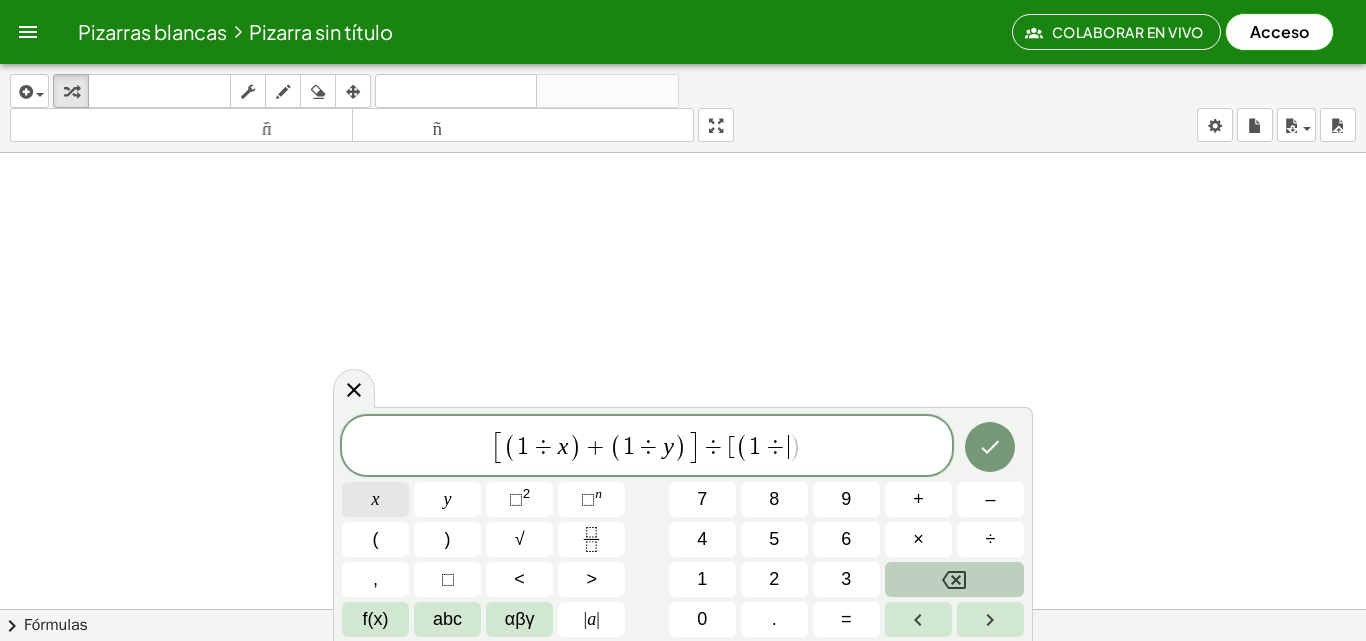 click on "x" at bounding box center [375, 499] 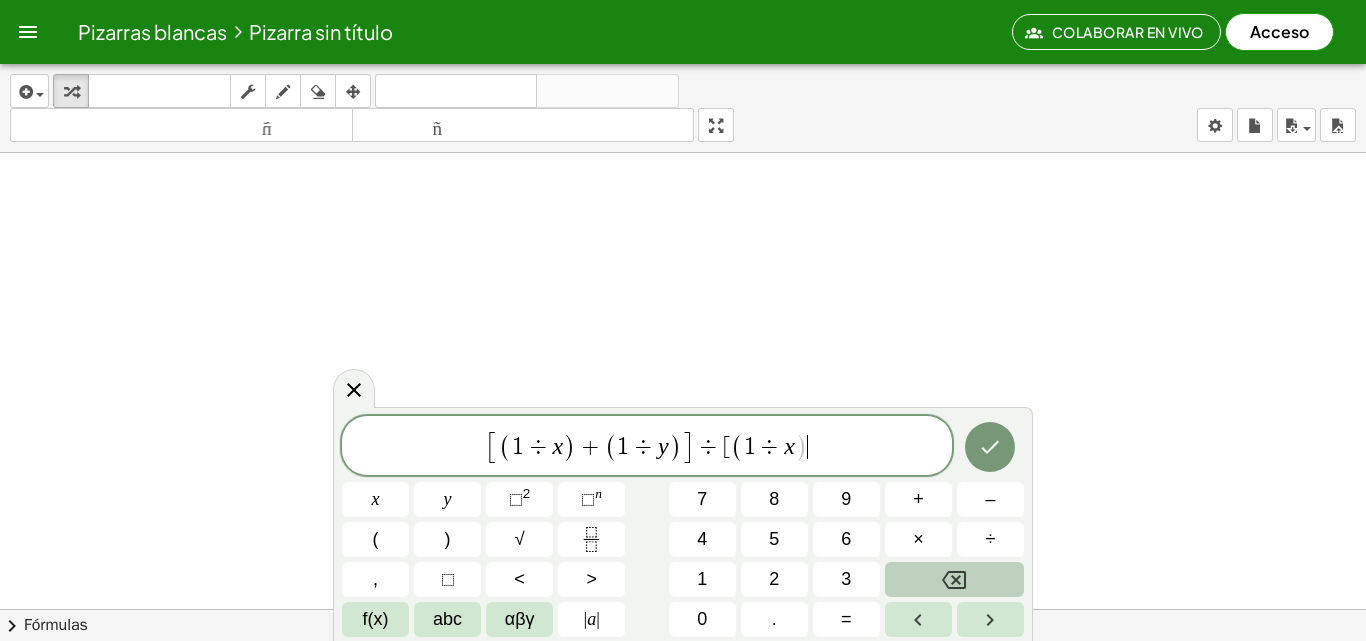 click on "[ ( 1 ÷ x ) + ( 1 ÷ y ) ] ÷ [ ( 1 ÷ x ) ​" at bounding box center [647, 447] 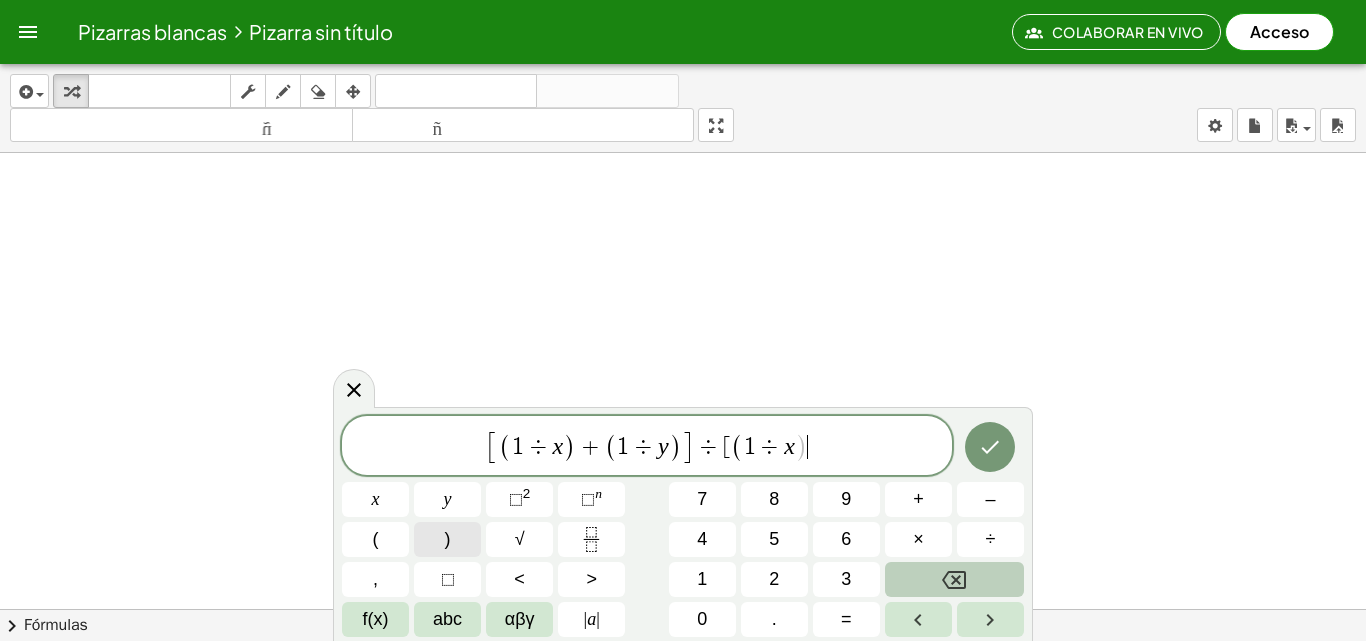 click on ")" at bounding box center [447, 539] 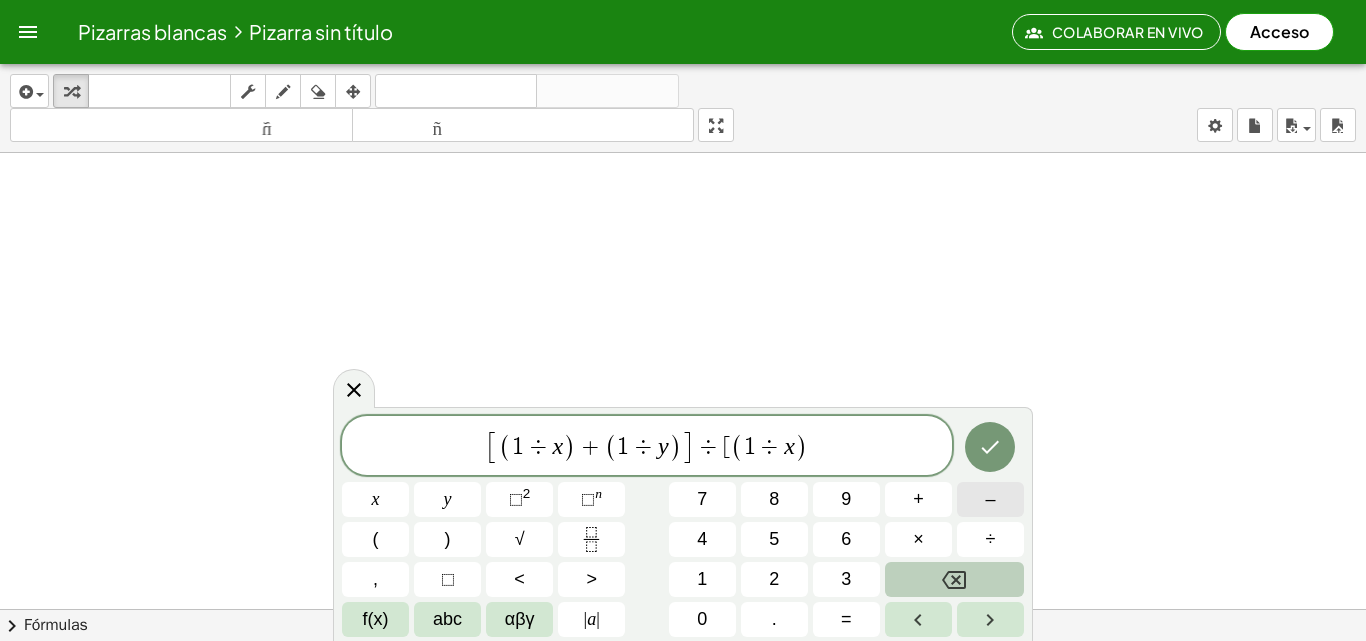 click on "–" at bounding box center [990, 499] 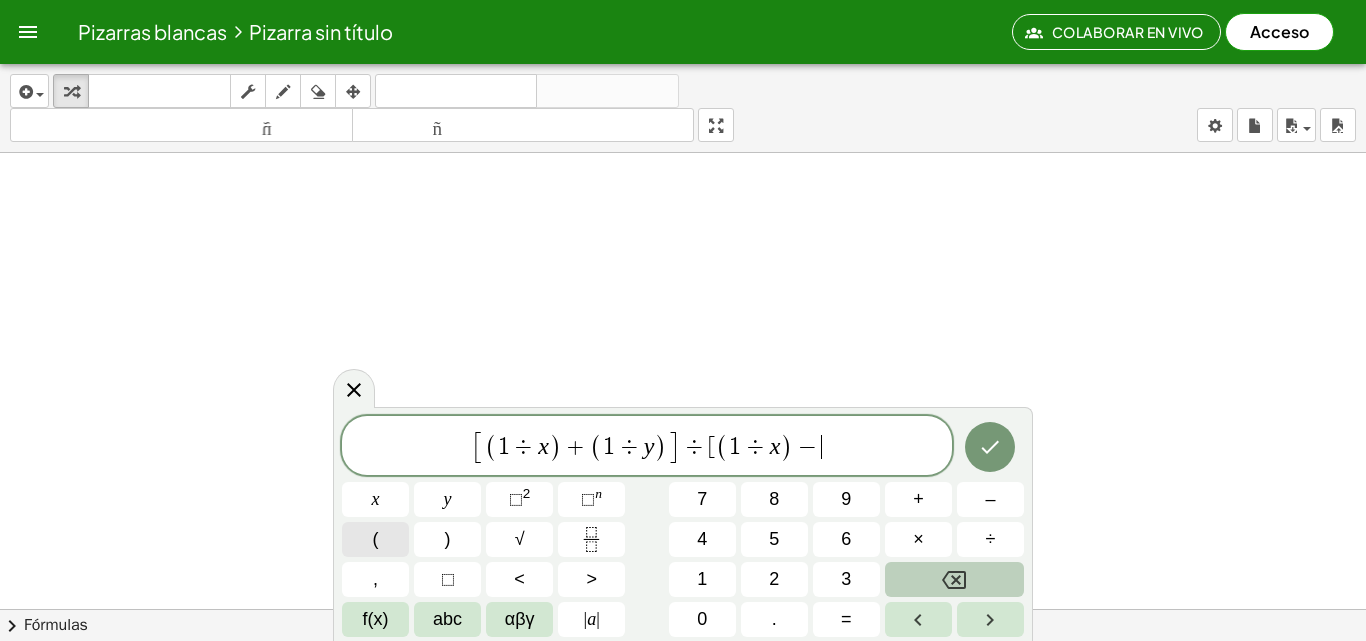 click on "(" at bounding box center [375, 539] 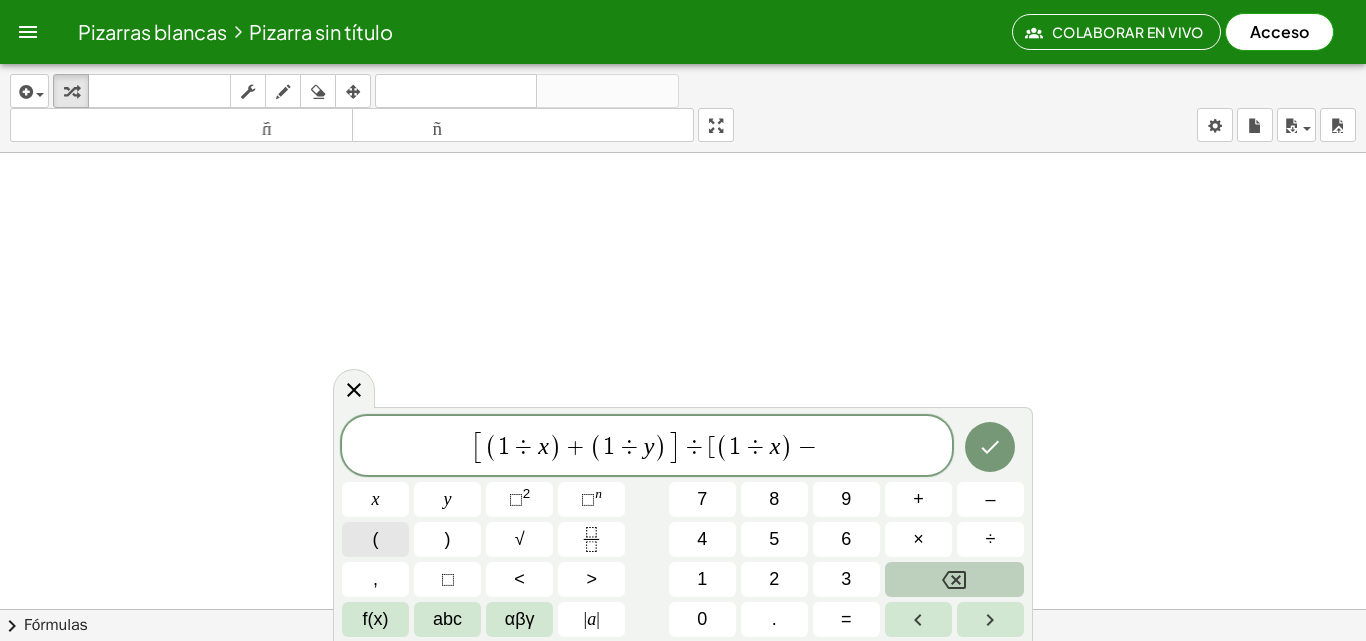 click on "(" at bounding box center (375, 539) 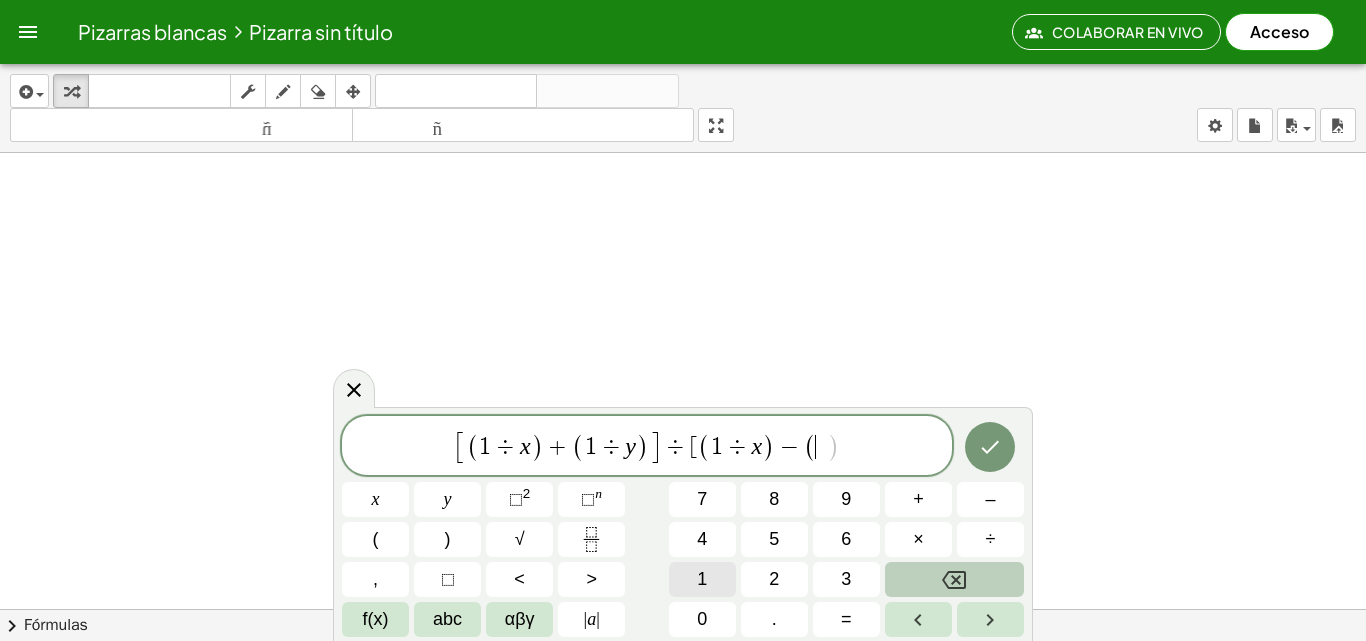 click on "1" at bounding box center [702, 579] 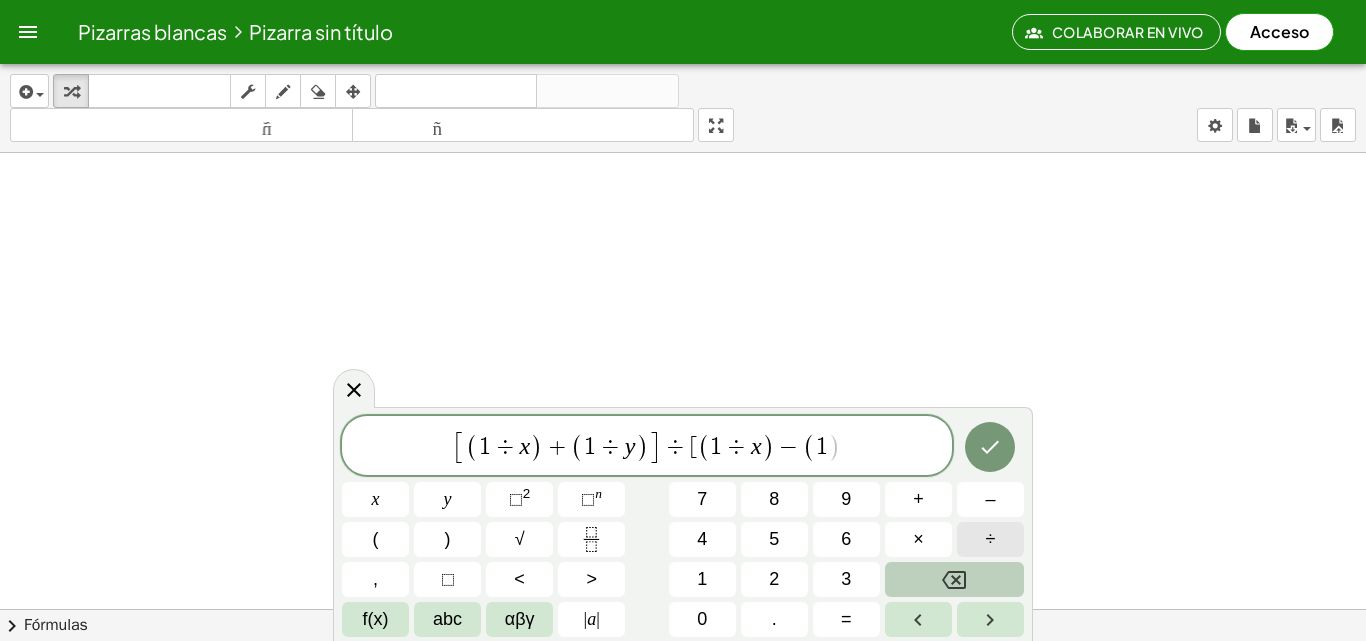 click on "÷" at bounding box center (991, 539) 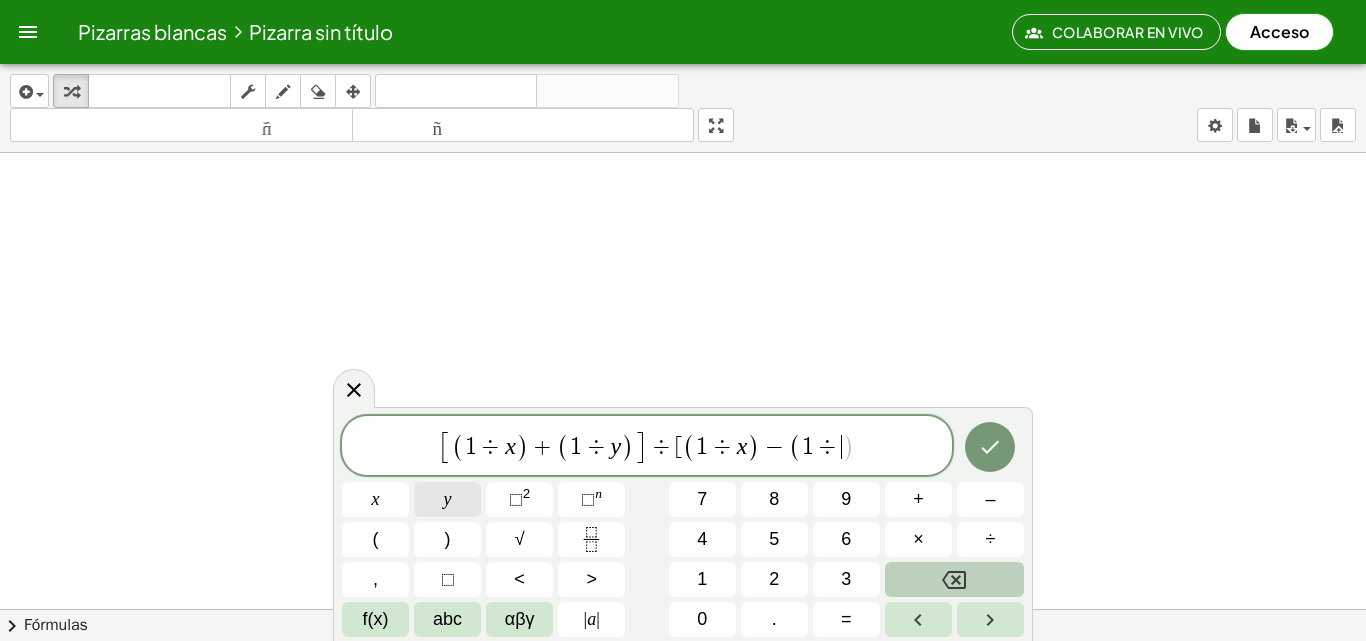 click on "y" at bounding box center (447, 499) 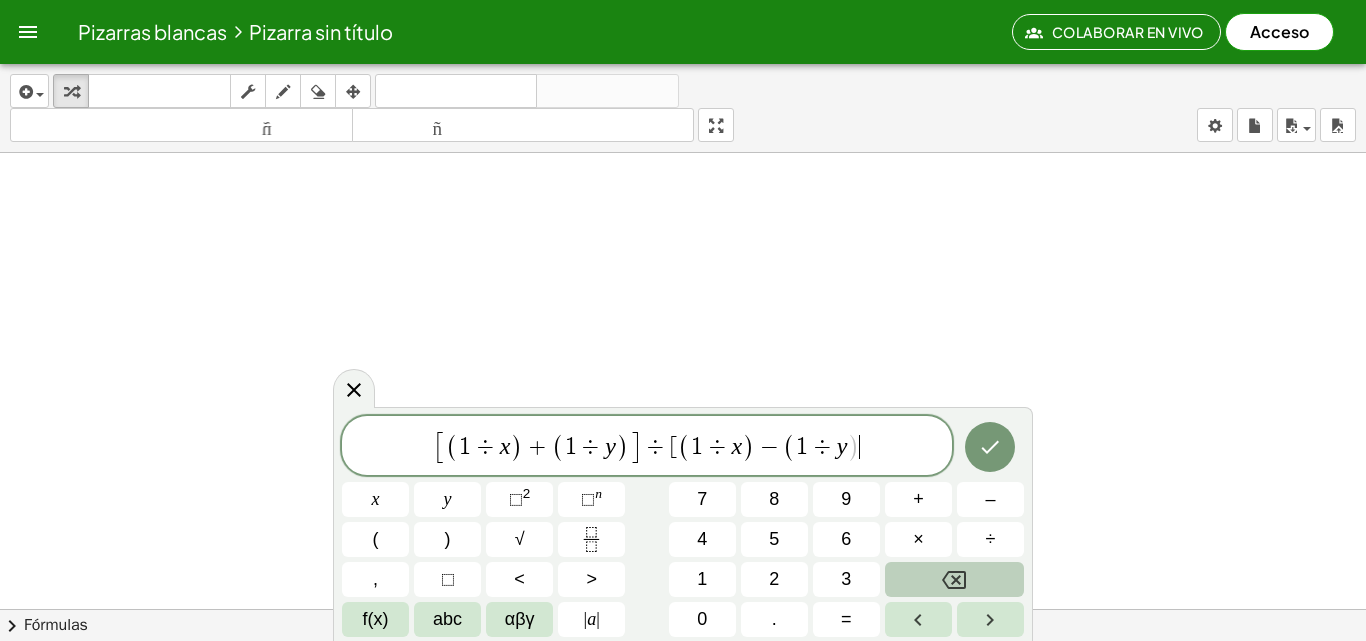 click on "[ ( 1 ÷ x ) + ( 1 ÷ y ) ] ÷ [ ( 1 ÷ x ) − ( 1 ÷ y ) ​" at bounding box center (647, 447) 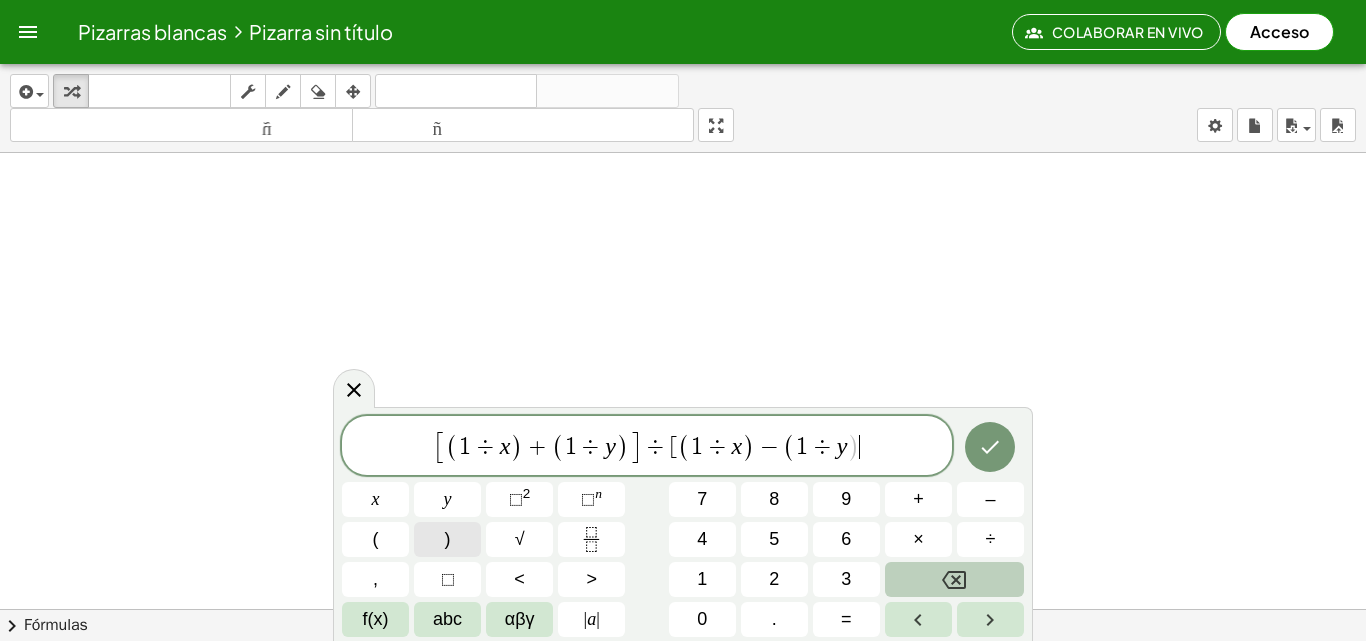 click on ")" at bounding box center [448, 539] 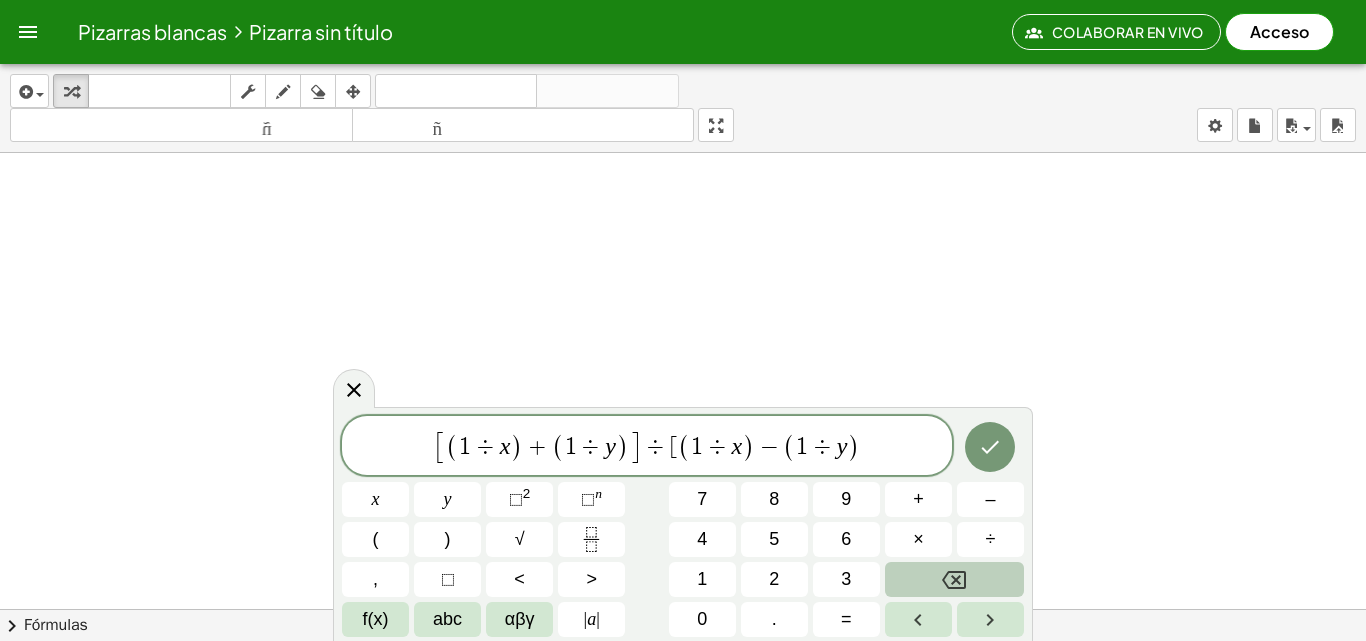 click at bounding box center [500, -546] 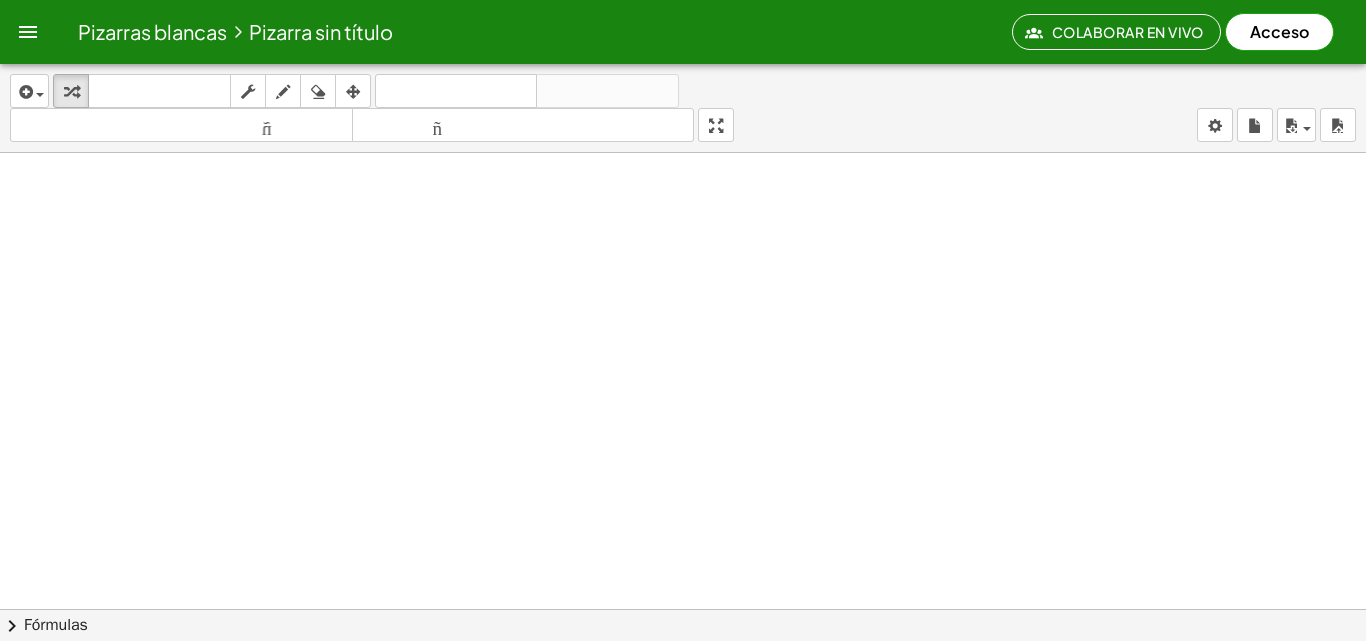 scroll, scrollTop: 2095, scrollLeft: 381, axis: both 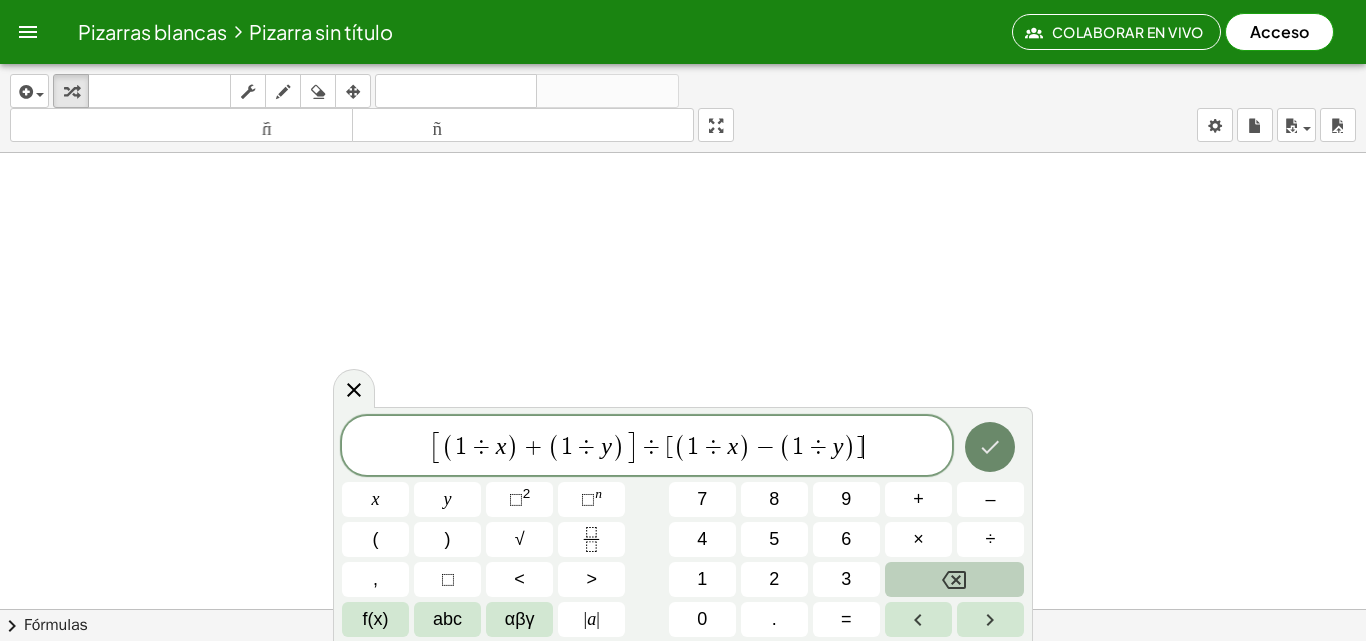click 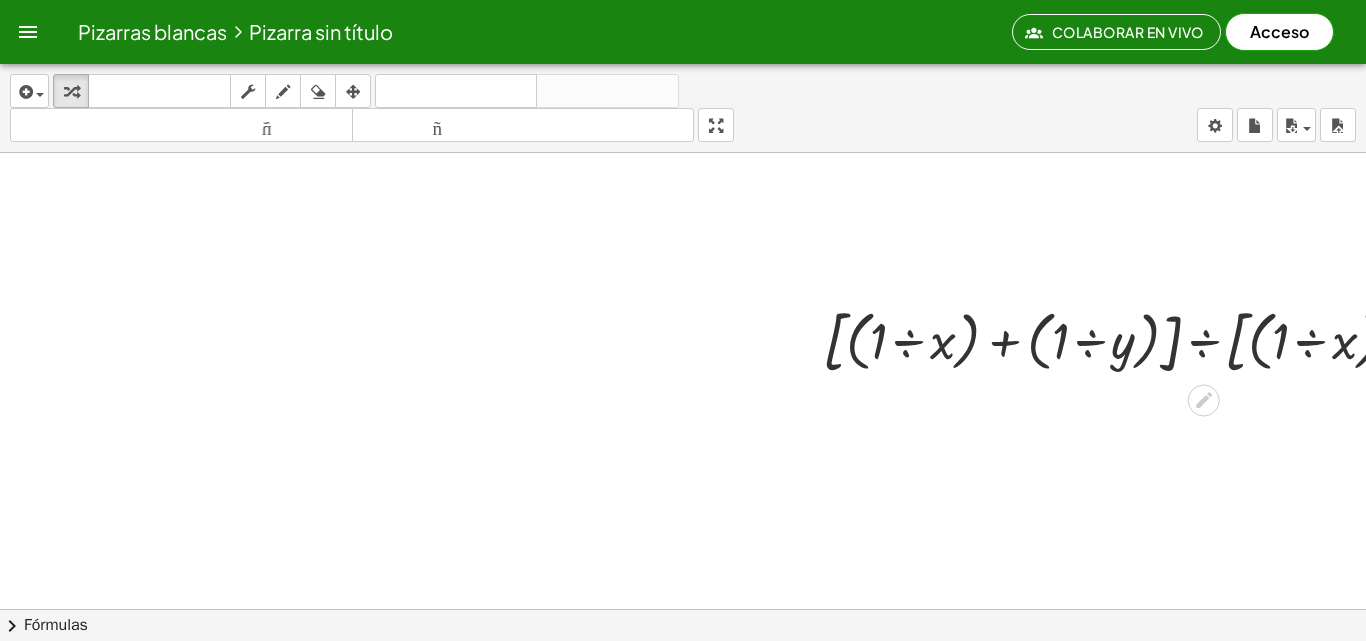 scroll, scrollTop: 2295, scrollLeft: 381, axis: both 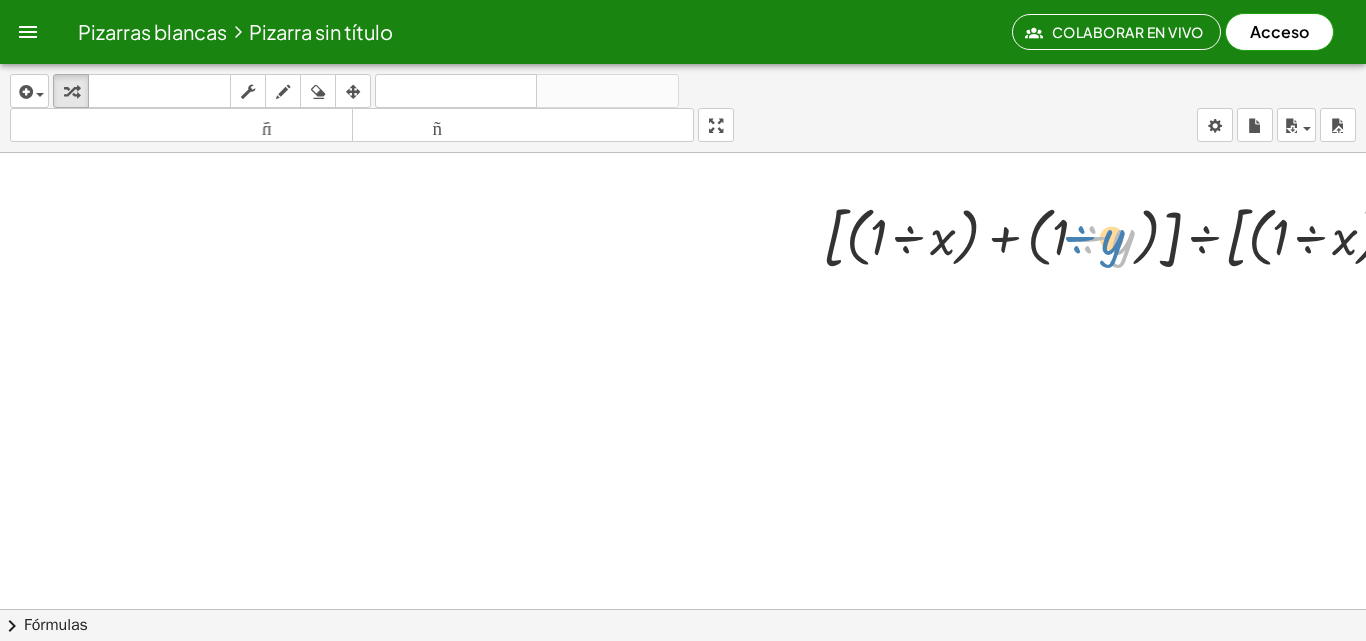 drag, startPoint x: 1118, startPoint y: 242, endPoint x: 1104, endPoint y: 244, distance: 14.142136 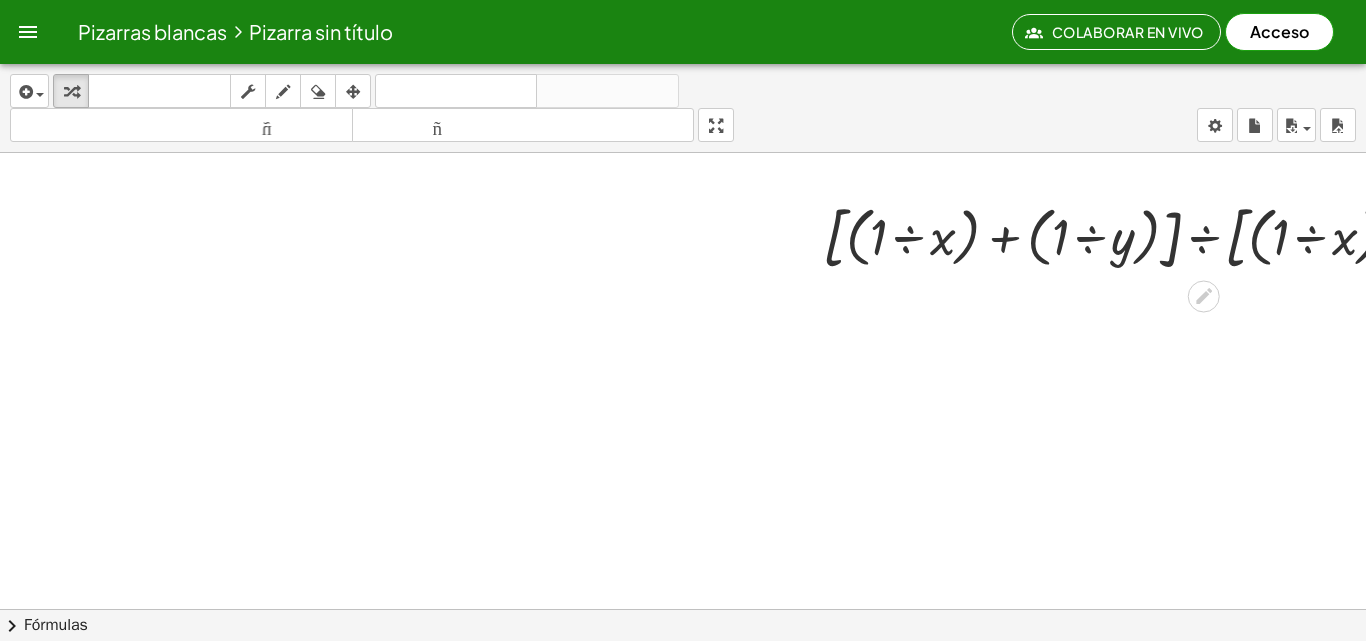 click at bounding box center (1221, 236) 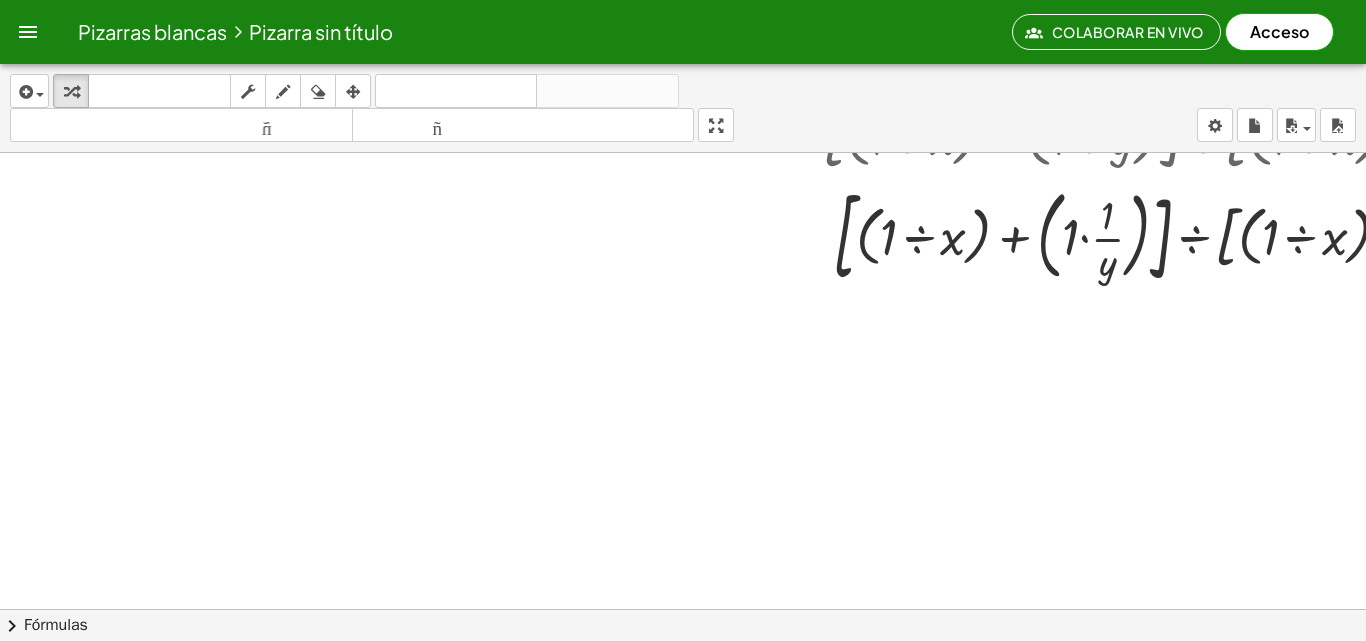 scroll, scrollTop: 1995, scrollLeft: 381, axis: both 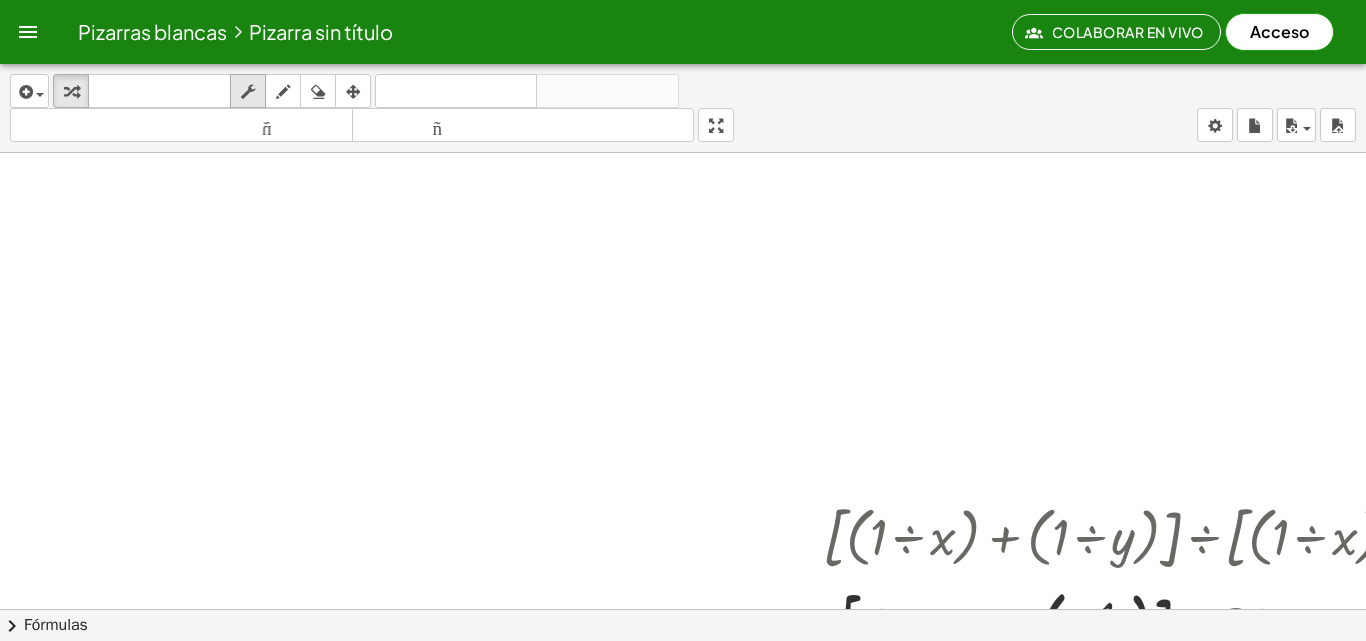 click at bounding box center [248, 92] 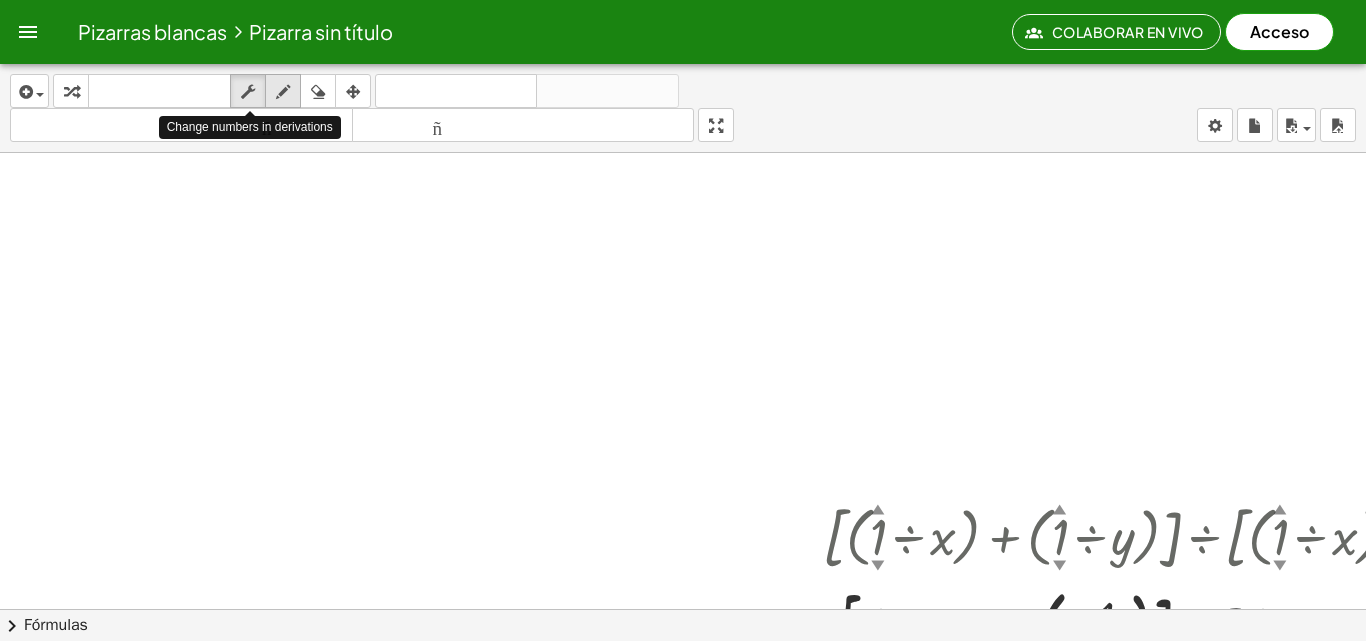 click at bounding box center (283, 92) 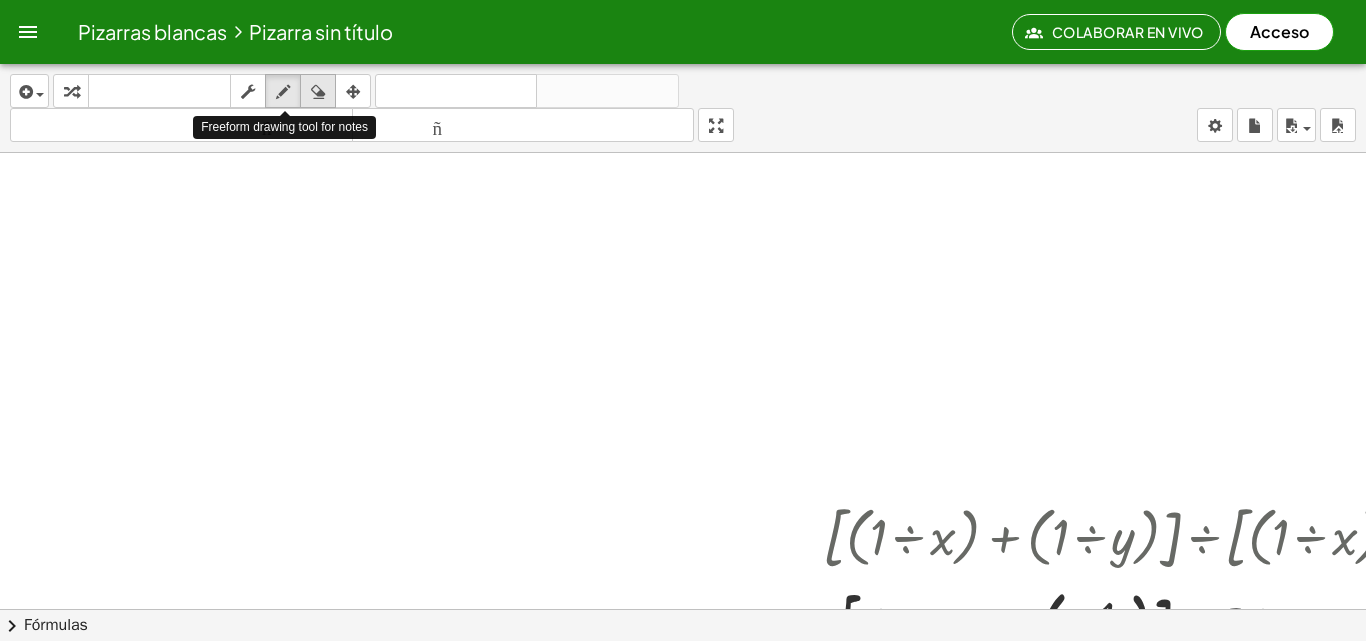 click at bounding box center [318, 91] 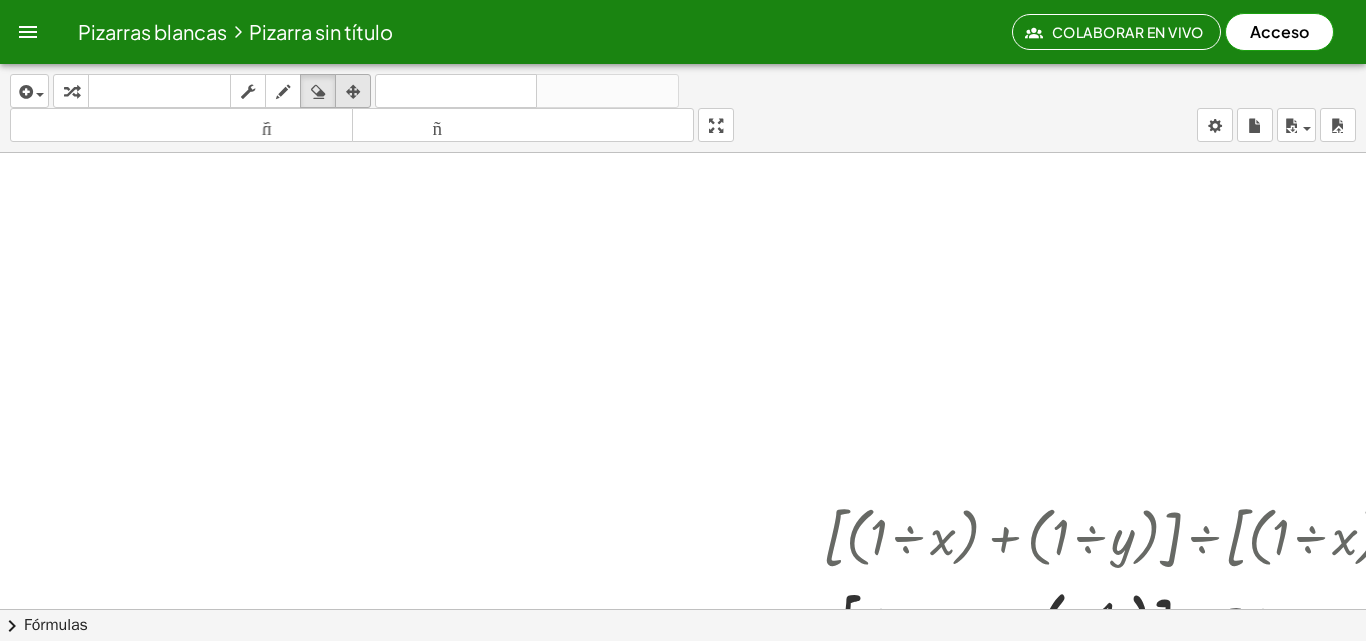 click at bounding box center (353, 92) 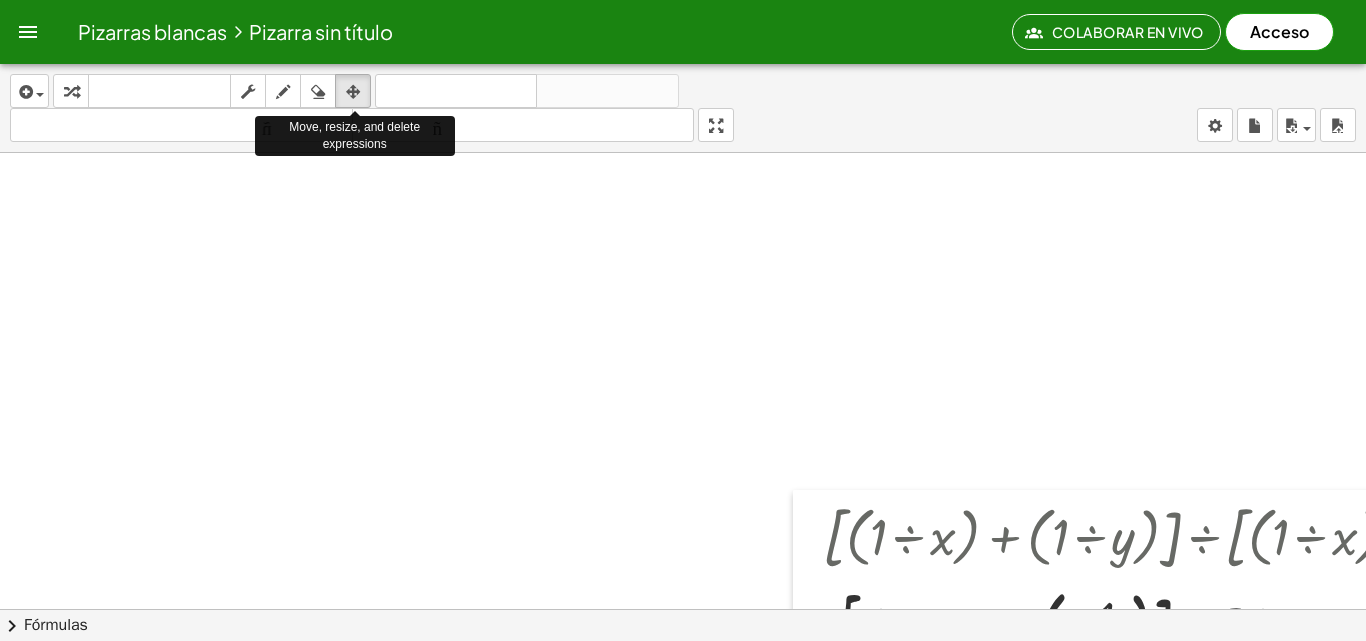 click at bounding box center (629, -246) 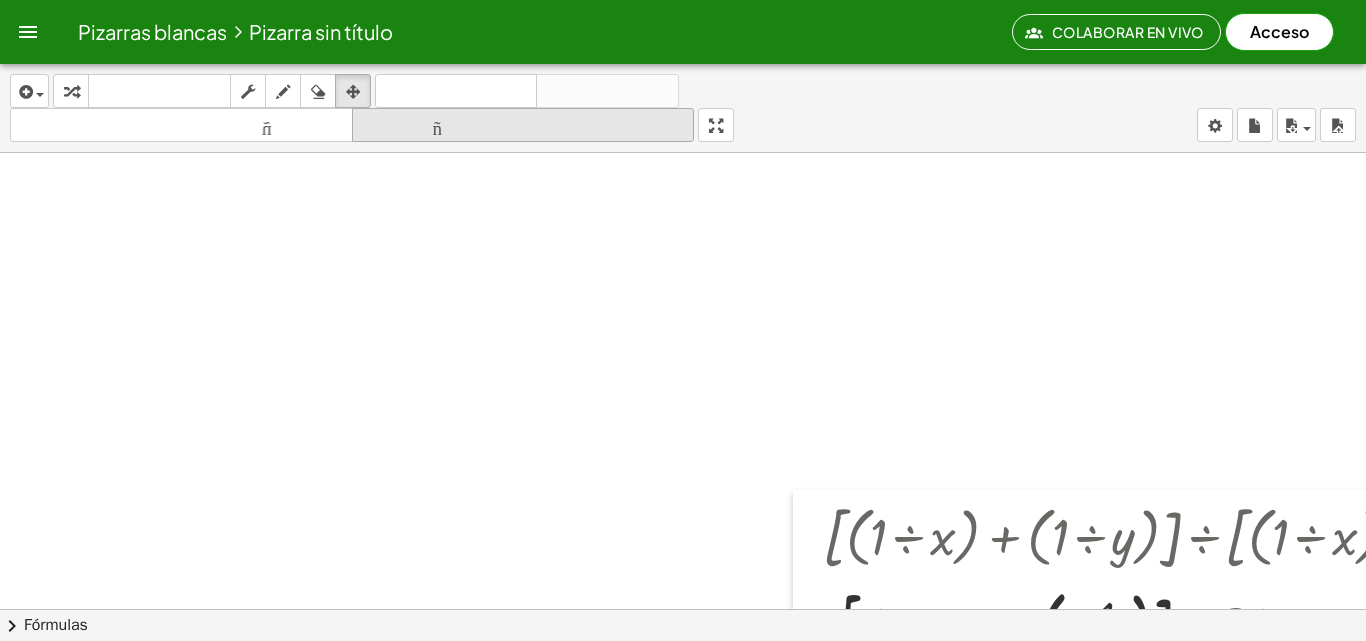 click on "tamaño_del_formato" at bounding box center (523, 125) 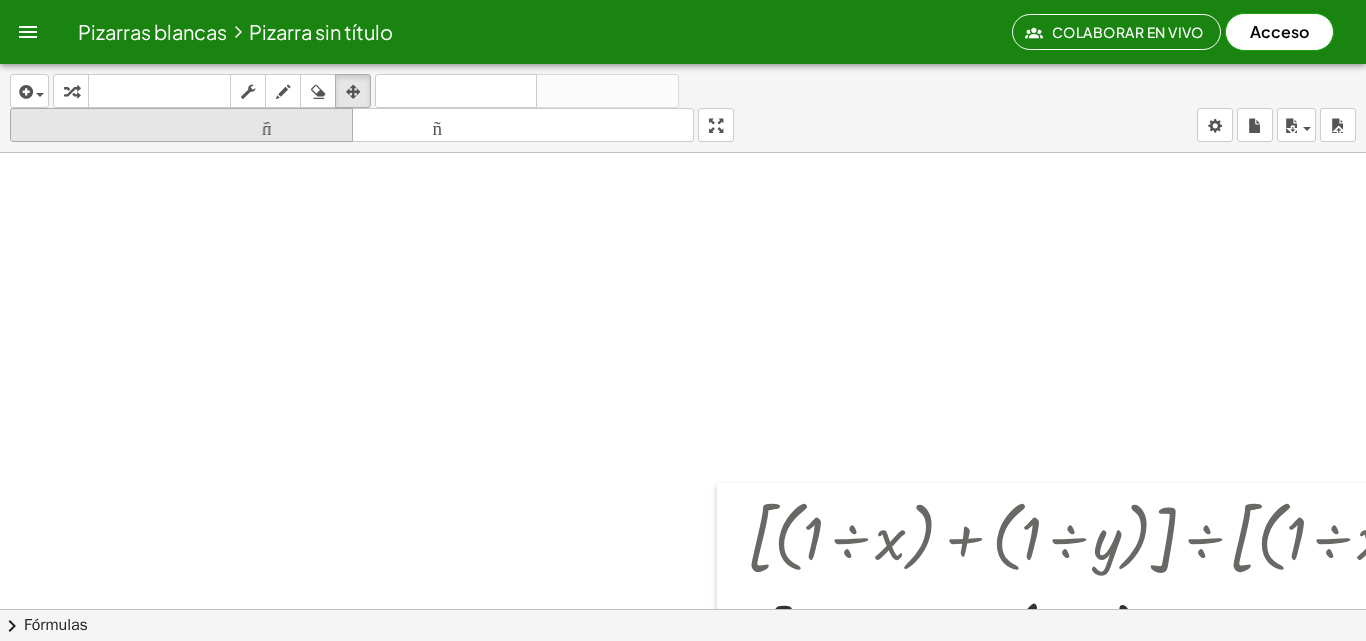 click on "tamaño_del_formato" at bounding box center (181, 125) 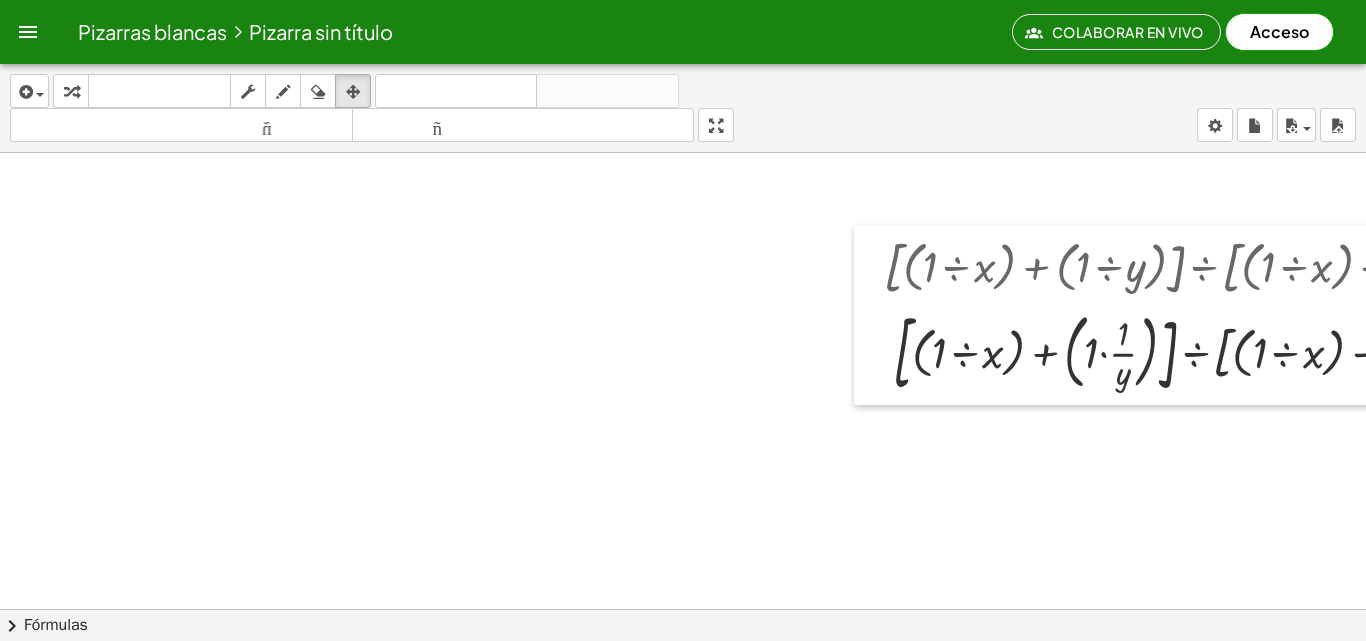 scroll, scrollTop: 2295, scrollLeft: 381, axis: both 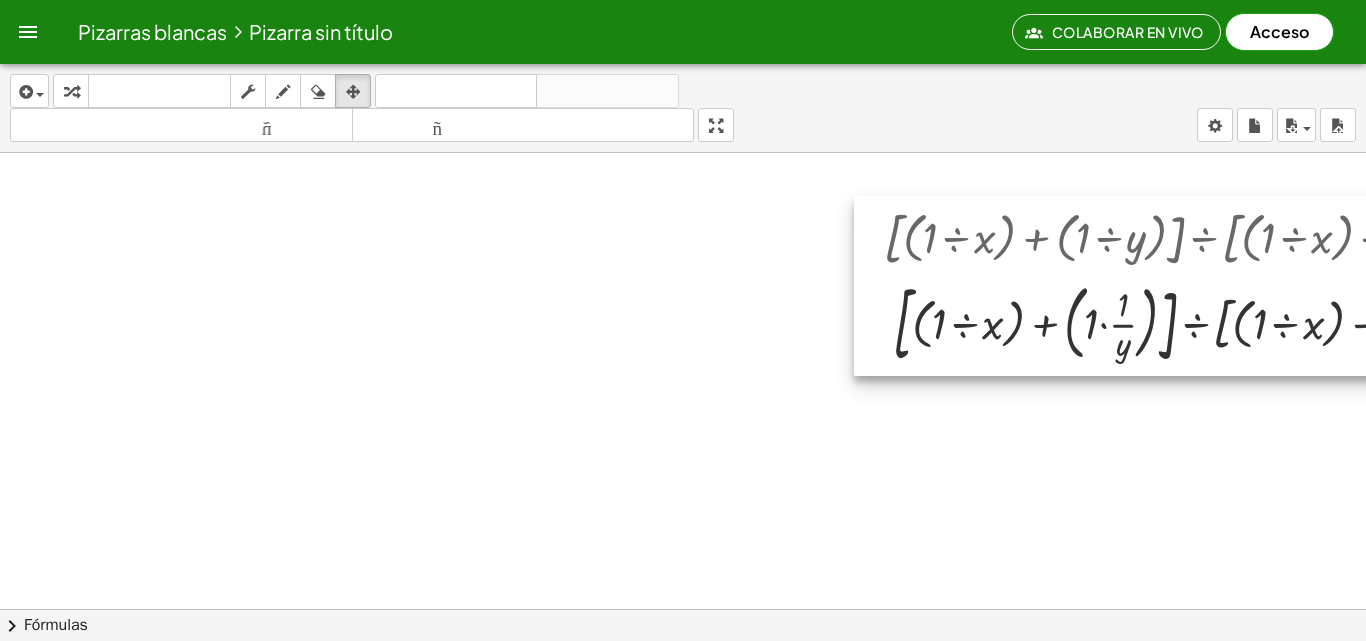 click at bounding box center (1210, 286) 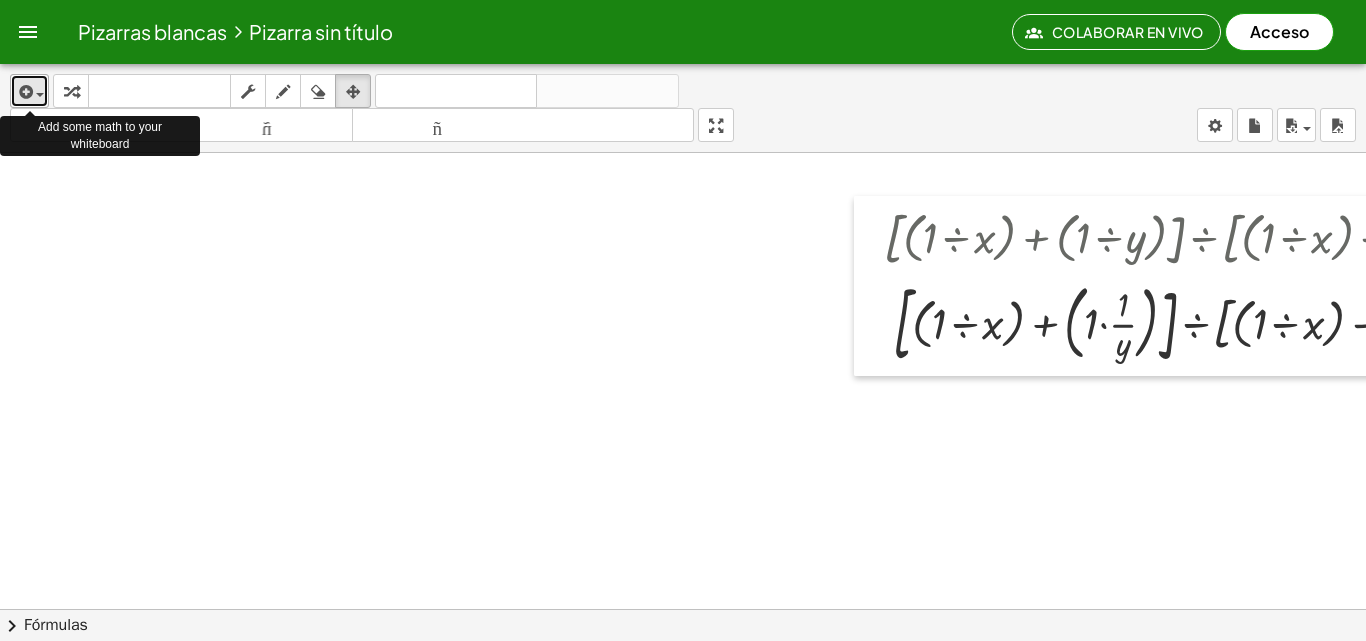click on "insertar" at bounding box center [29, 91] 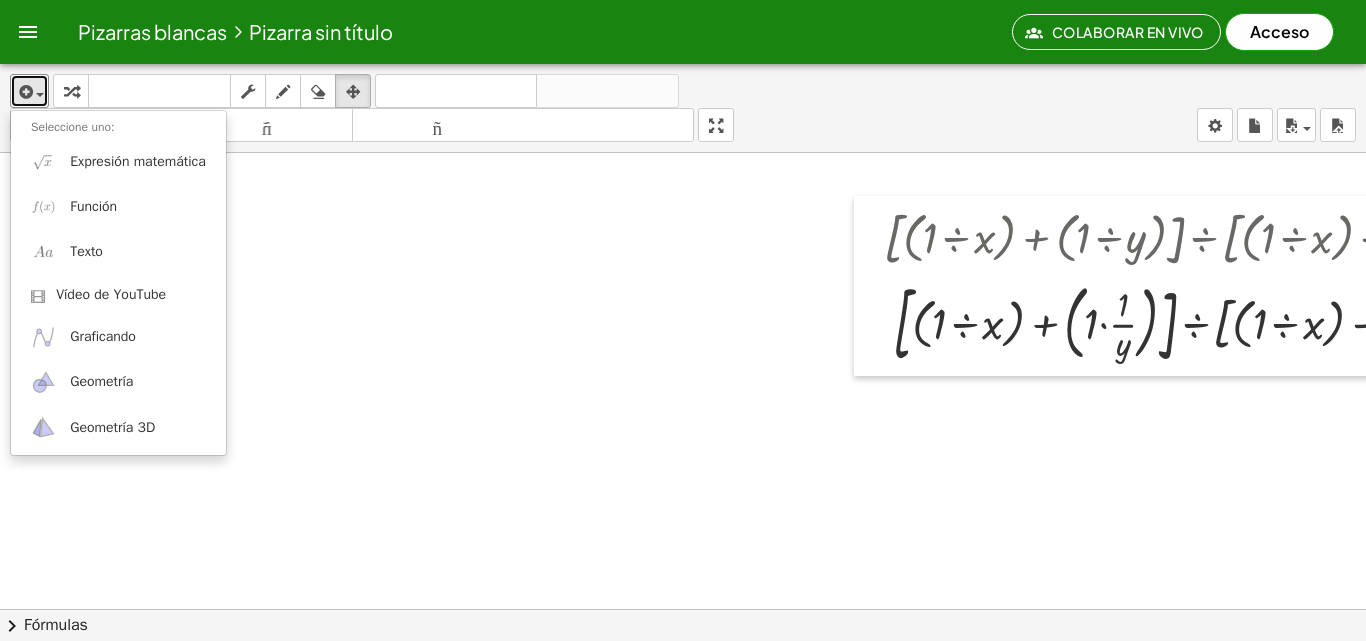 click at bounding box center [629, -546] 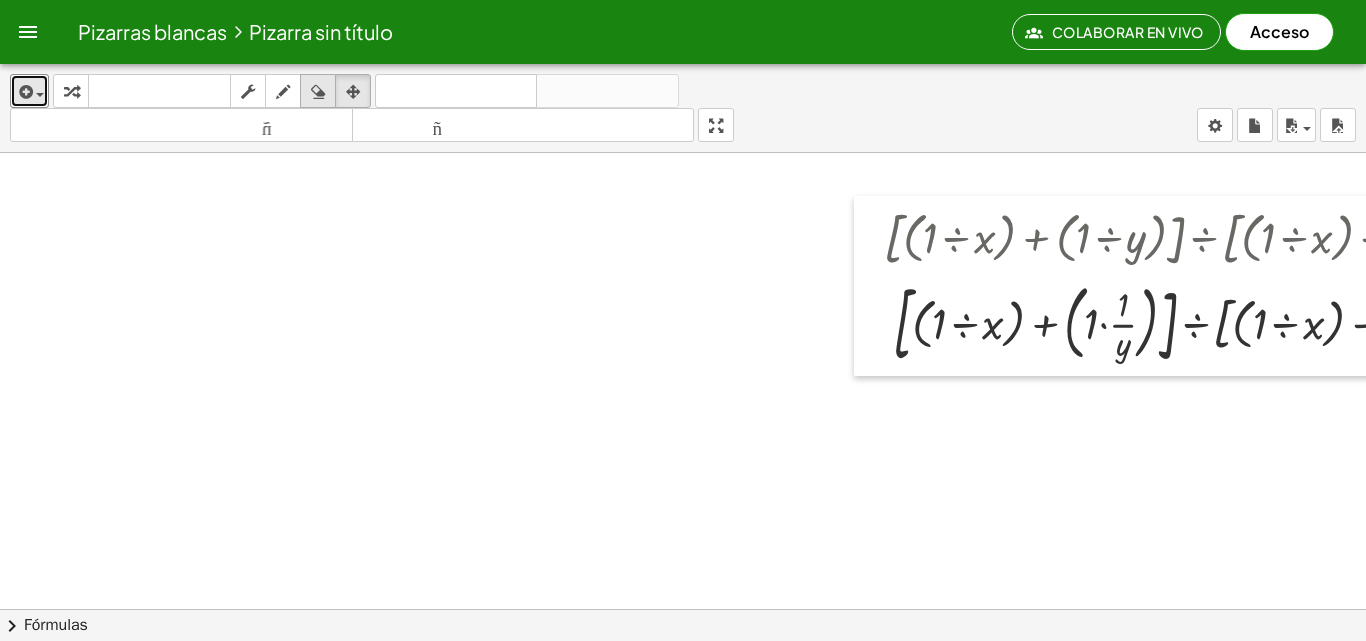 click at bounding box center (318, 92) 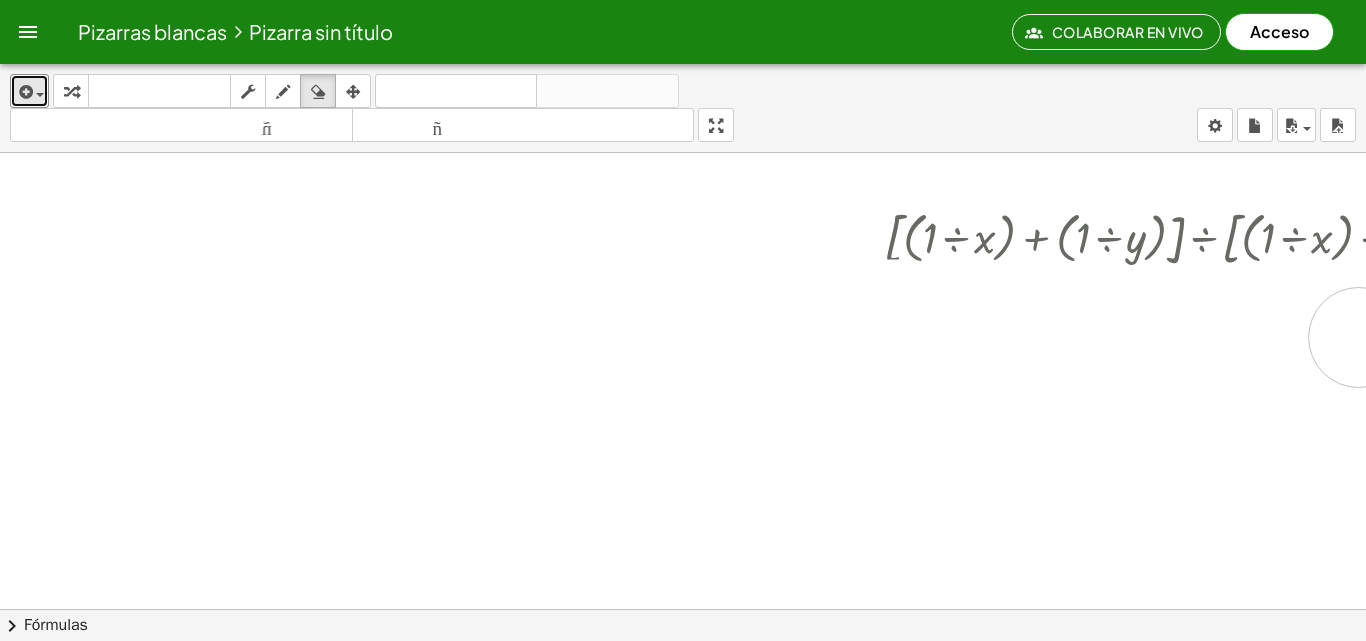 drag, startPoint x: 897, startPoint y: 310, endPoint x: 1359, endPoint y: 338, distance: 462.84772 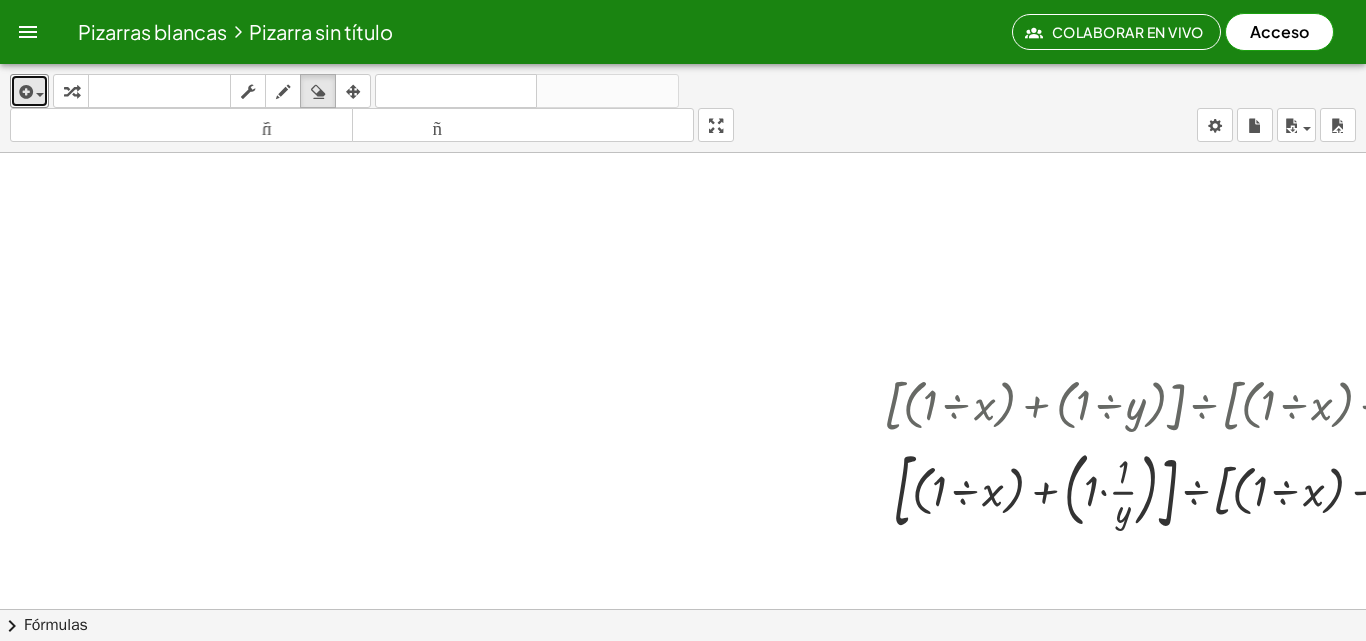 scroll, scrollTop: 2310, scrollLeft: 381, axis: both 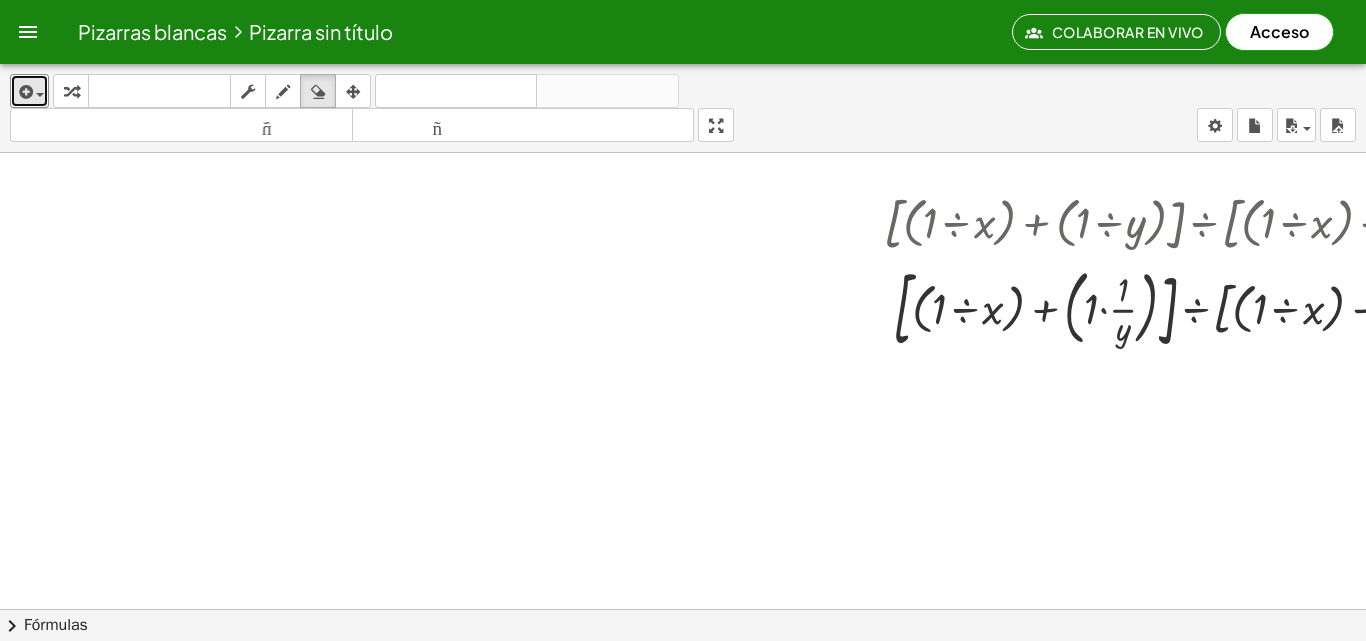 click at bounding box center (629, -561) 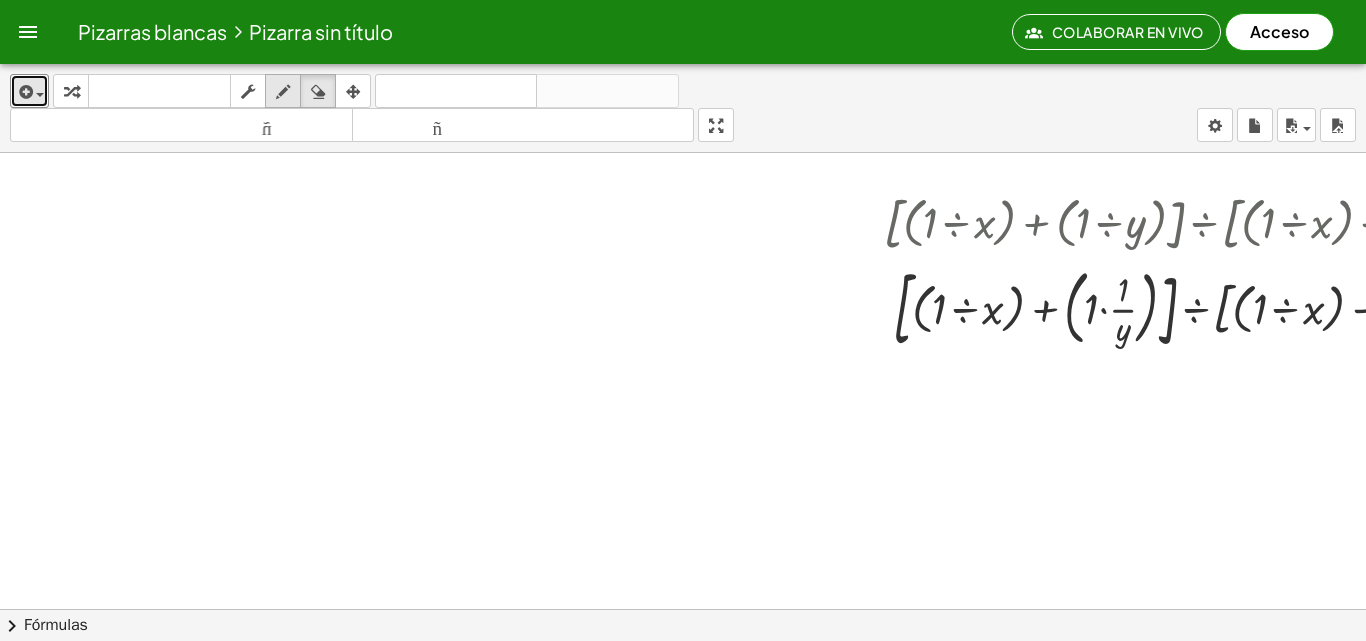 click at bounding box center [283, 92] 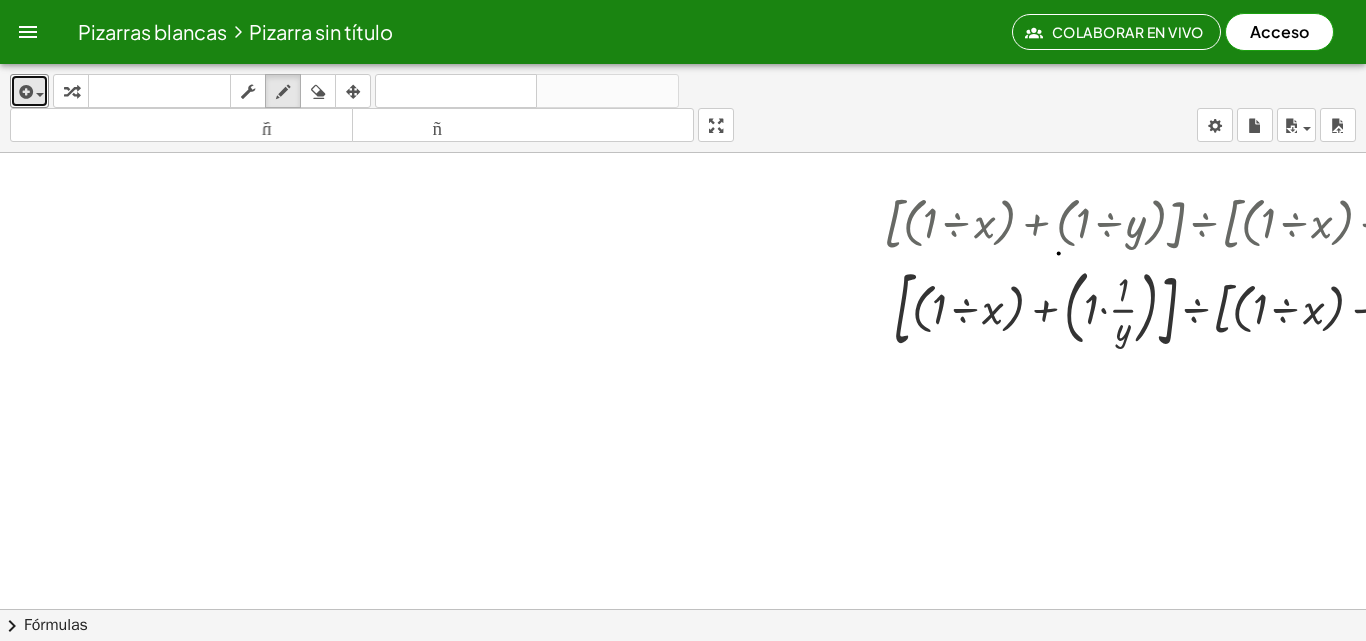 click at bounding box center (629, -561) 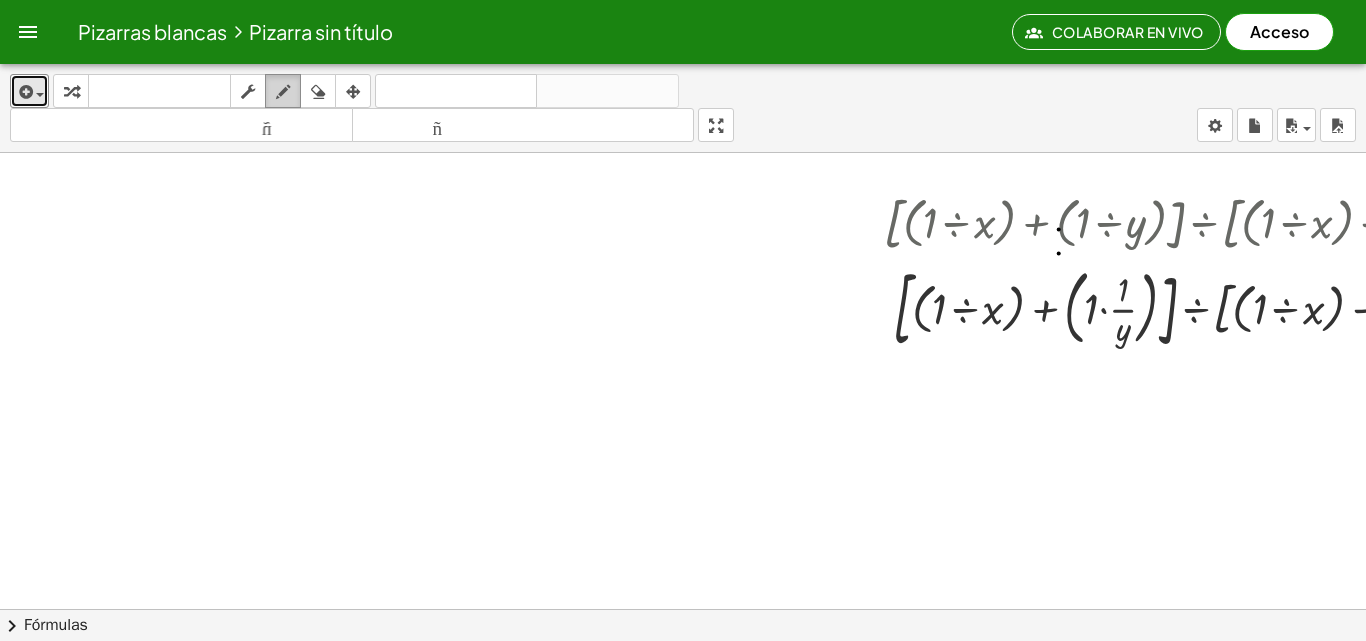click at bounding box center (283, 92) 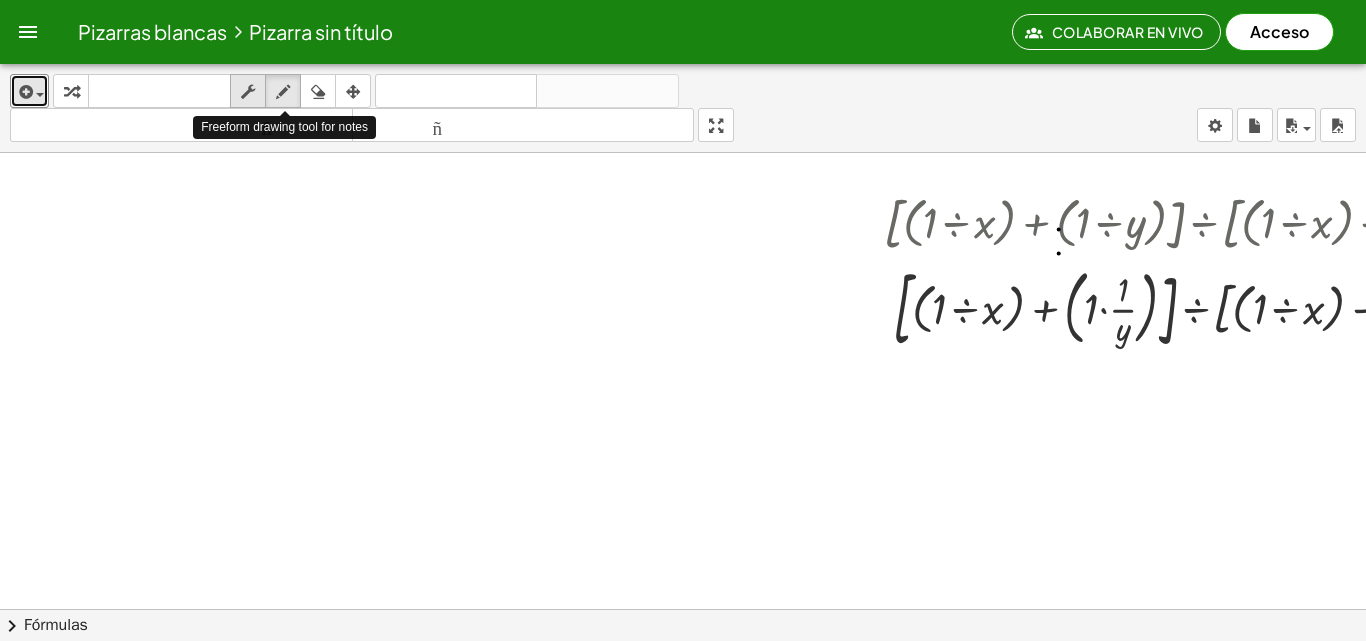 click at bounding box center [248, 91] 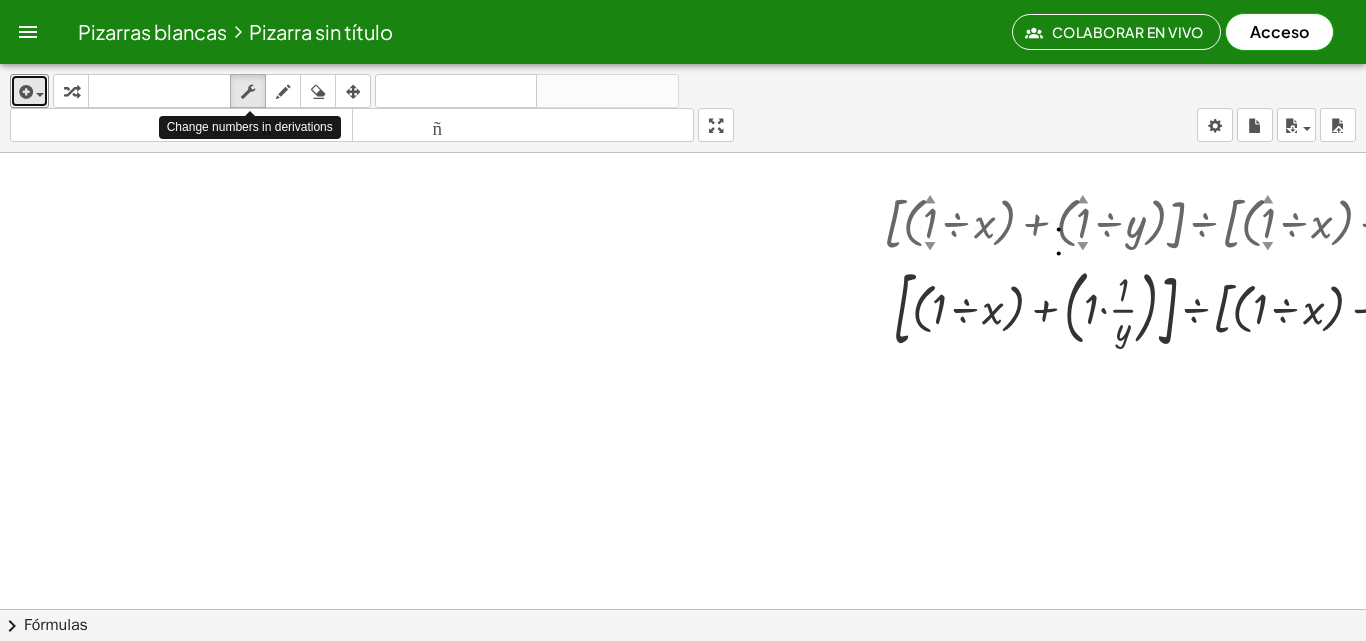 click at bounding box center [629, -561] 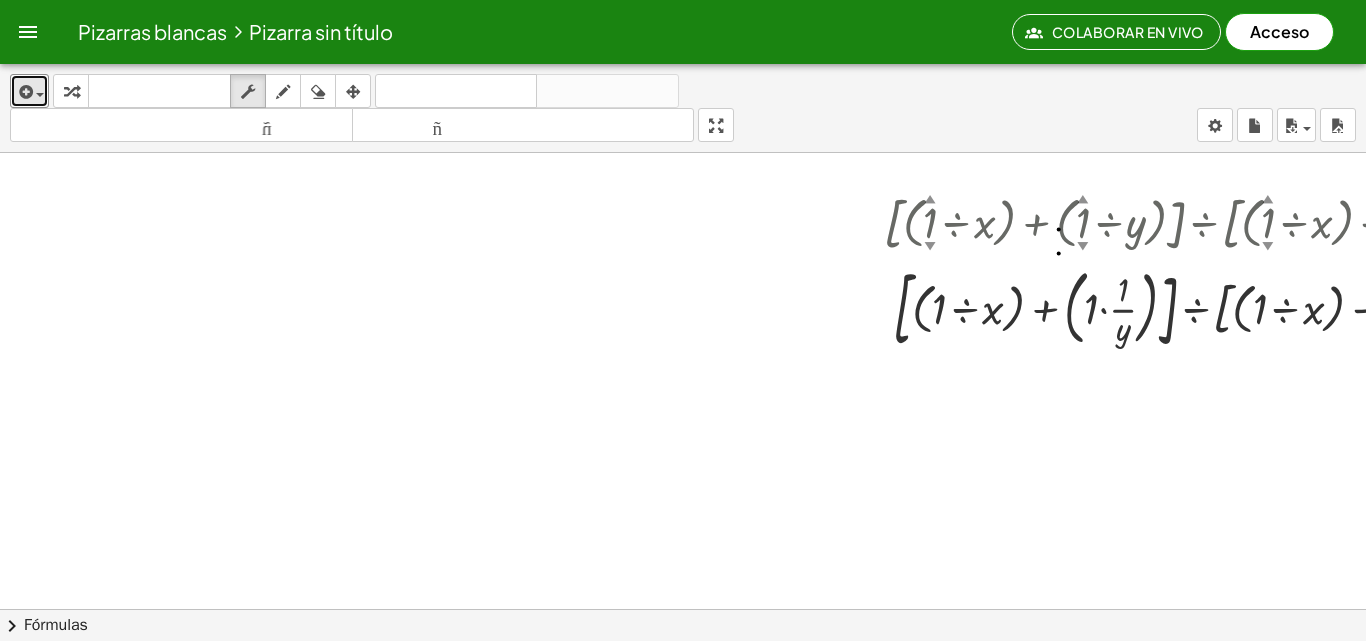 click at bounding box center [629, -561] 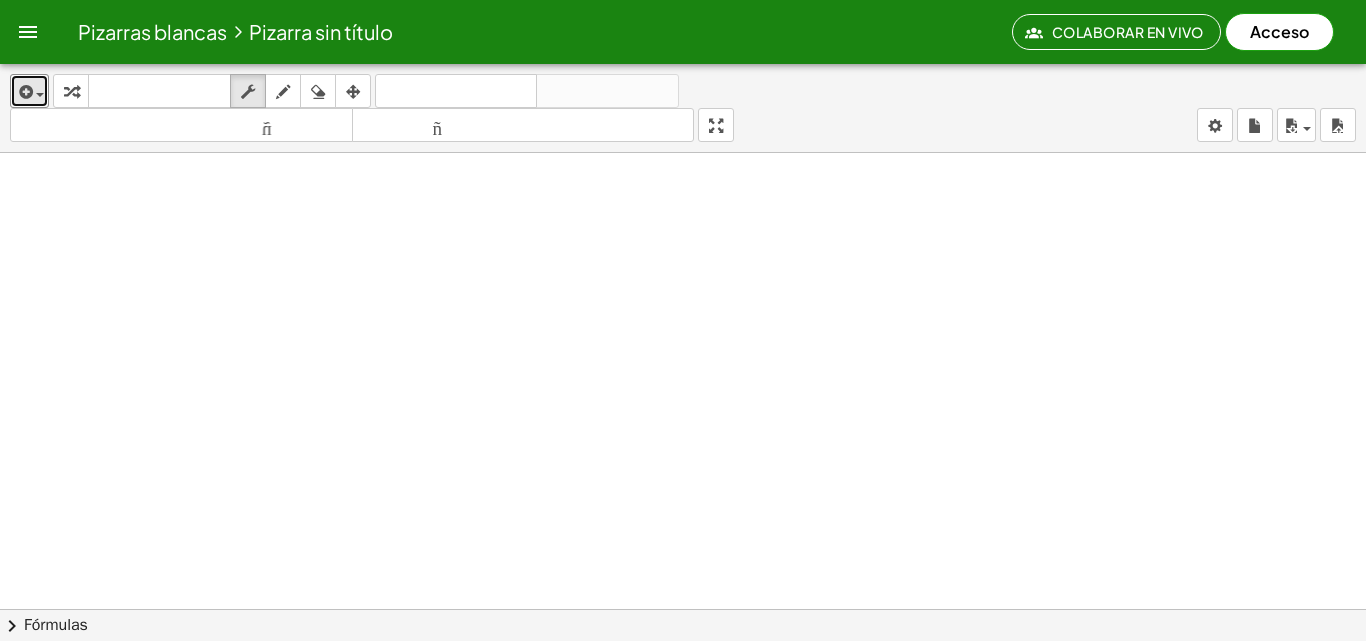 click at bounding box center [629, -774] 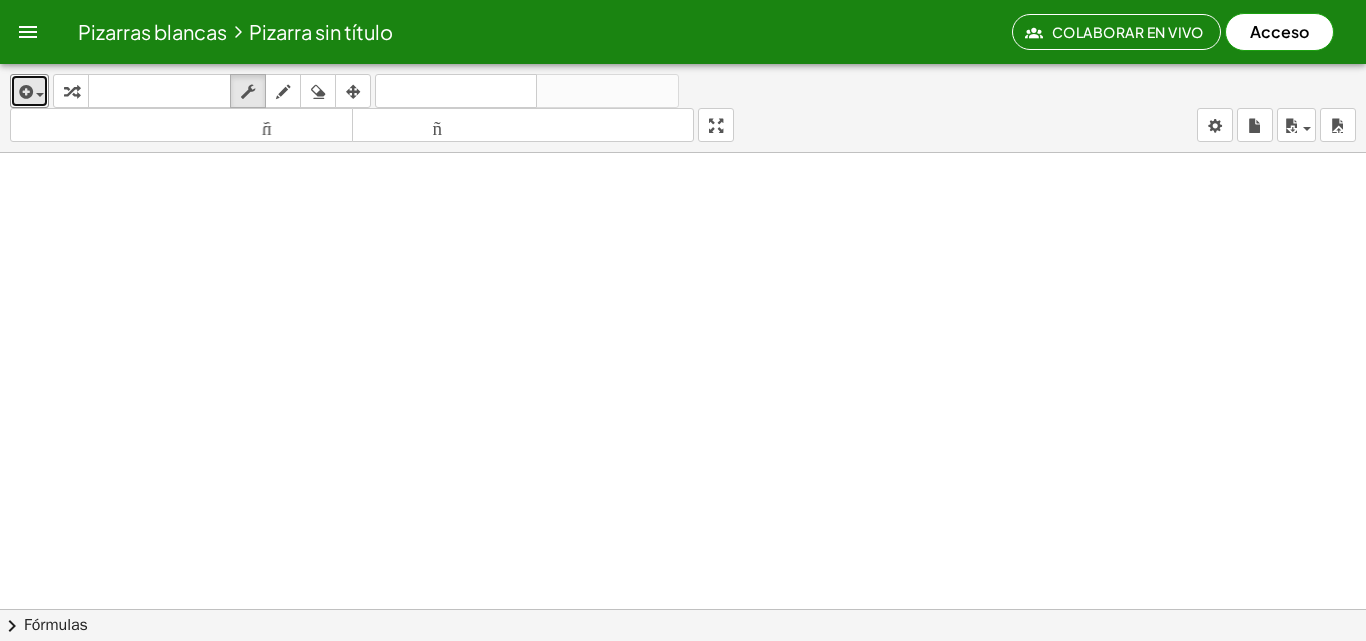 scroll, scrollTop: 3207, scrollLeft: 381, axis: both 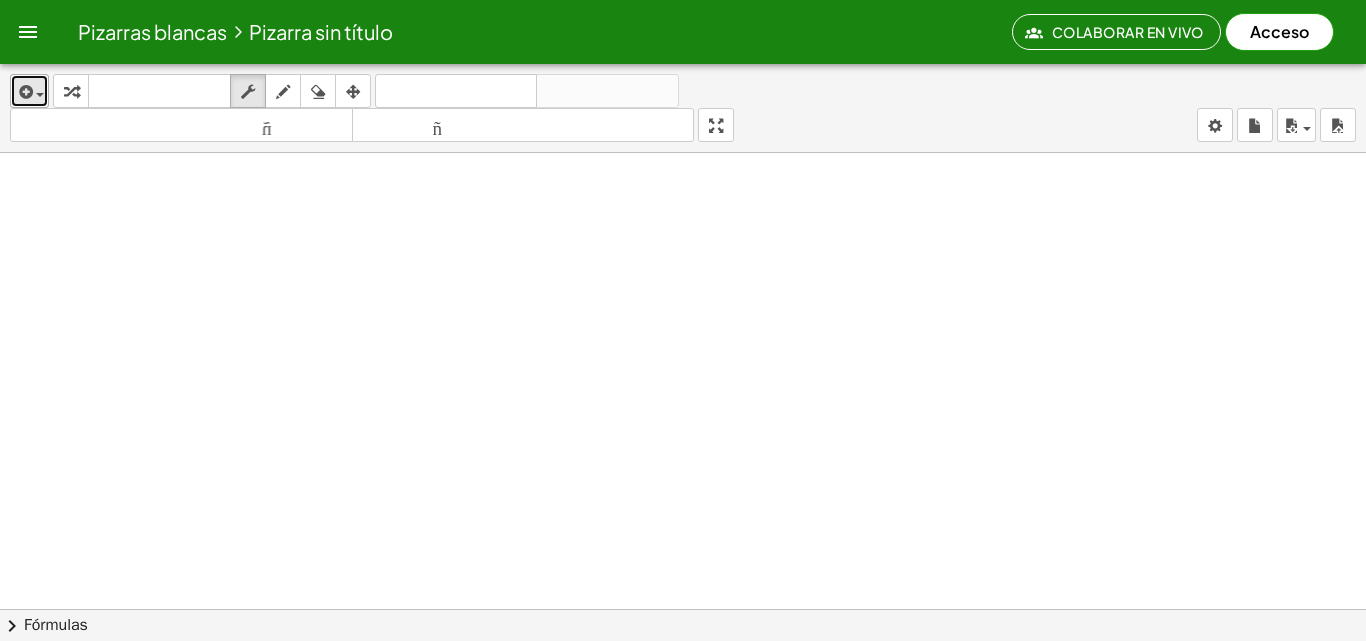 click at bounding box center (35, 94) 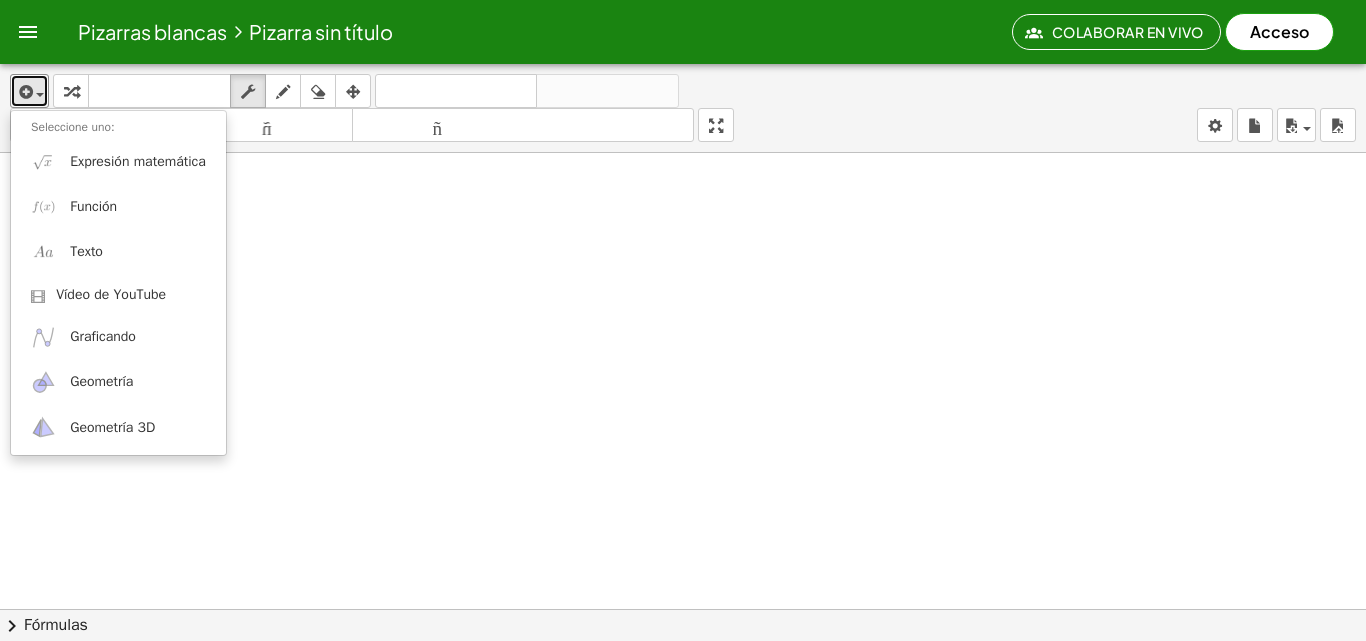 click at bounding box center (629, -1002) 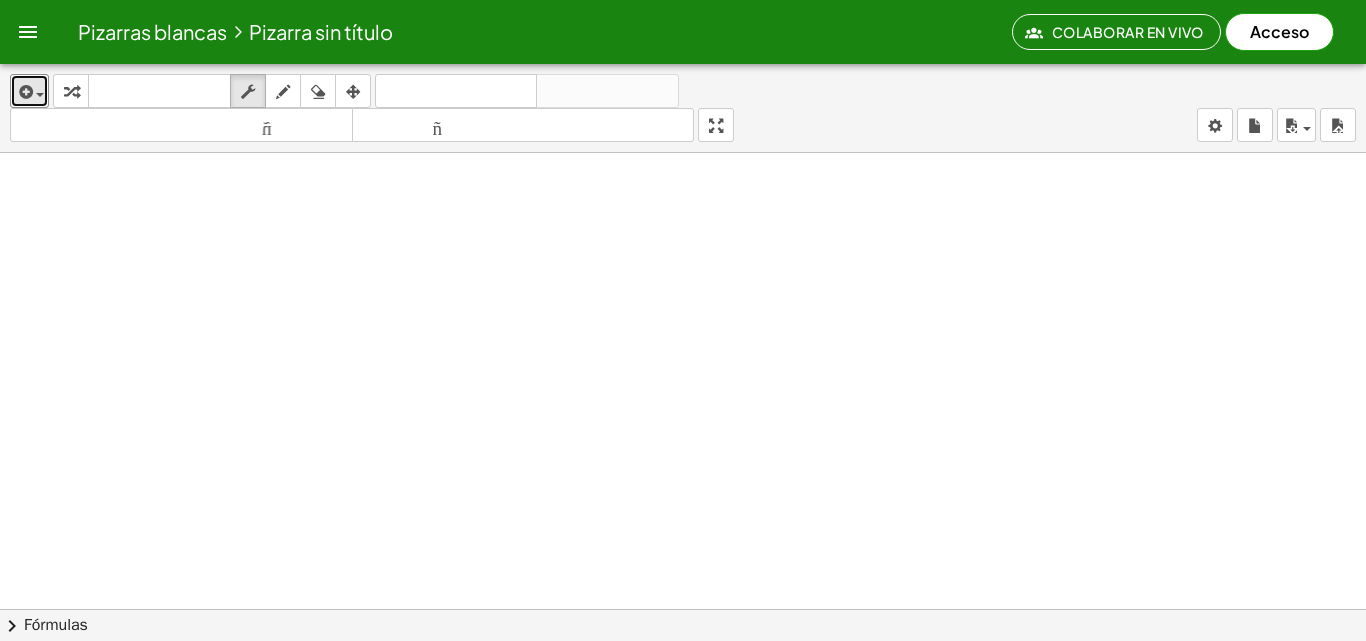 click at bounding box center [629, -1002] 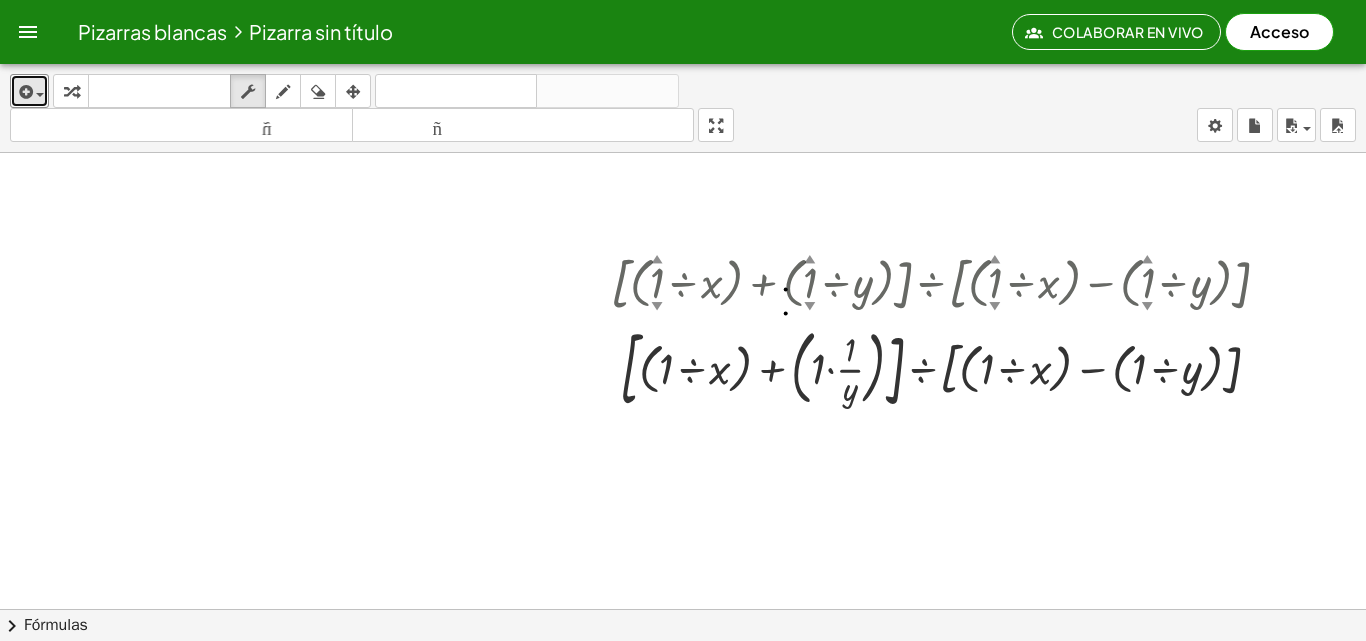 scroll, scrollTop: 2363, scrollLeft: 669, axis: both 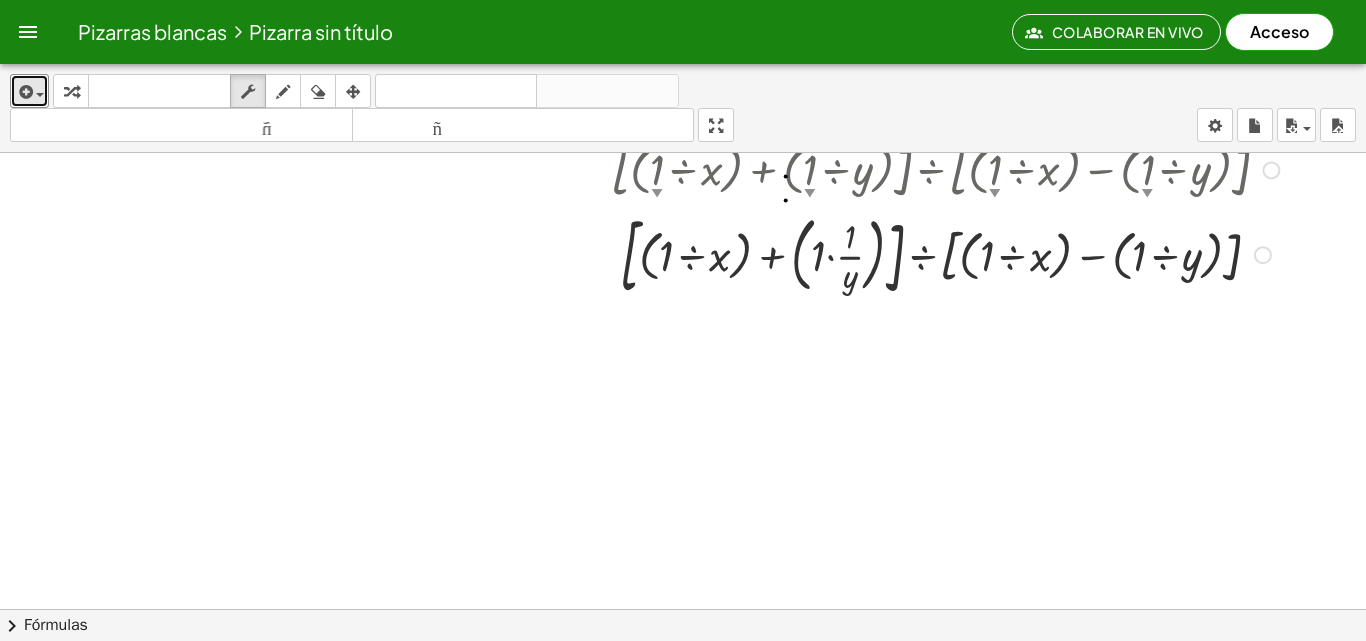 click on "▼" at bounding box center [657, 193] 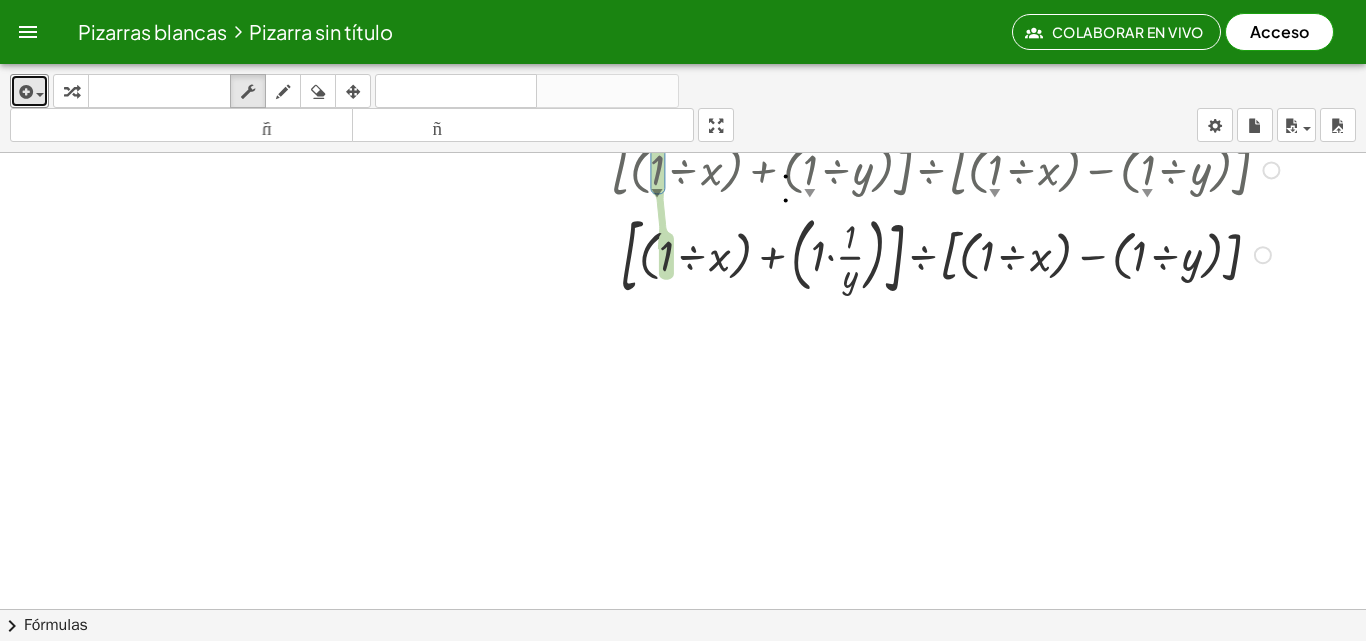 click on "▼" at bounding box center [657, 193] 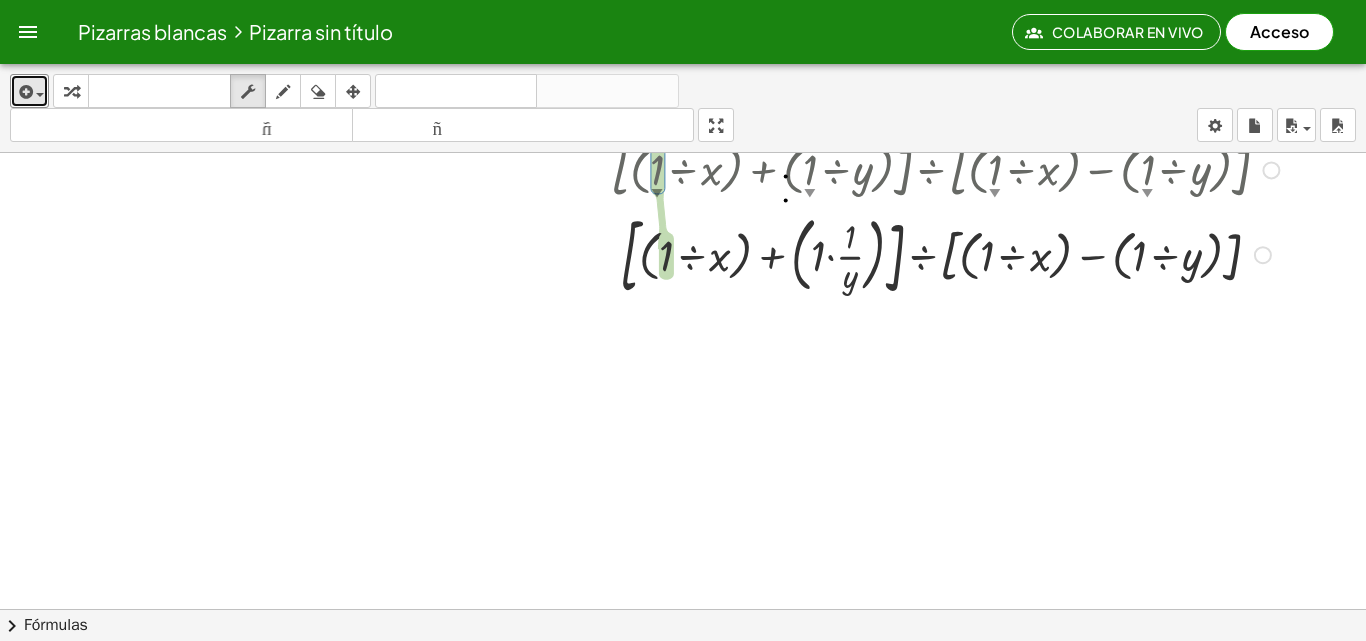 click at bounding box center [948, 168] 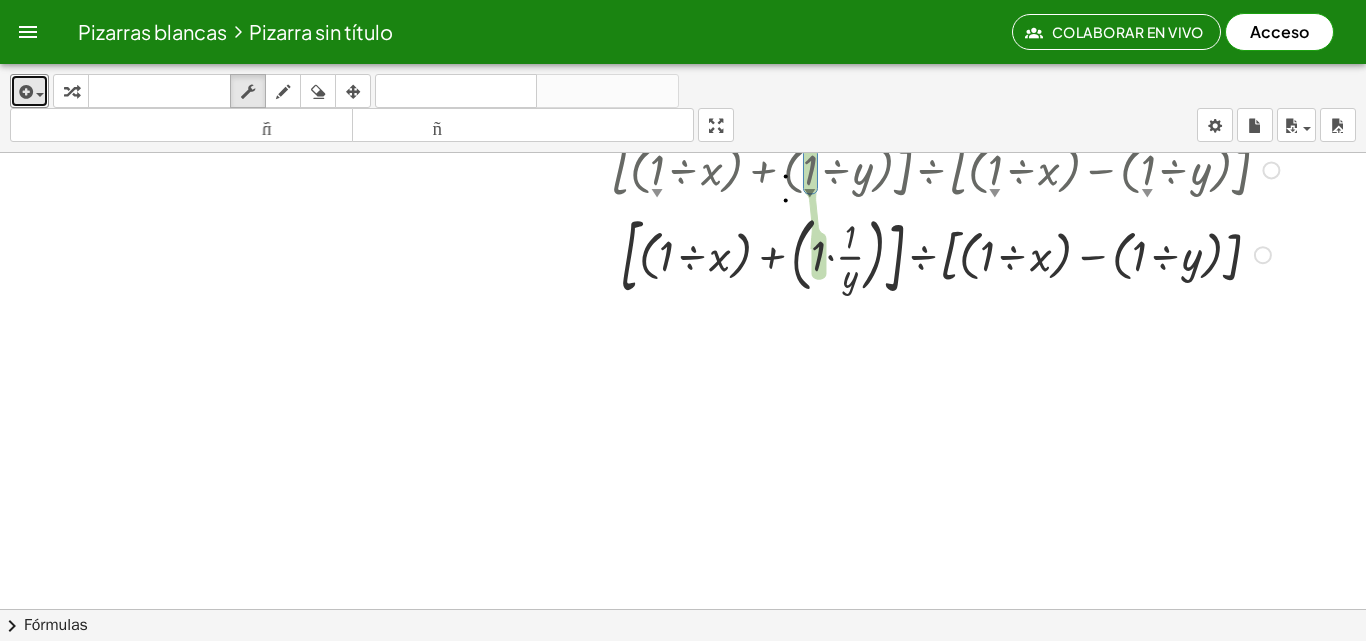 click at bounding box center (948, 168) 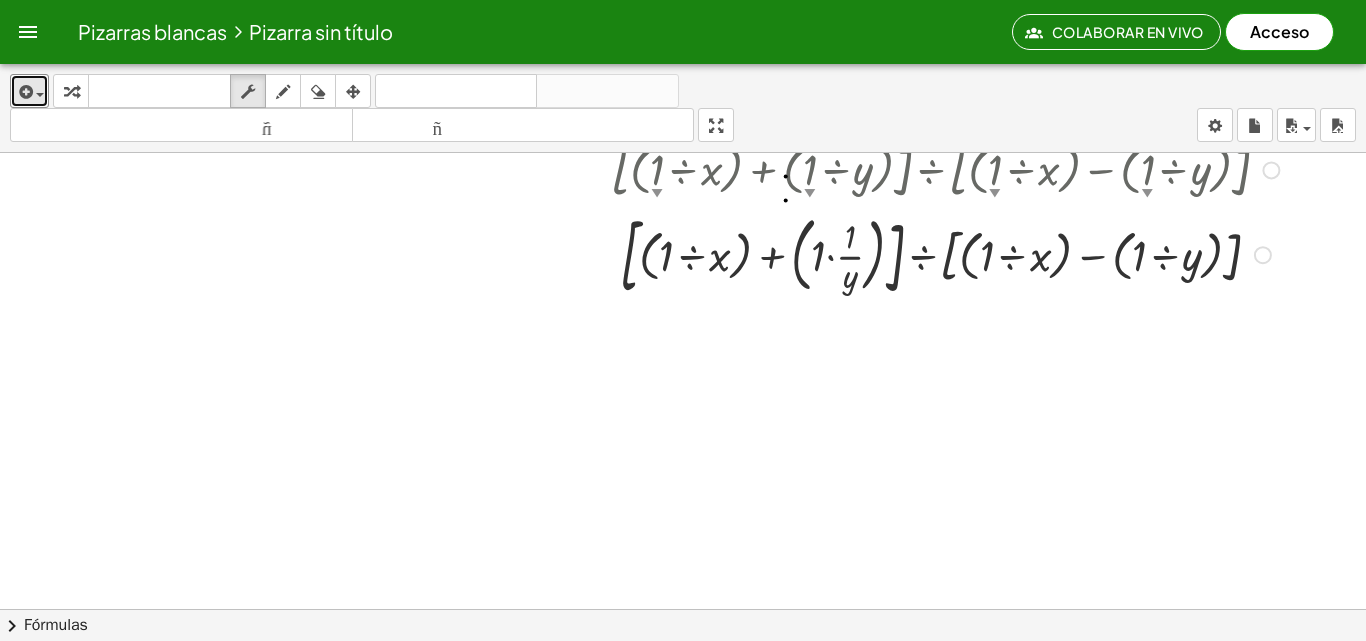 click at bounding box center [948, 168] 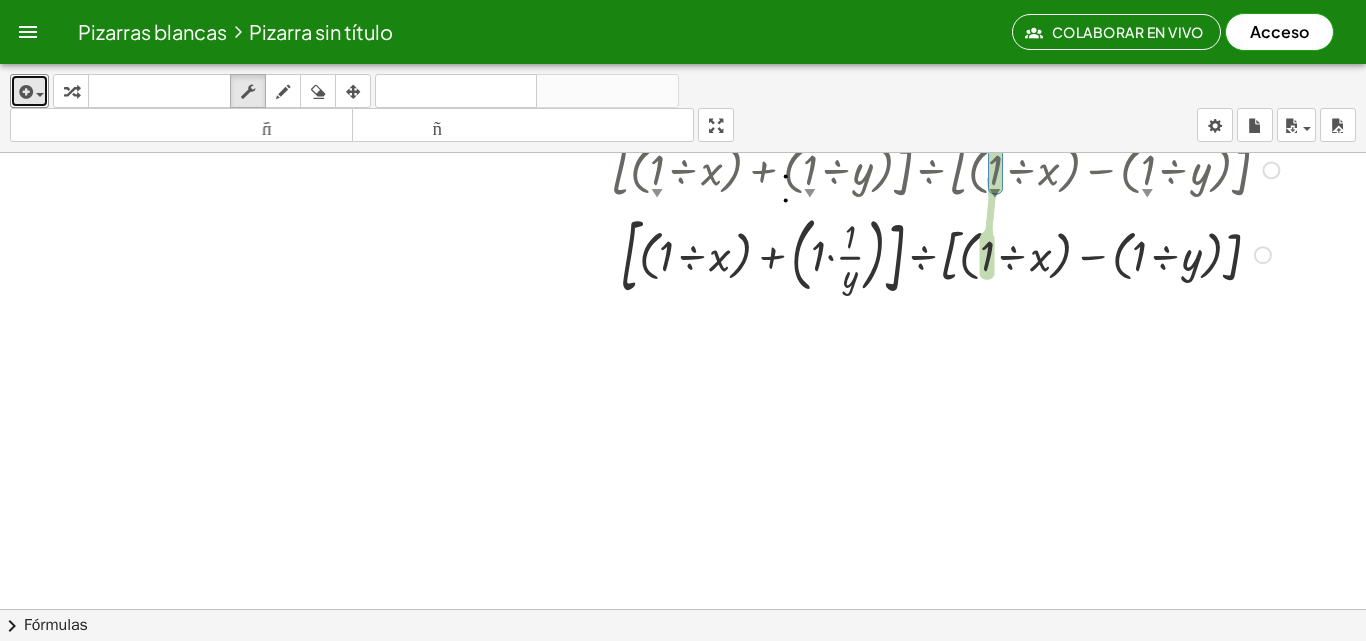 click at bounding box center (948, 168) 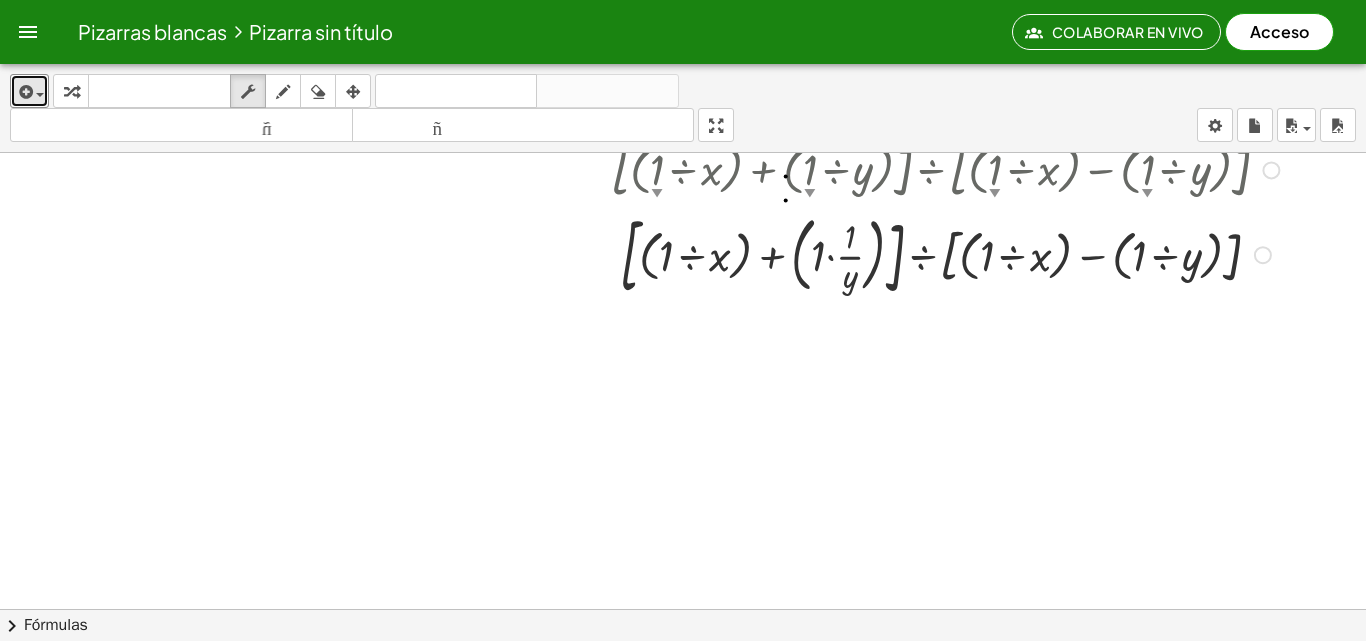 click at bounding box center (948, 168) 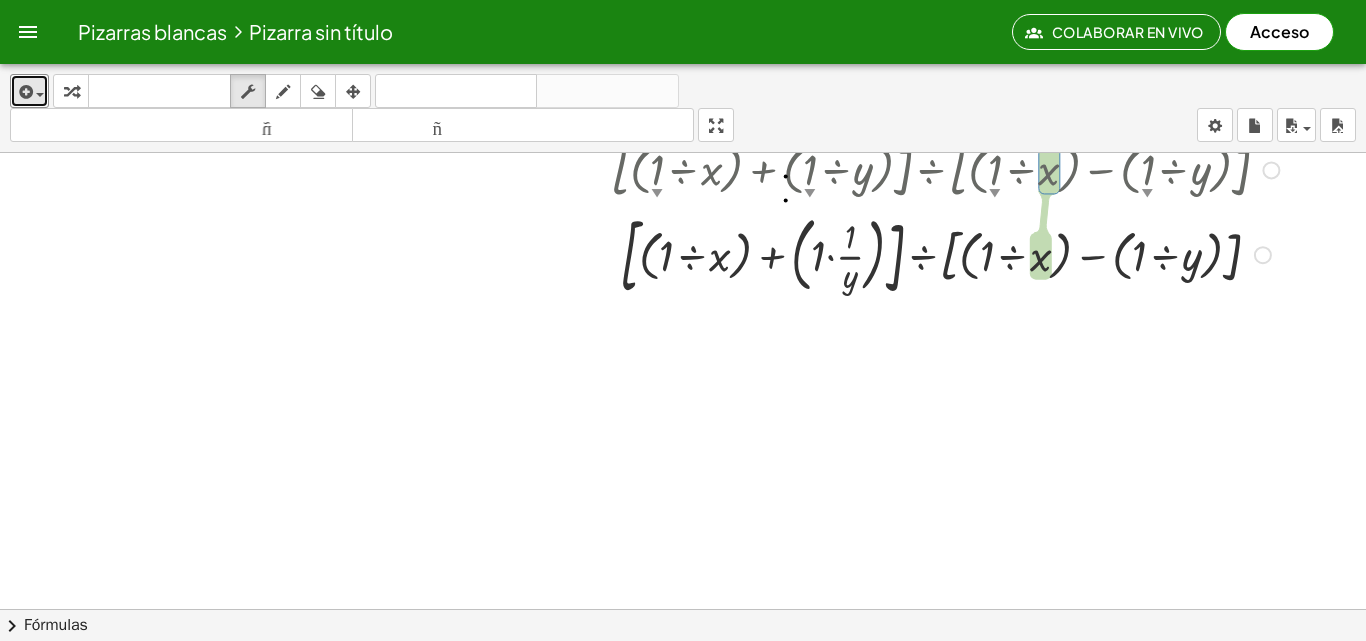 drag, startPoint x: 1083, startPoint y: 193, endPoint x: 1279, endPoint y: 181, distance: 196.367 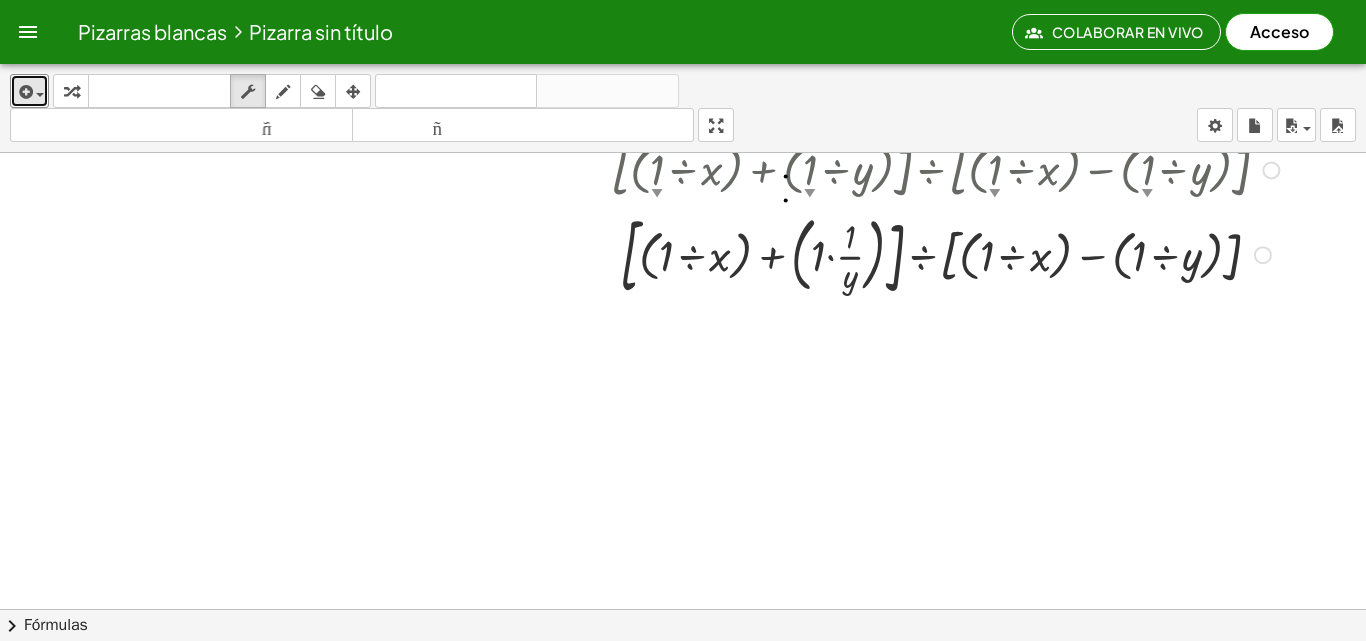 click at bounding box center (1271, 170) 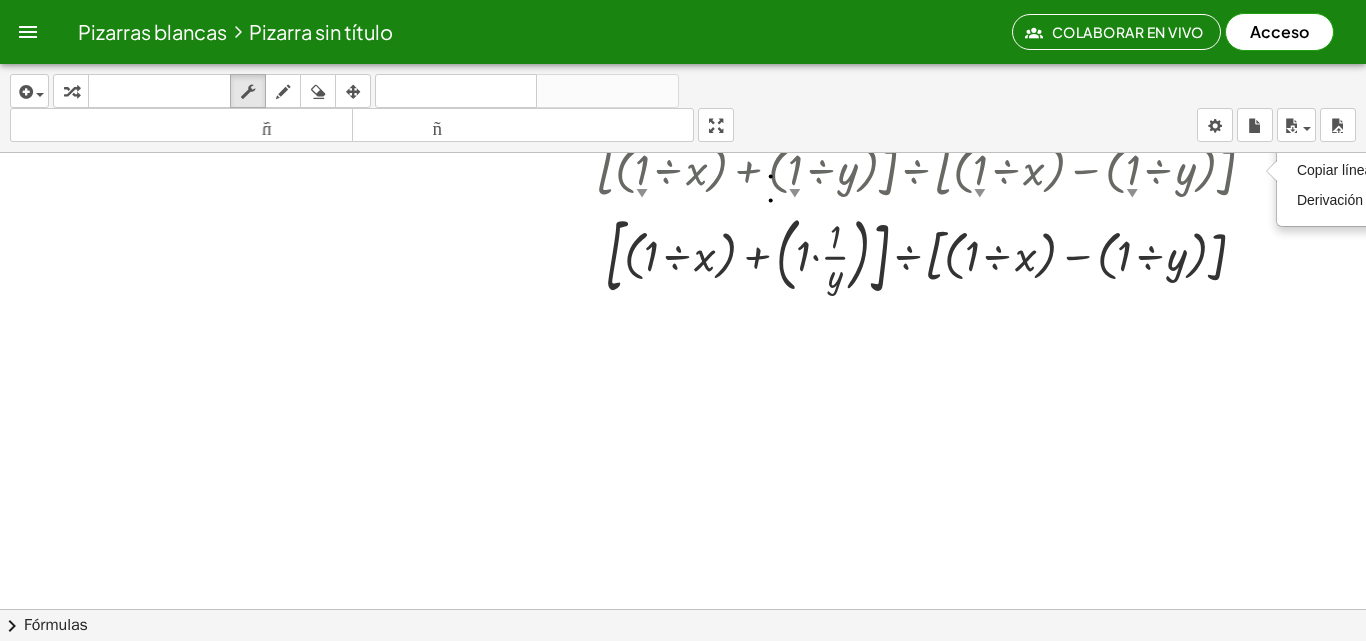 click 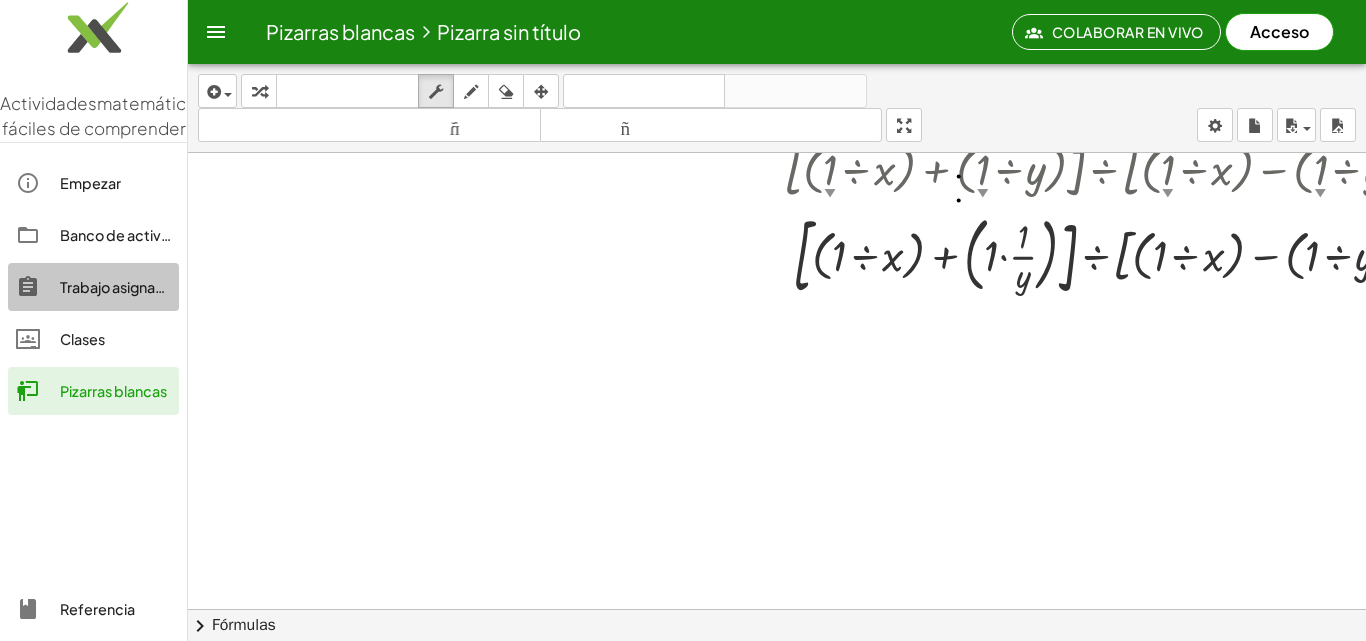 click on "Trabajo asignado" at bounding box center (117, 287) 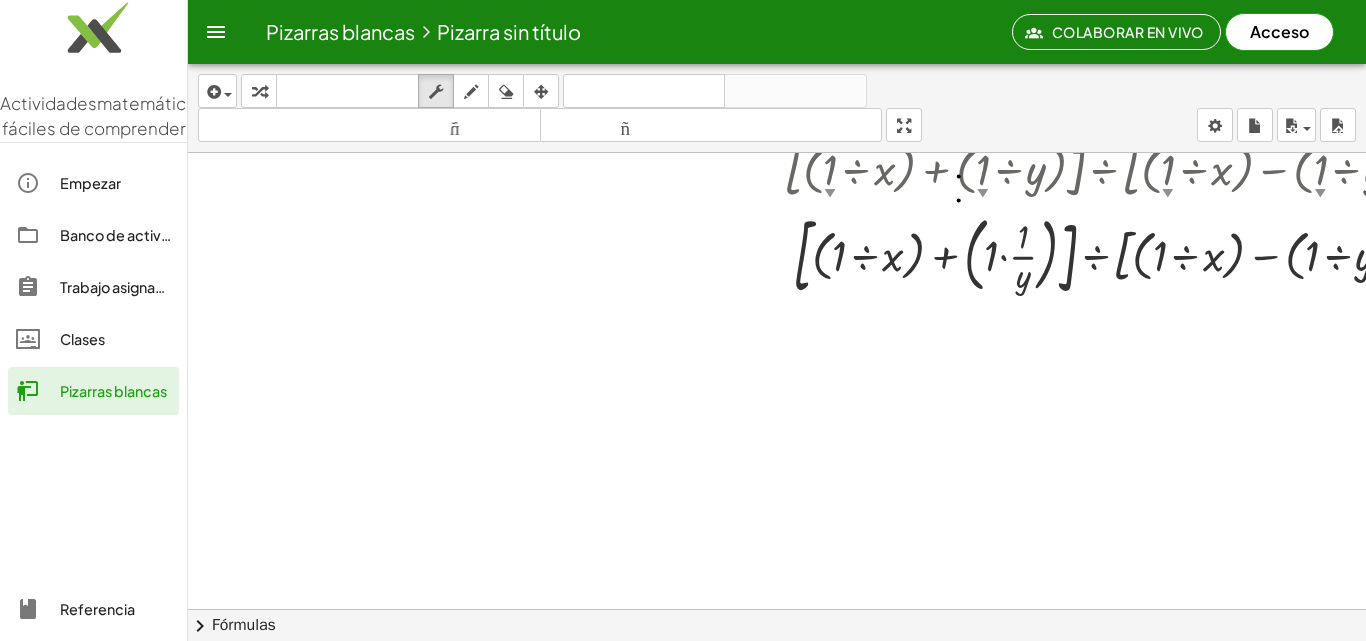 click on "Pizarras blancas     Pizarra sin título Colaborar en vivo Acceso" 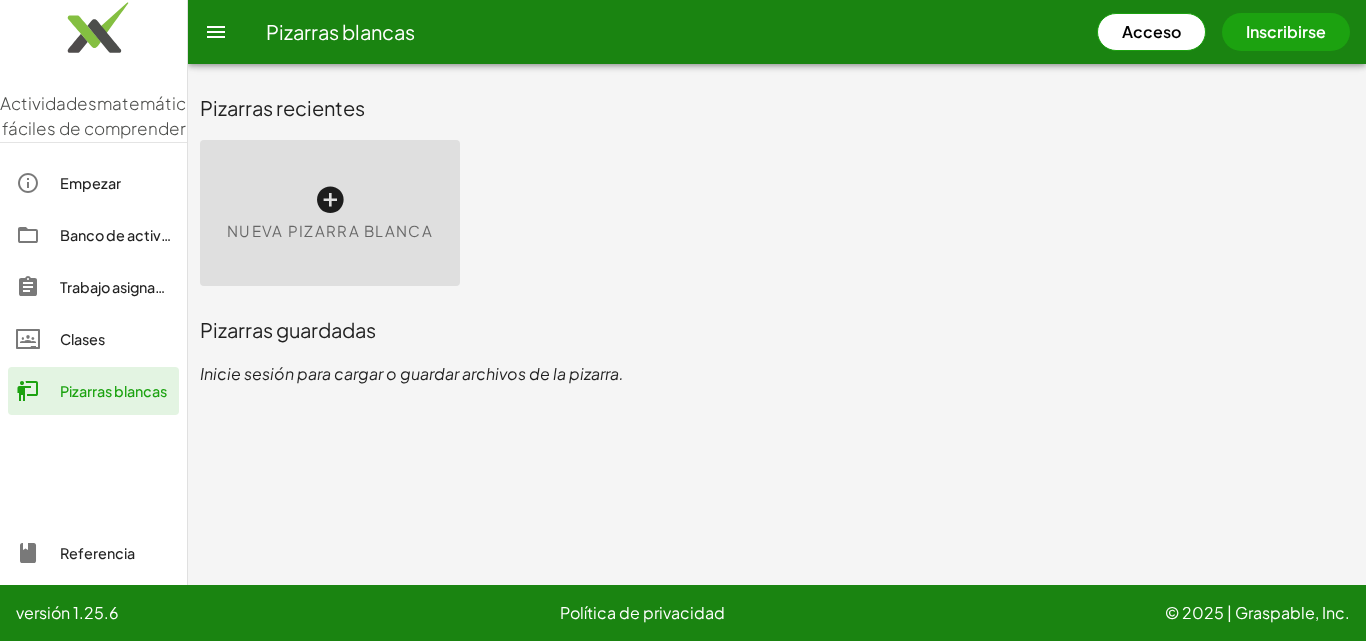 click at bounding box center [330, 200] 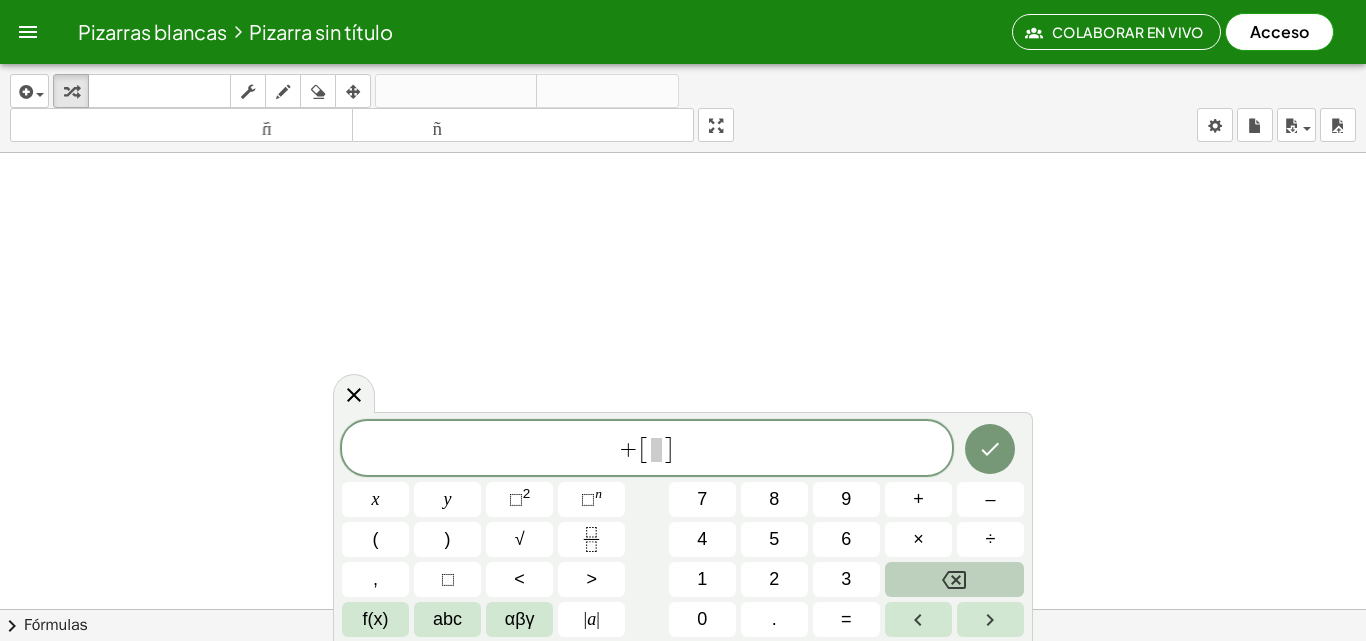 click on "+ ​ [ ]" at bounding box center [647, 449] 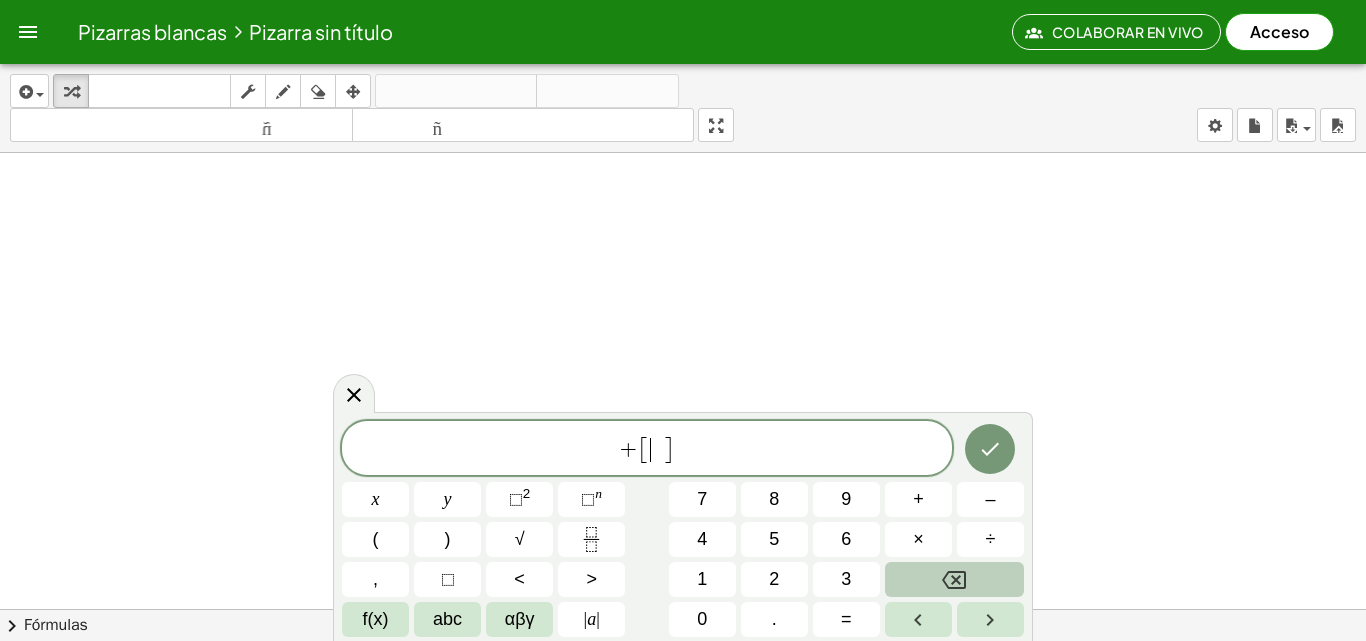 click on "​" at bounding box center (656, 450) 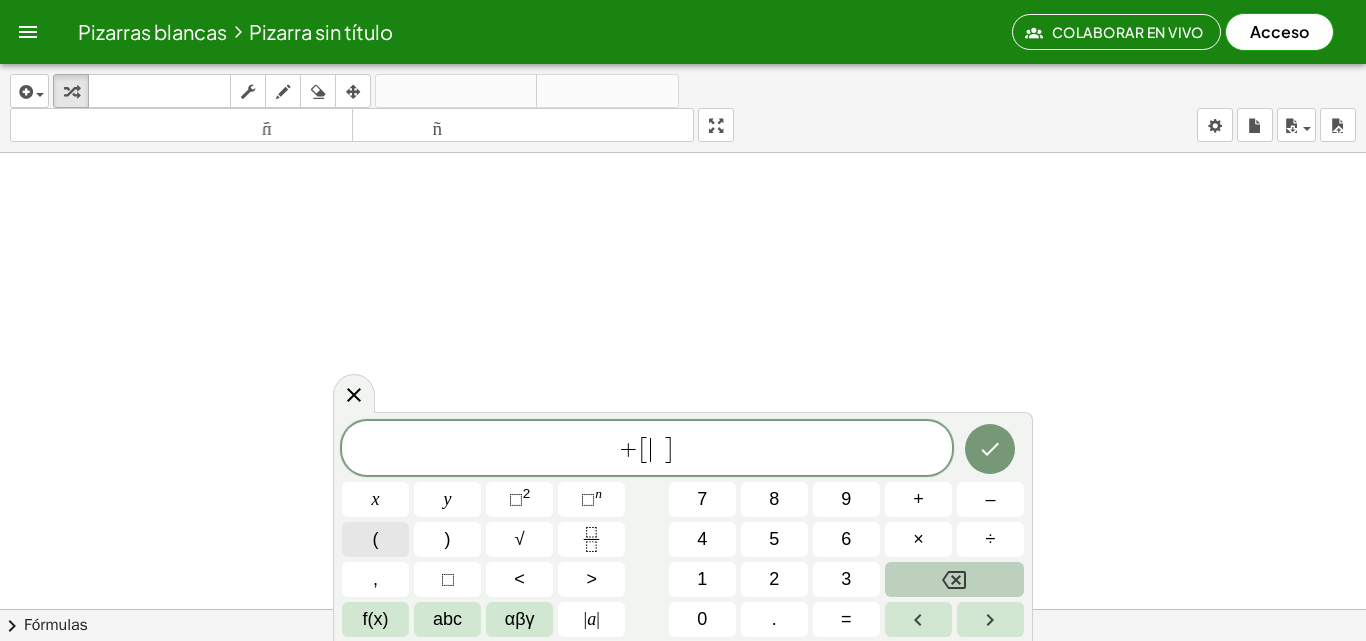 click on "(" at bounding box center (376, 539) 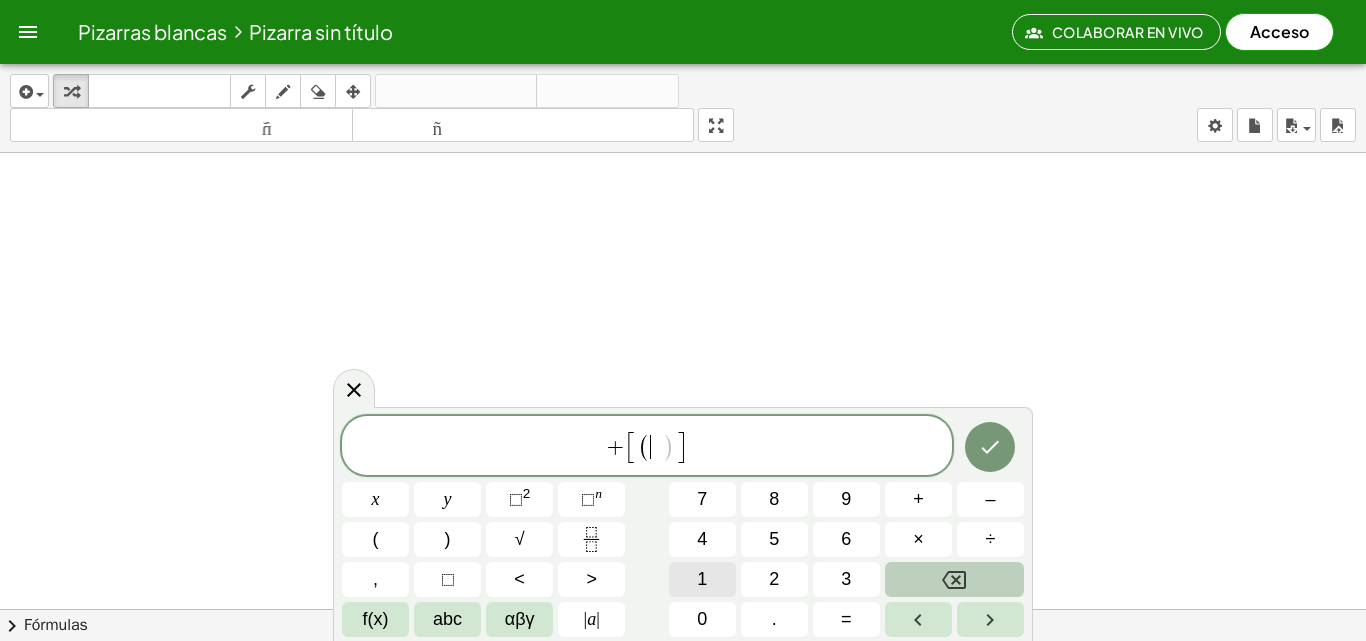 click on "1" at bounding box center [702, 579] 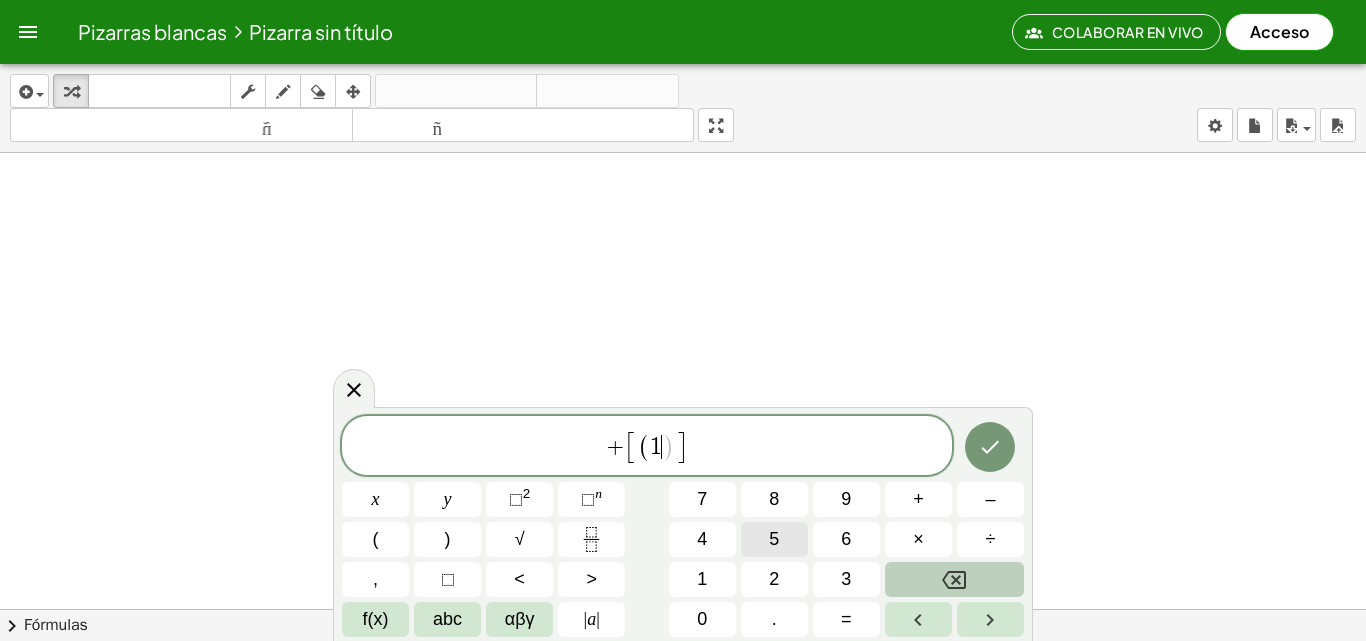click on "÷" at bounding box center (990, 539) 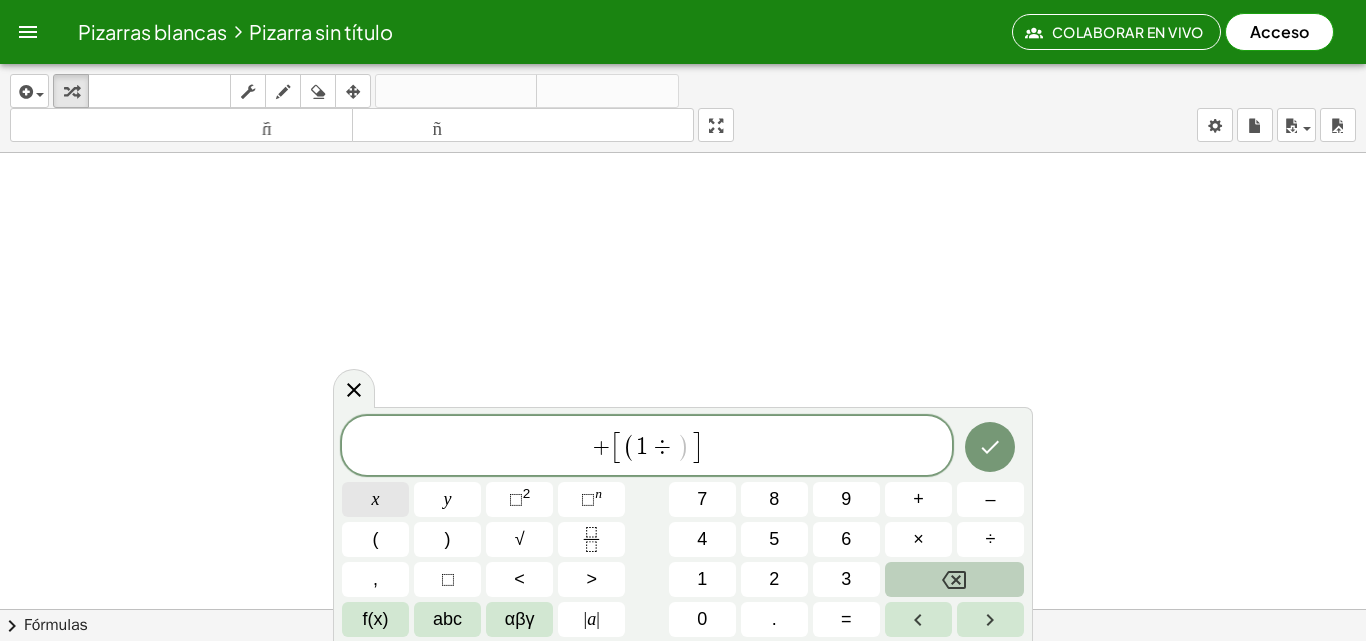 click on "x" at bounding box center [375, 499] 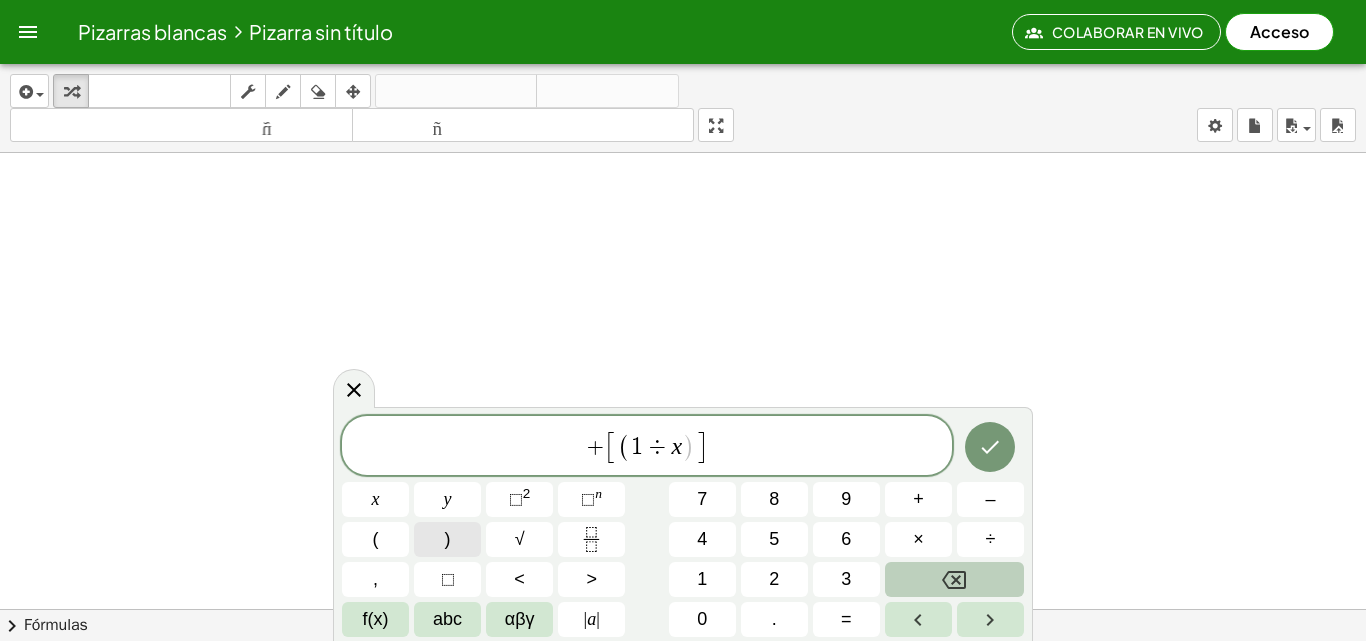 click on ")" at bounding box center (447, 539) 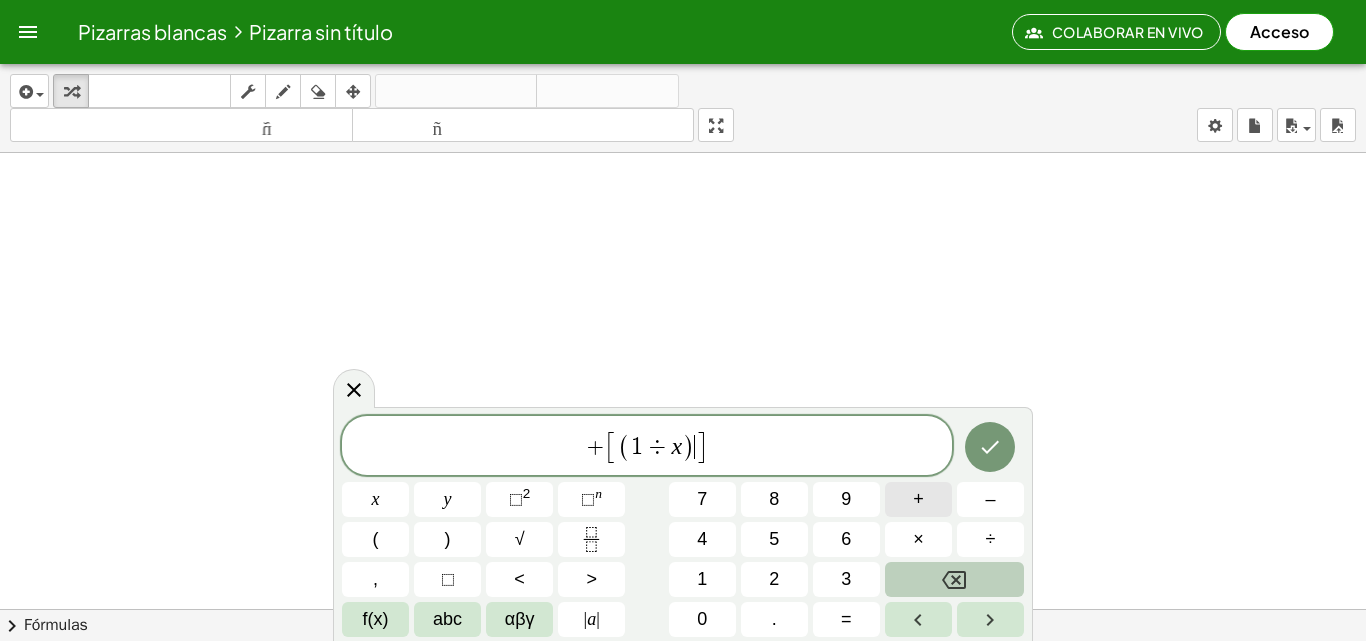 click on "+" at bounding box center [918, 499] 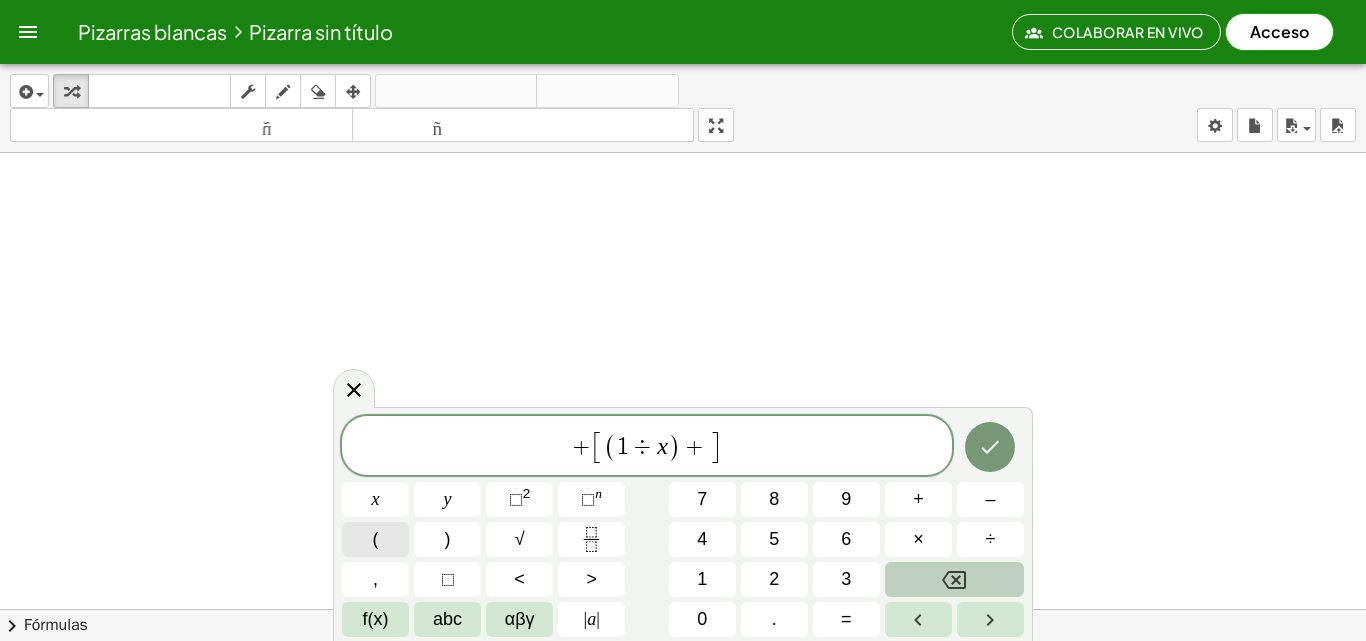 click on "(" at bounding box center (375, 539) 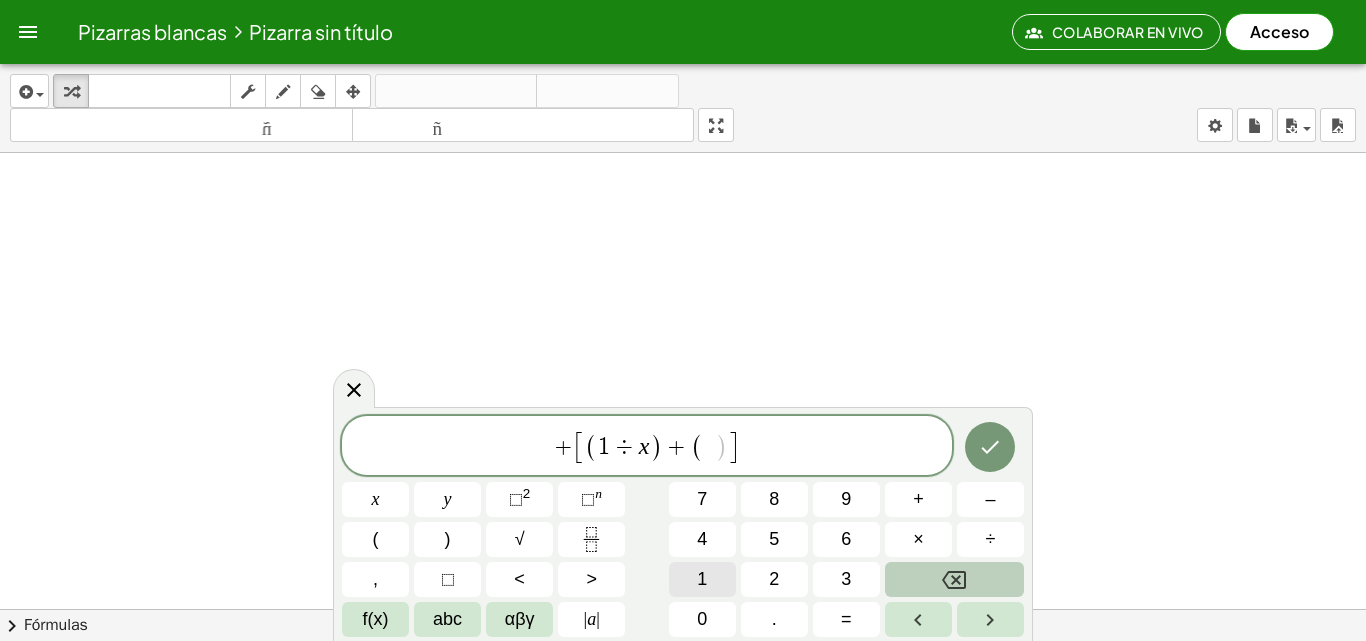 click on "1" at bounding box center (702, 579) 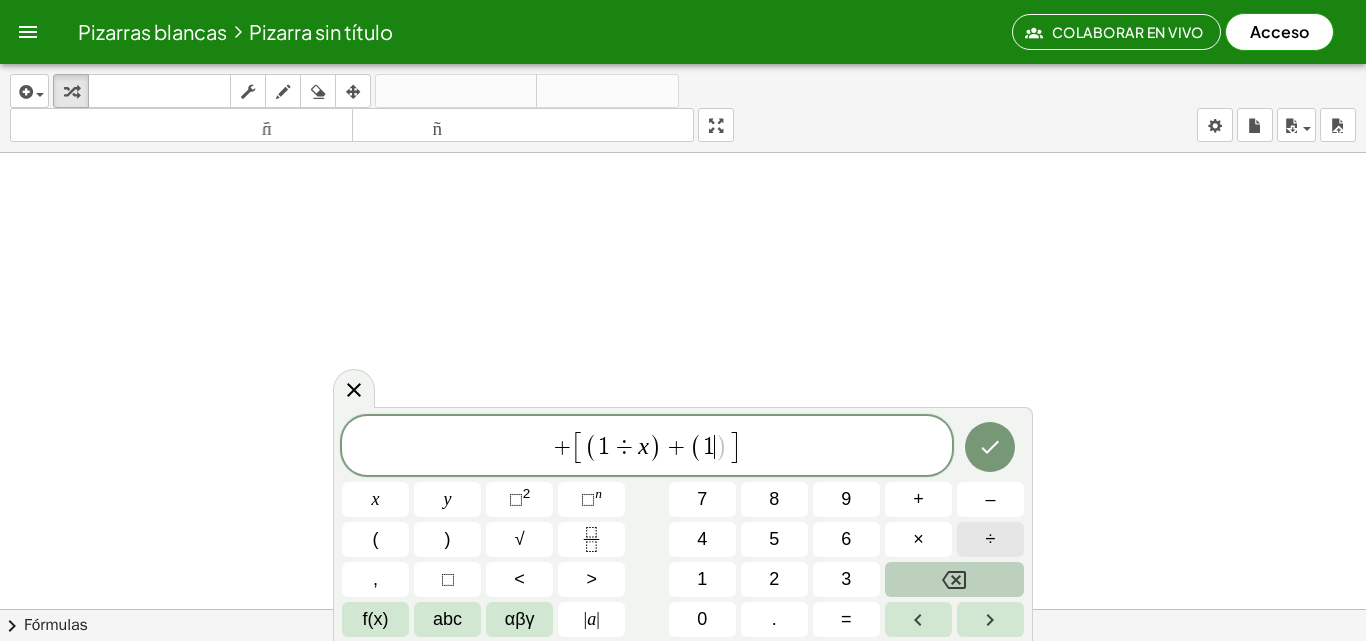 click on "÷" at bounding box center [990, 539] 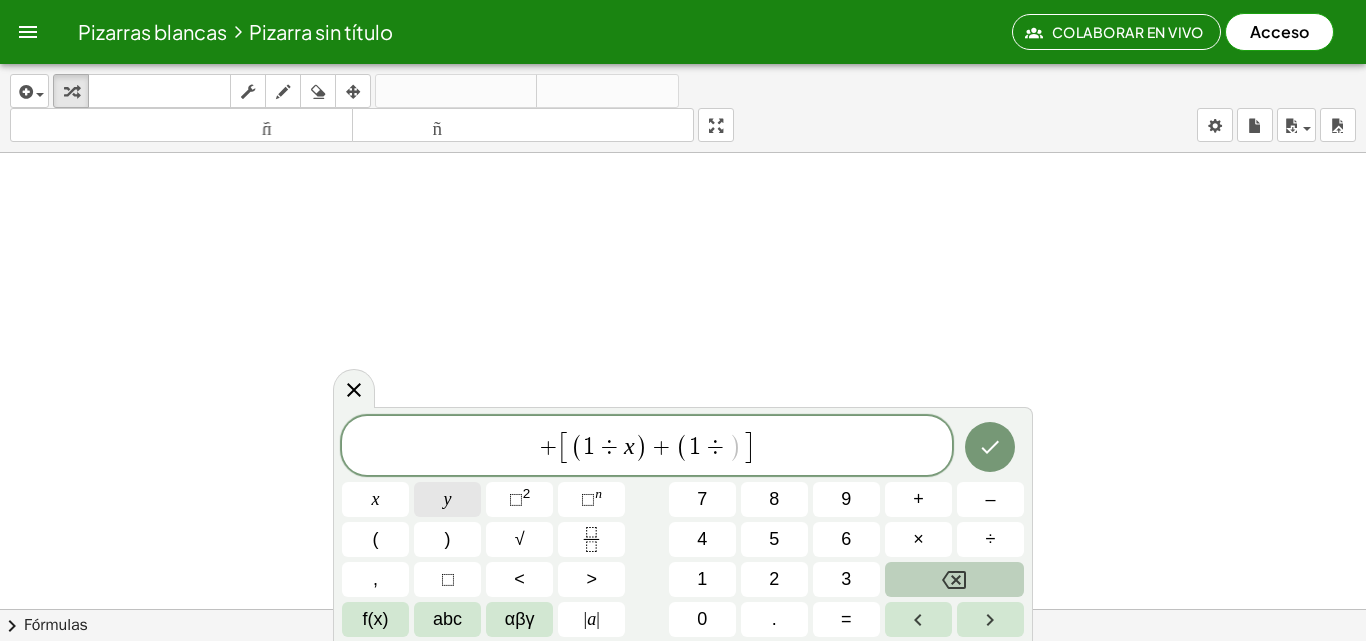 click on "y" at bounding box center (447, 499) 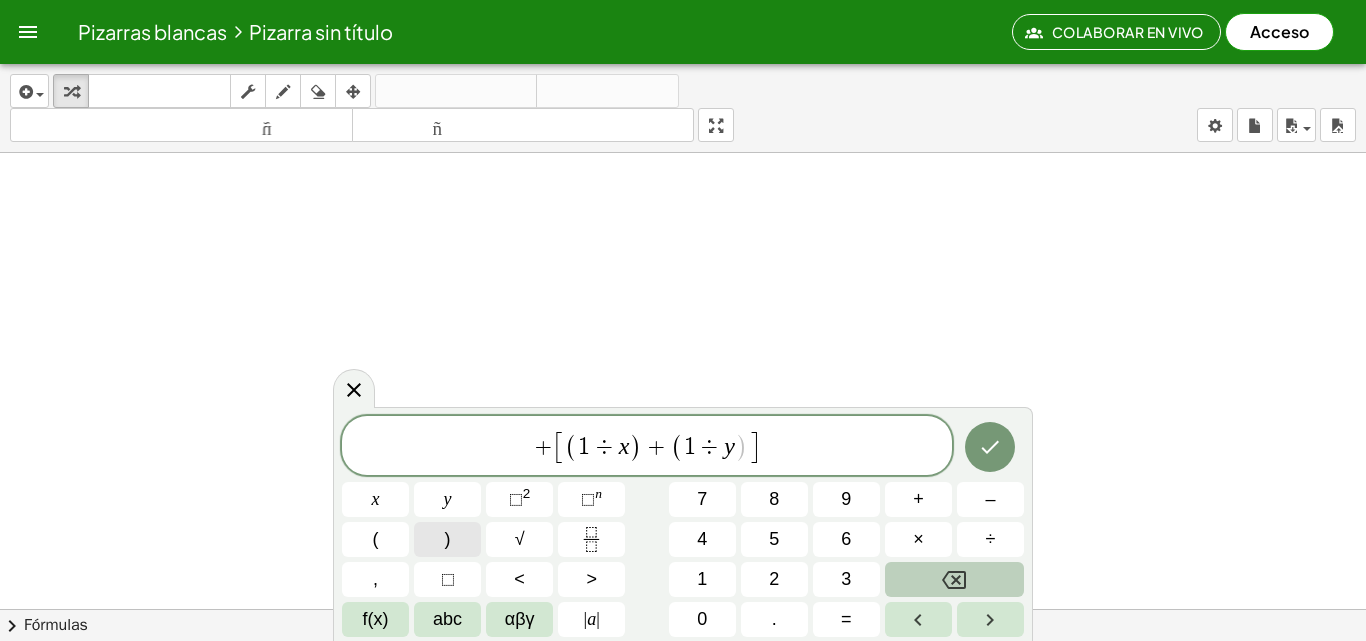 click on ")" at bounding box center [447, 539] 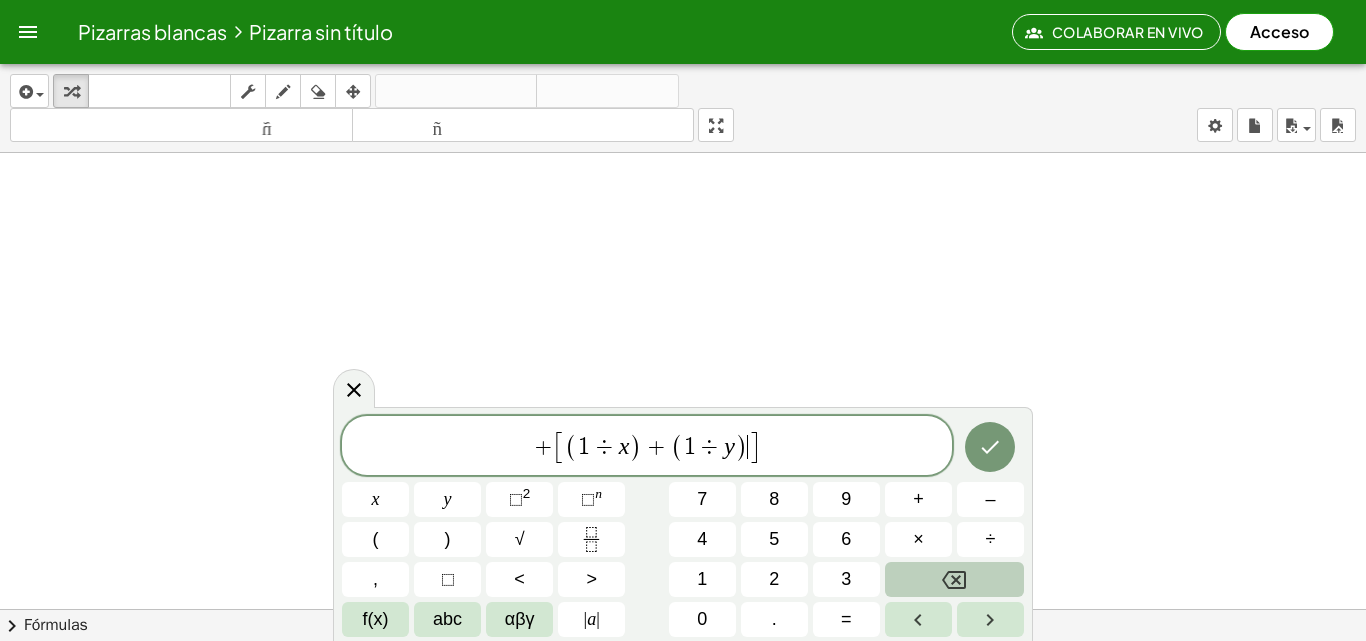 click on "+ [ ( 1 ÷ x ) + ( 1 ÷ y ) ​ ]" at bounding box center (647, 447) 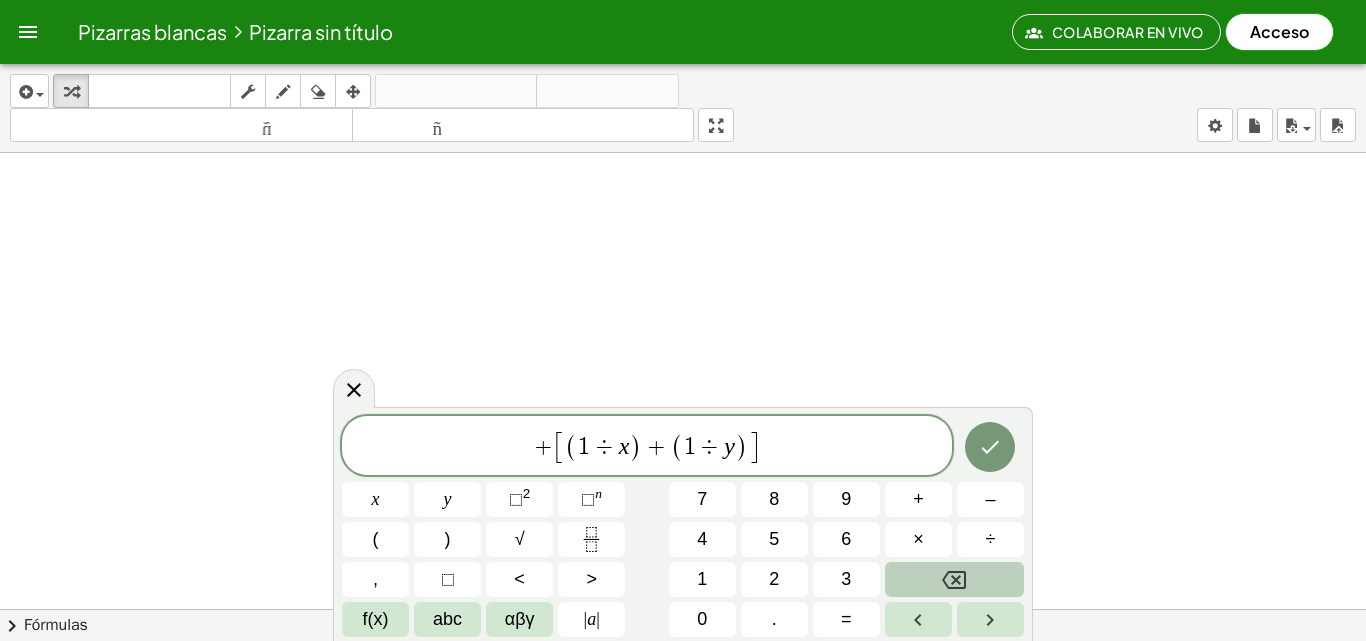 click on "+ [ ( 1 ÷ x ) + ( 1 ÷ y ) ] ​ x y ⬚ 2 ⬚ n 7 8 9 + – ( ) √ 4 5 6 × ÷ , ⬚ < > 1 2 3 f(x) abc αβγ | a | 0 . =" at bounding box center (683, 526) 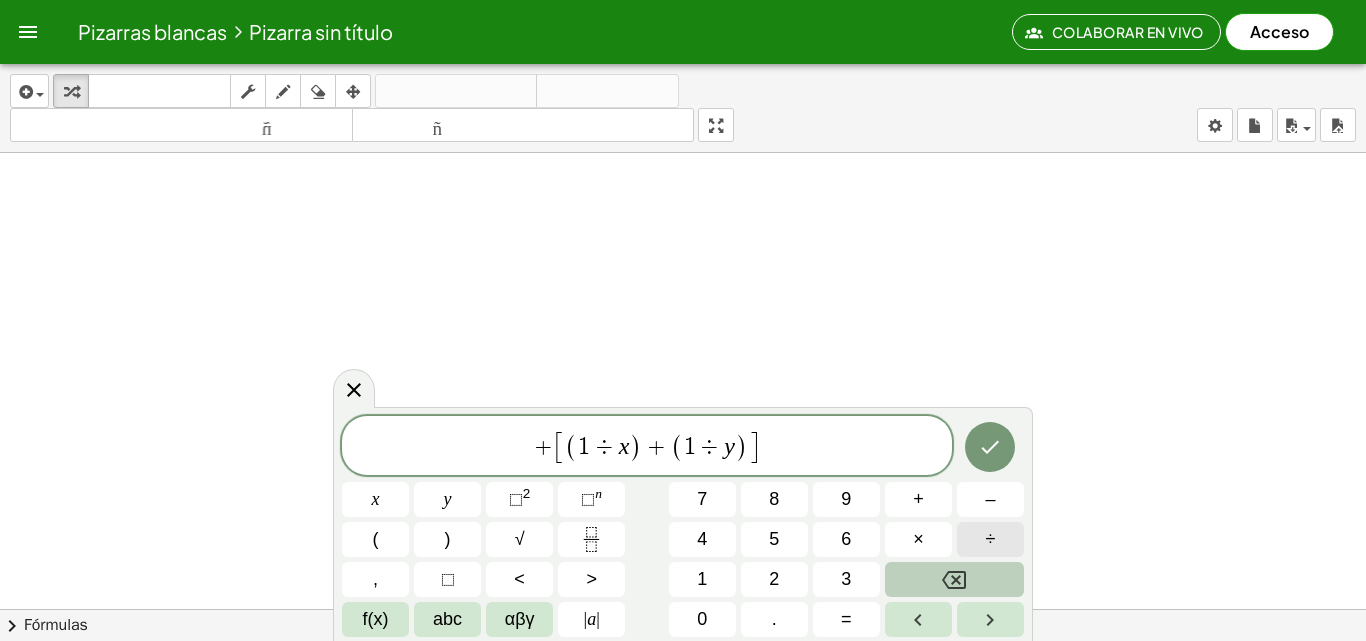 click on "÷" at bounding box center (990, 539) 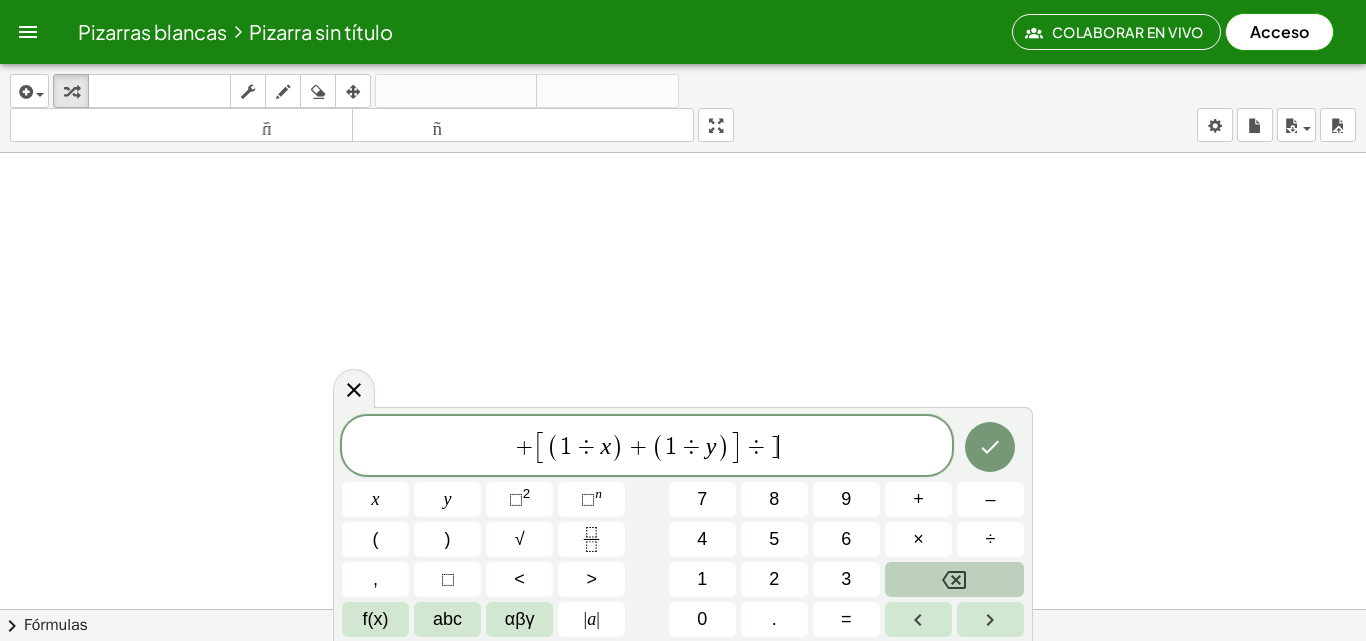 click on "+" at bounding box center [524, 447] 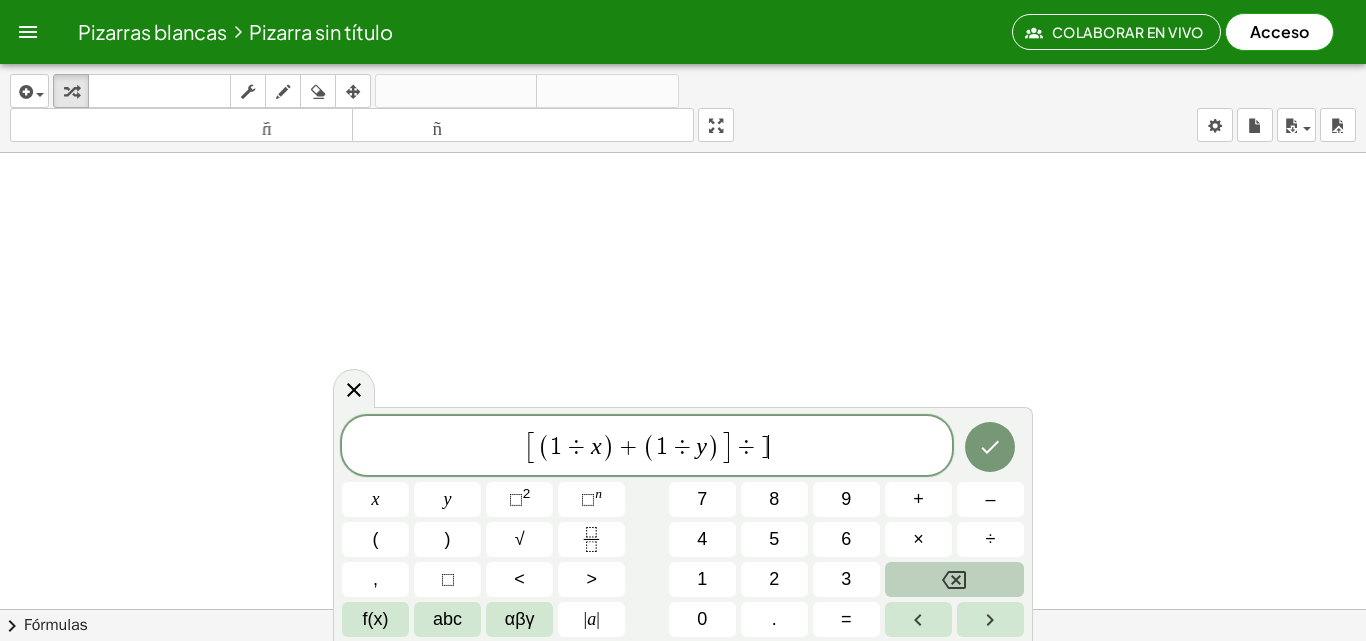 drag, startPoint x: 801, startPoint y: 453, endPoint x: 713, endPoint y: 452, distance: 88.005684 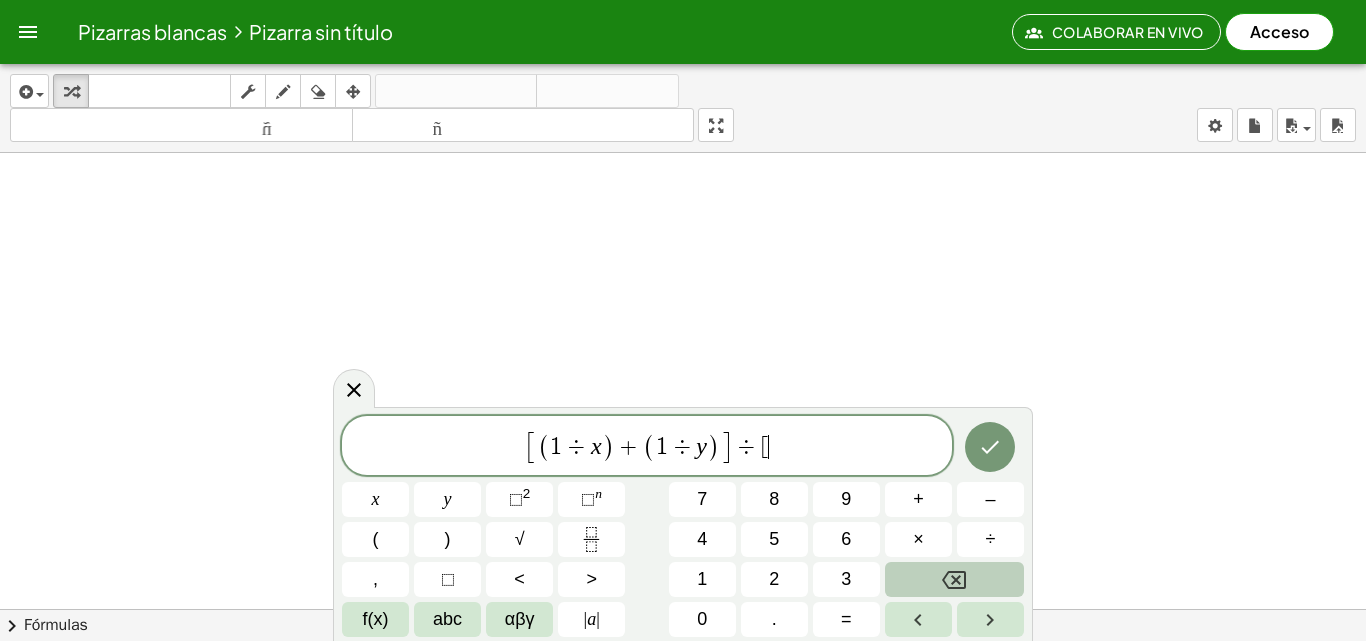 click on "[ ( 1 ÷ x ) + ( 1 ÷ y ) ] ÷ [ ​" at bounding box center [647, 447] 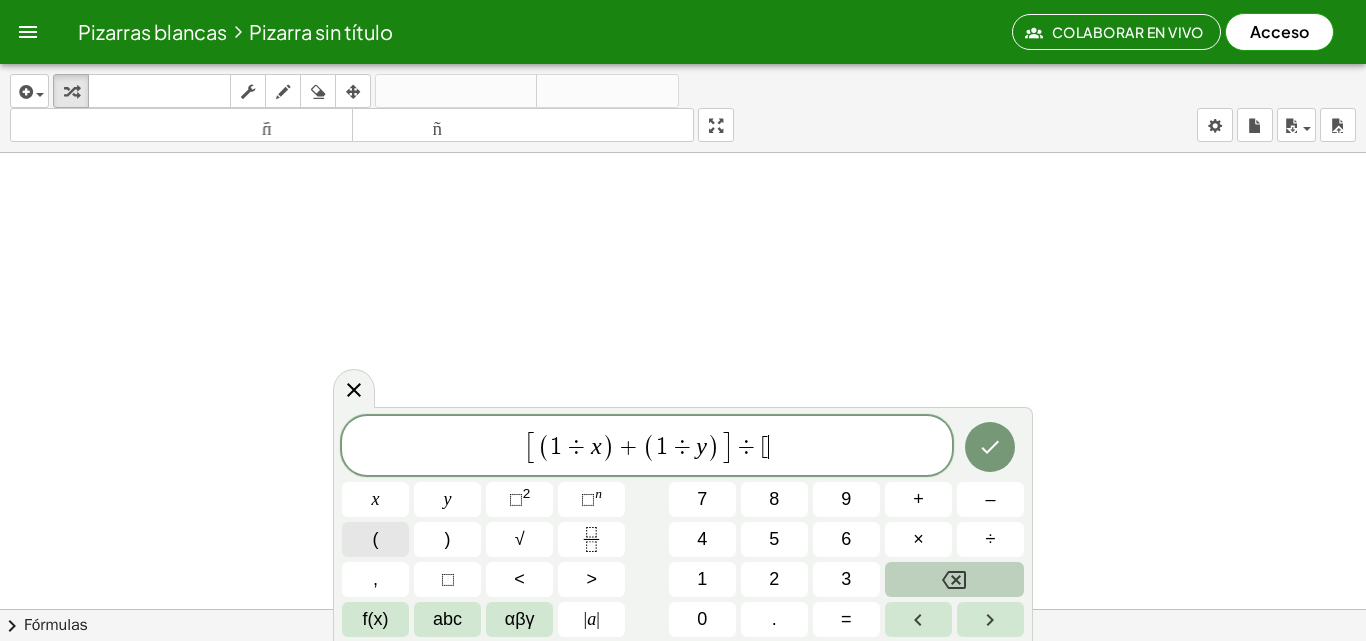 click on "(" at bounding box center [375, 539] 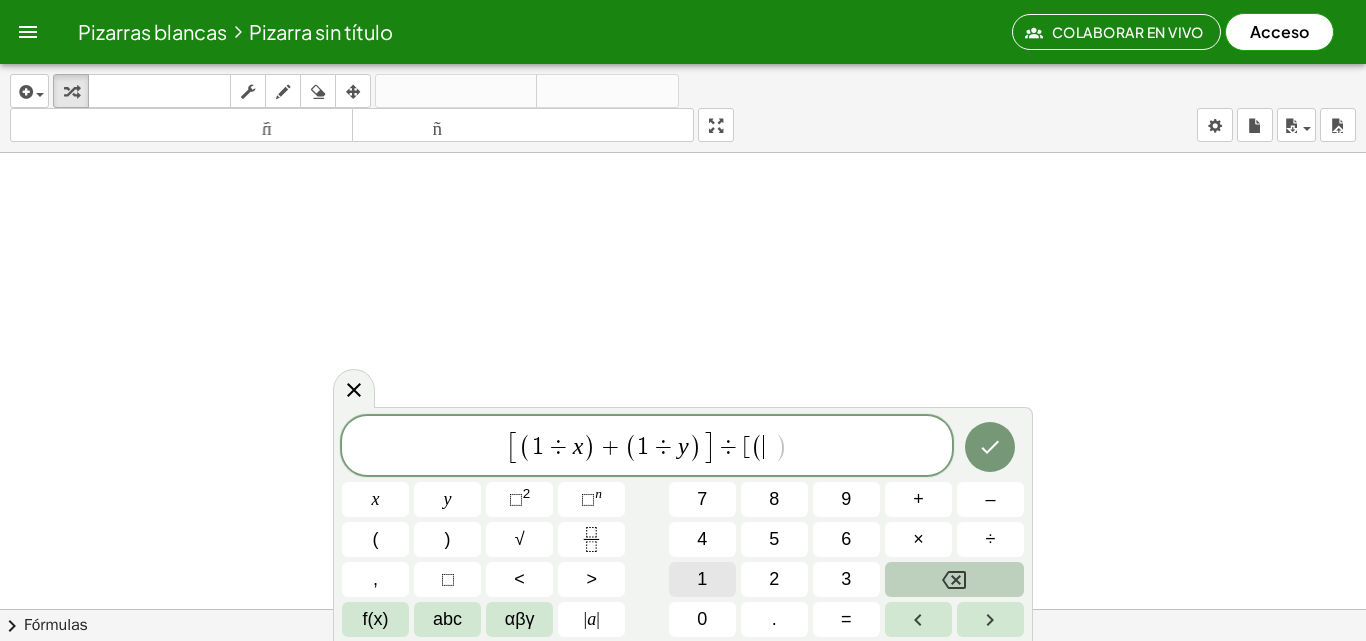 click on "1" at bounding box center [702, 579] 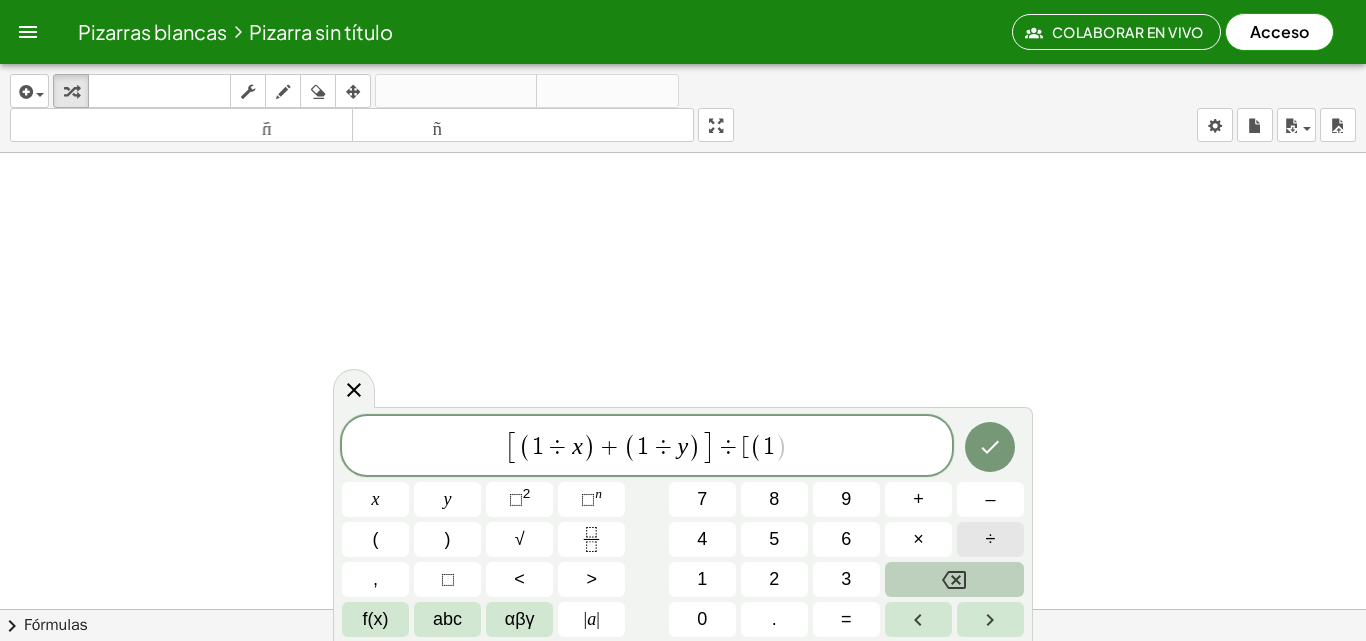 click on "÷" at bounding box center [991, 539] 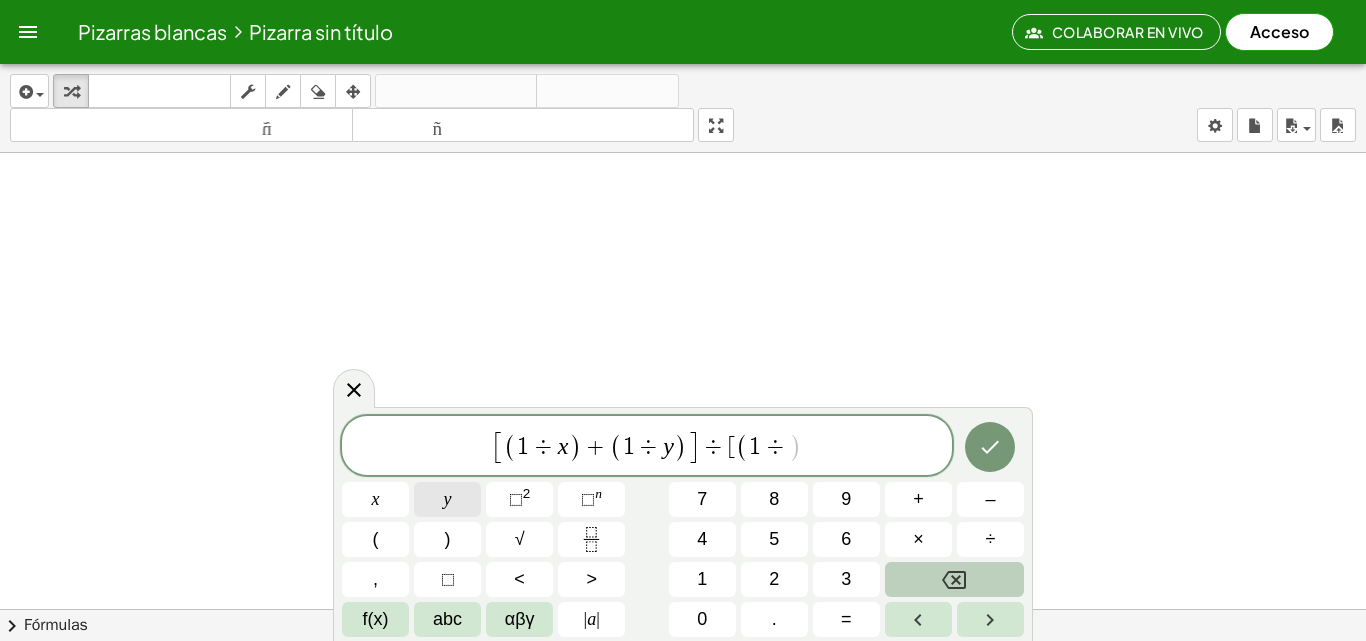 click on "y" at bounding box center (447, 499) 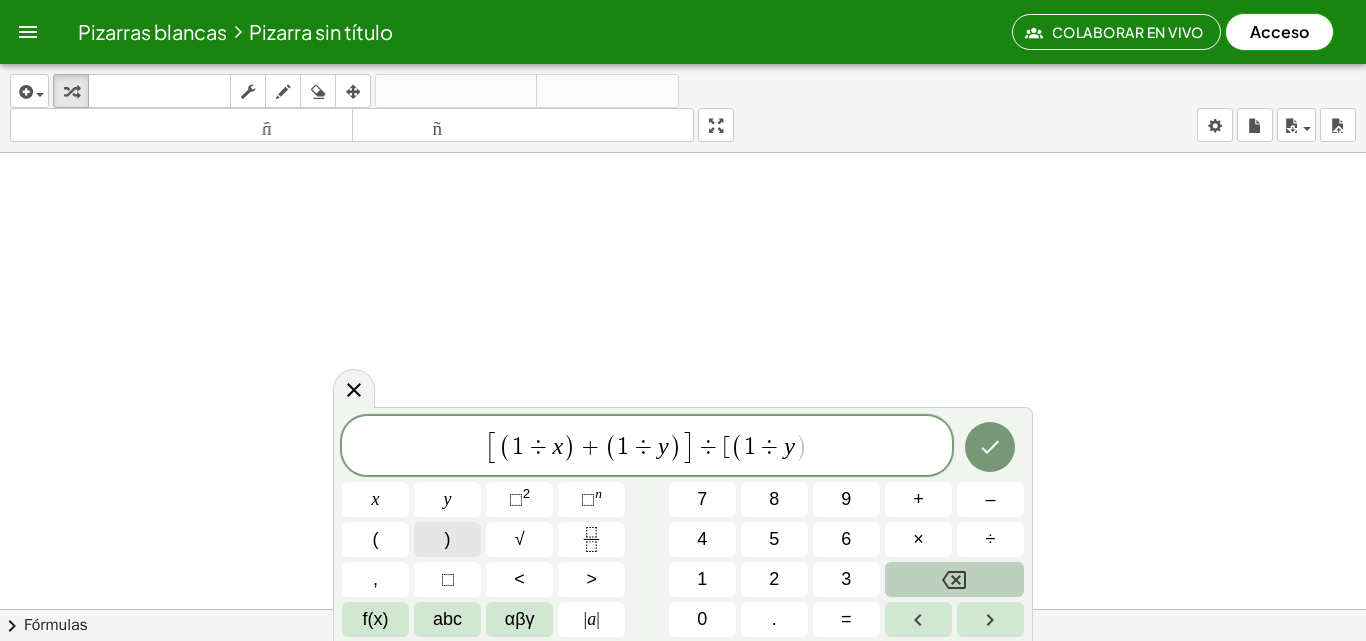 click on ")" at bounding box center [447, 539] 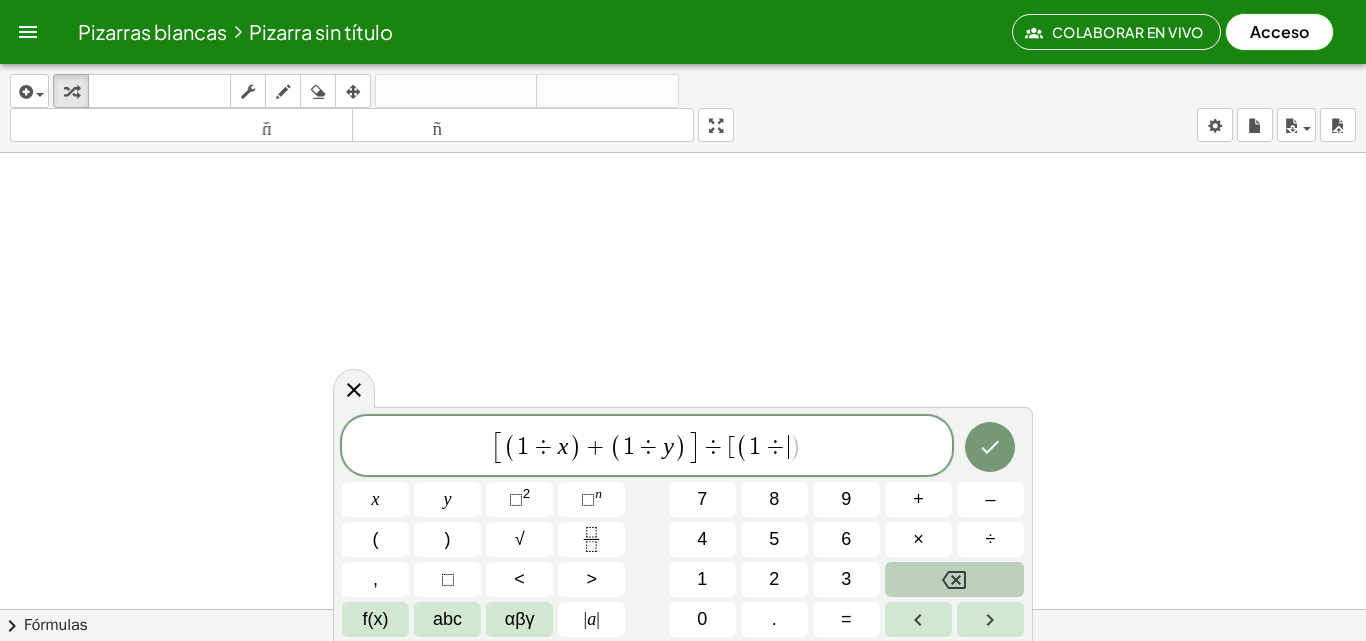 click on "[ ( 1 ÷ x ) + ( 1 ÷ y ) ] ÷ [ ( 1 ÷ ​ ) x y ⬚ 2 ⬚ n 7 8 9 + – ( ) √ 4 5 6 × ÷ , ⬚ < > 1 2 3 f(x) abc αβγ | a | 0 . =" at bounding box center (683, 524) 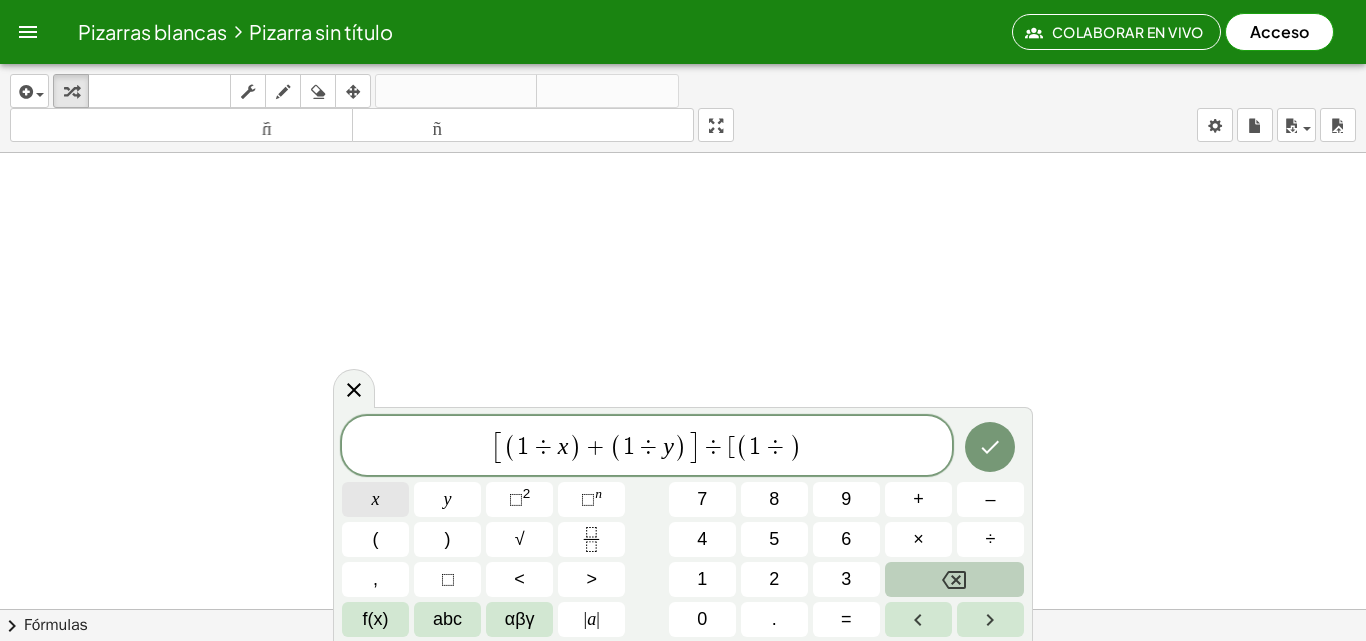 click on "x" at bounding box center (375, 499) 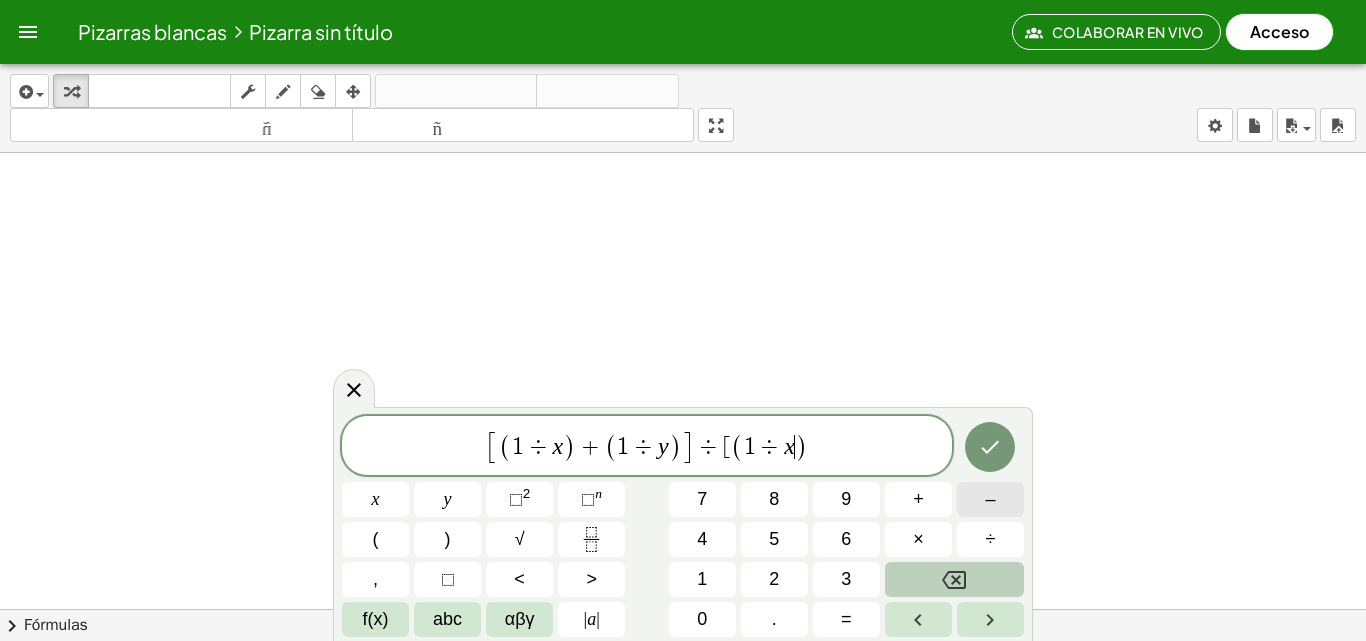 click on "–" at bounding box center [990, 499] 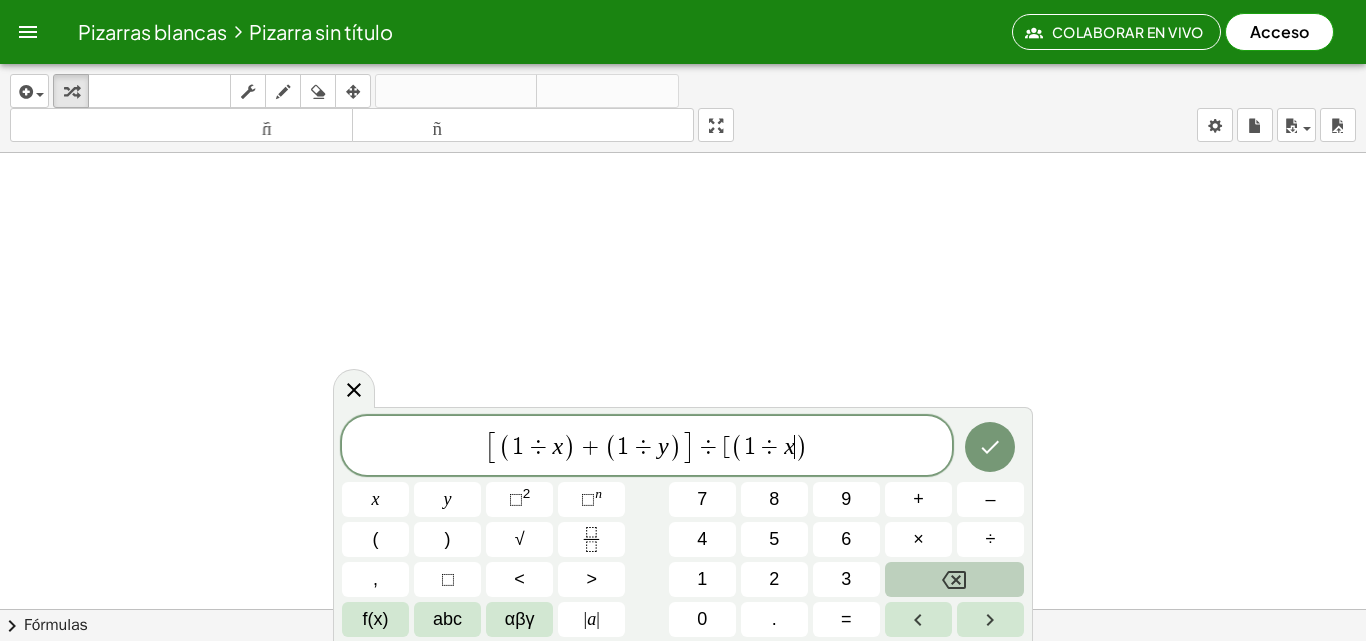 click on "[ ( 1 ÷ x ) + ( 1 ÷ y ) ] ÷ [ ( 1 ÷ x ​ )" at bounding box center (647, 447) 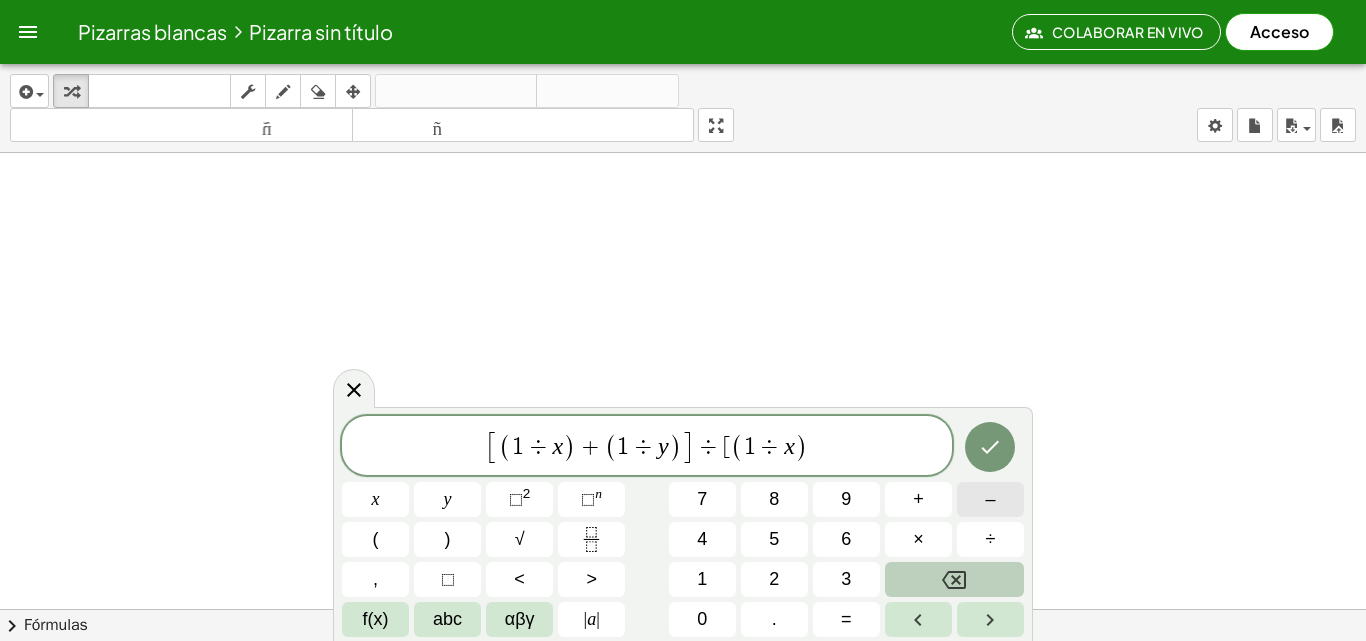 click on "–" at bounding box center (990, 499) 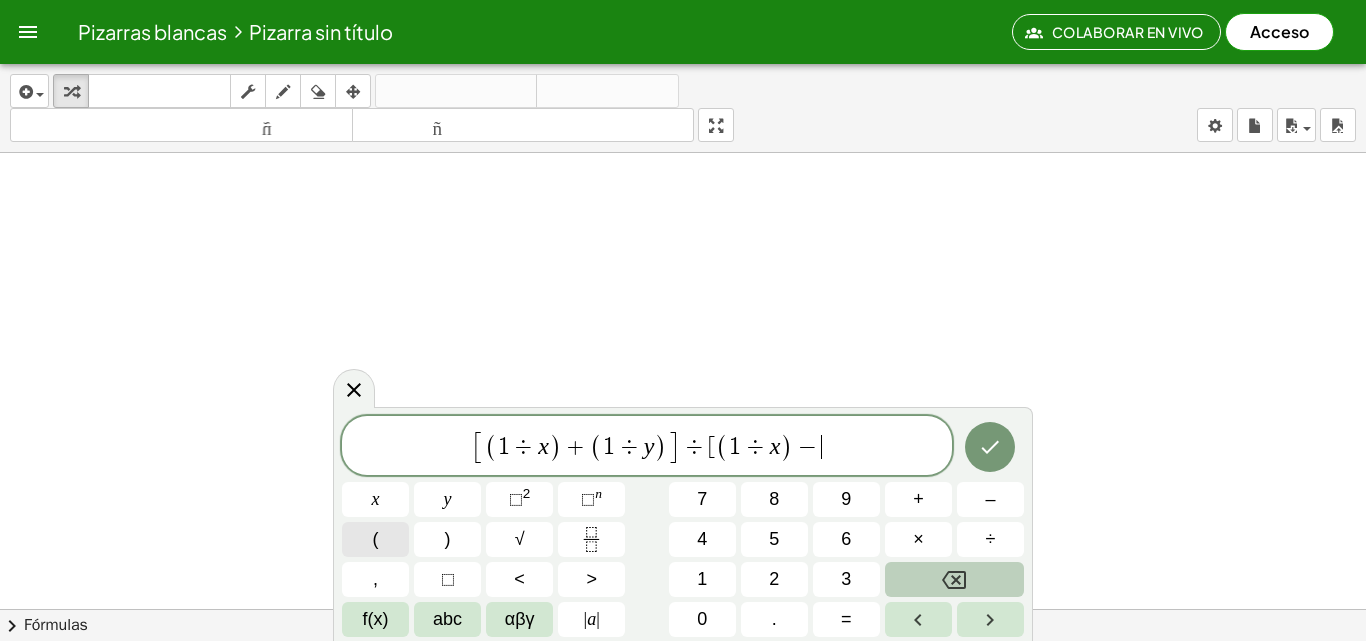 click on "(" at bounding box center [376, 539] 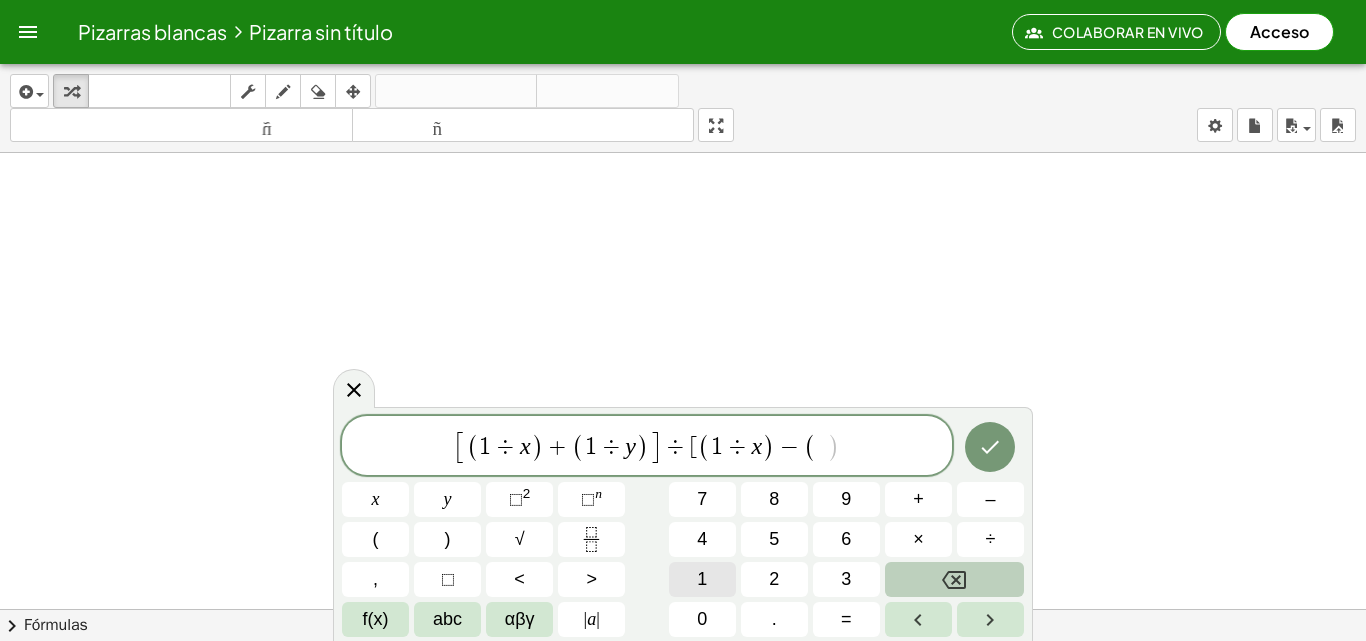 click on "1" at bounding box center (702, 579) 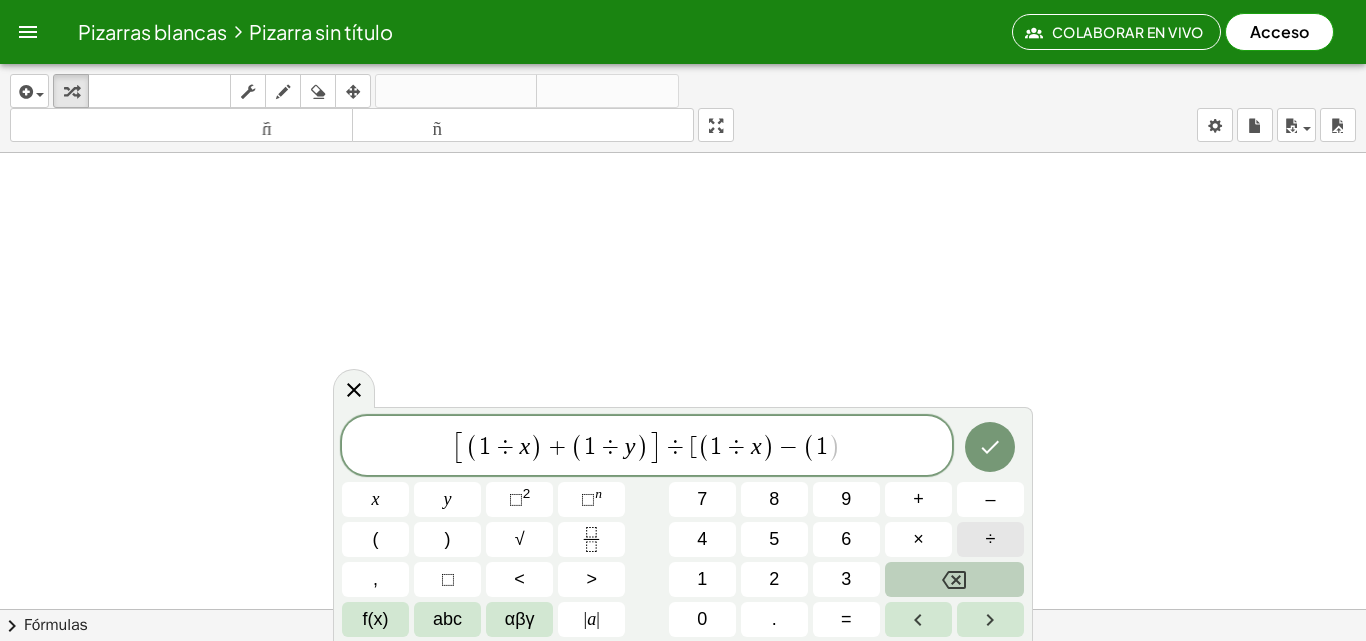 click on "÷" at bounding box center [990, 539] 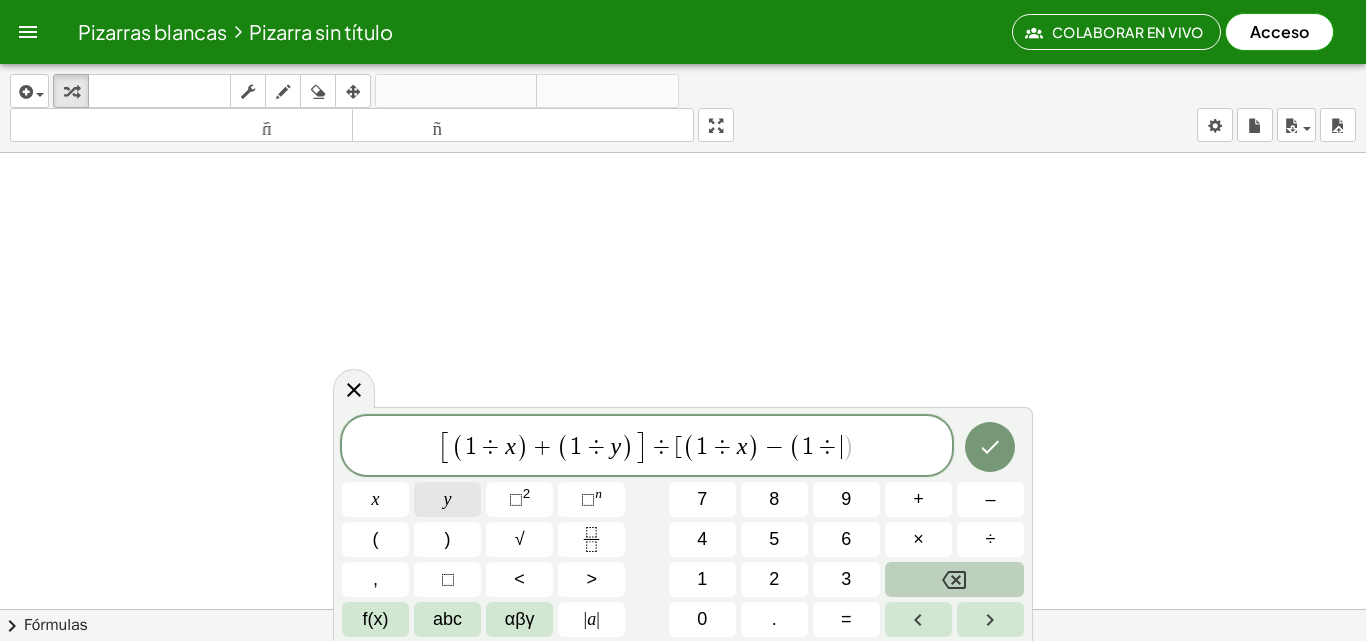 click on "y" at bounding box center (447, 499) 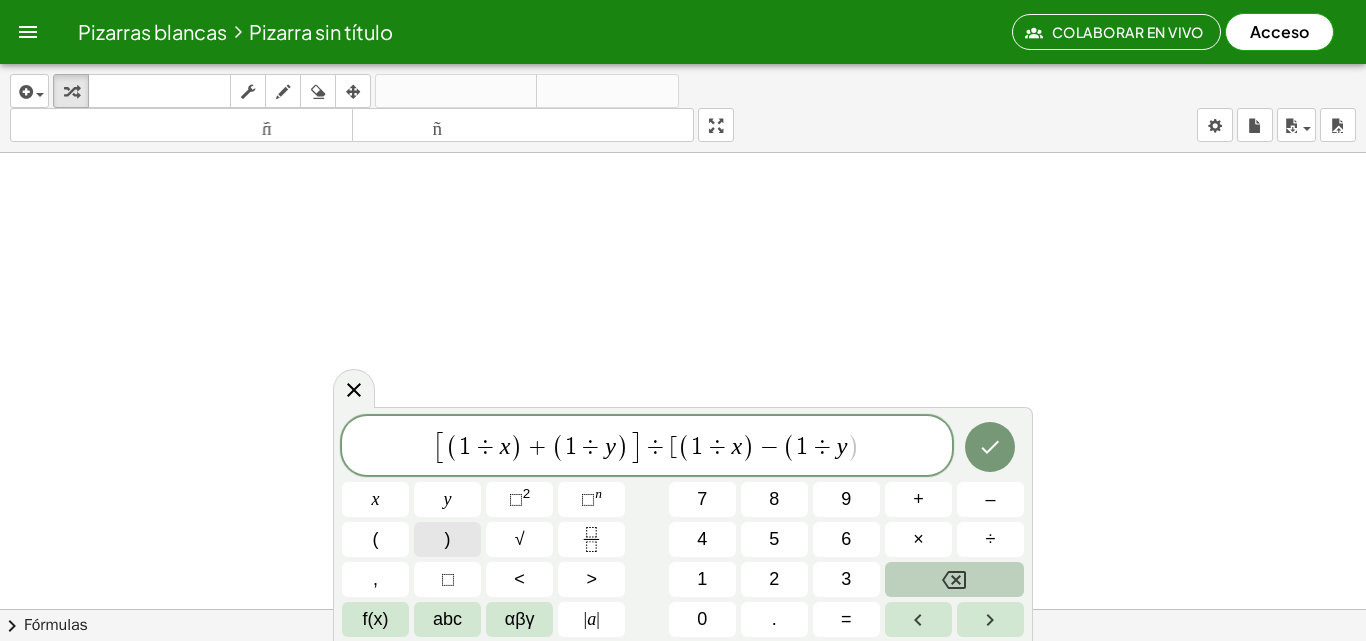 click on ")" at bounding box center (447, 539) 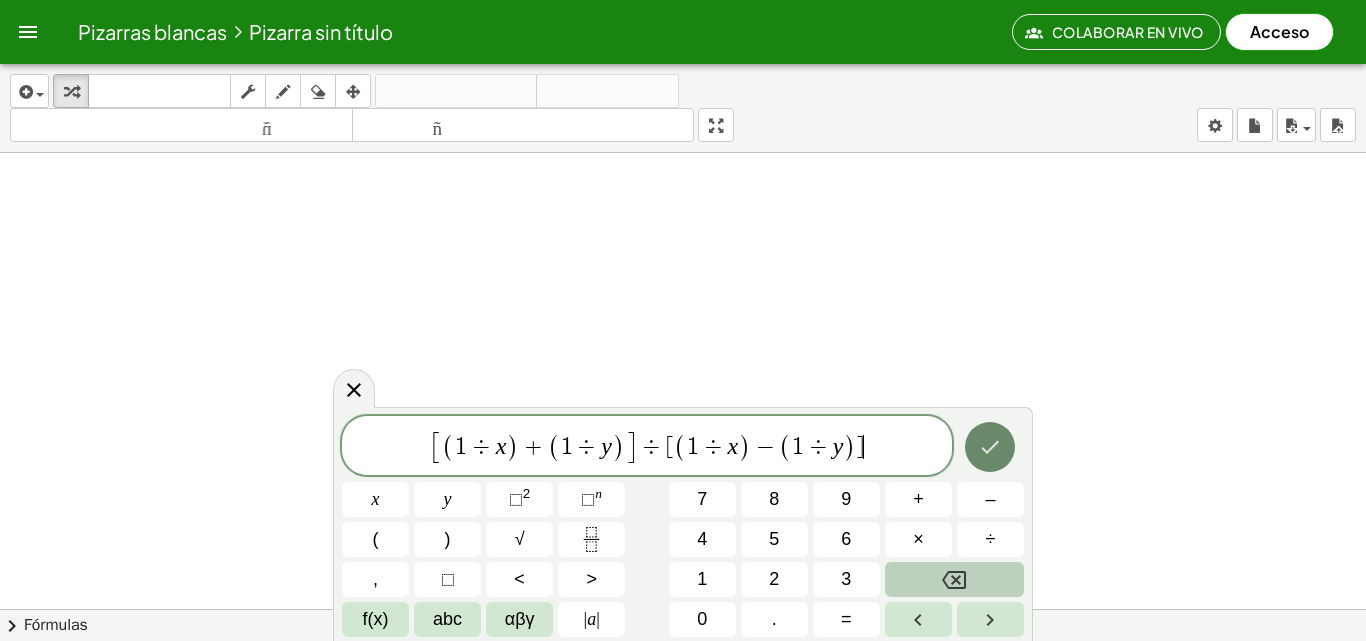 click 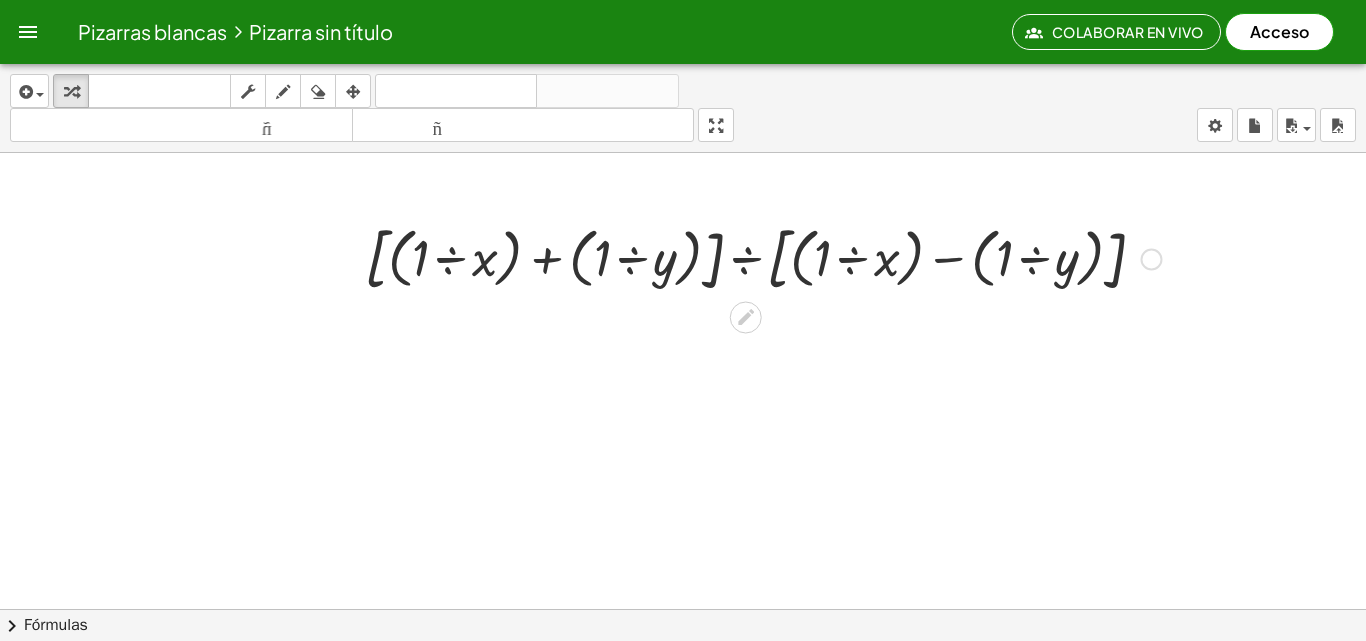 click at bounding box center [1151, 260] 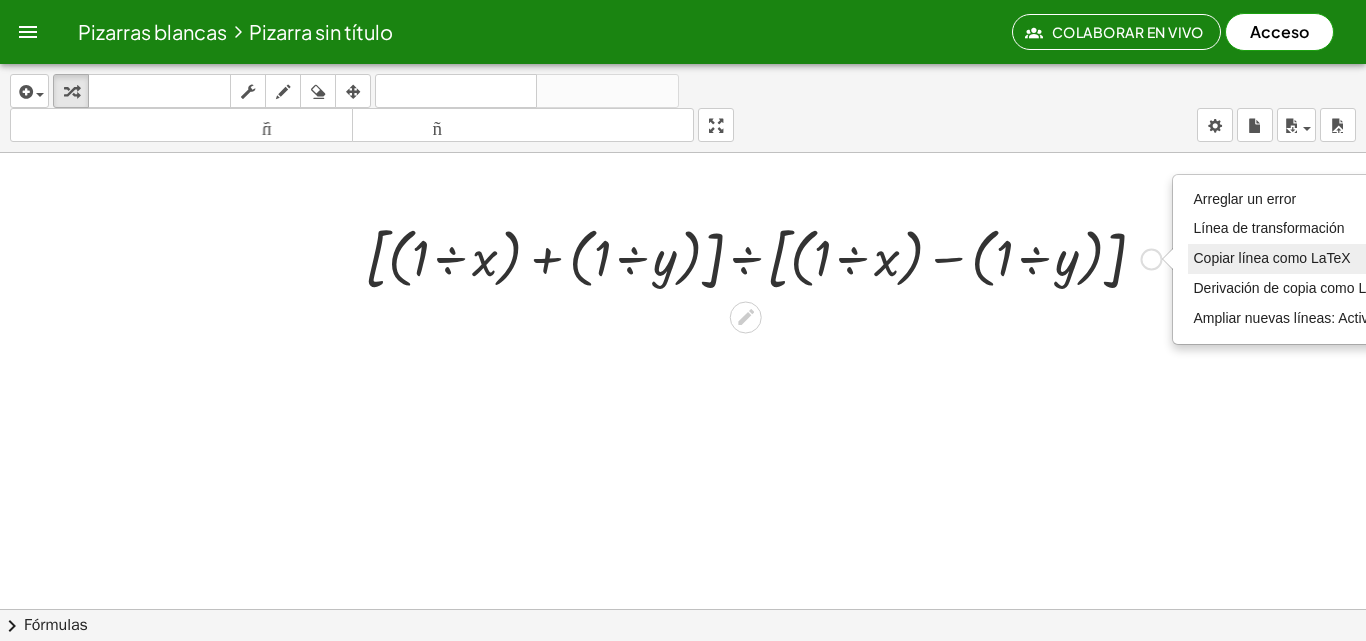 click on "Copiar línea como LaTeX" at bounding box center [1271, 258] 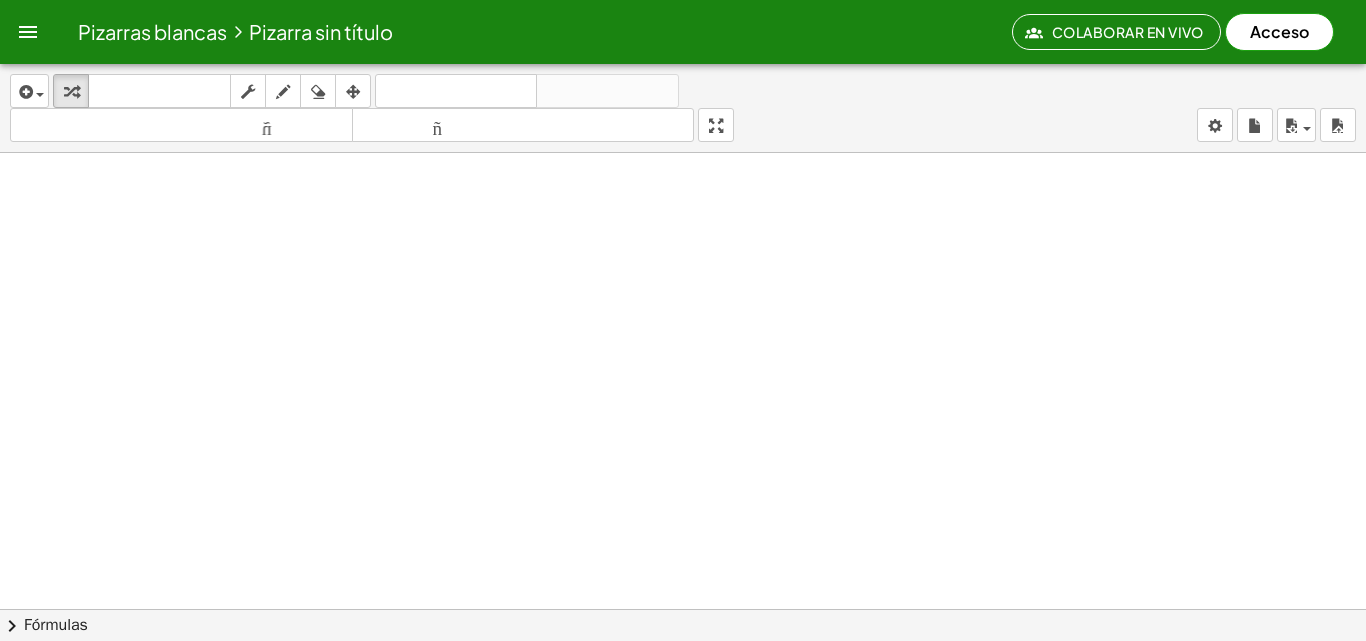 scroll, scrollTop: 0, scrollLeft: 0, axis: both 